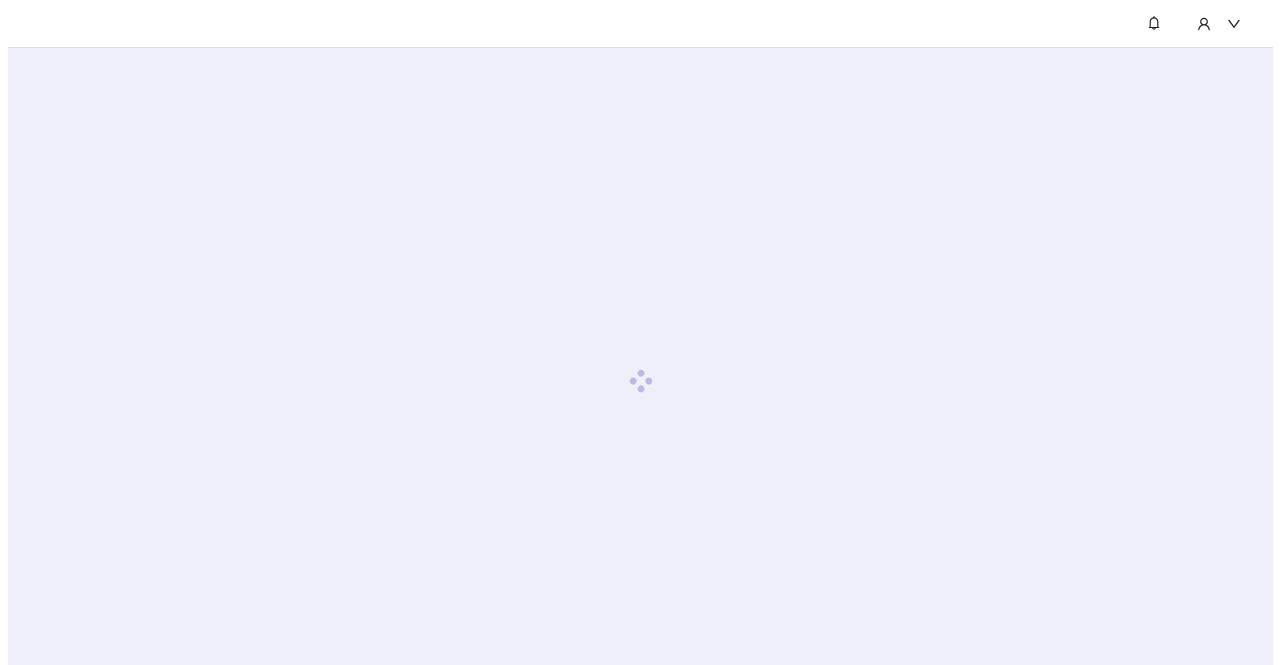 scroll, scrollTop: 0, scrollLeft: 0, axis: both 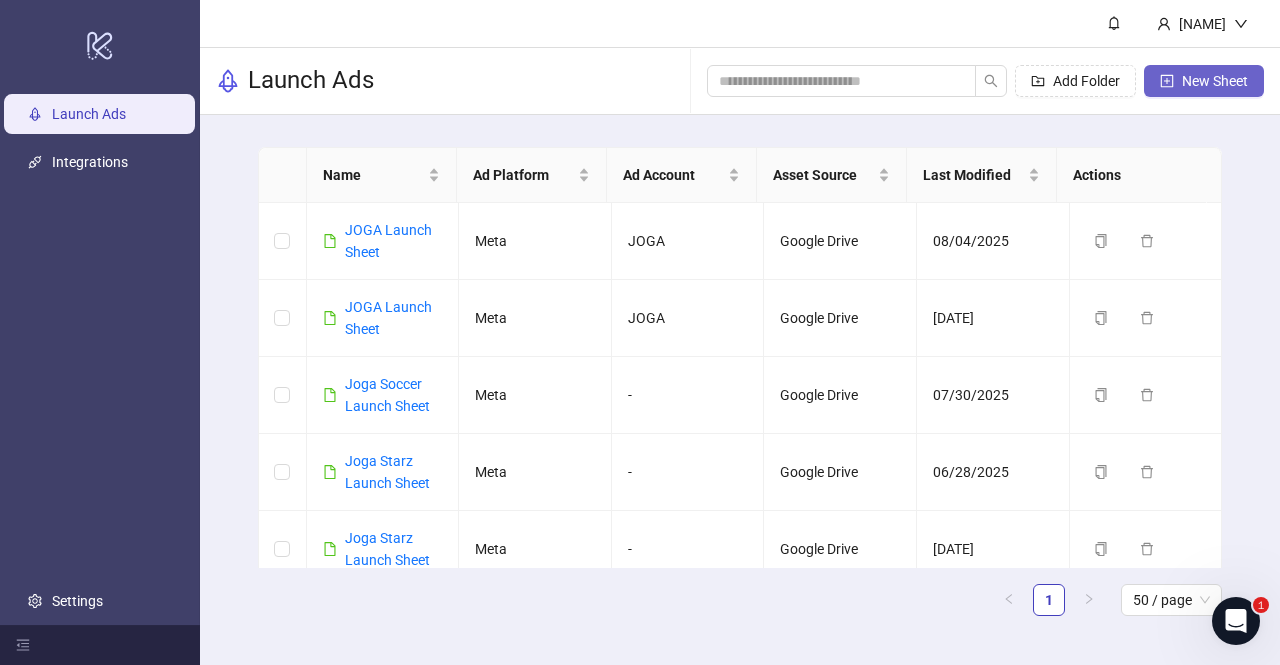 click on "New Sheet" at bounding box center [1204, 81] 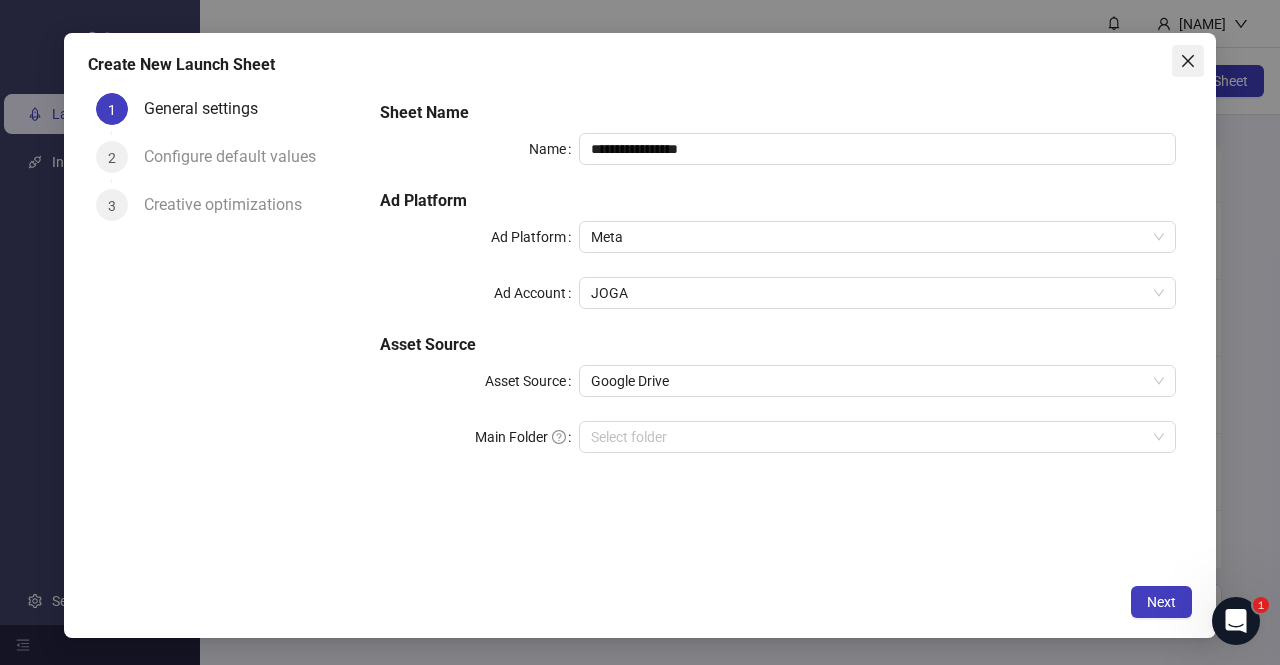 click at bounding box center [1188, 61] 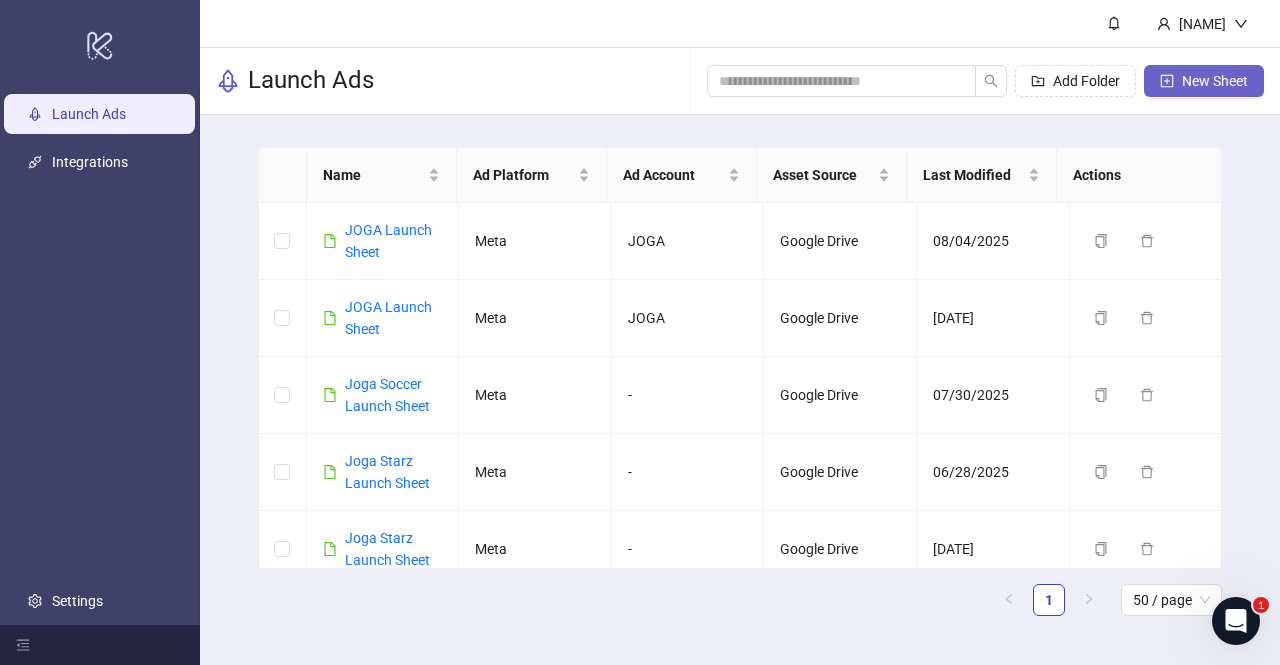 click on "New Sheet" at bounding box center (1204, 81) 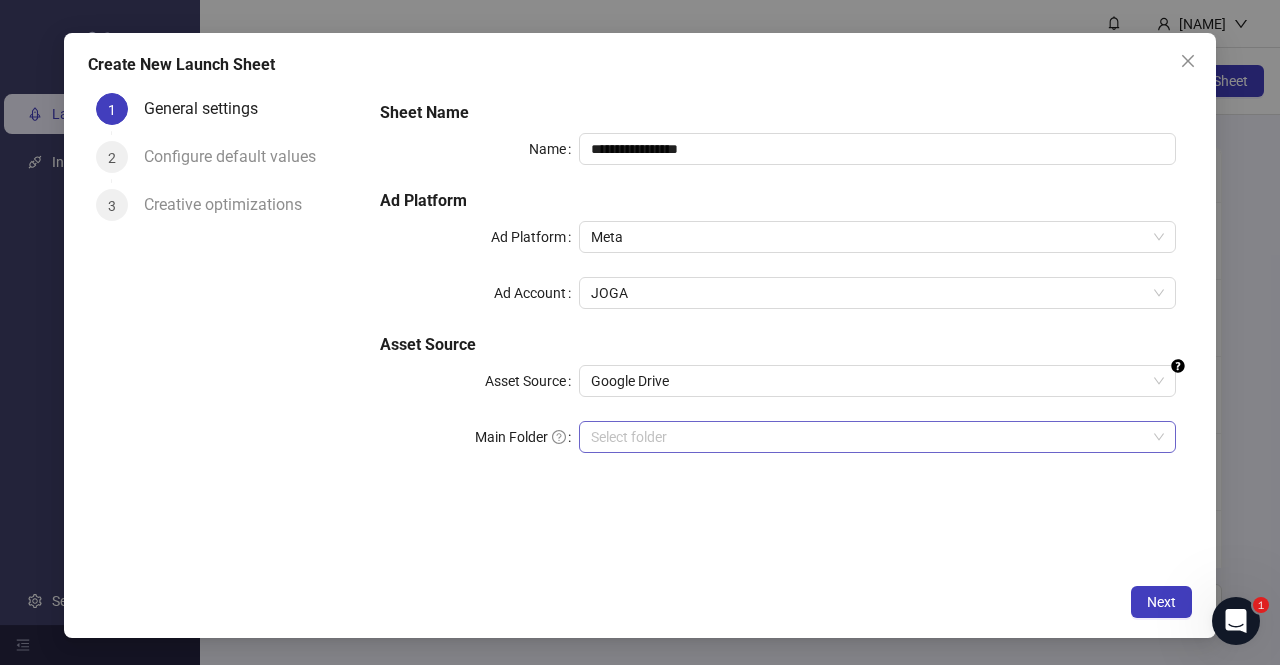 click on "Main Folder" at bounding box center (868, 437) 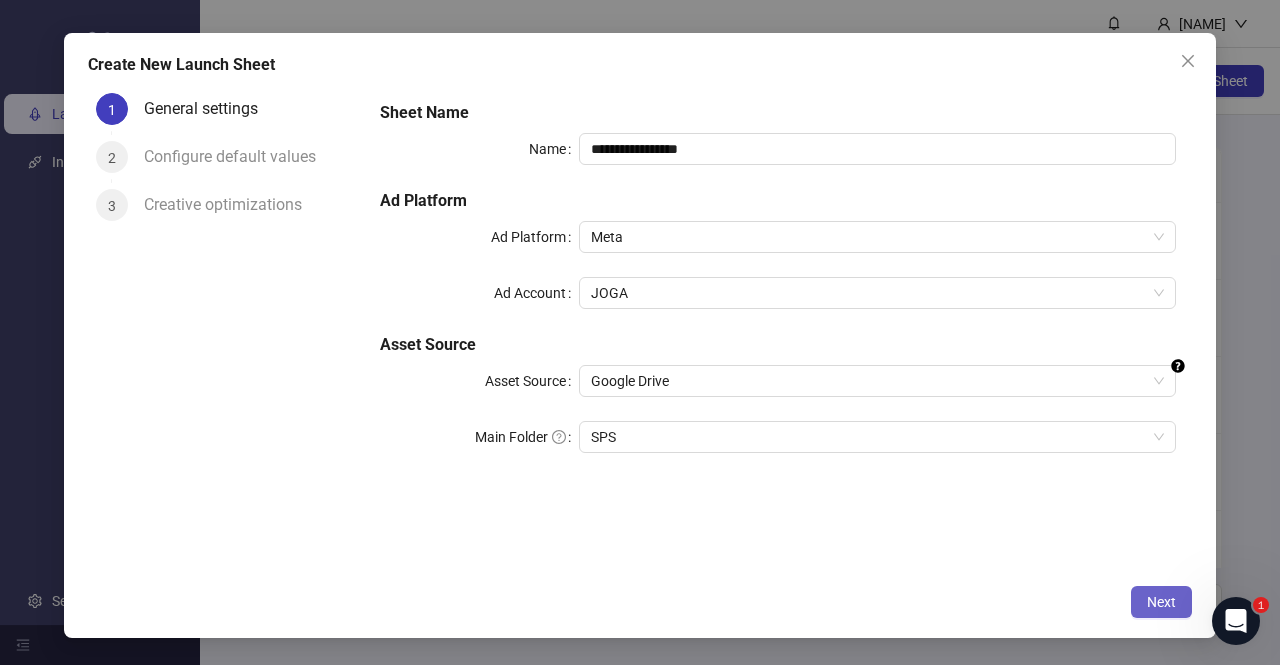 click on "Next" at bounding box center [1161, 602] 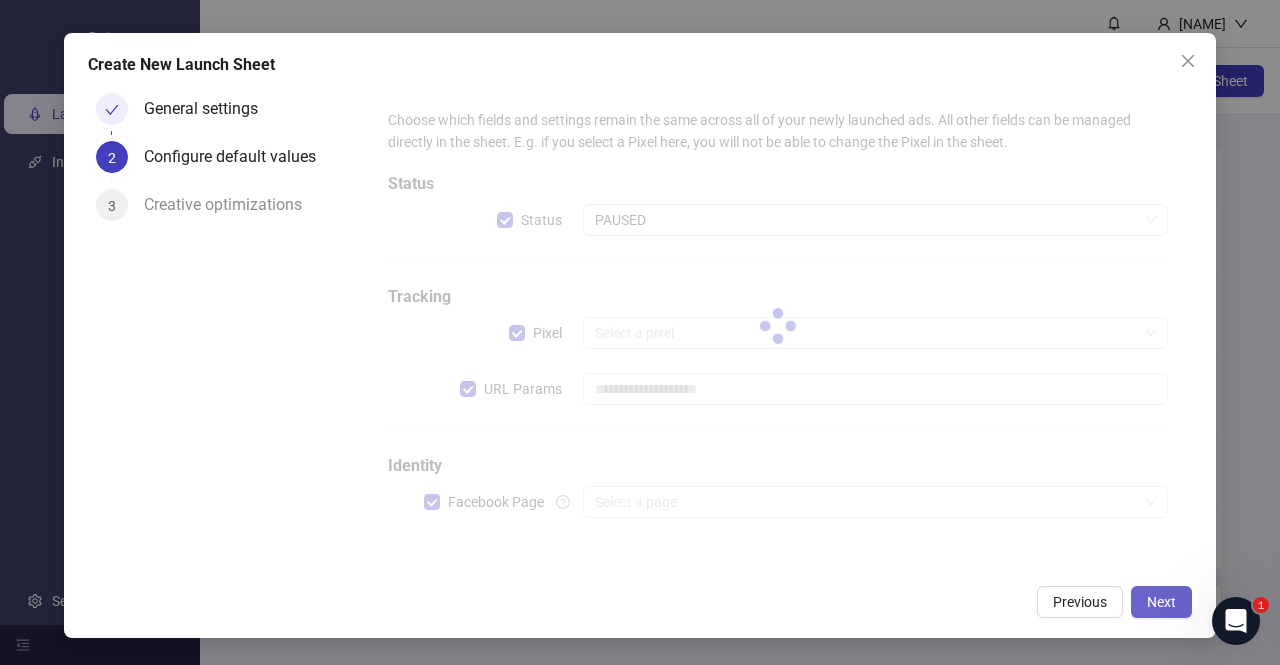 type on "**********" 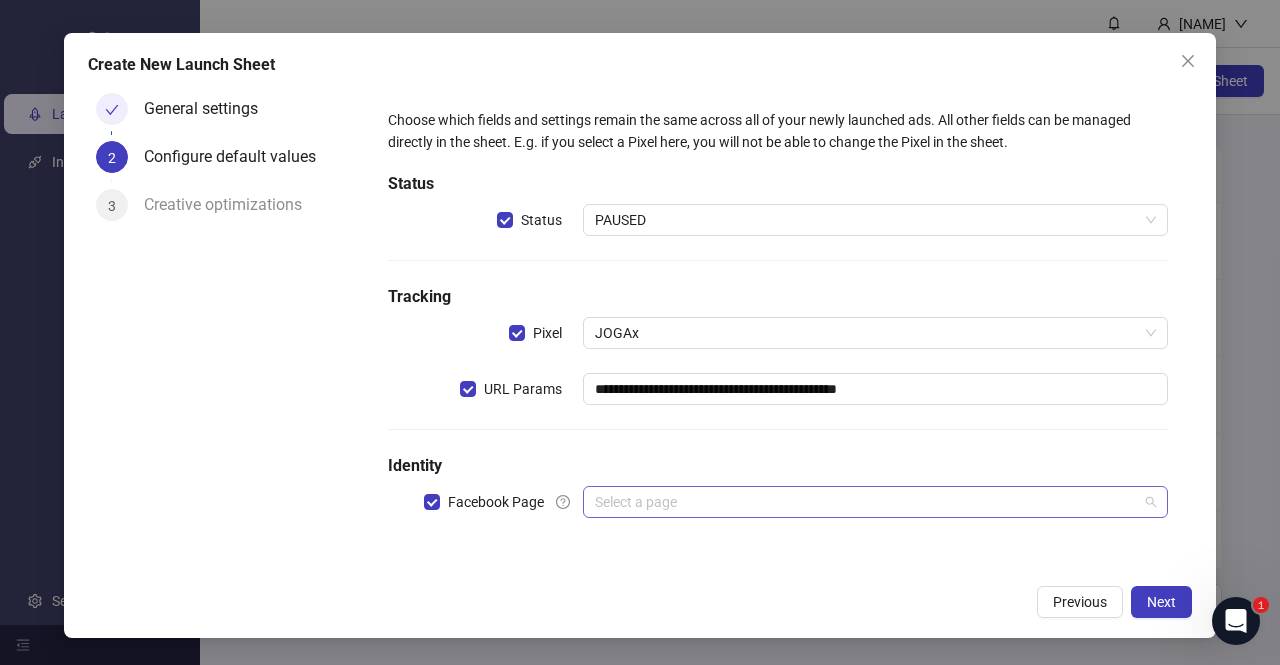 click at bounding box center (866, 502) 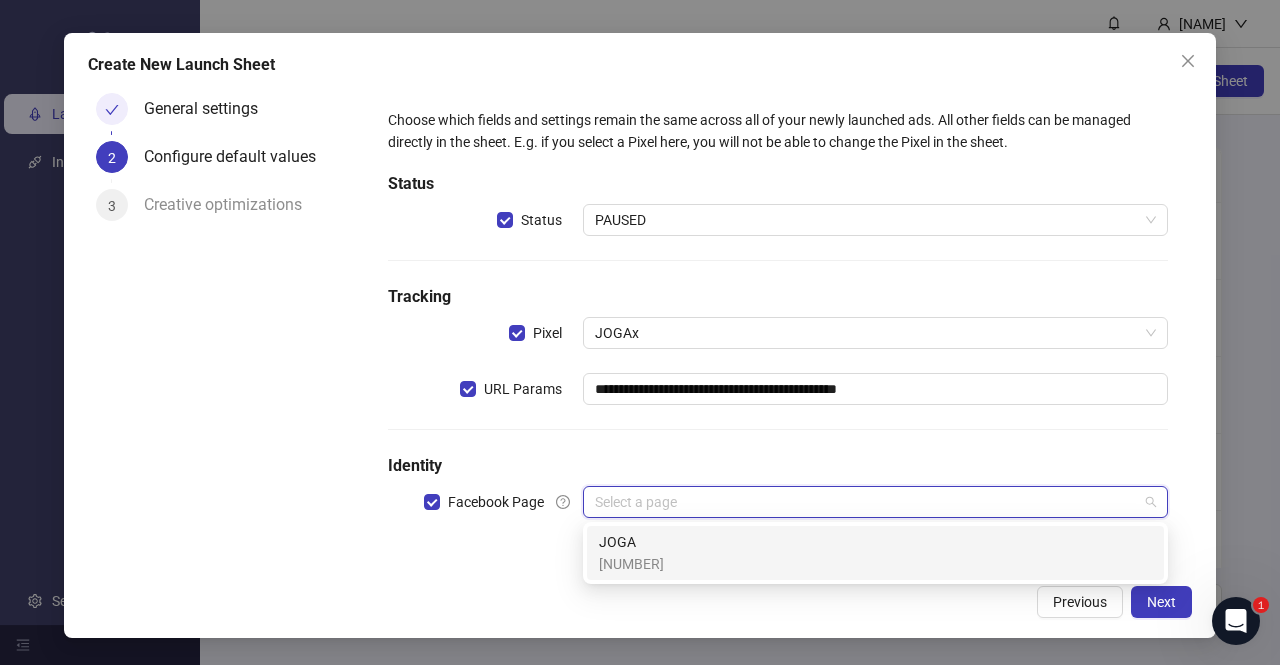 click on "JOGA [NUMBER]" at bounding box center [875, 553] 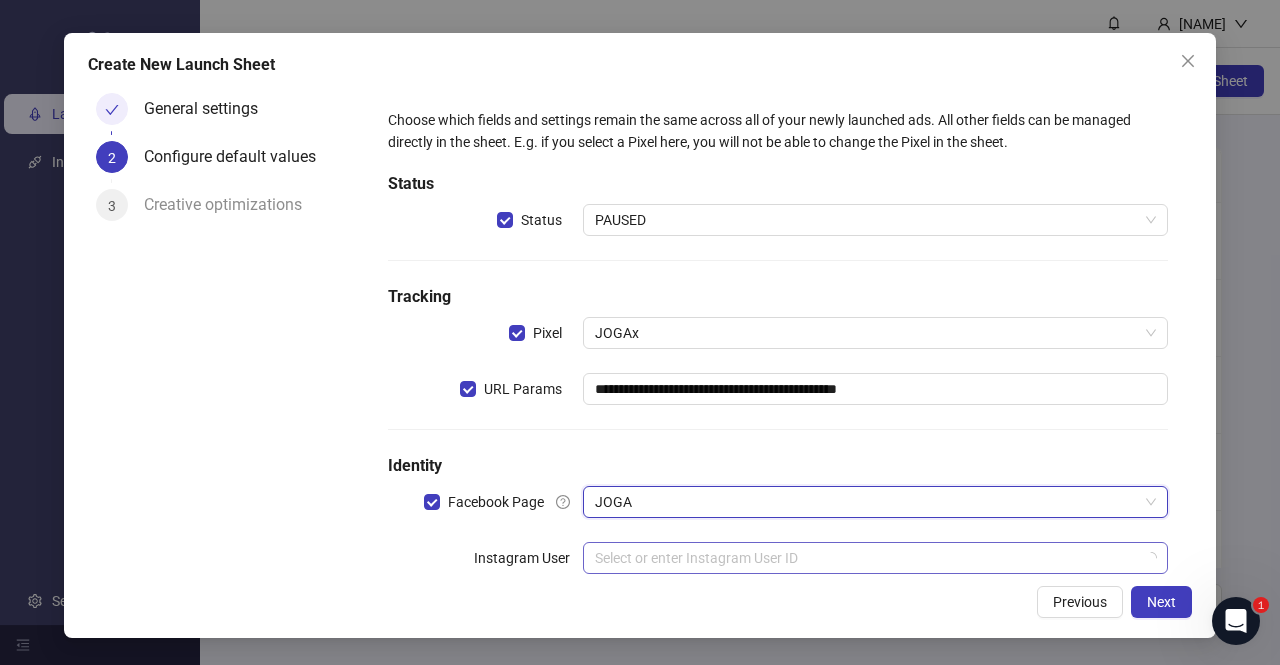 click at bounding box center (866, 558) 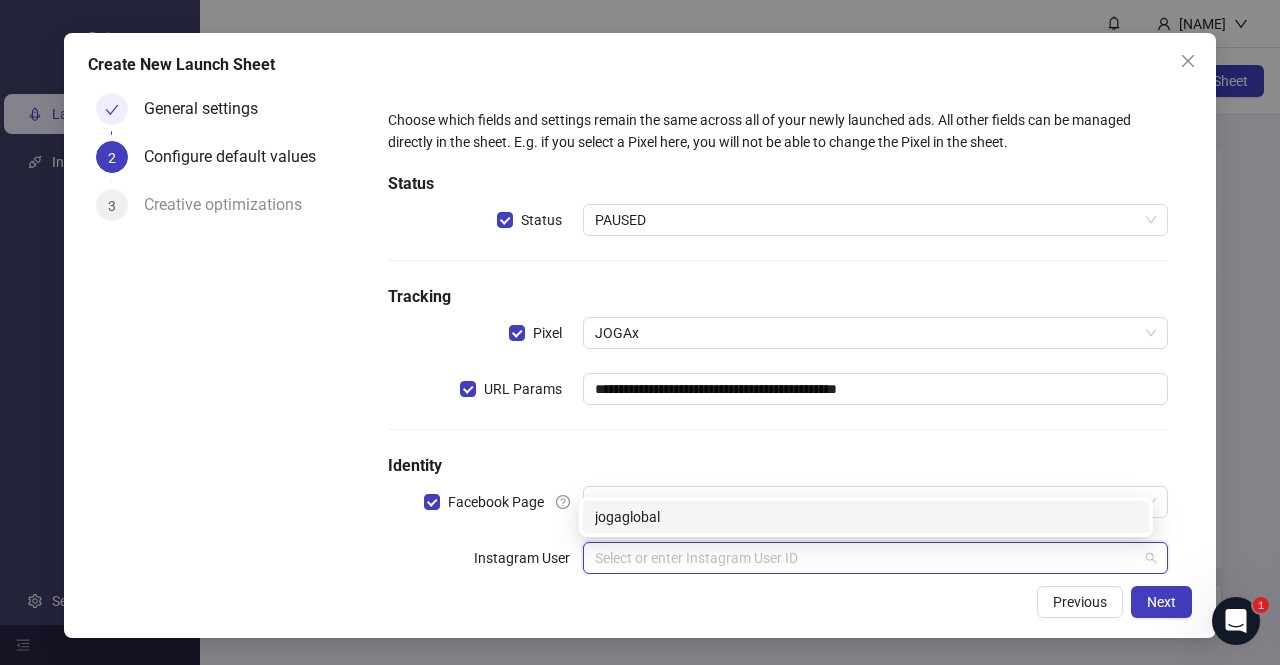 click on "jogaglobal" at bounding box center (866, 517) 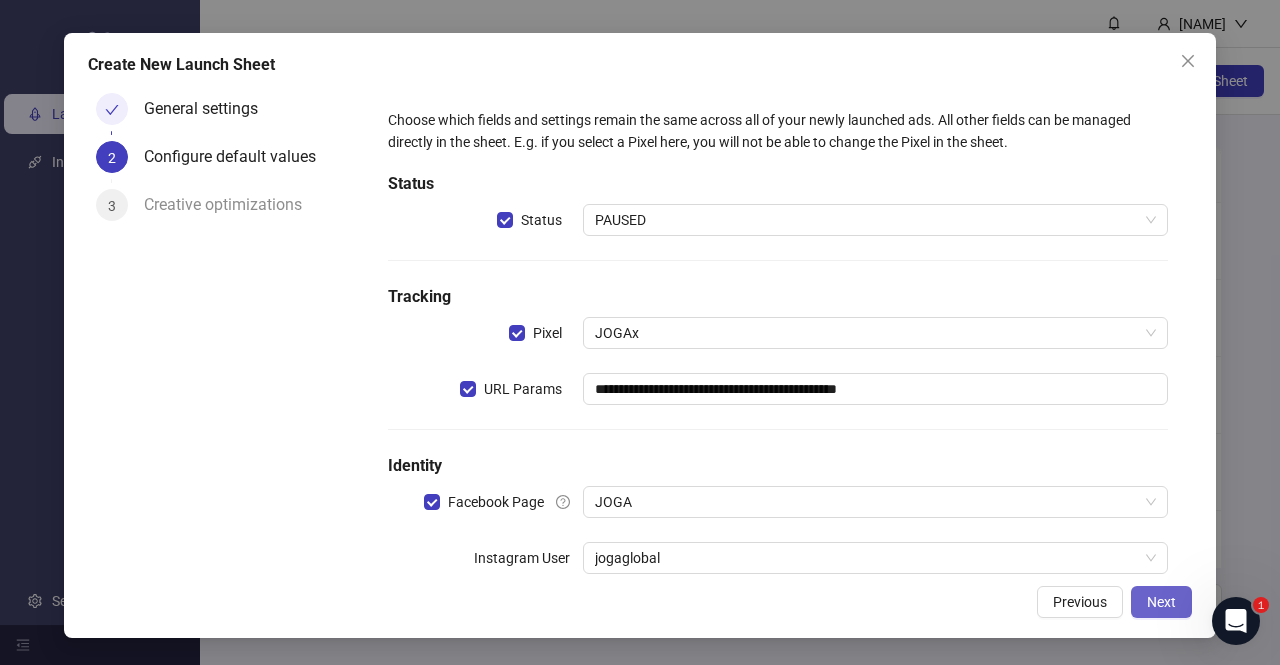 click on "Next" at bounding box center (1161, 602) 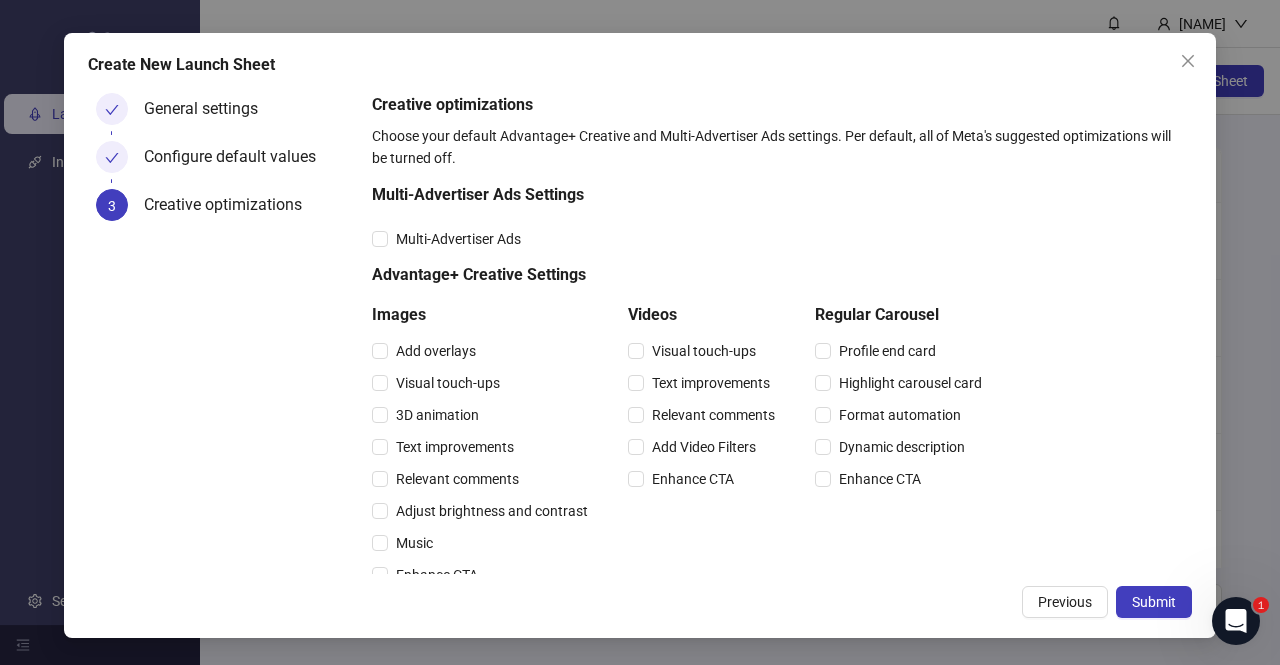 click on "Submit" at bounding box center [1154, 602] 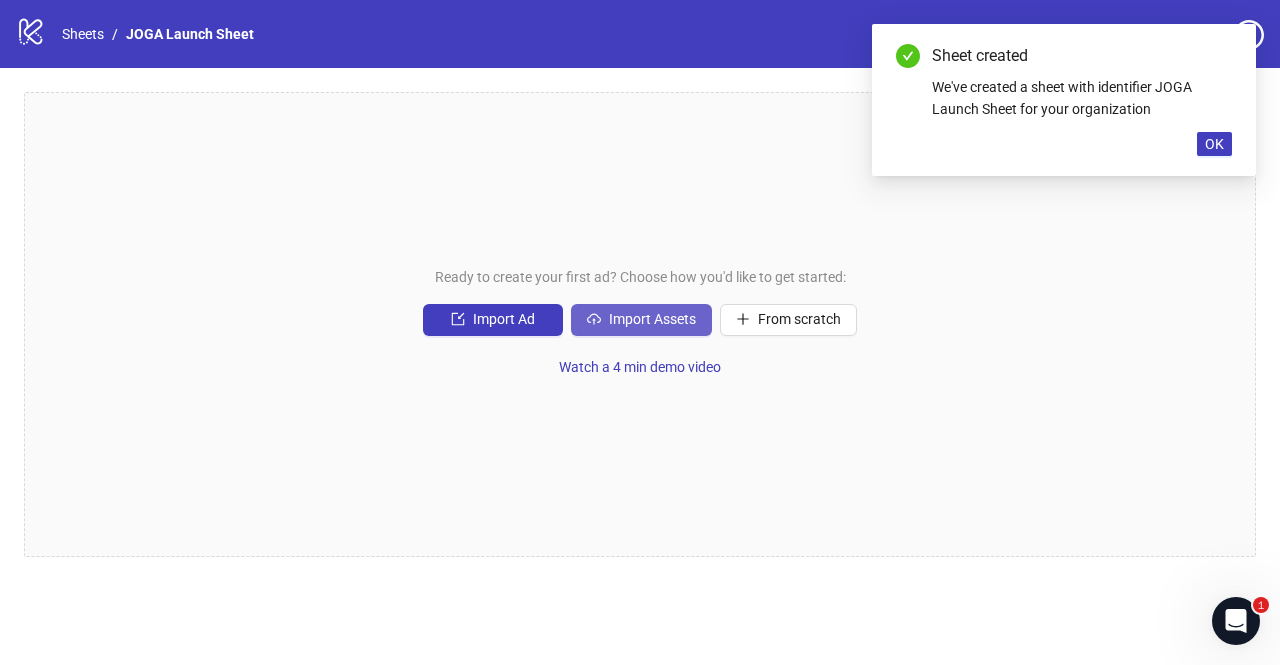 click on "Import Assets" at bounding box center (641, 320) 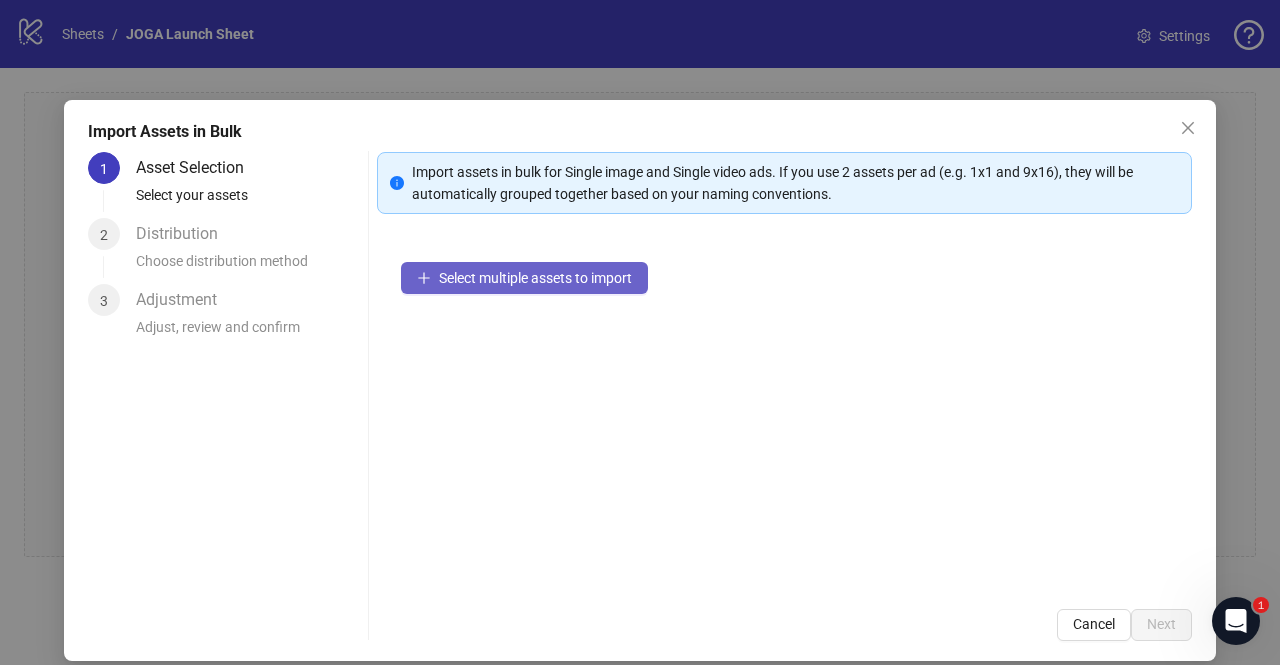 click on "Select multiple assets to import" at bounding box center [535, 278] 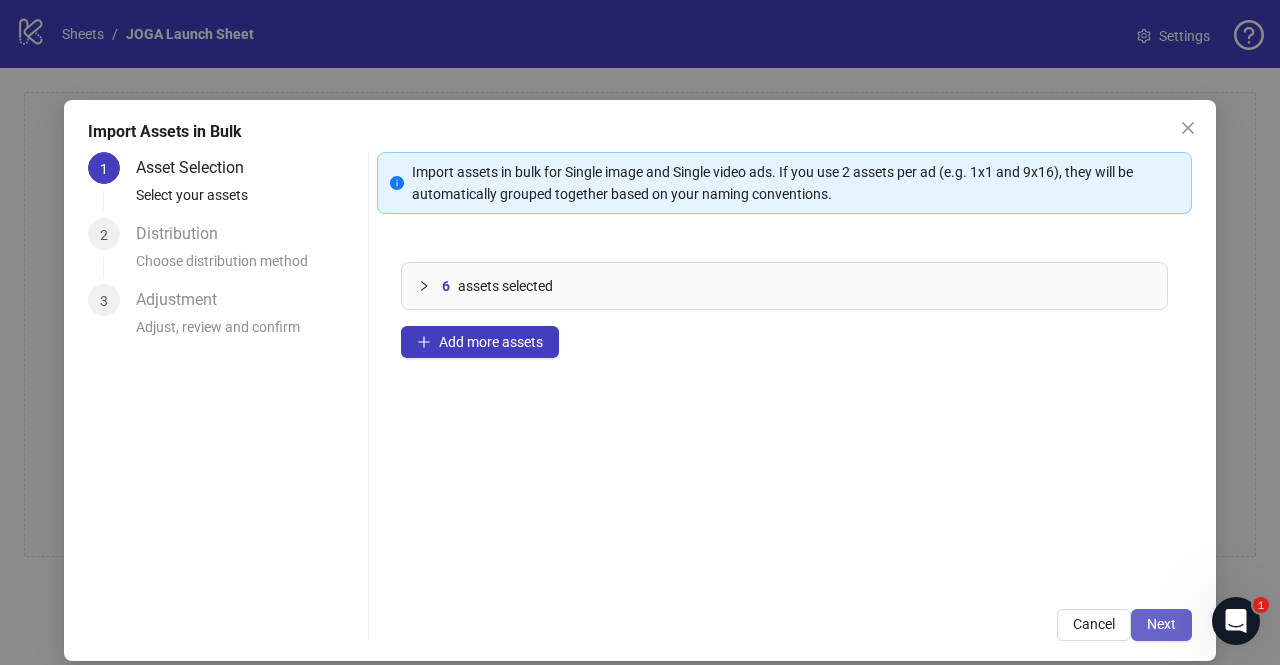 click on "Next" at bounding box center [1161, 625] 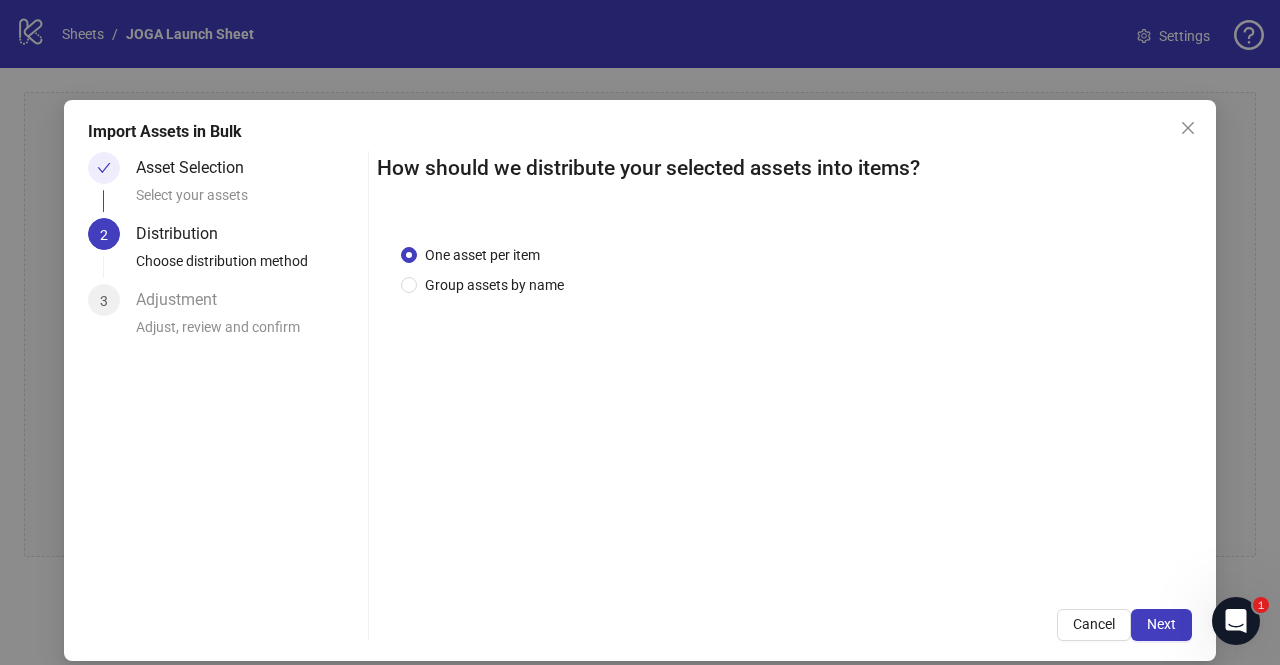 click 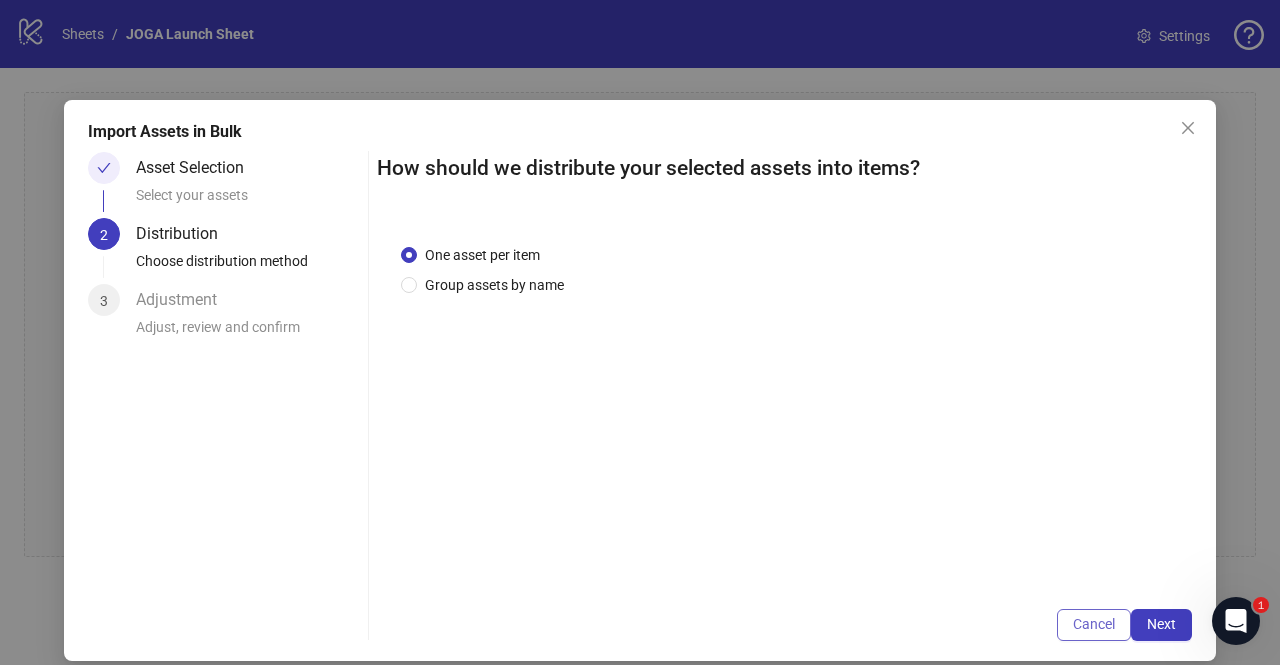 click on "Cancel" at bounding box center (1094, 625) 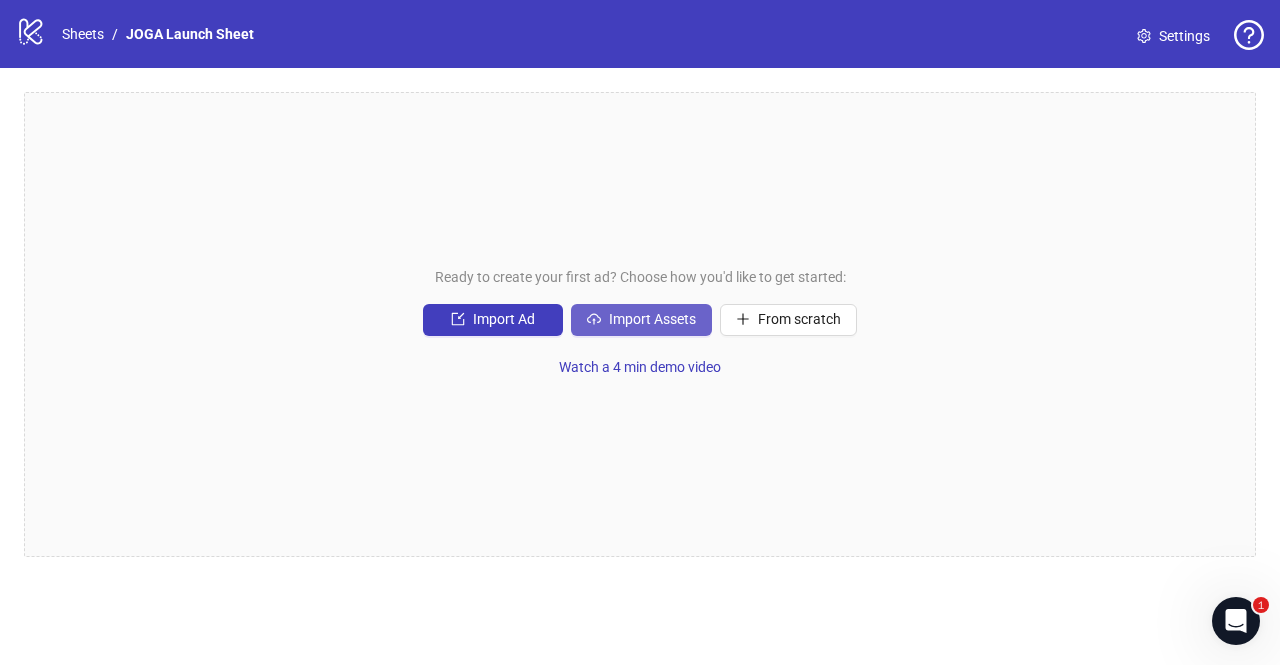 click on "Import Assets" at bounding box center [641, 320] 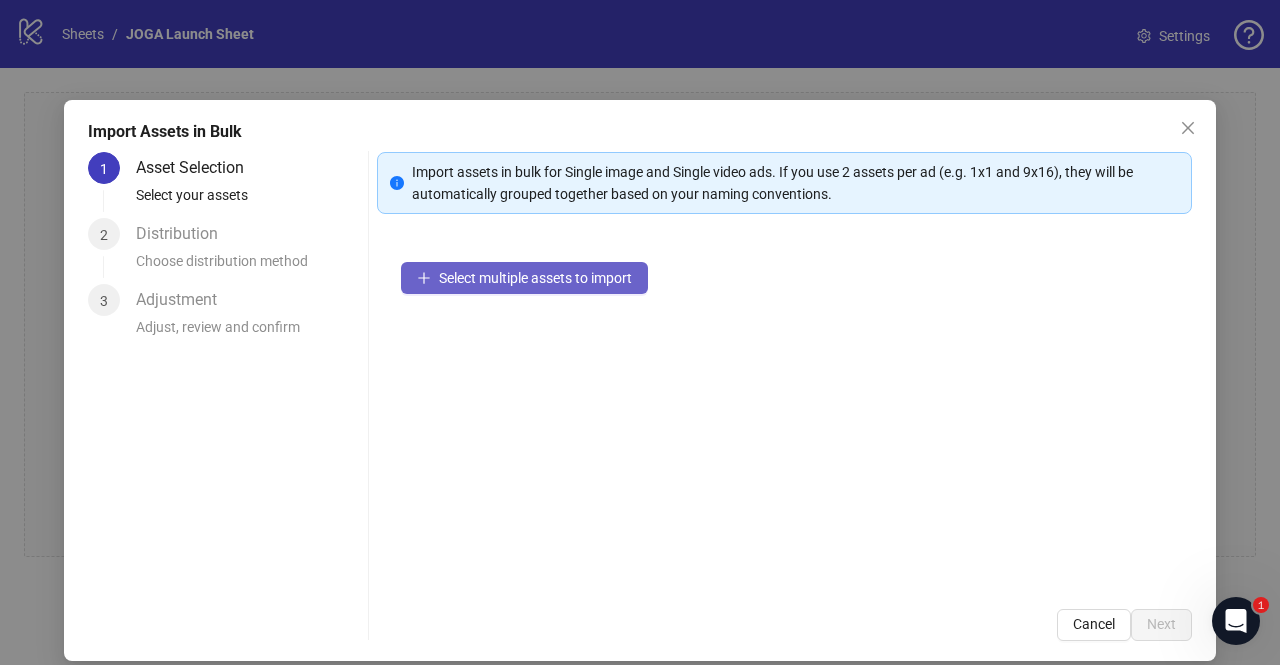 click on "Select multiple assets to import" at bounding box center [535, 278] 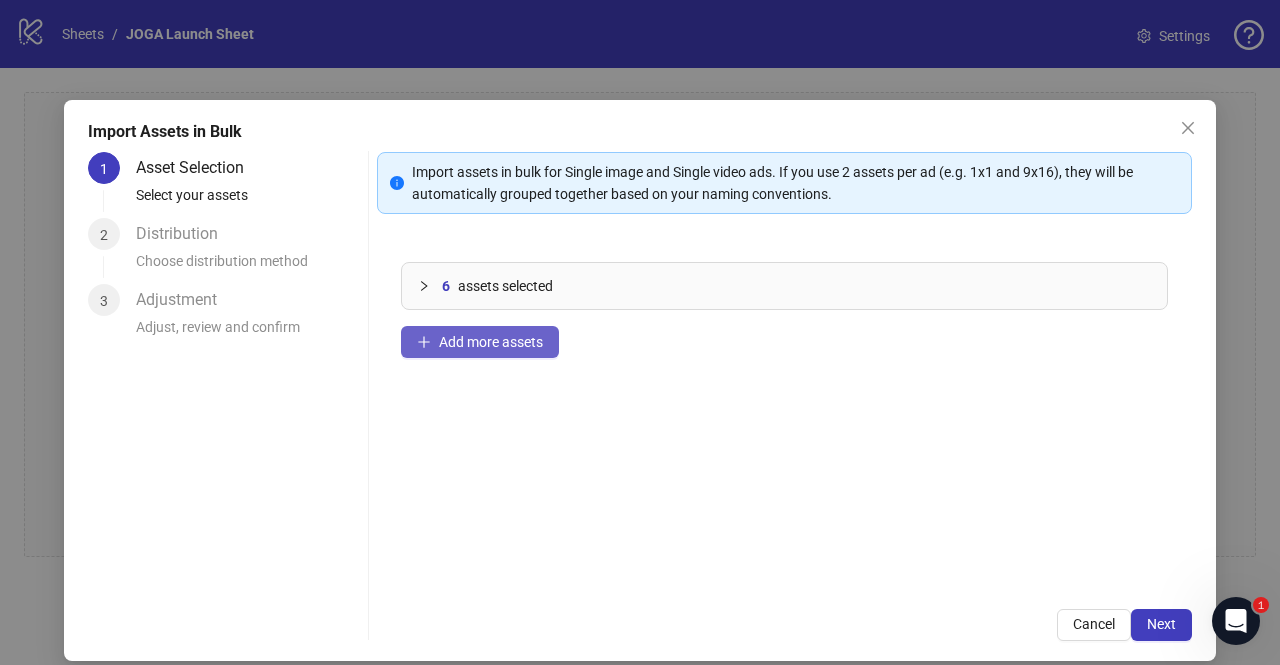 click on "Add more assets" at bounding box center [491, 342] 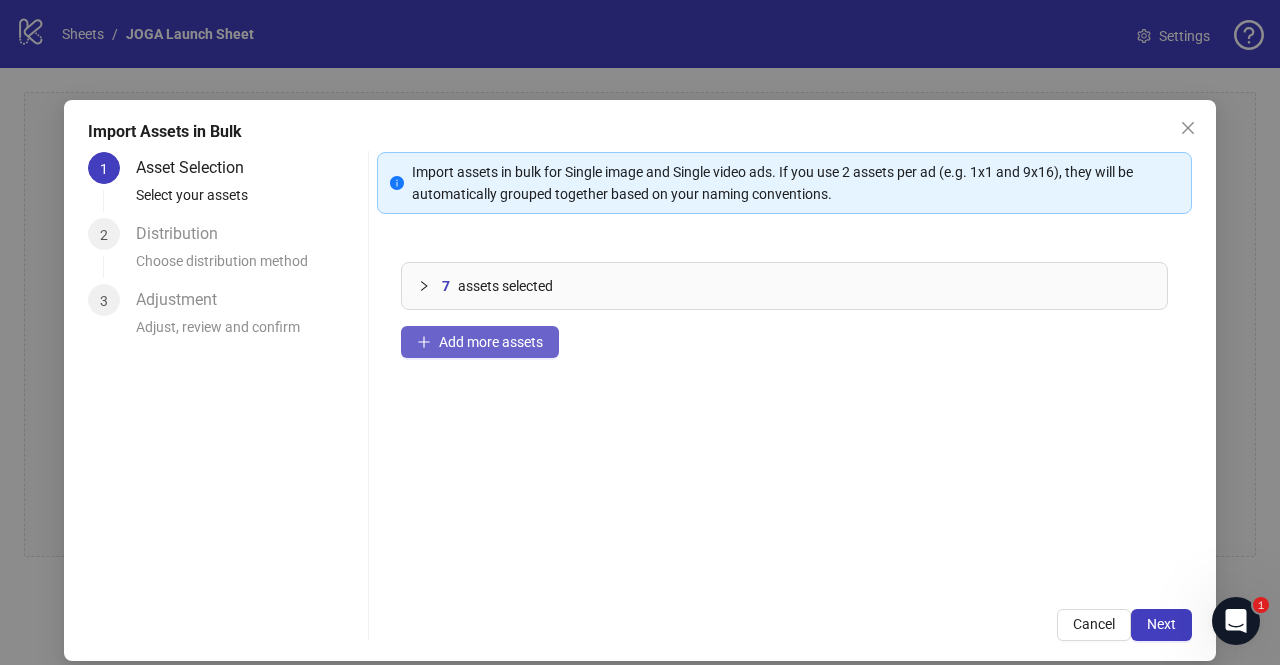 click on "Add more assets" at bounding box center [491, 342] 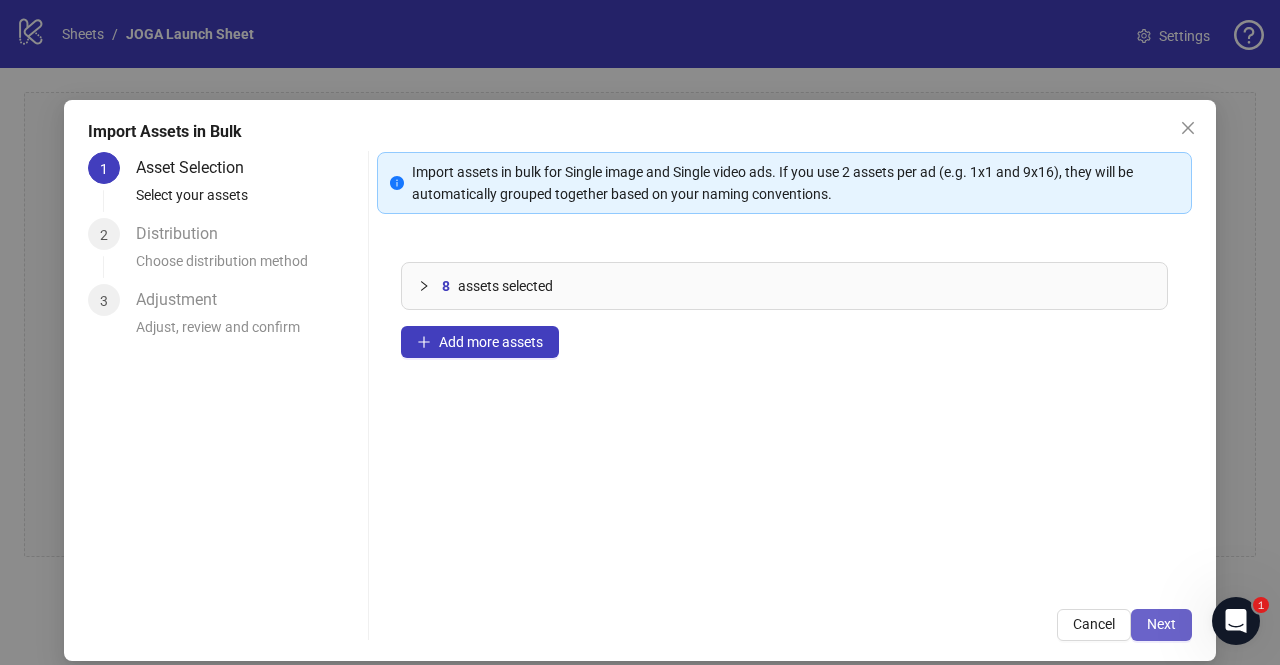click on "Next" at bounding box center (1161, 625) 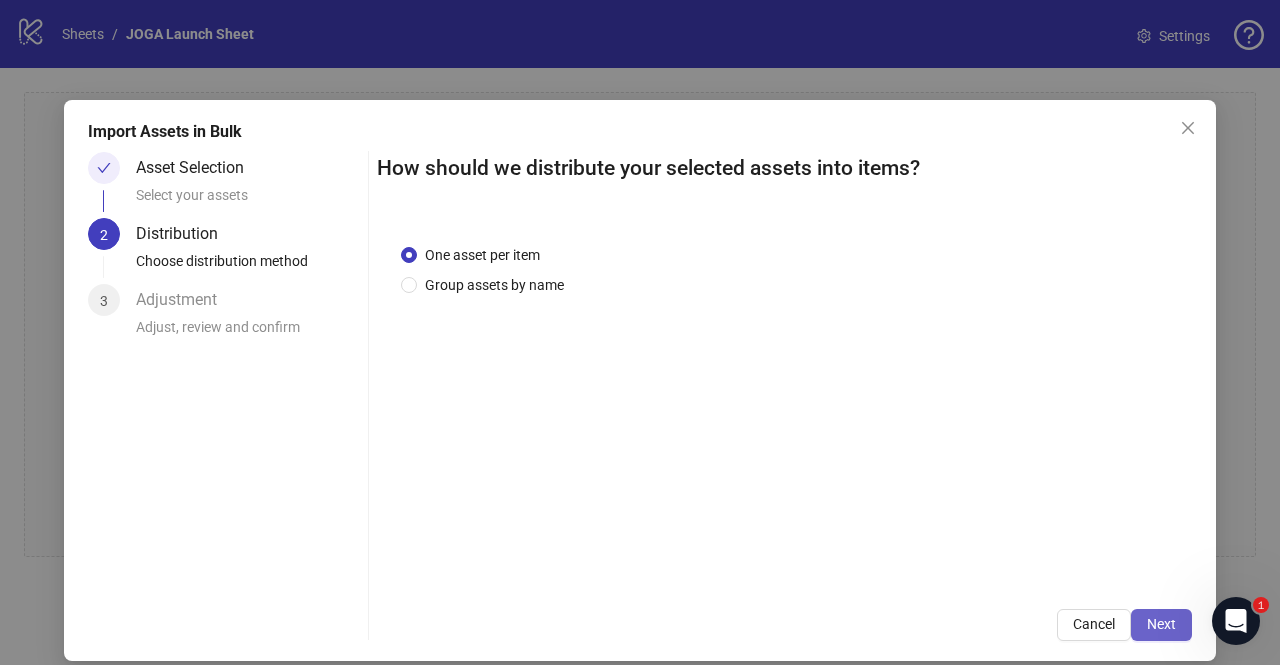 click on "Next" at bounding box center [1161, 624] 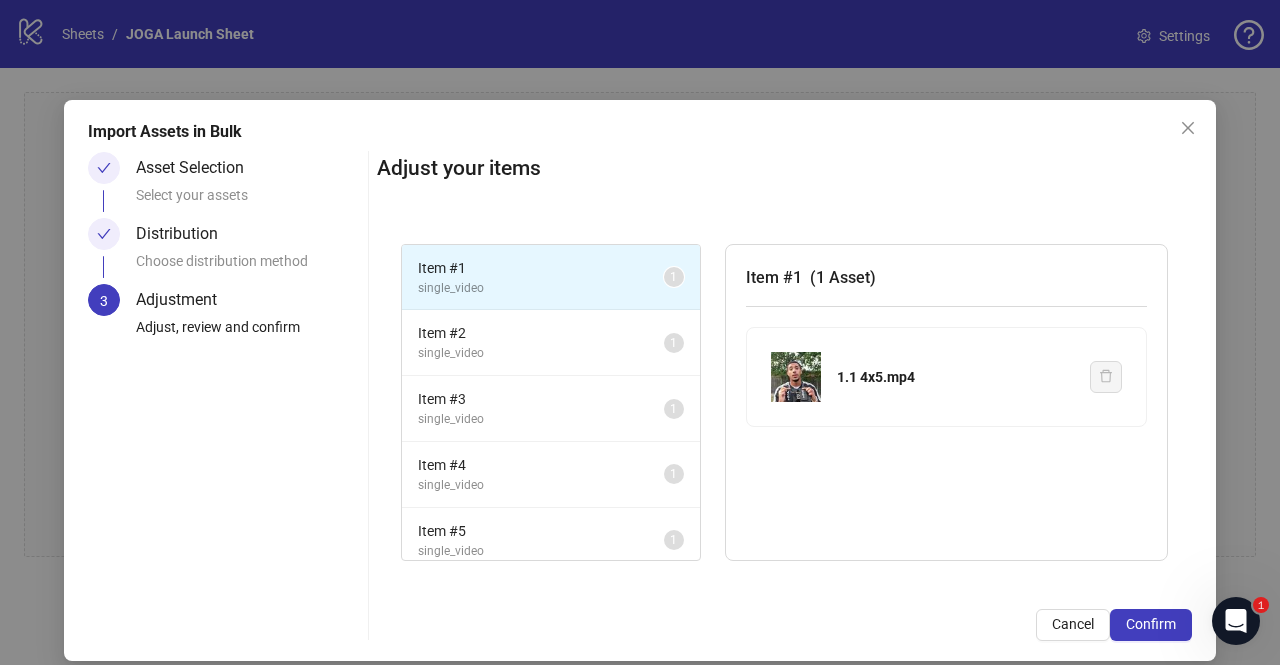 click on "Confirm" at bounding box center (1151, 624) 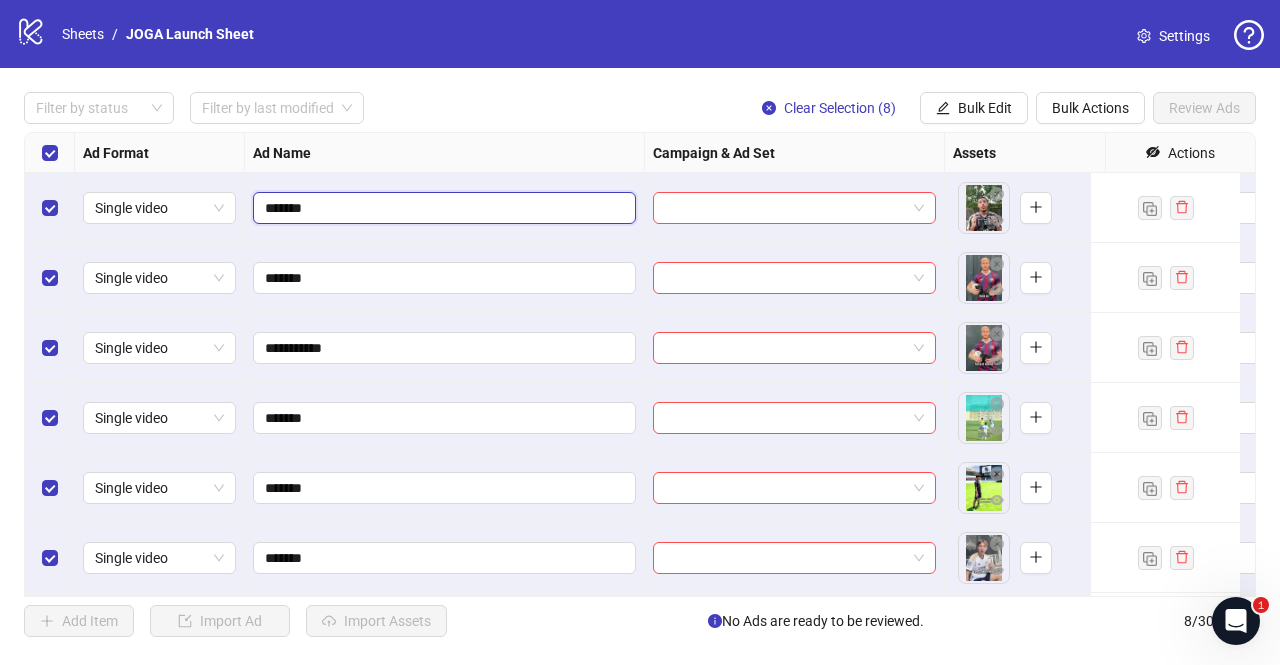 drag, startPoint x: 424, startPoint y: 211, endPoint x: 264, endPoint y: 207, distance: 160.04999 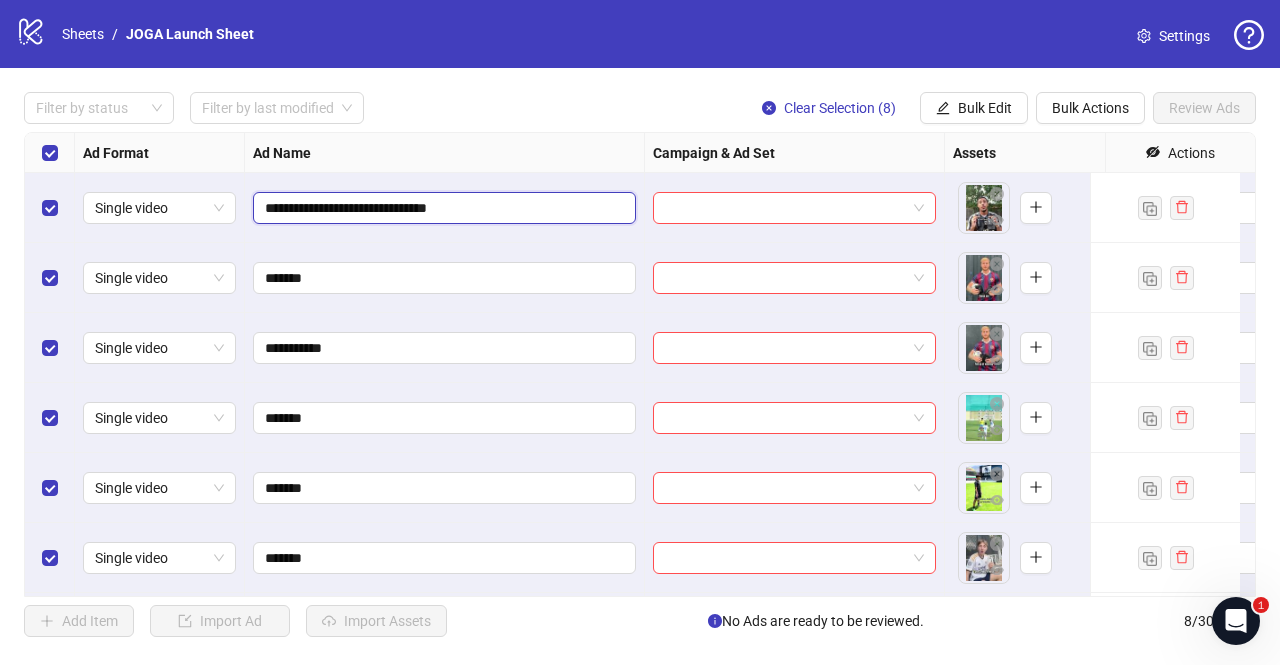 type on "**********" 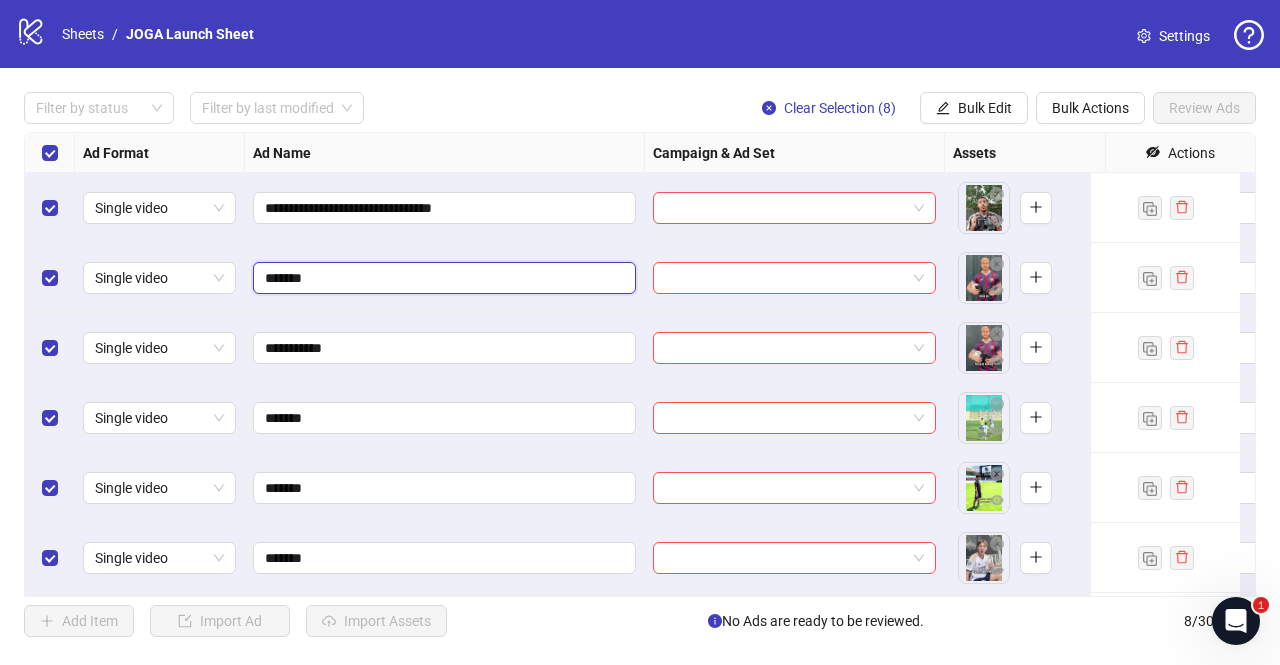 drag, startPoint x: 338, startPoint y: 276, endPoint x: 255, endPoint y: 273, distance: 83.0542 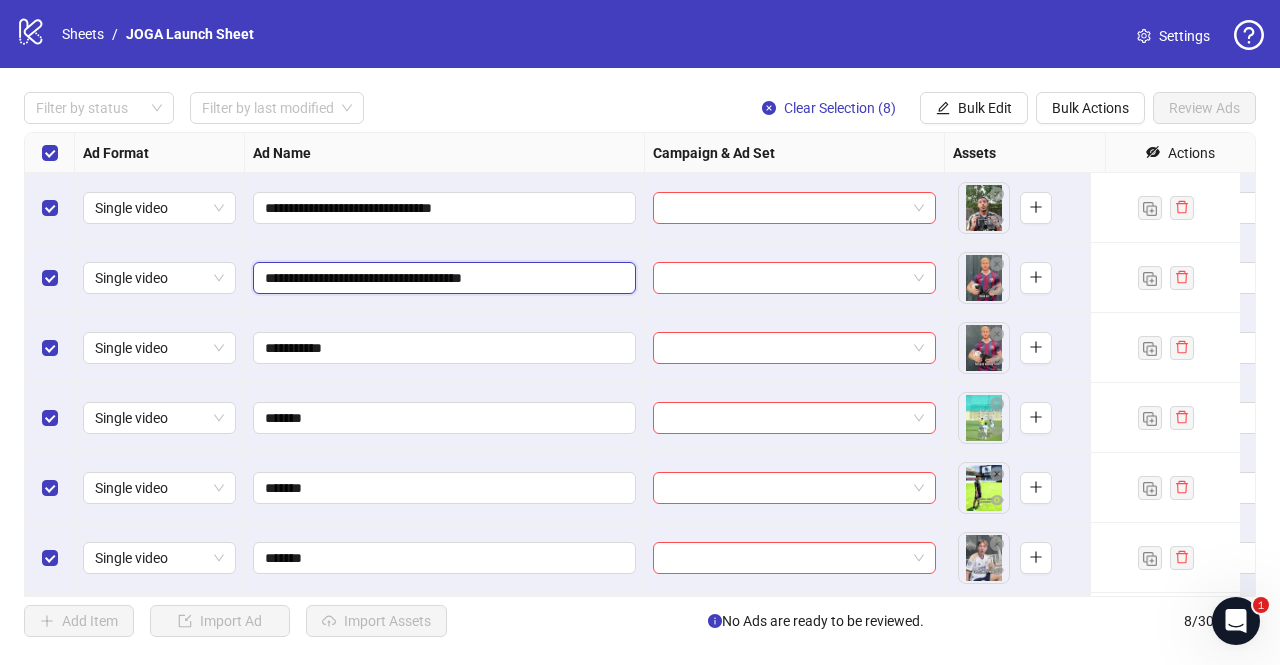 type on "**********" 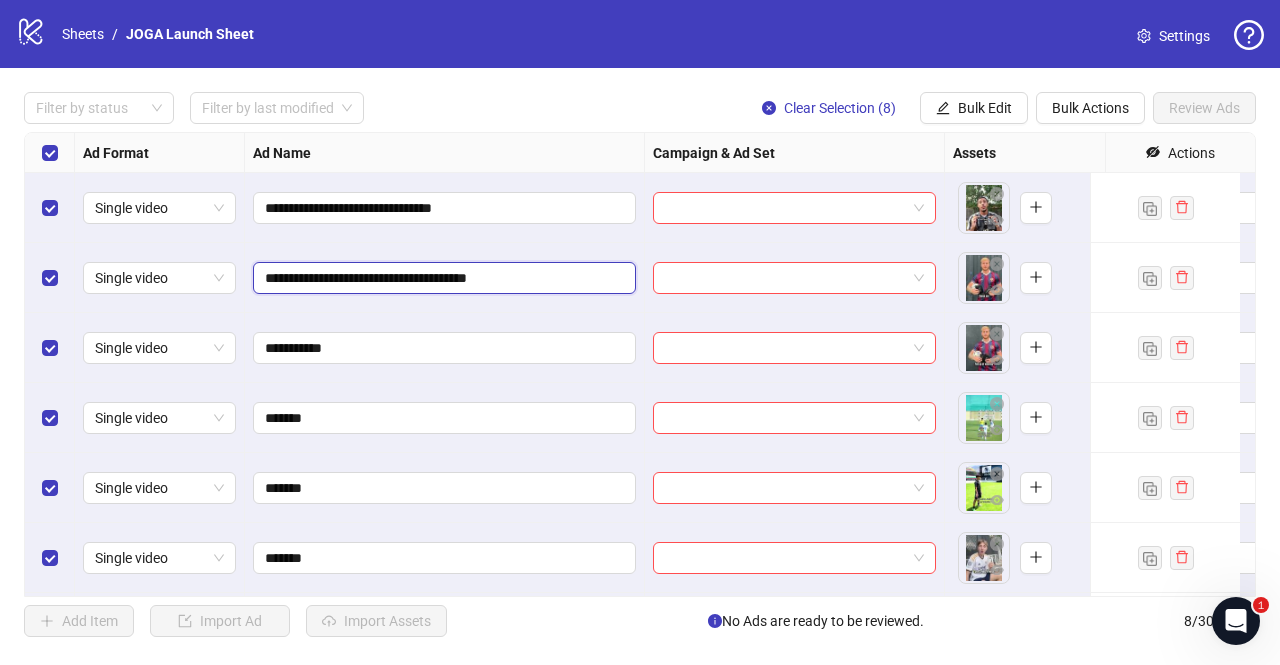 drag, startPoint x: 537, startPoint y: 275, endPoint x: 258, endPoint y: 281, distance: 279.0645 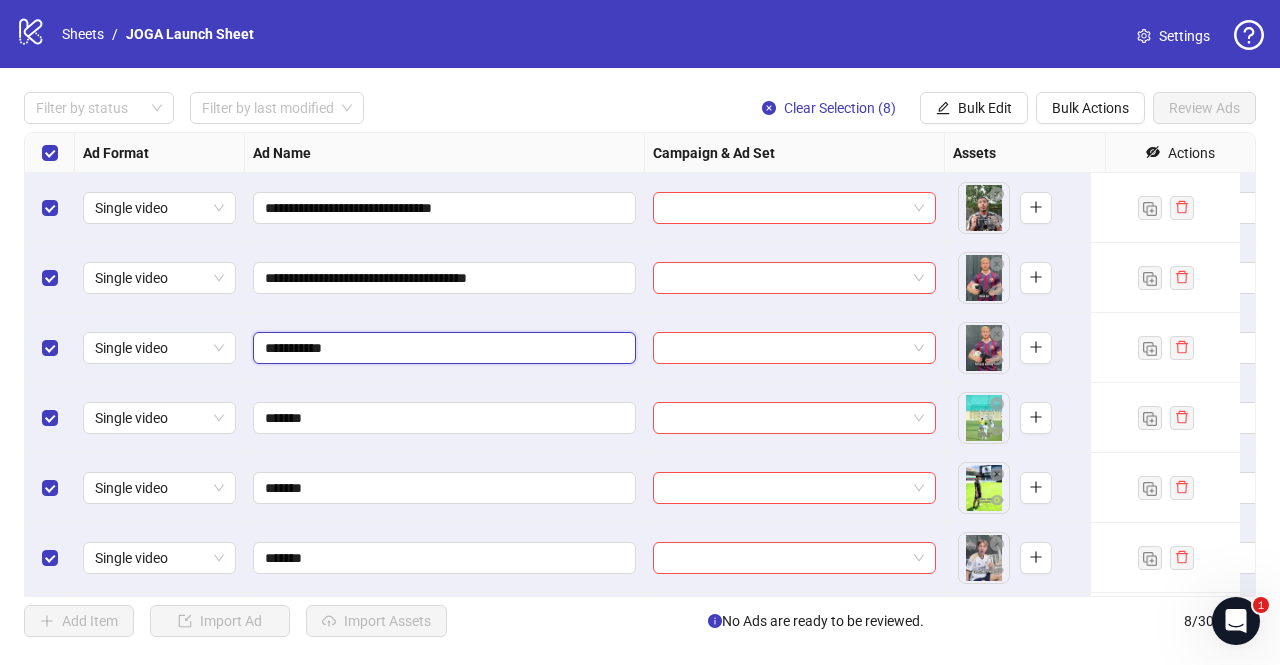 drag, startPoint x: 350, startPoint y: 351, endPoint x: 246, endPoint y: 347, distance: 104.0769 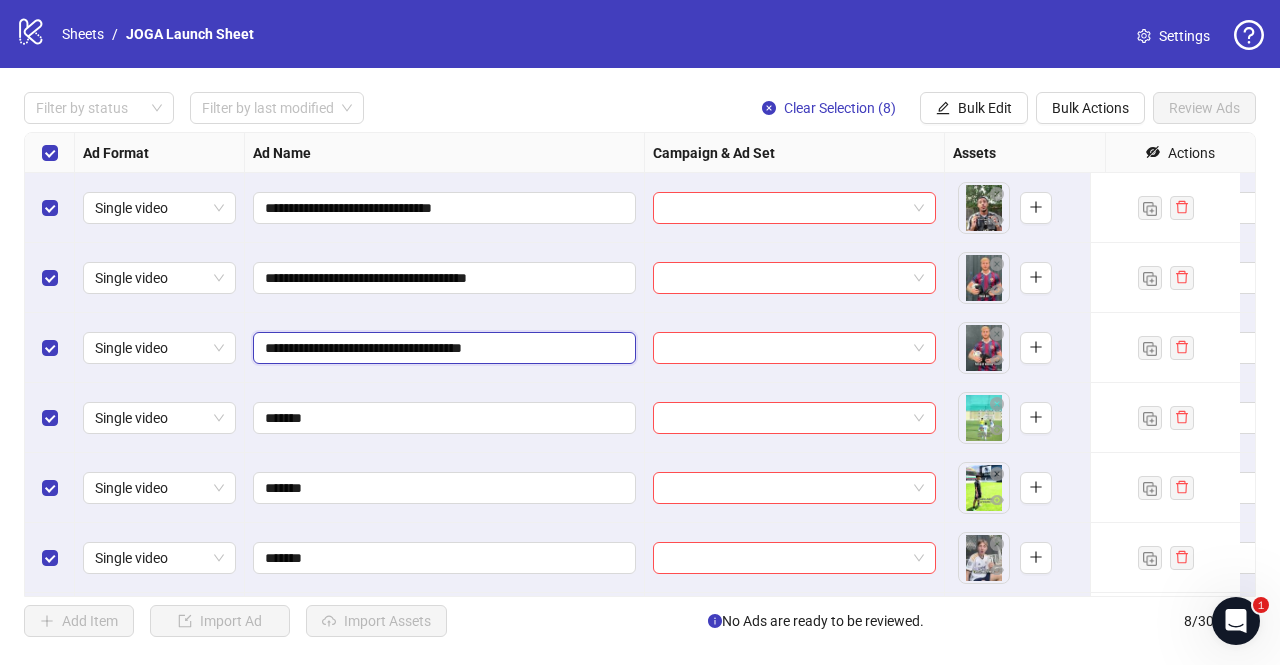 type on "**********" 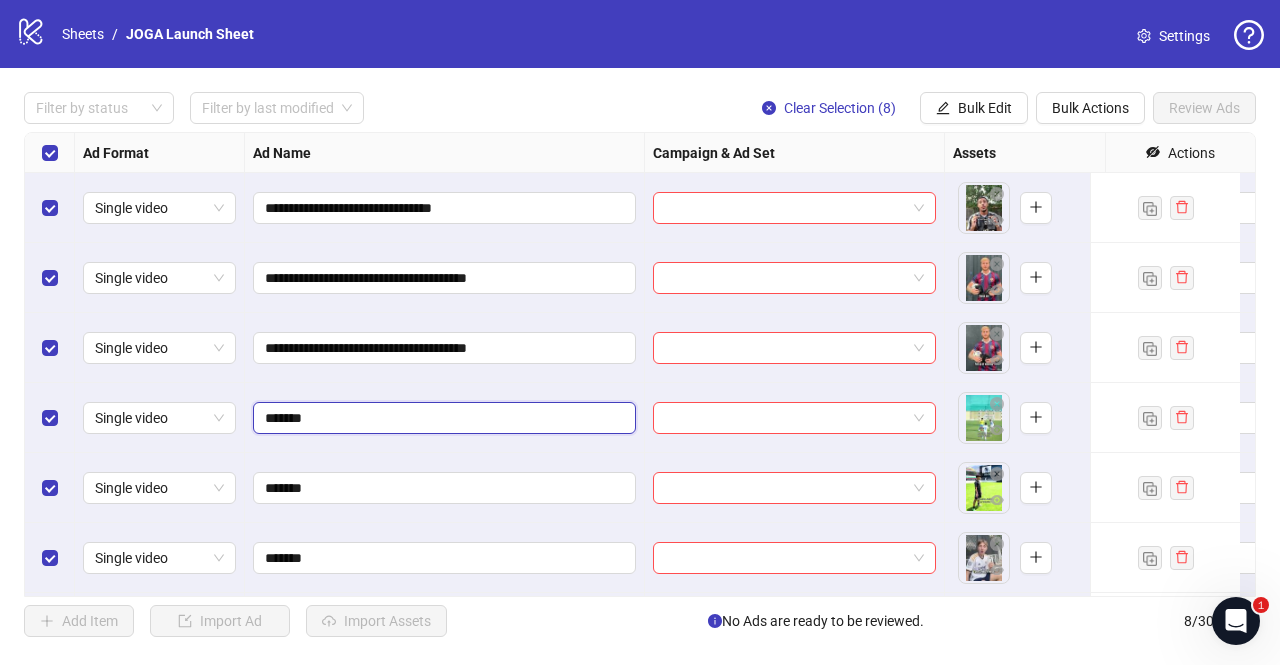 click on "*******" at bounding box center (442, 418) 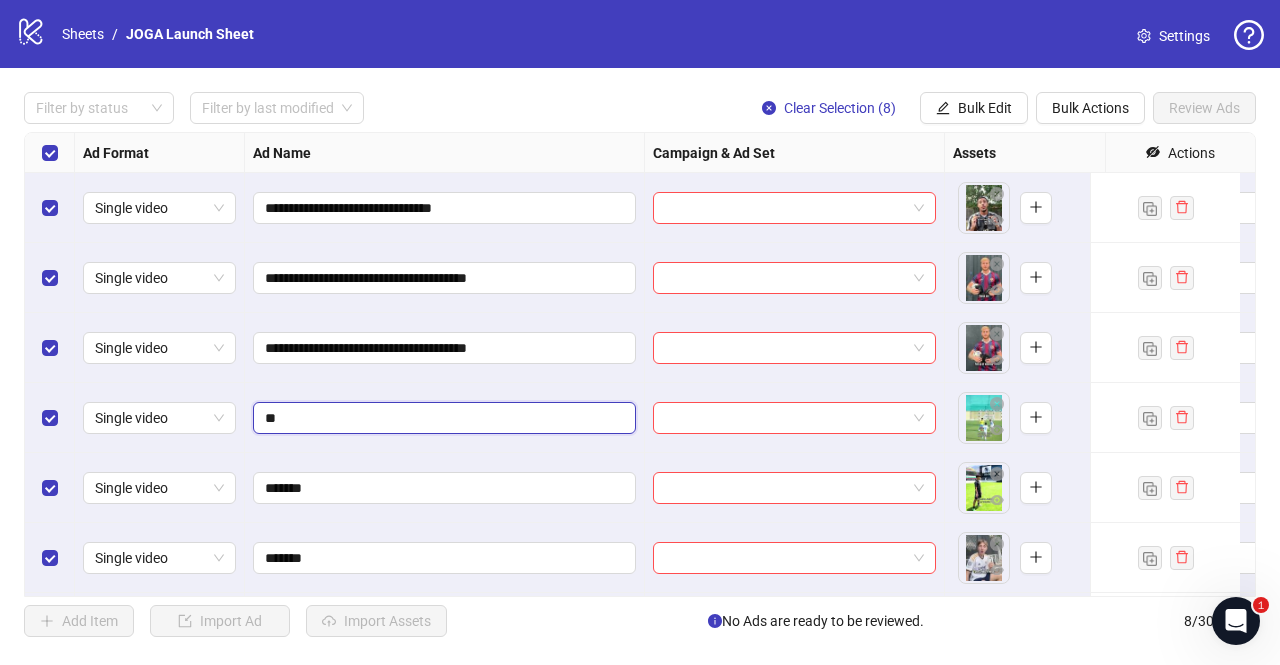 type on "*" 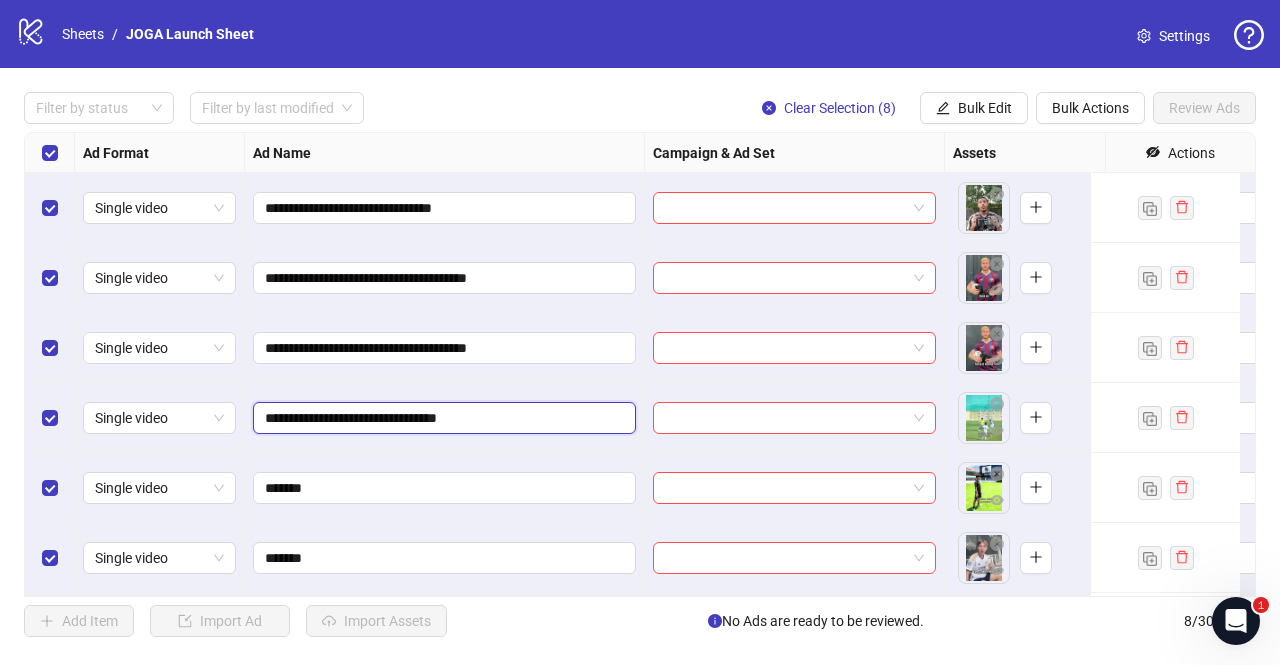 type on "**********" 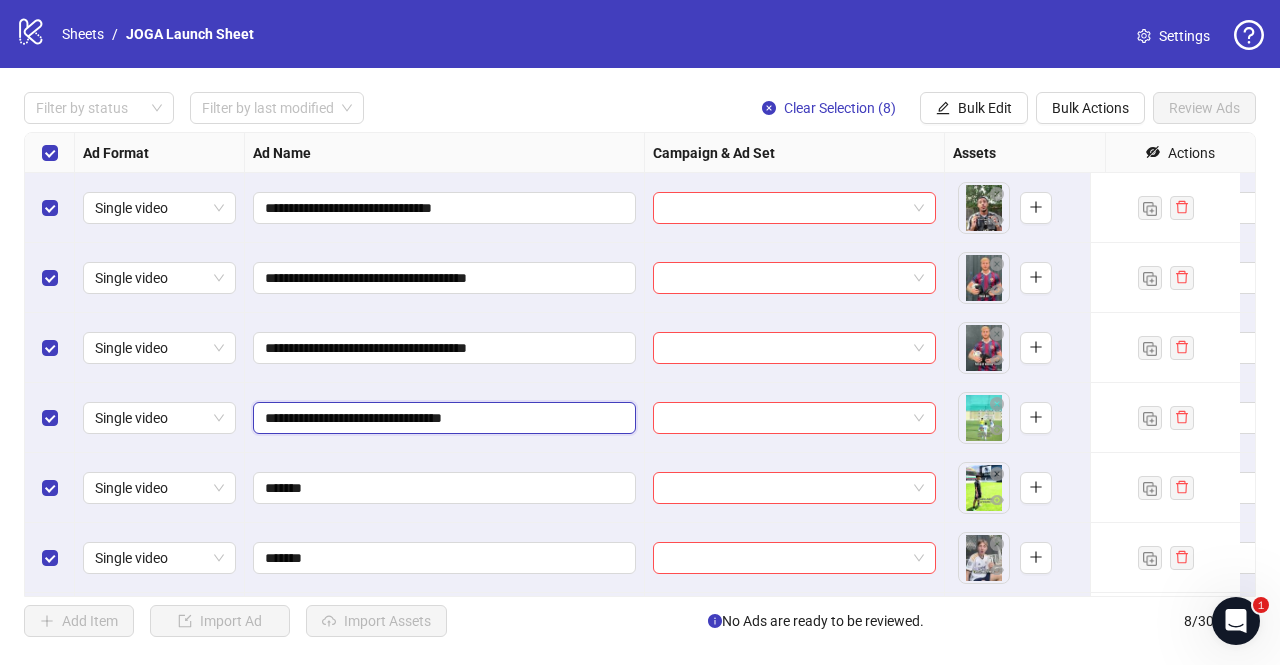 drag, startPoint x: 518, startPoint y: 419, endPoint x: 253, endPoint y: 403, distance: 265.48257 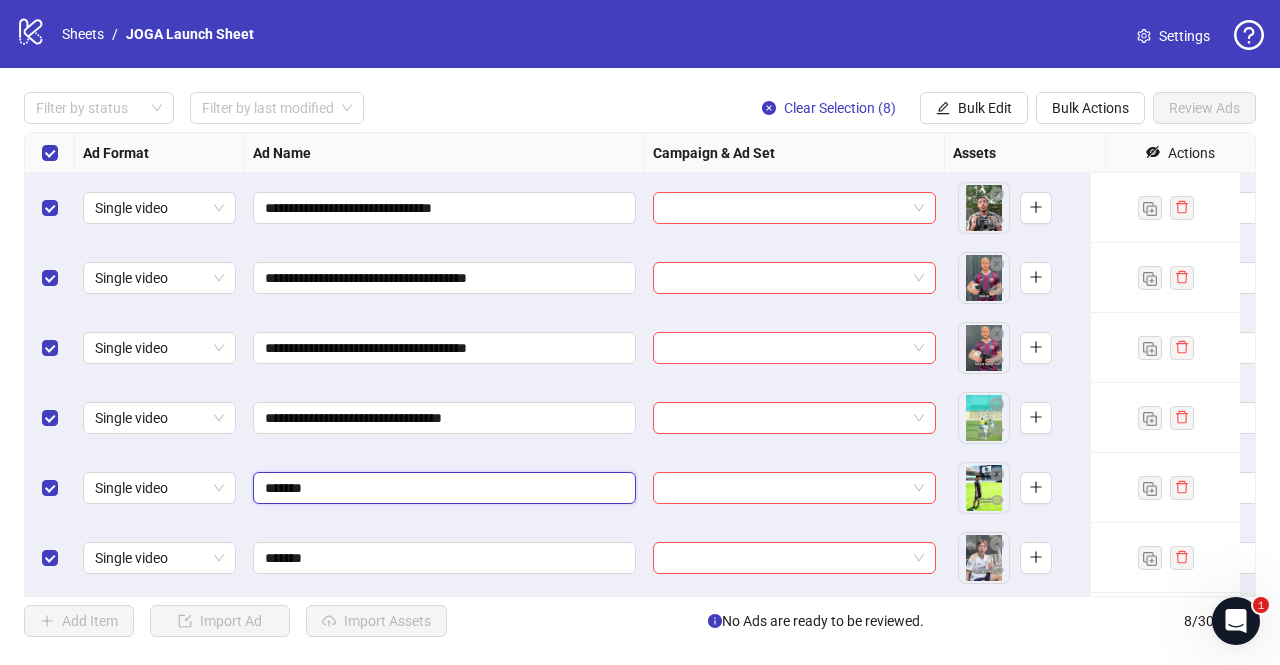 drag, startPoint x: 319, startPoint y: 486, endPoint x: 242, endPoint y: 481, distance: 77.16217 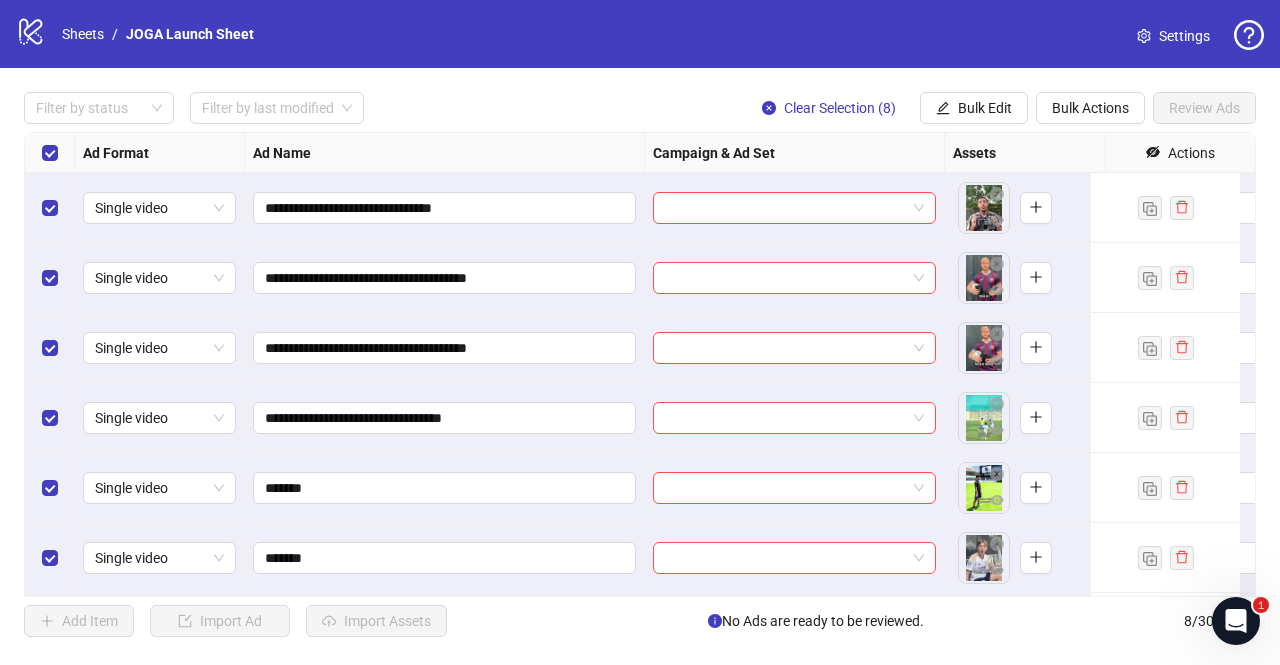 click on "Single video" at bounding box center [160, 488] 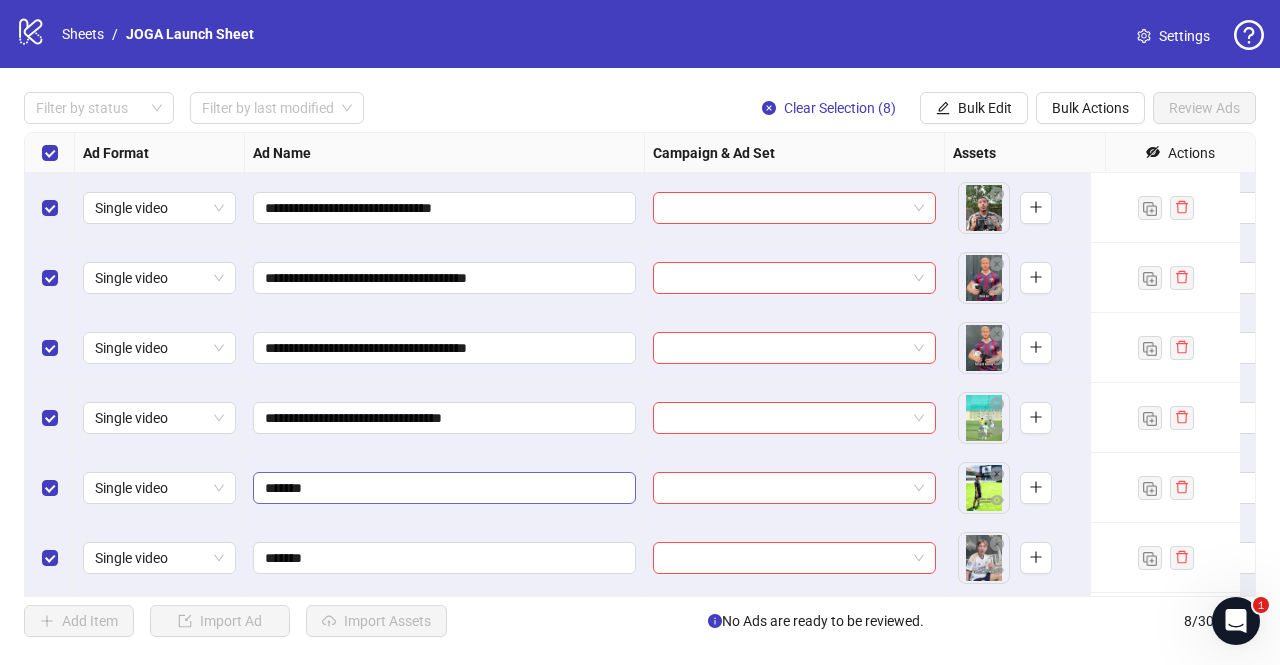click on "*******" at bounding box center [444, 488] 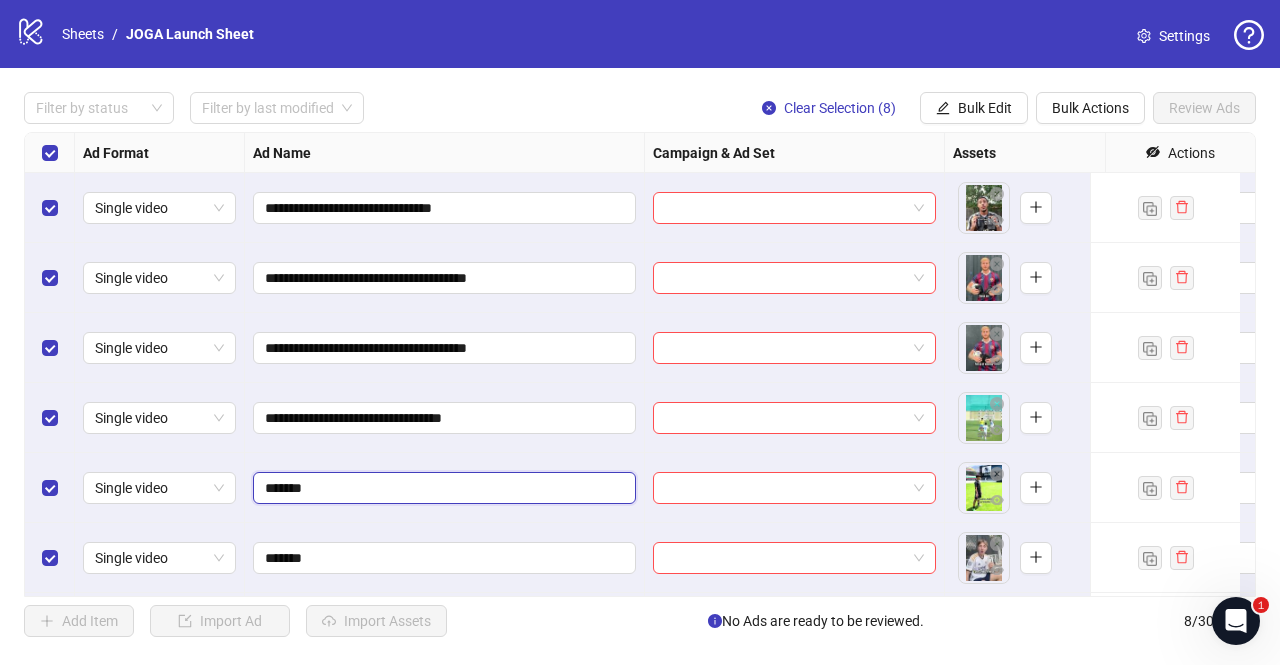 paste on "**********" 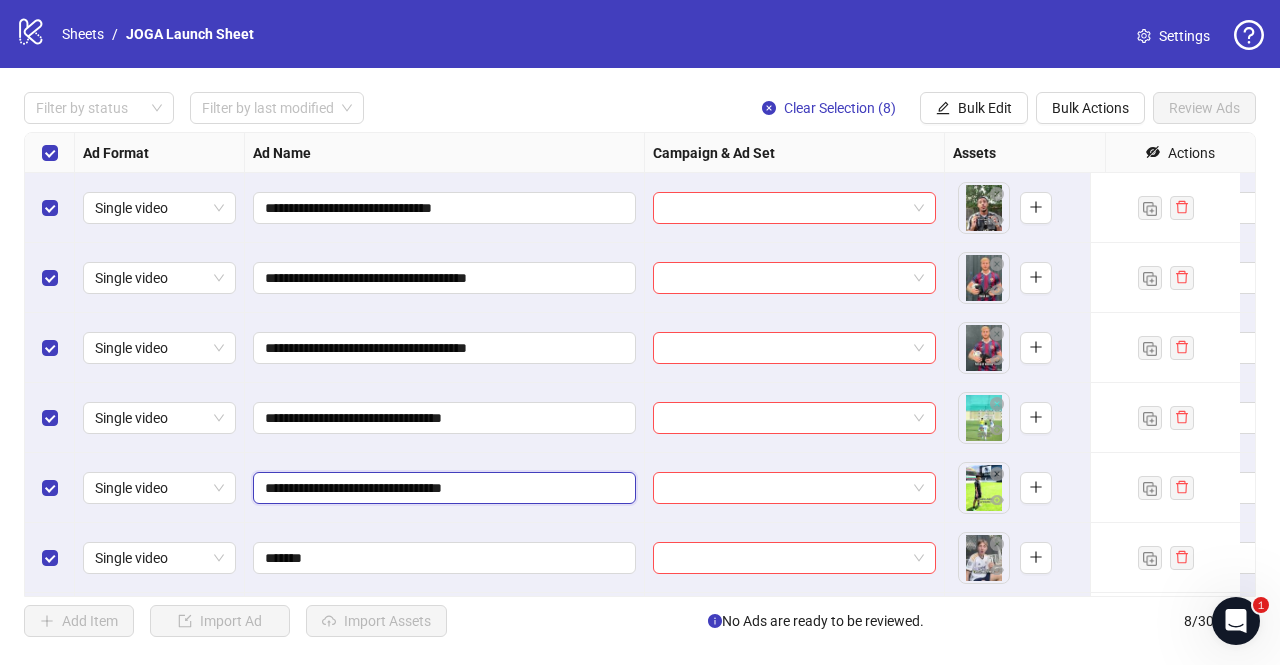 scroll, scrollTop: 58, scrollLeft: 0, axis: vertical 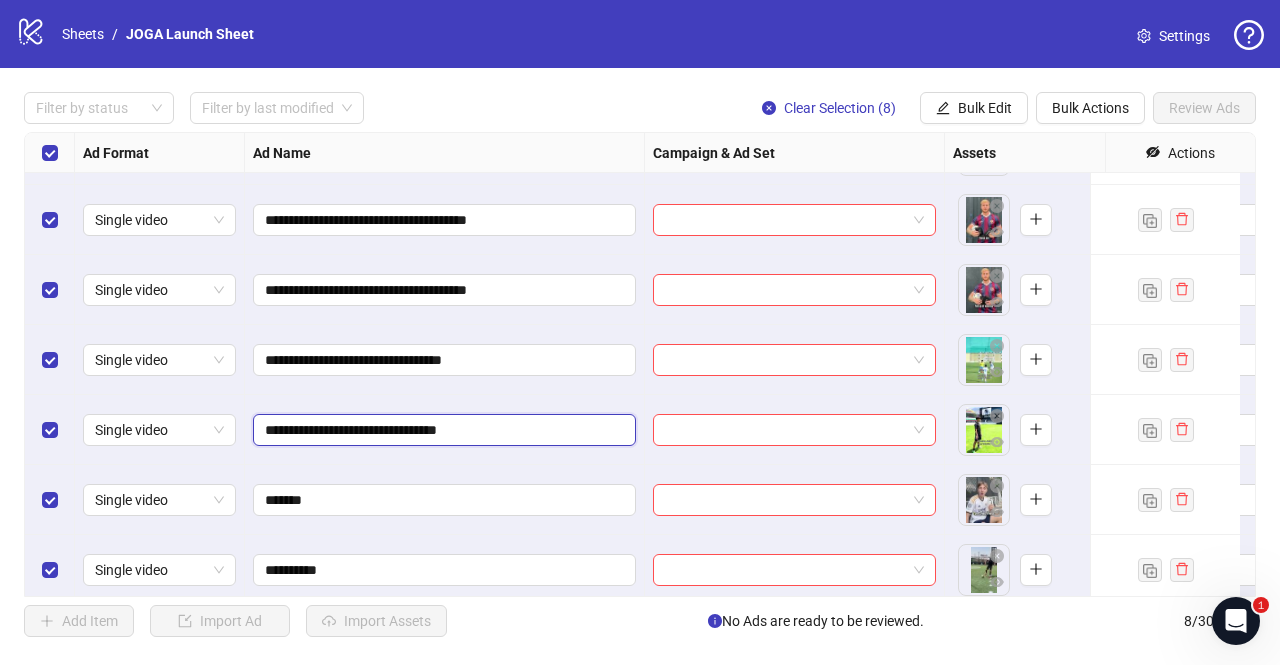 type on "**********" 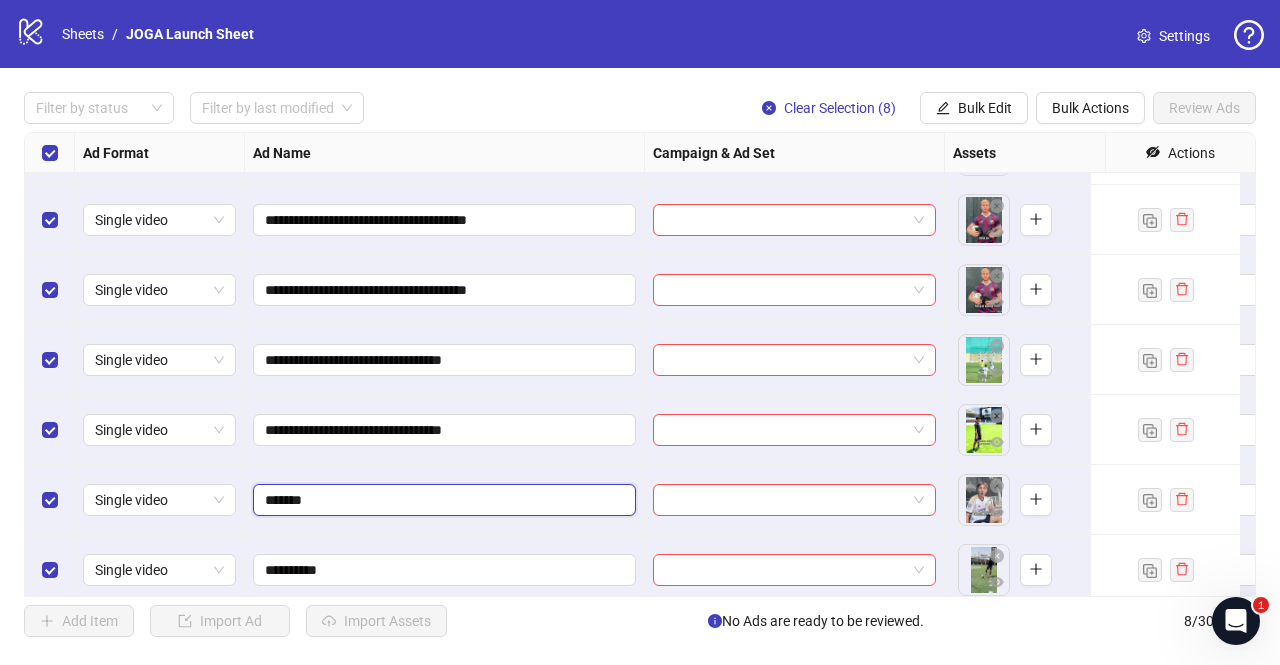 click on "*******" at bounding box center [442, 500] 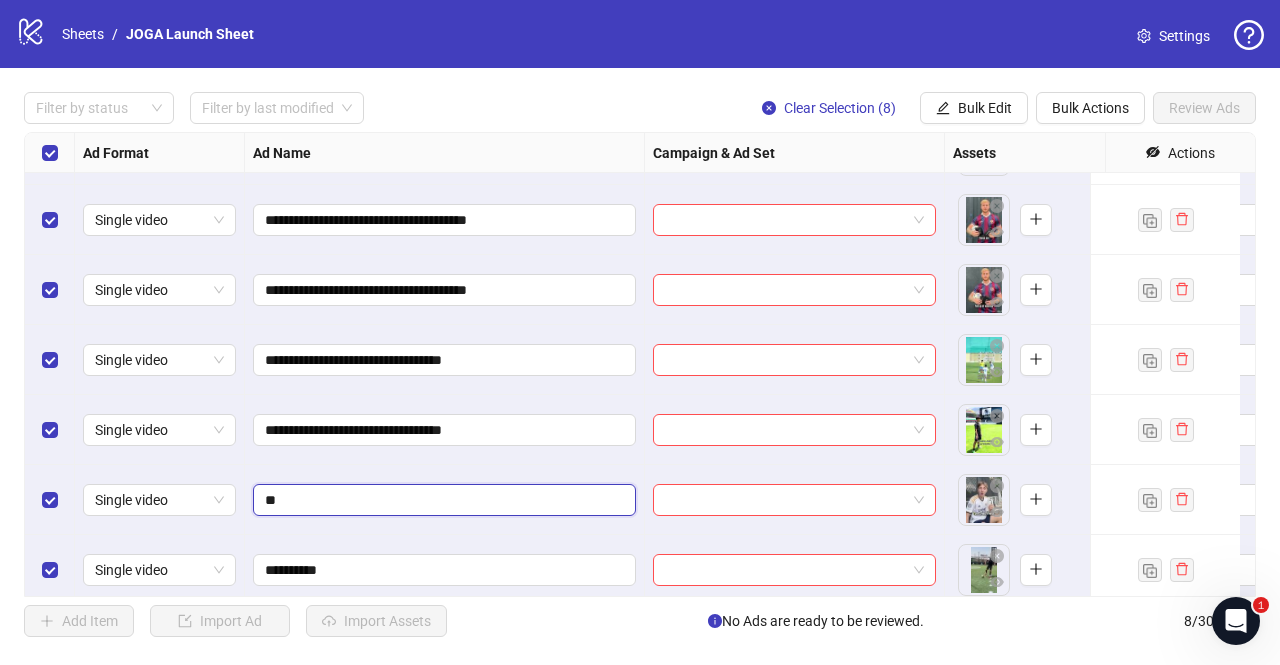 type on "*" 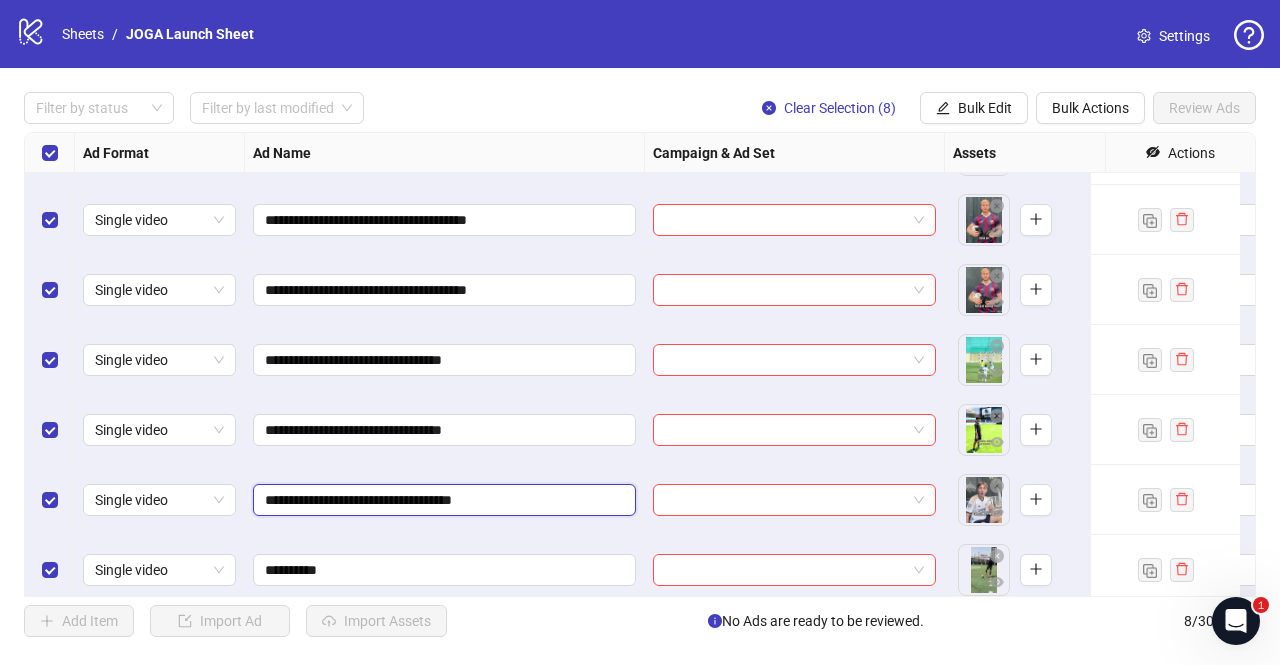 type on "**********" 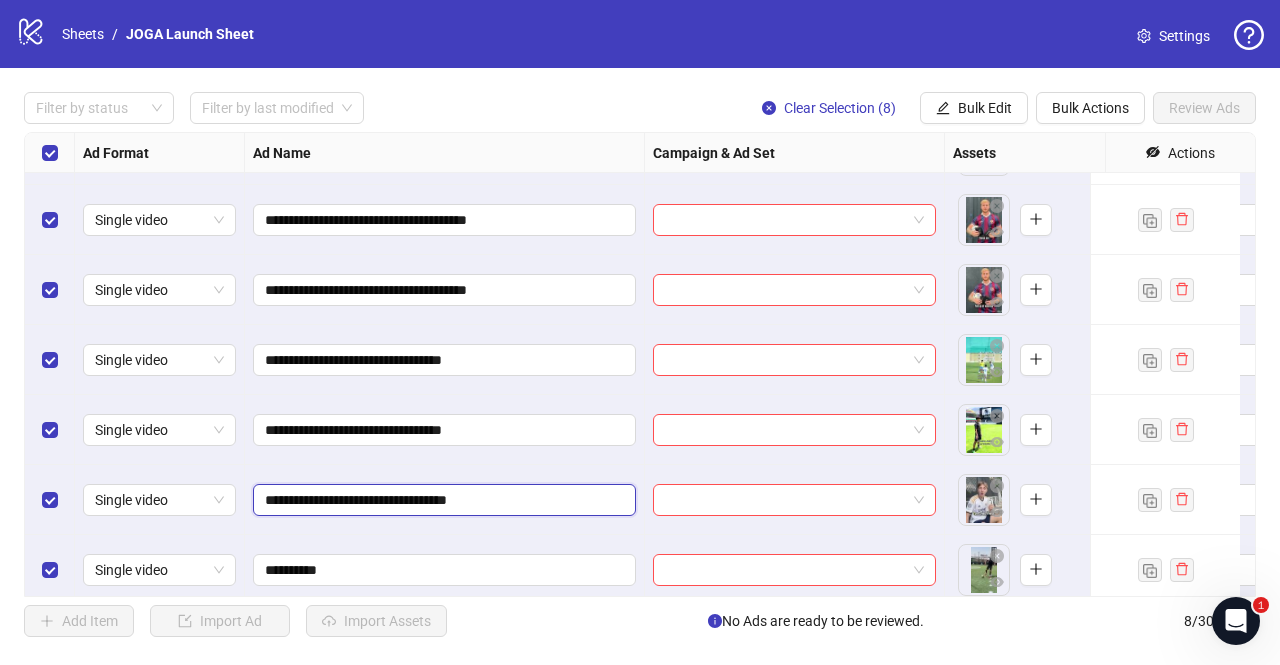 scroll, scrollTop: 151, scrollLeft: 0, axis: vertical 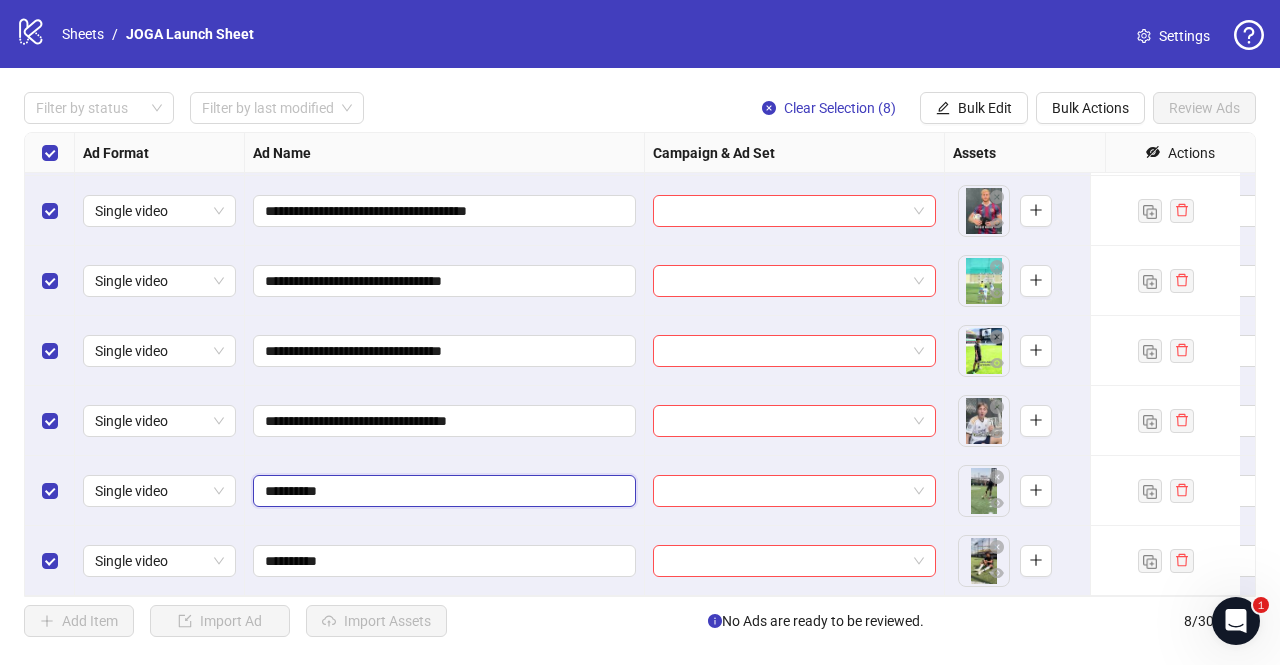 click on "**********" at bounding box center [442, 491] 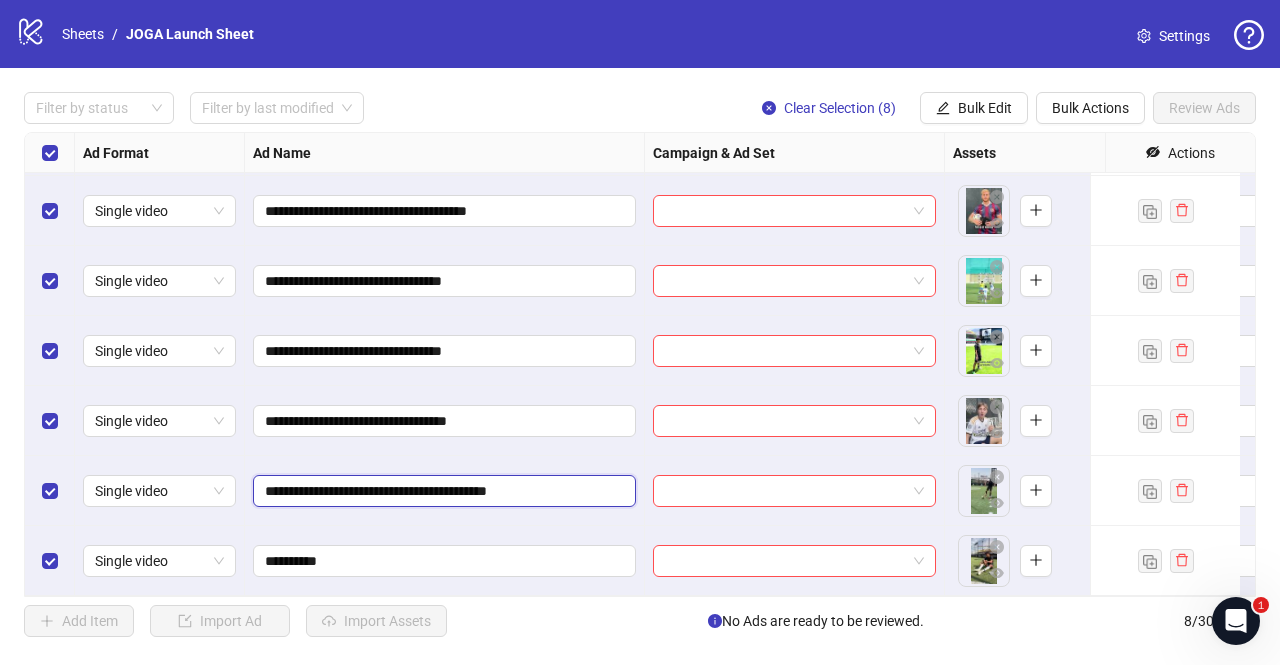 type on "**********" 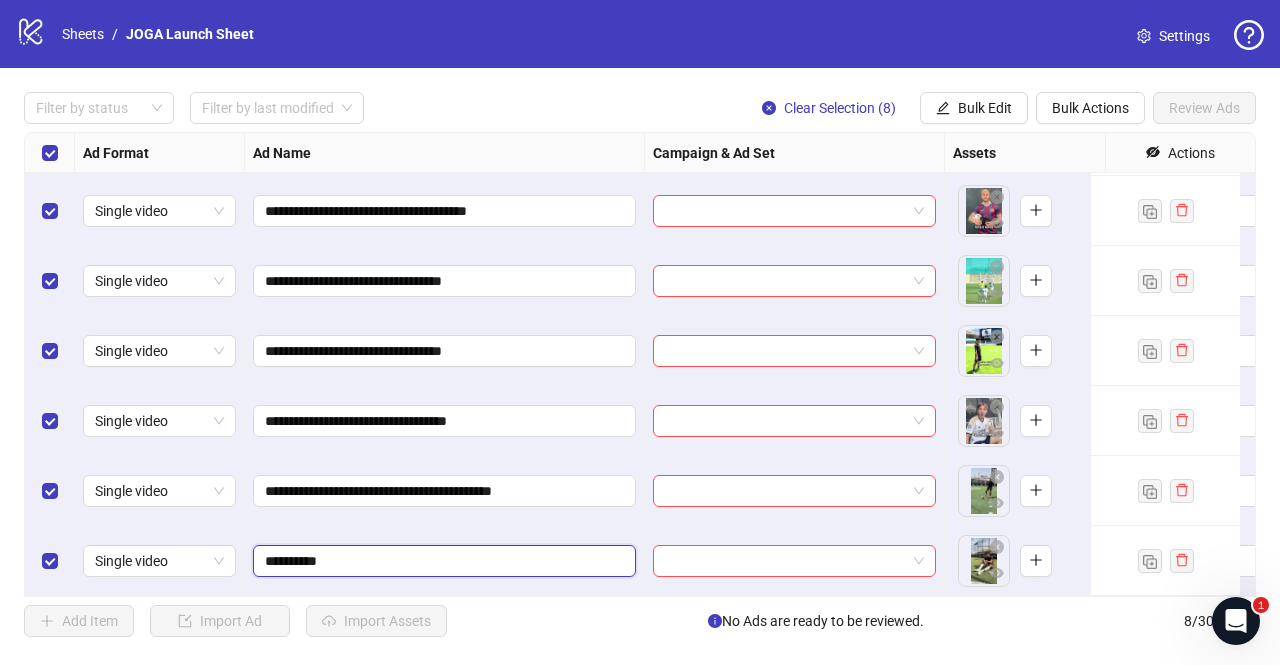 drag, startPoint x: 392, startPoint y: 549, endPoint x: 250, endPoint y: 545, distance: 142.05632 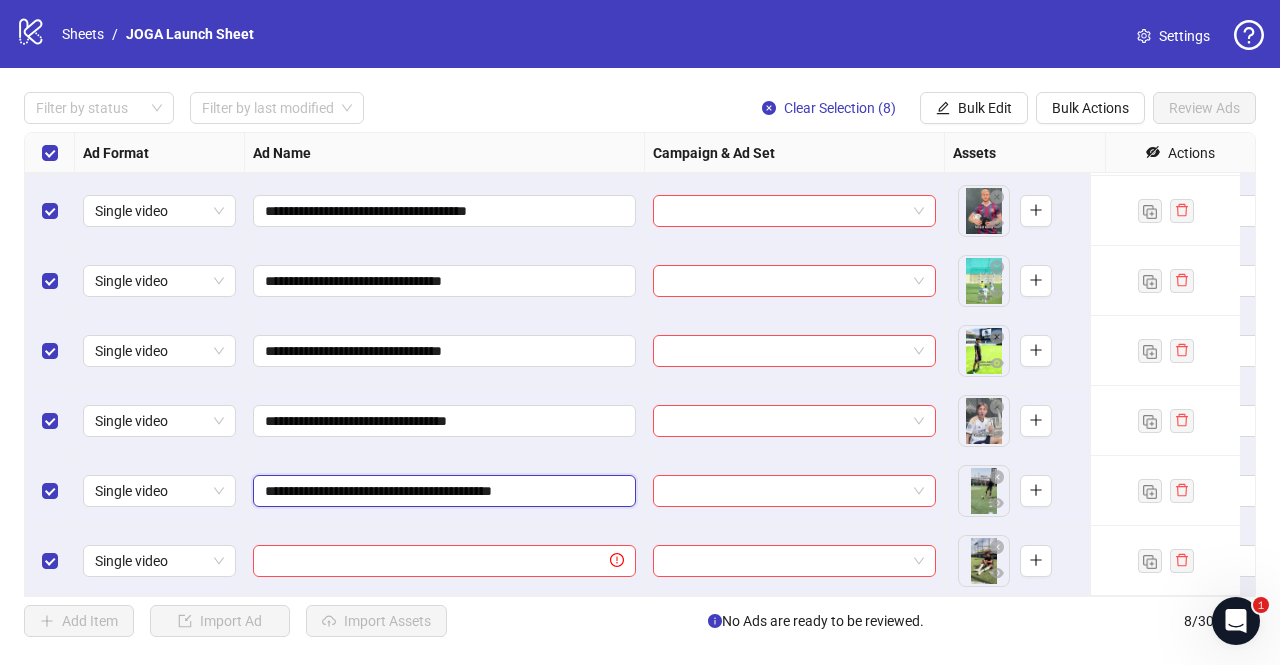drag, startPoint x: 571, startPoint y: 474, endPoint x: 264, endPoint y: 459, distance: 307.36624 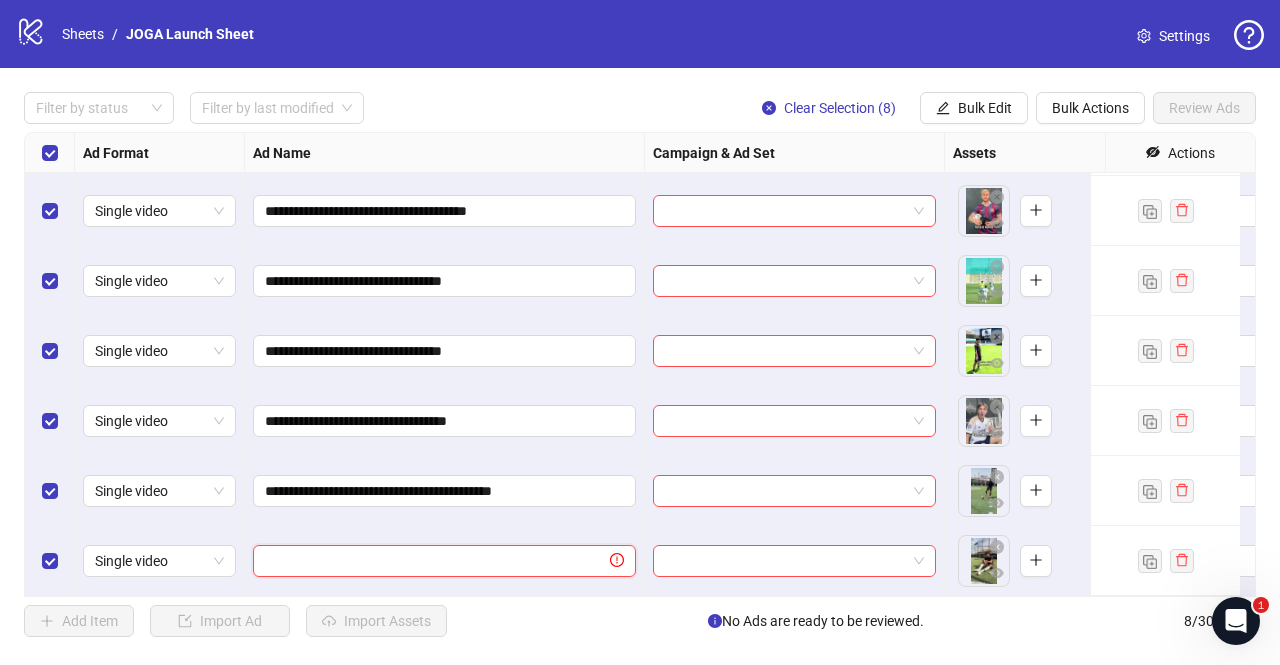 click at bounding box center (435, 561) 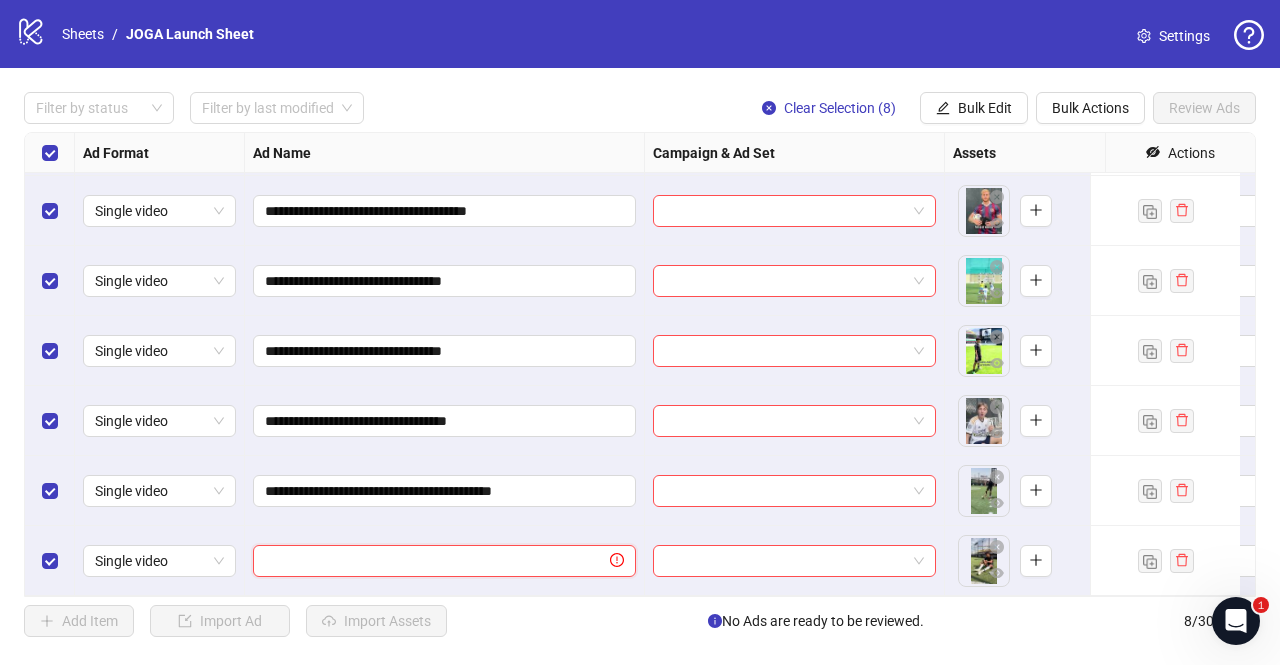 paste on "**********" 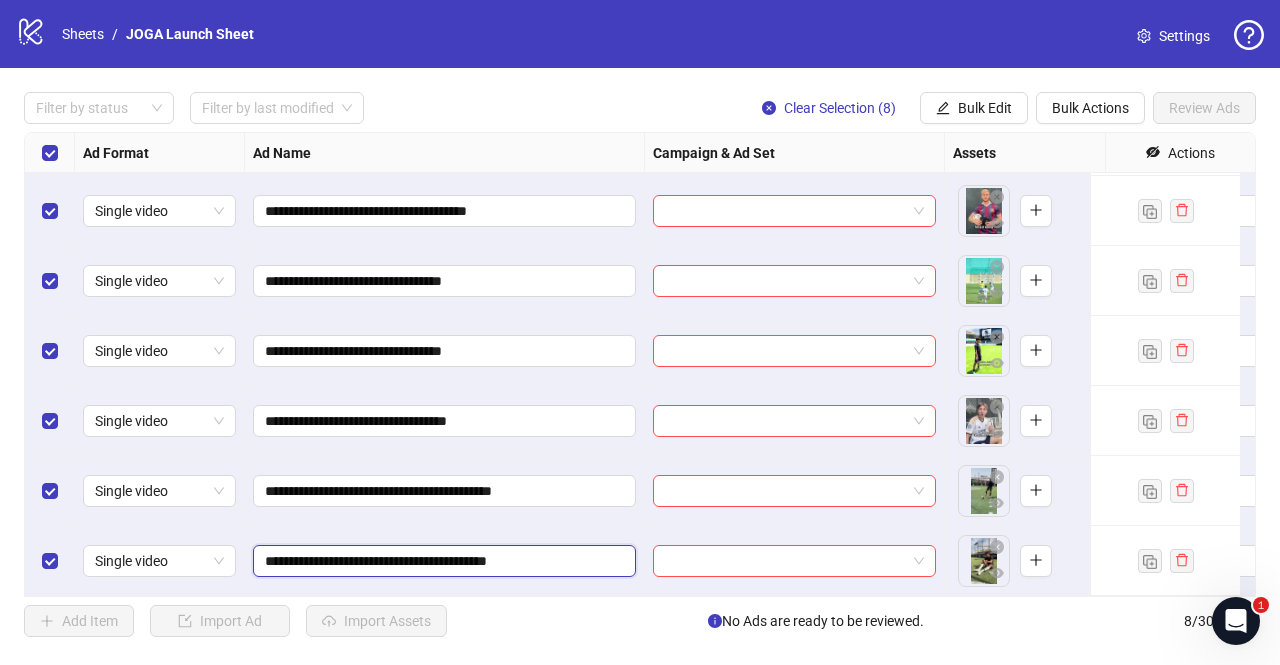 type on "**********" 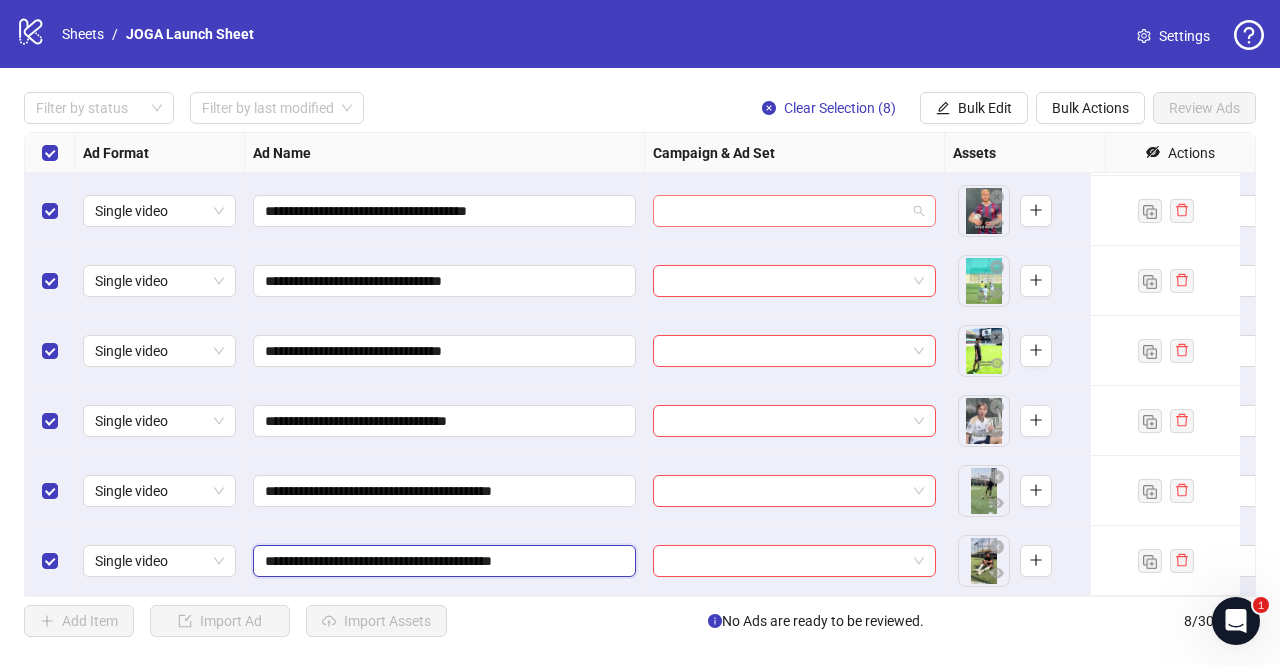 click at bounding box center [794, 211] 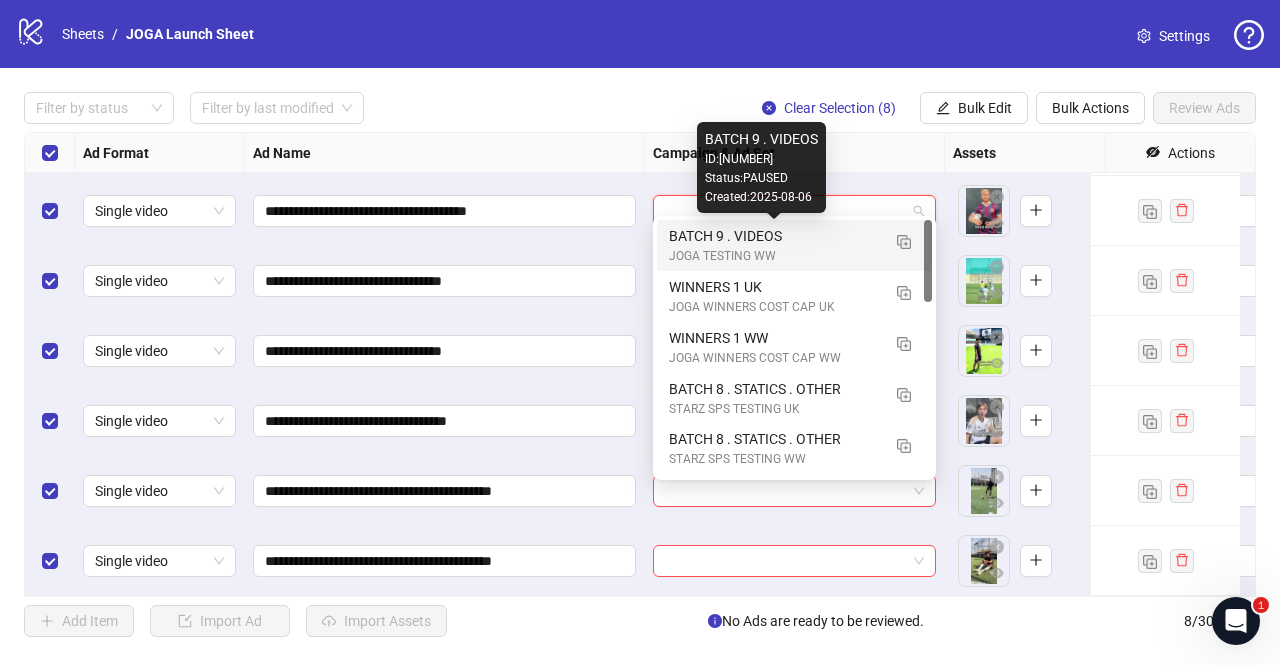 click on "BATCH 9 . VIDEOS" at bounding box center [774, 236] 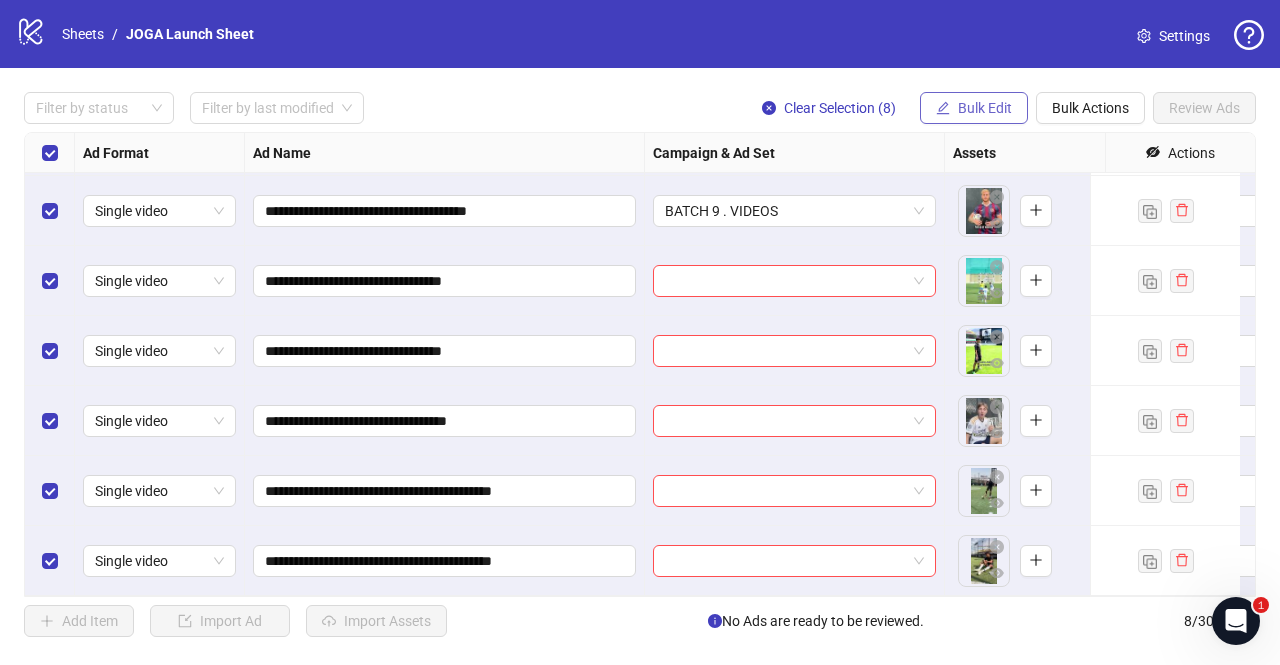 click on "Bulk Edit" at bounding box center [974, 108] 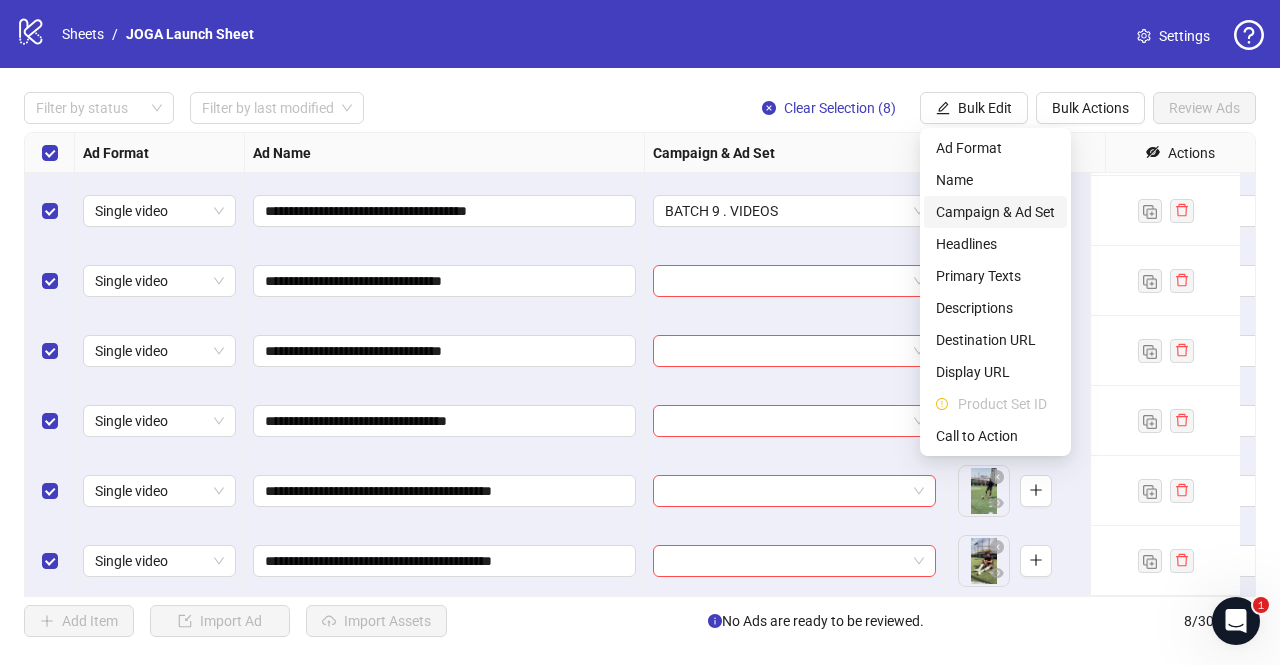 click on "Campaign & Ad Set" at bounding box center [995, 212] 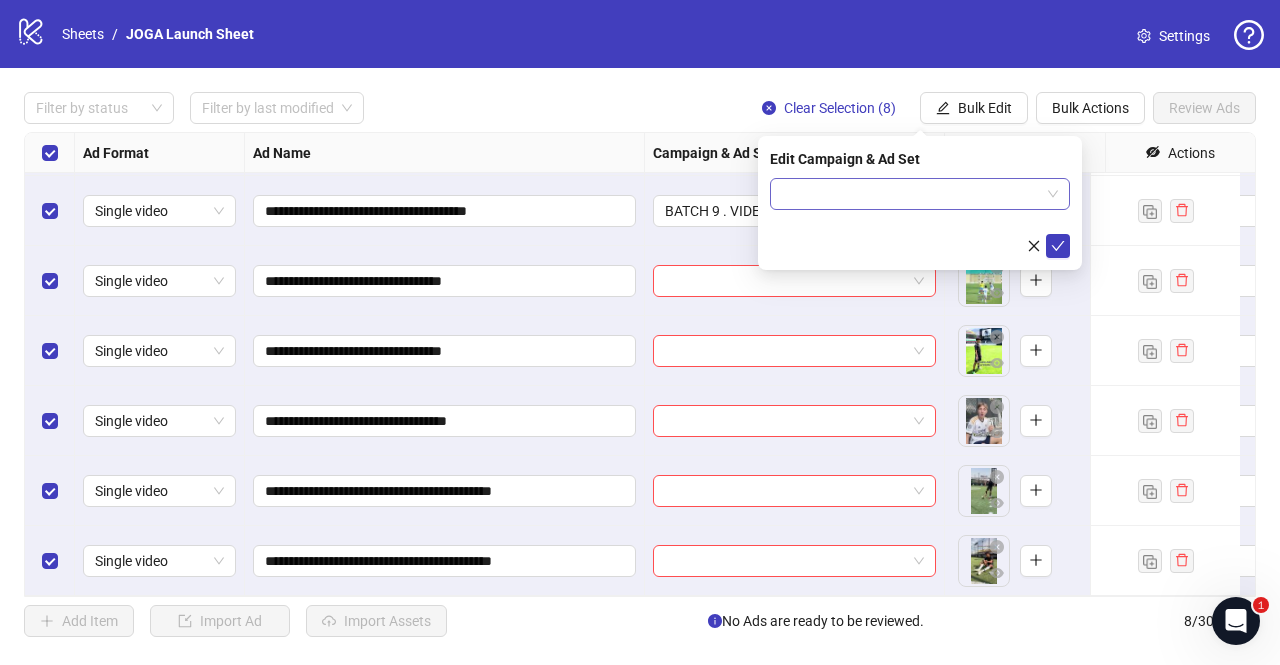 click at bounding box center [920, 194] 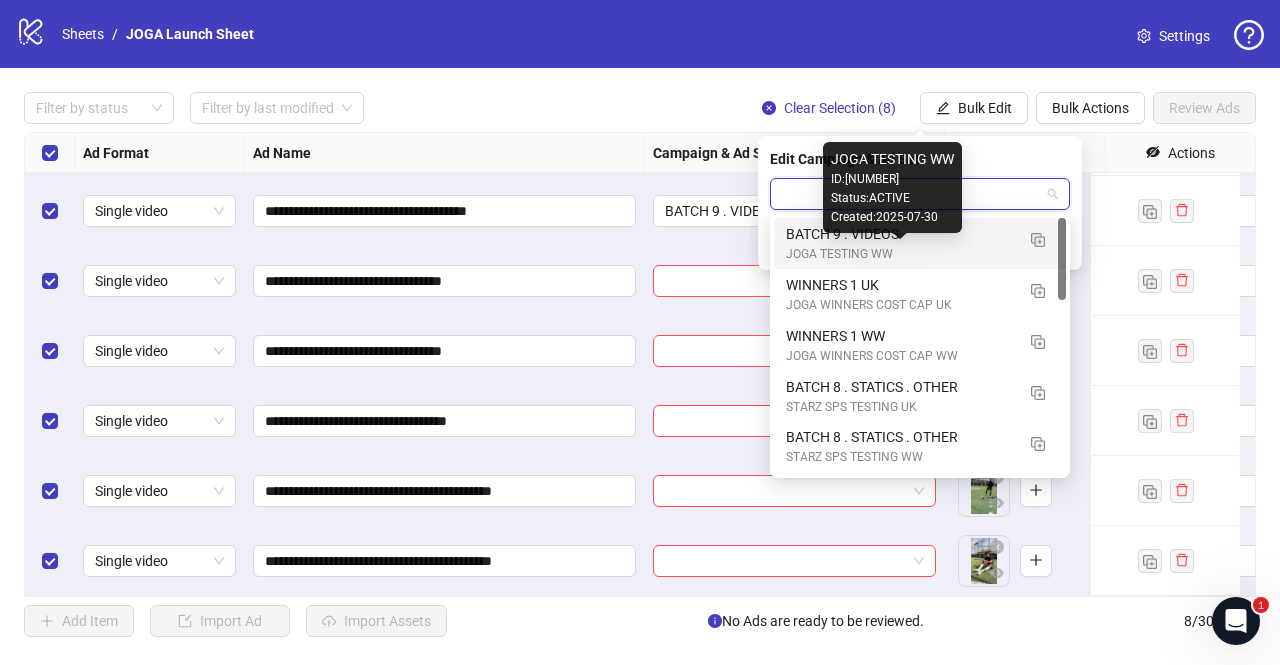 click on "JOGA TESTING WW" at bounding box center [900, 254] 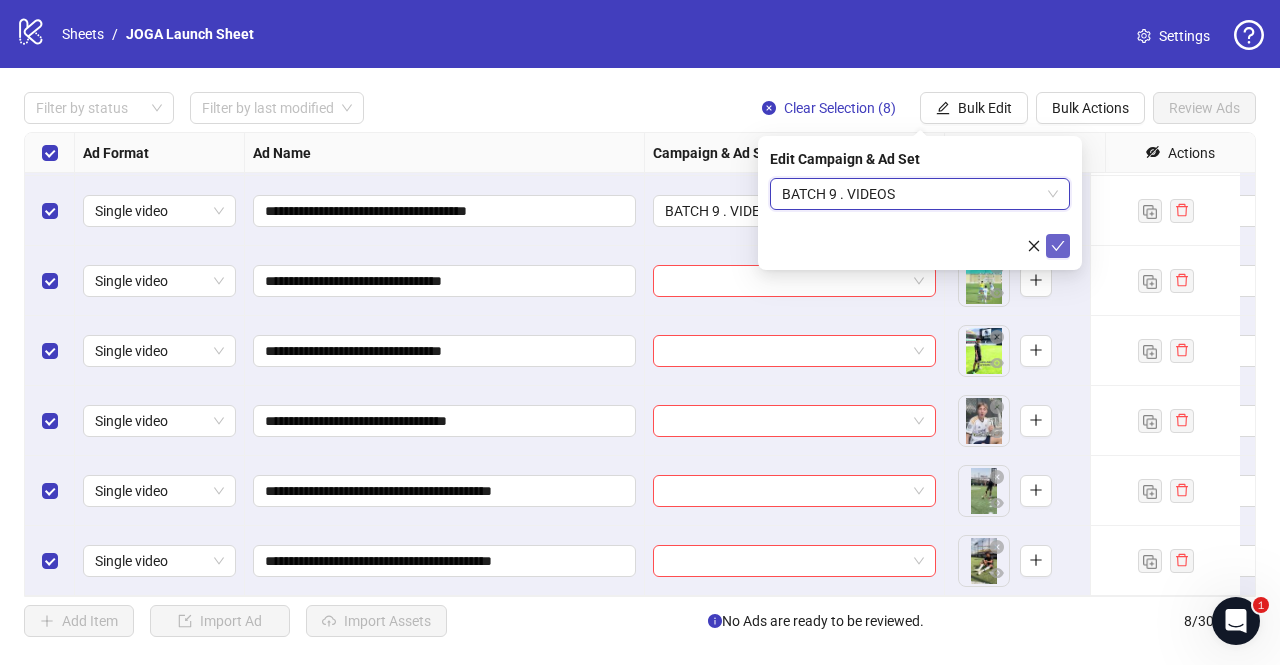 click 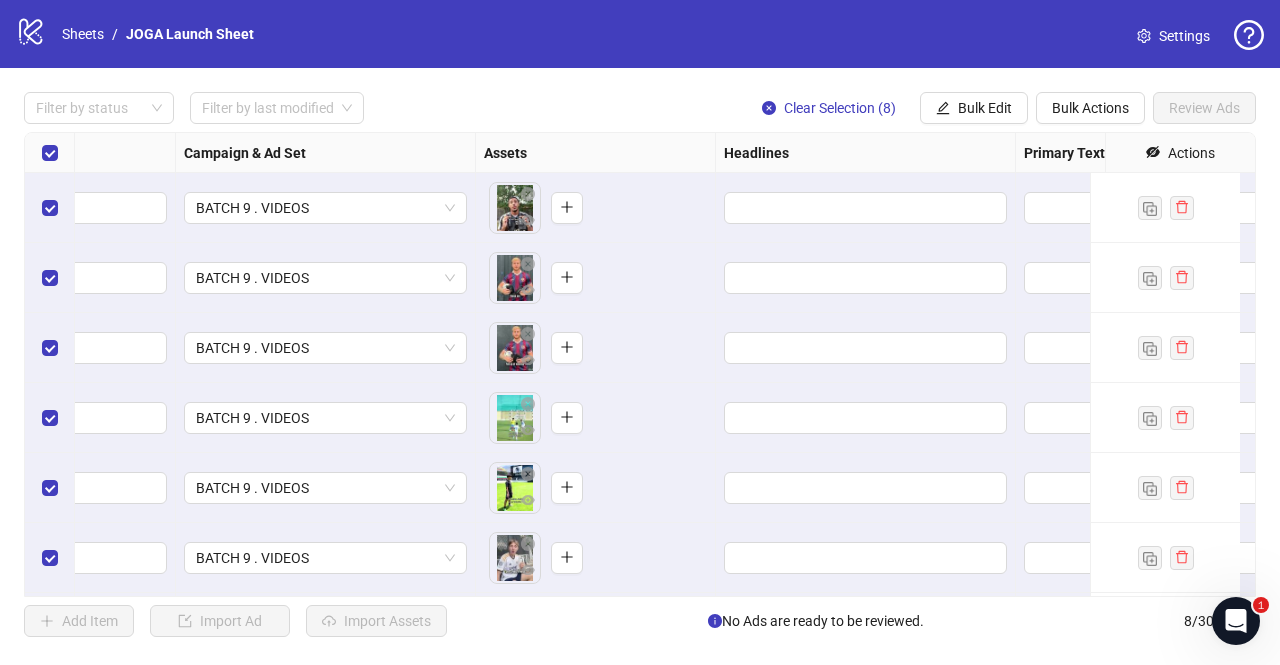 scroll, scrollTop: 0, scrollLeft: 470, axis: horizontal 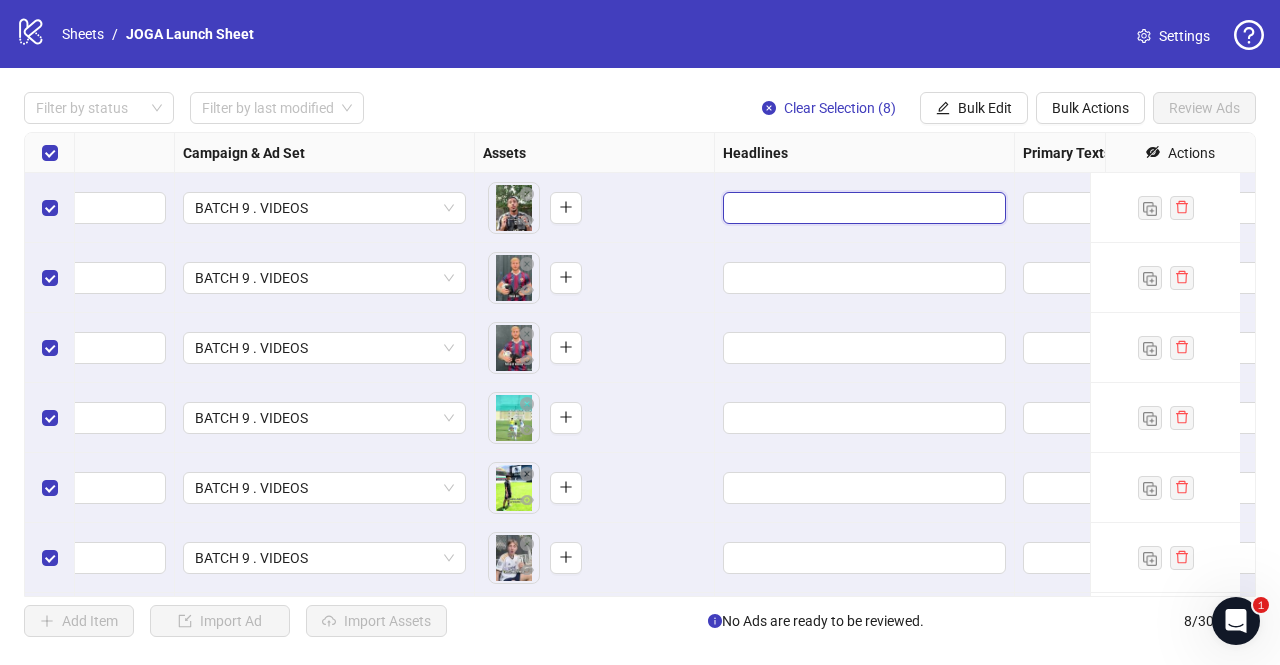 click at bounding box center [862, 208] 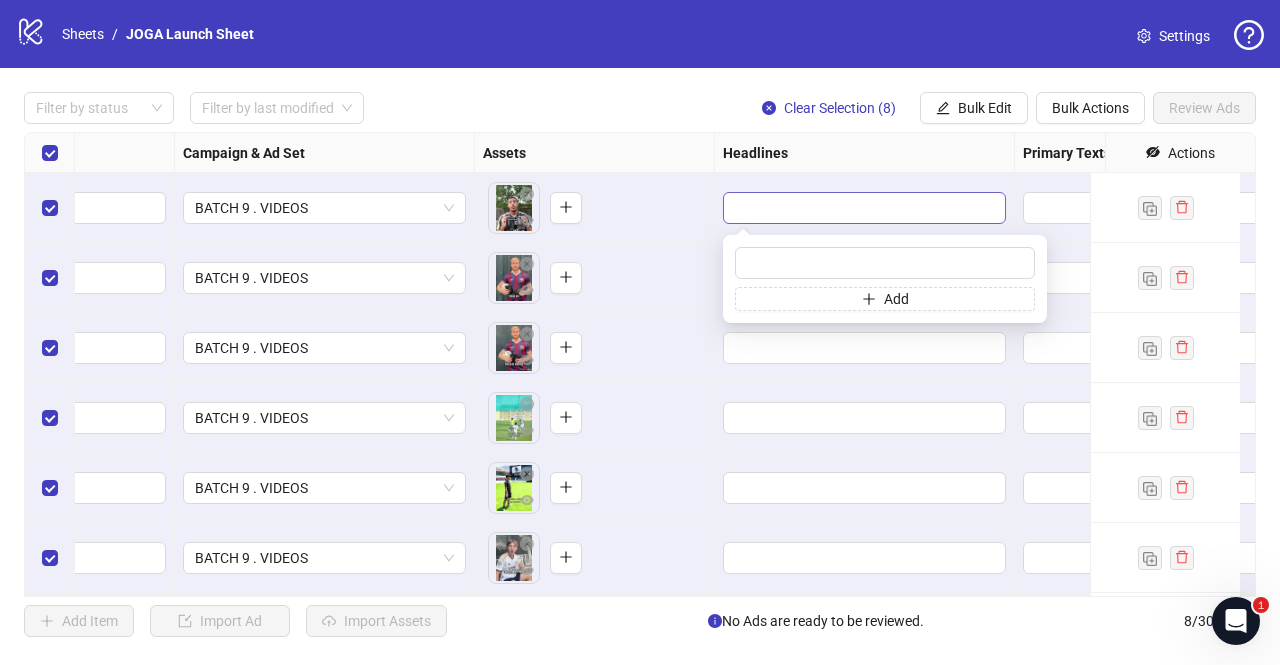 type on "**********" 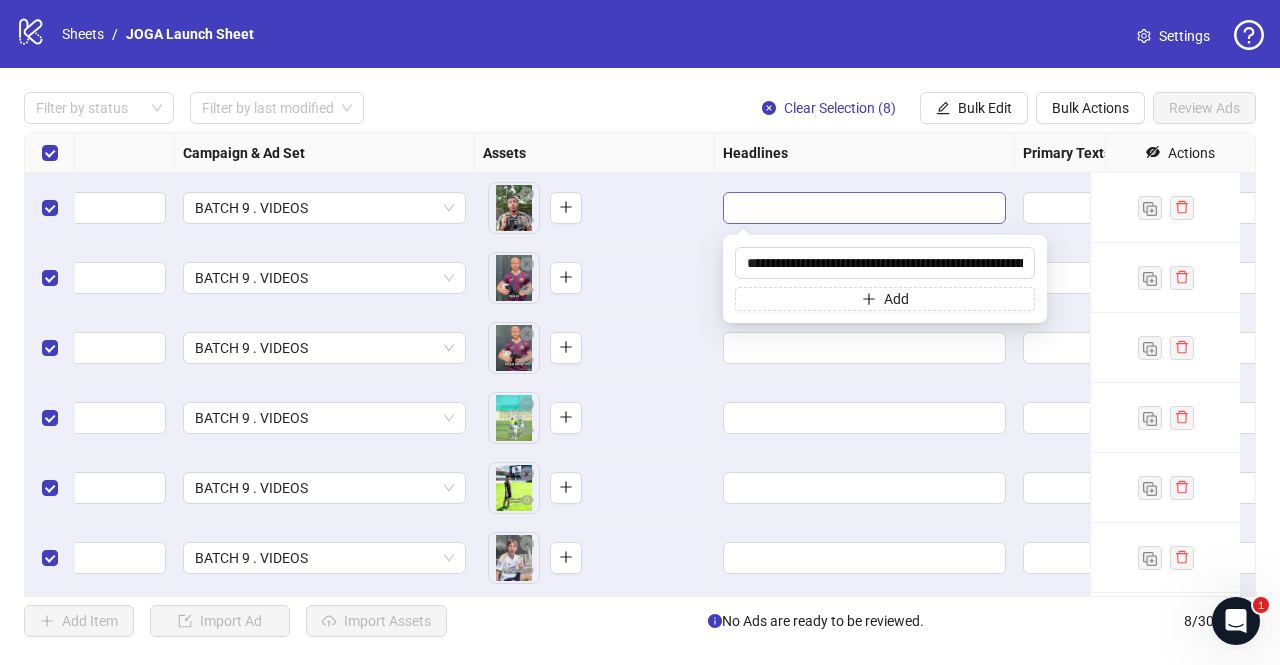 scroll, scrollTop: 0, scrollLeft: 856, axis: horizontal 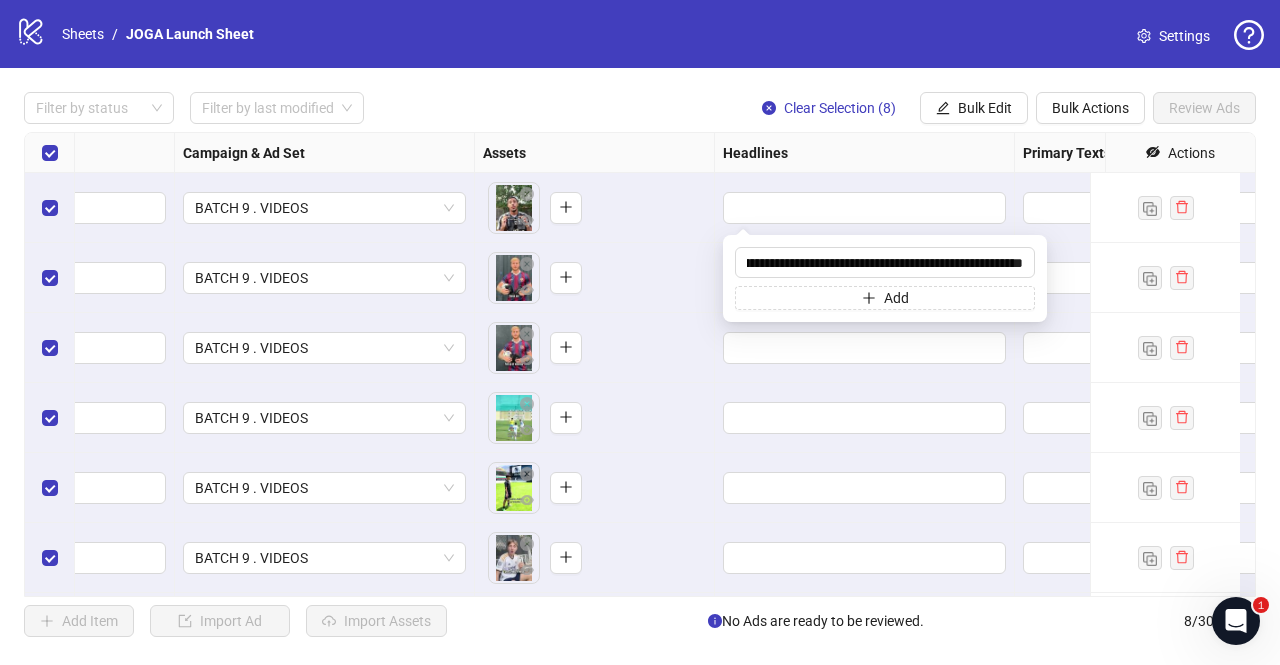 click on "To pick up a draggable item, press the space bar.
While dragging, use the arrow keys to move the item.
Press space again to drop the item in its new position, or press escape to cancel." at bounding box center (594, 208) 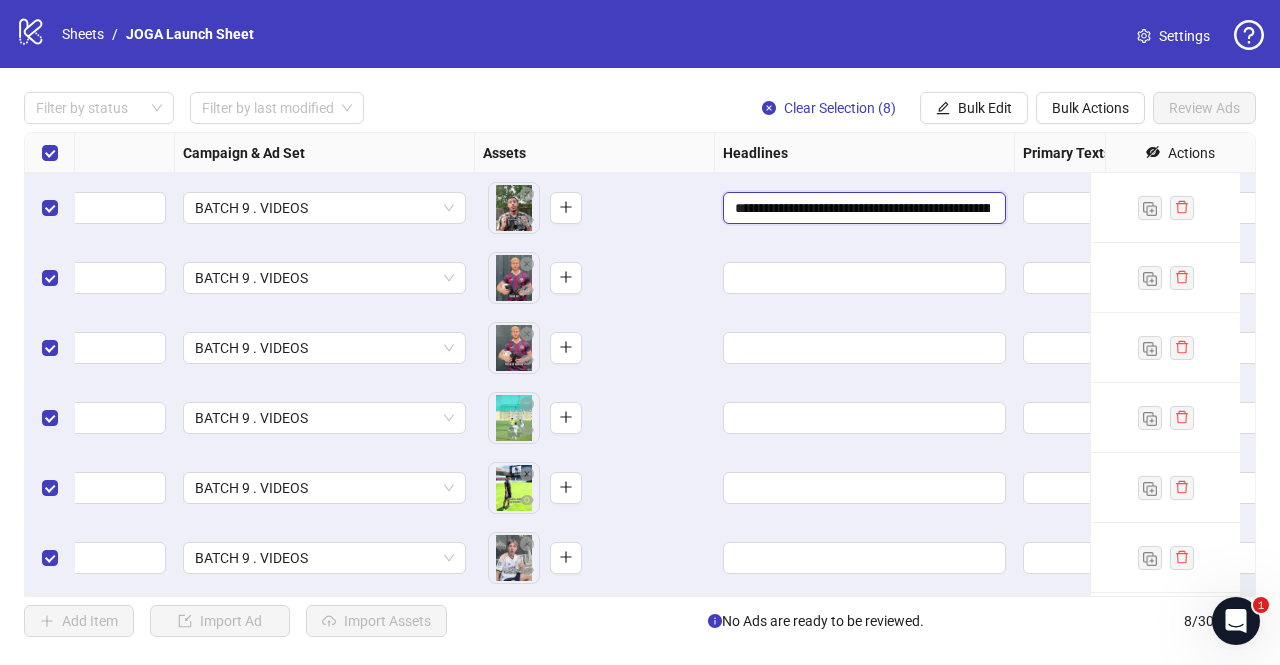 click on "**********" at bounding box center (862, 208) 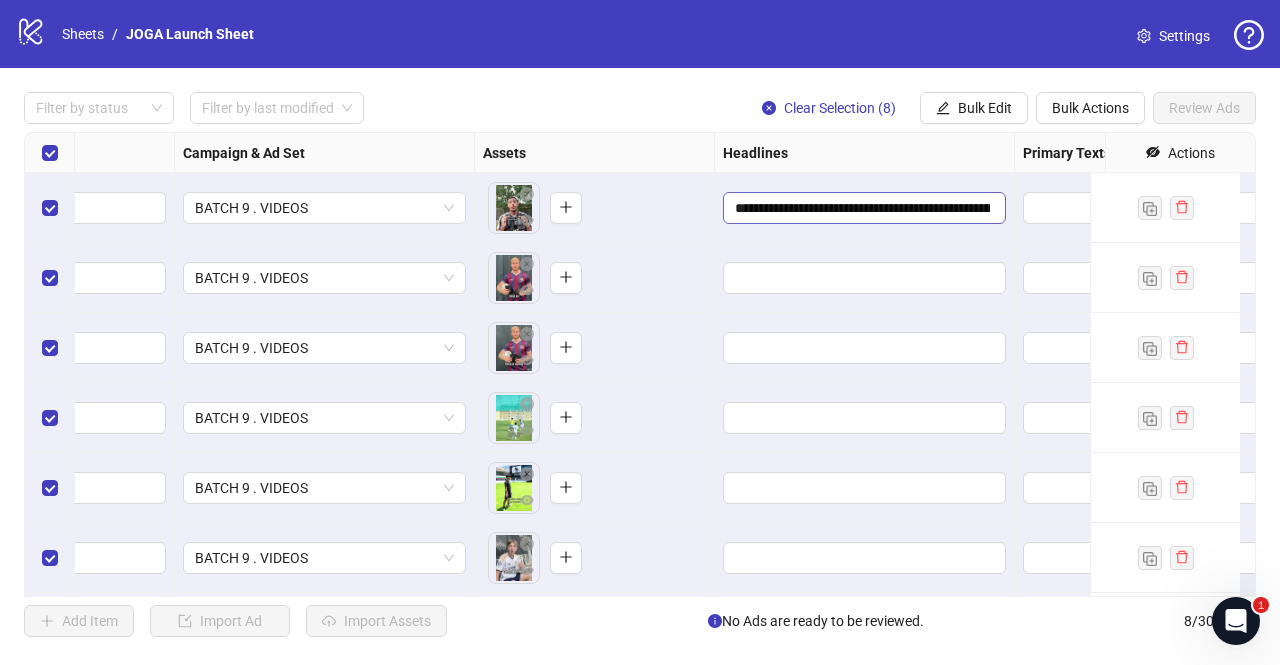 scroll, scrollTop: 0, scrollLeft: 856, axis: horizontal 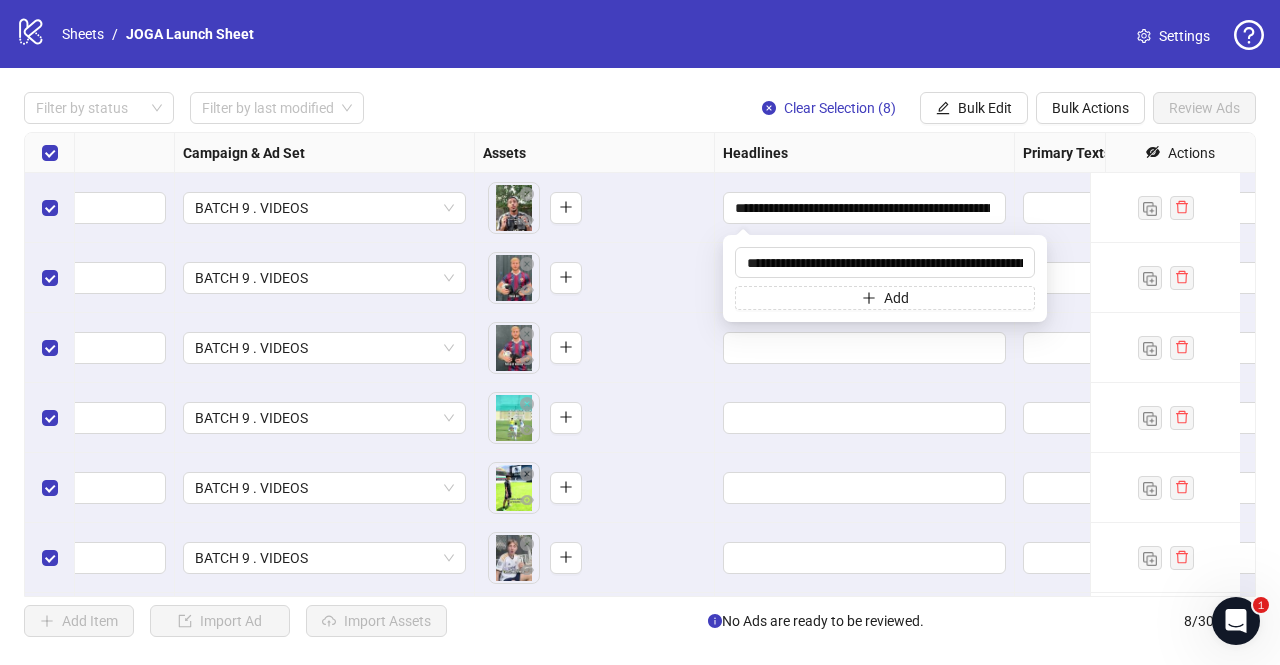 drag, startPoint x: 1028, startPoint y: 265, endPoint x: 682, endPoint y: 257, distance: 346.09247 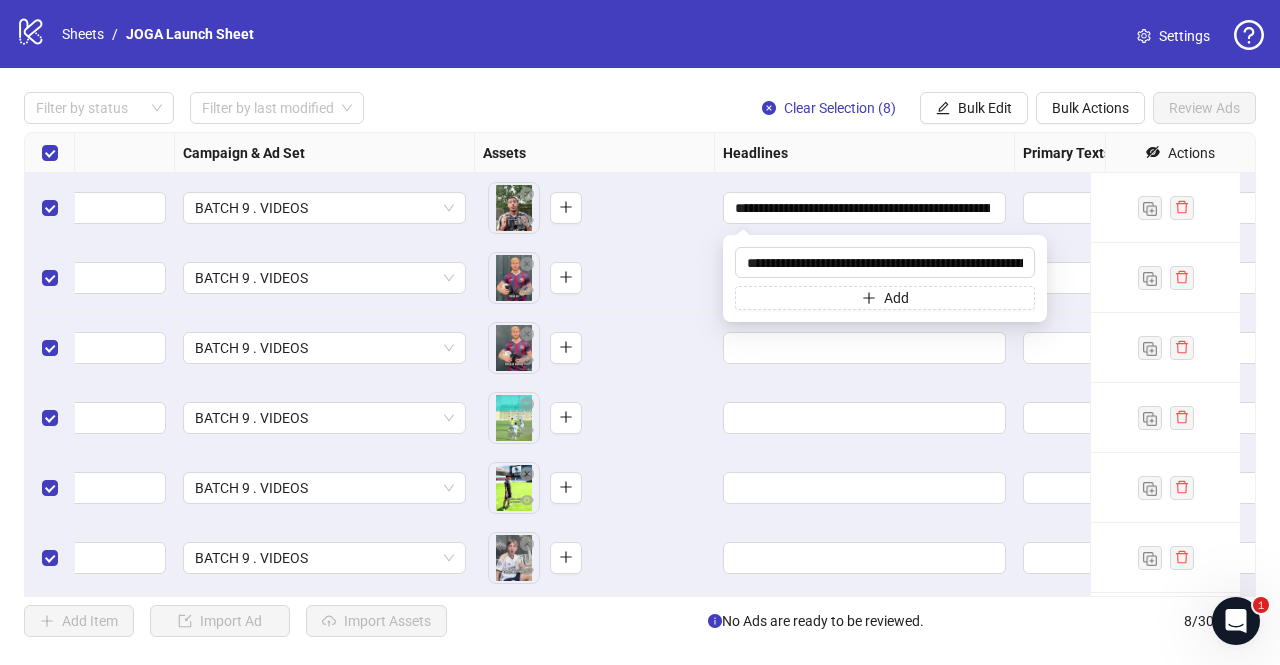 type on "**********" 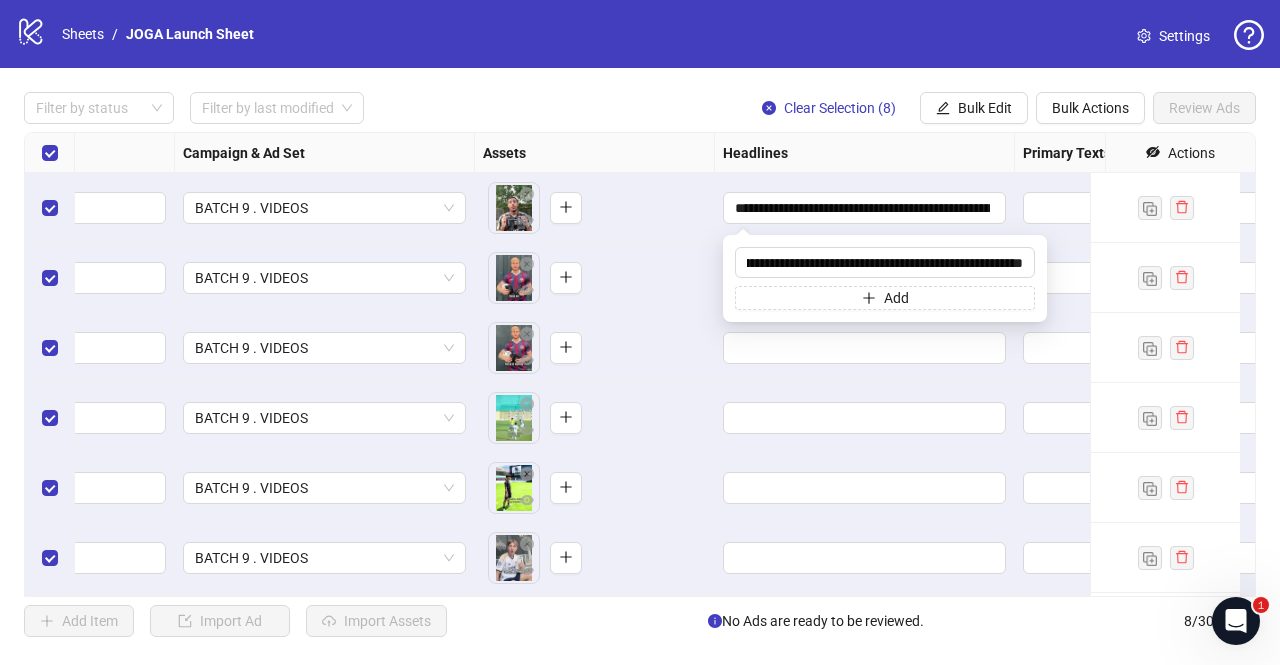 click on "To pick up a draggable item, press the space bar.
While dragging, use the arrow keys to move the item.
Press space again to drop the item in its new position, or press escape to cancel." at bounding box center [594, 278] 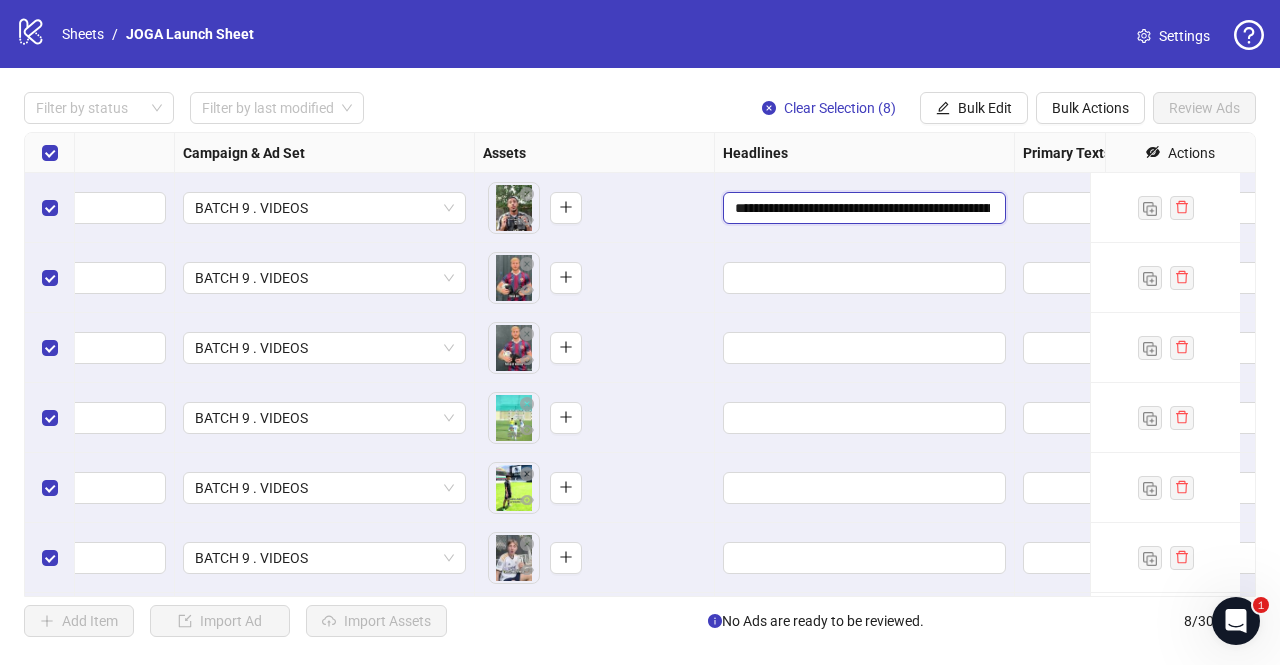 click on "**********" at bounding box center (862, 208) 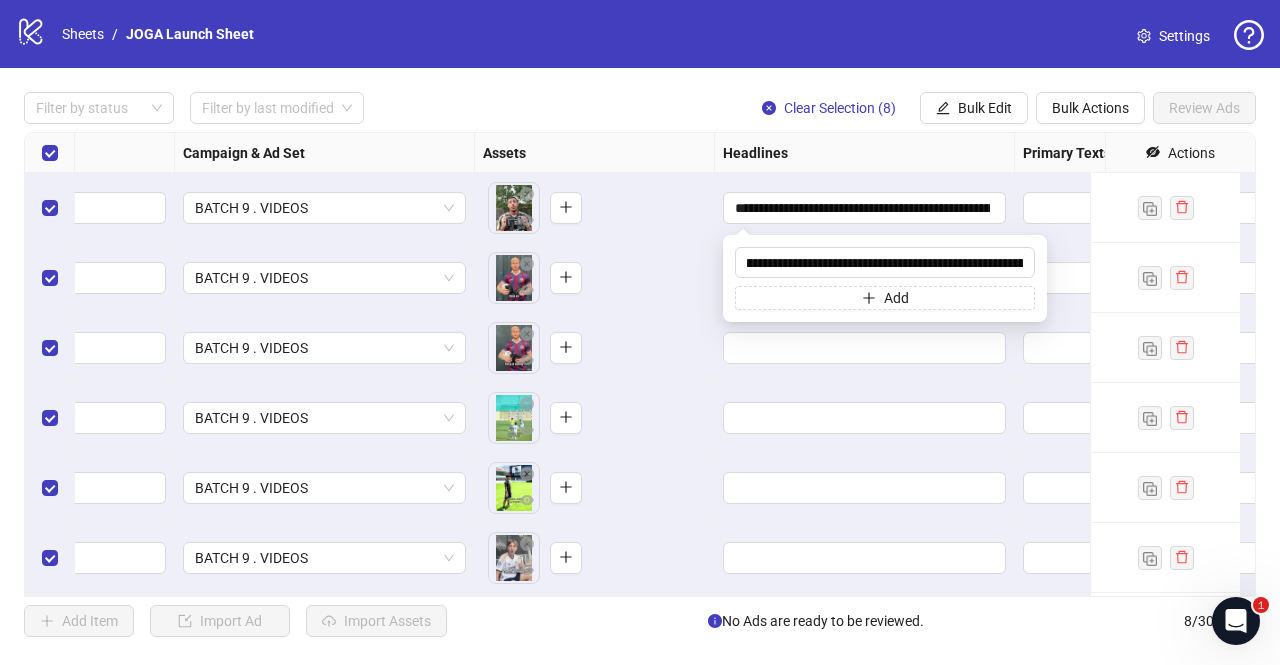 scroll, scrollTop: 0, scrollLeft: 0, axis: both 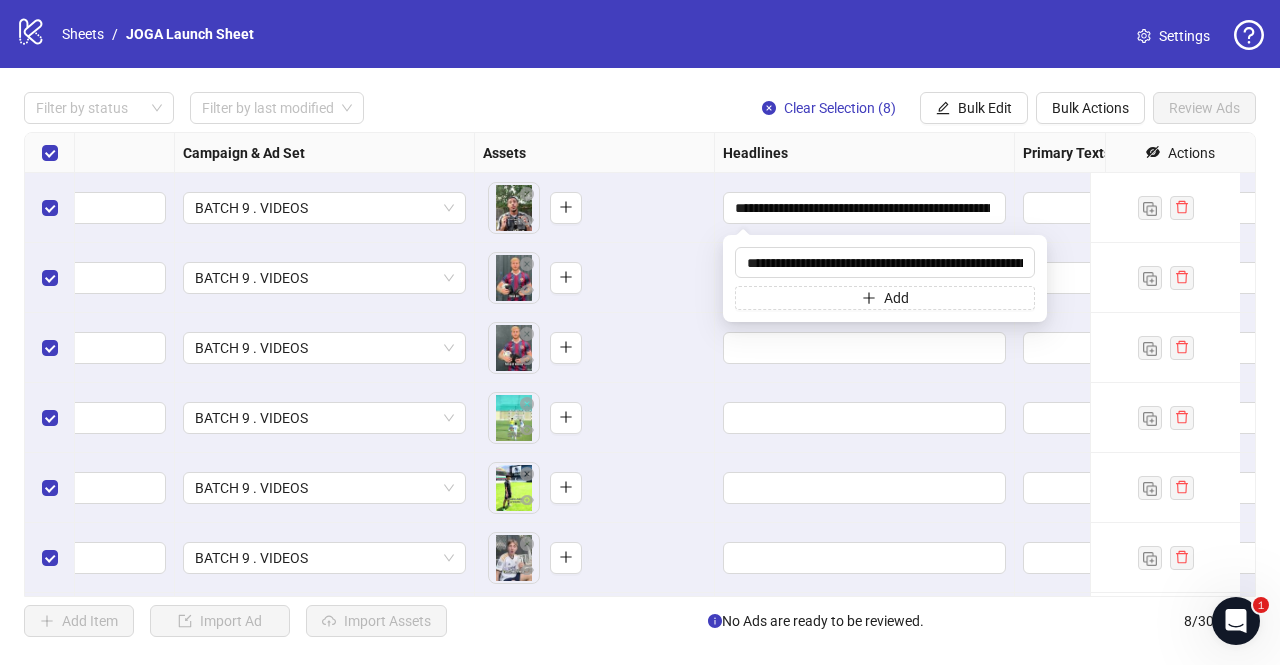 drag, startPoint x: 1021, startPoint y: 265, endPoint x: 682, endPoint y: 255, distance: 339.14746 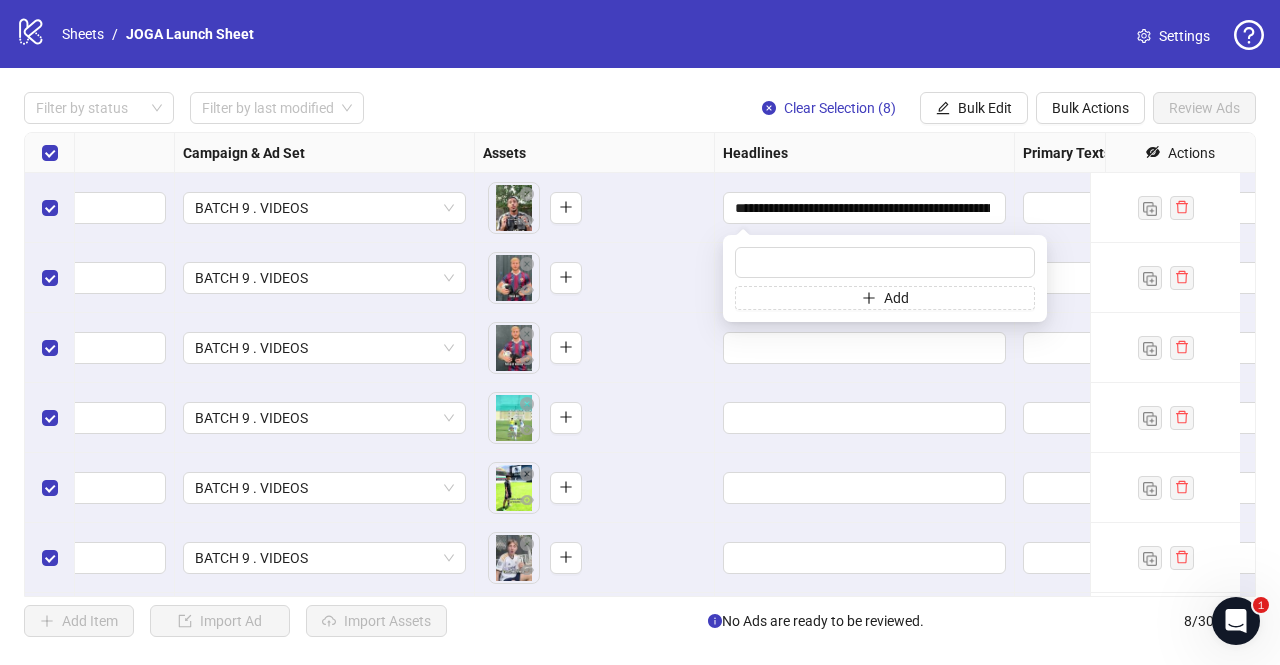 click on "To pick up a draggable item, press the space bar.
While dragging, use the arrow keys to move the item.
Press space again to drop the item in its new position, or press escape to cancel." at bounding box center [594, 278] 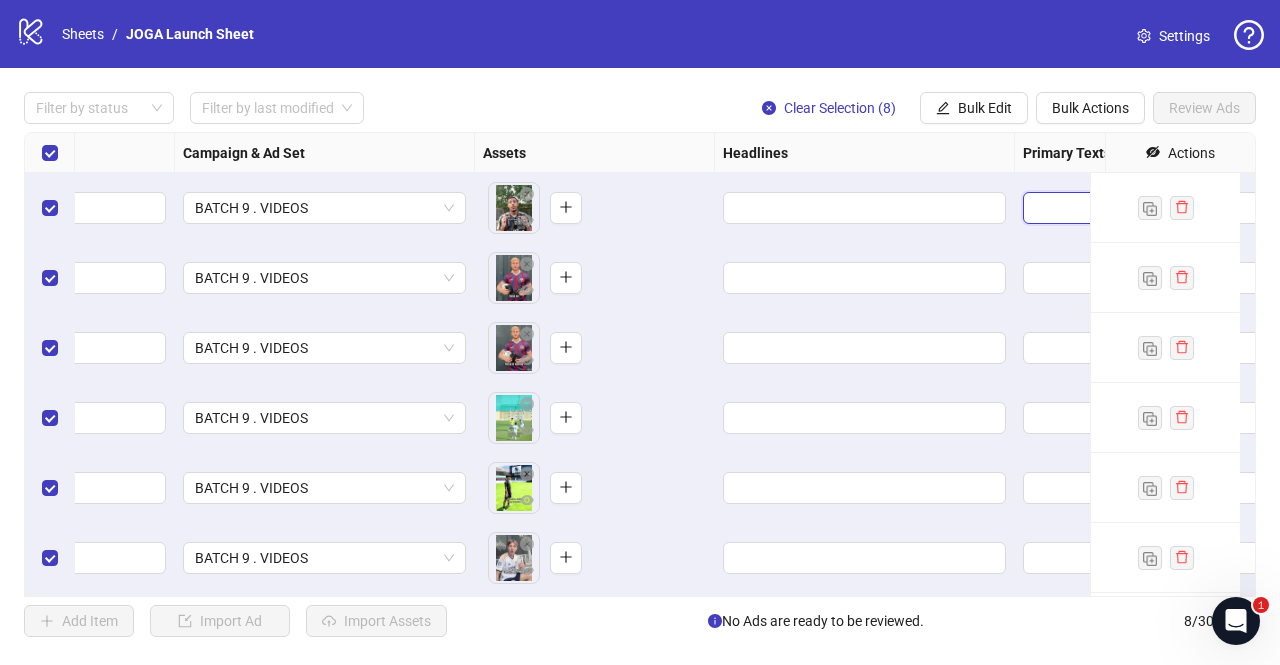 click at bounding box center [1114, 208] 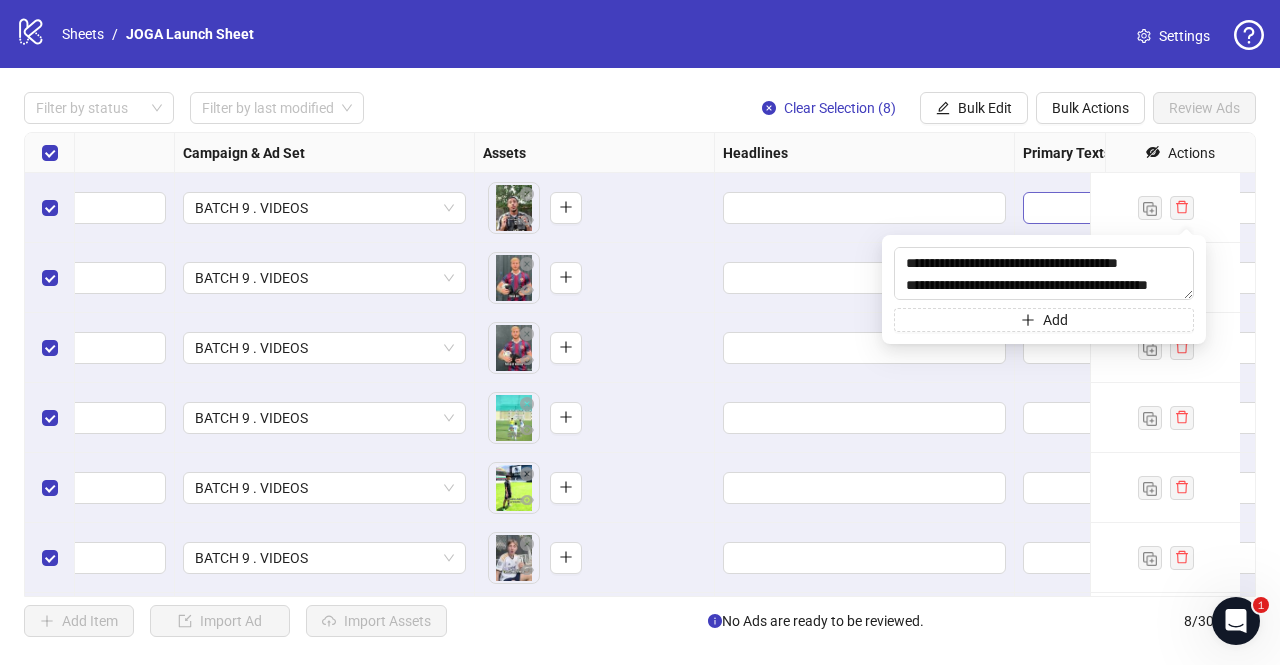 scroll, scrollTop: 104, scrollLeft: 0, axis: vertical 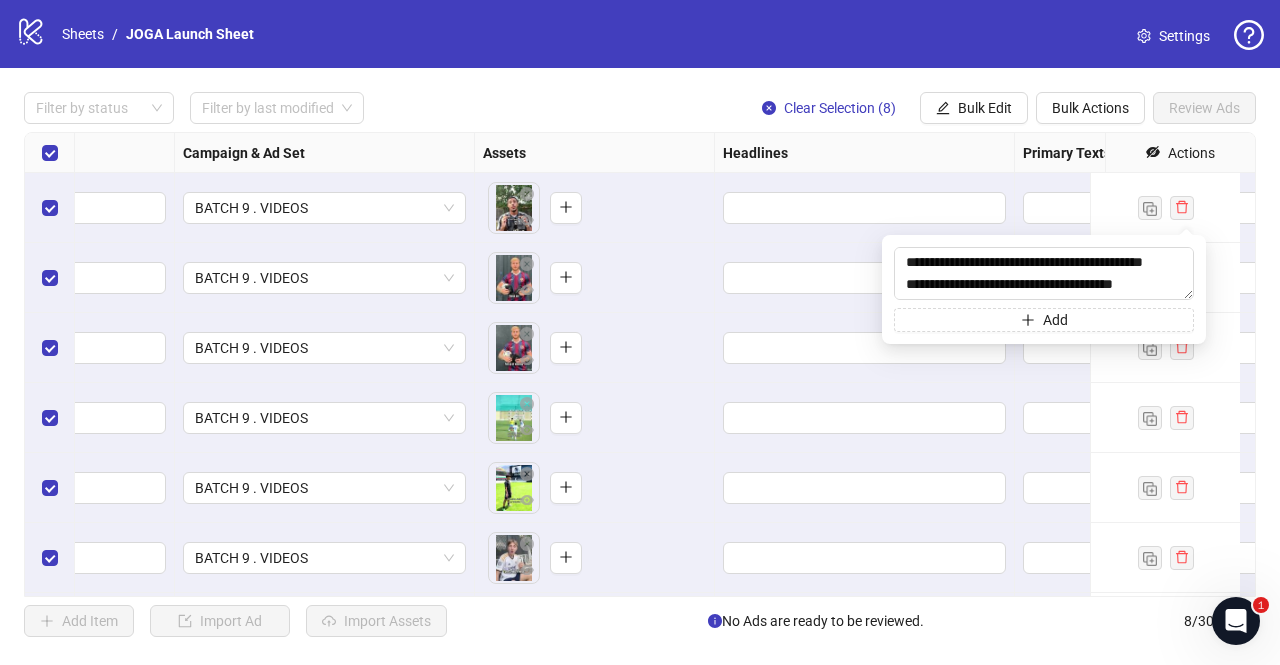 type on "**********" 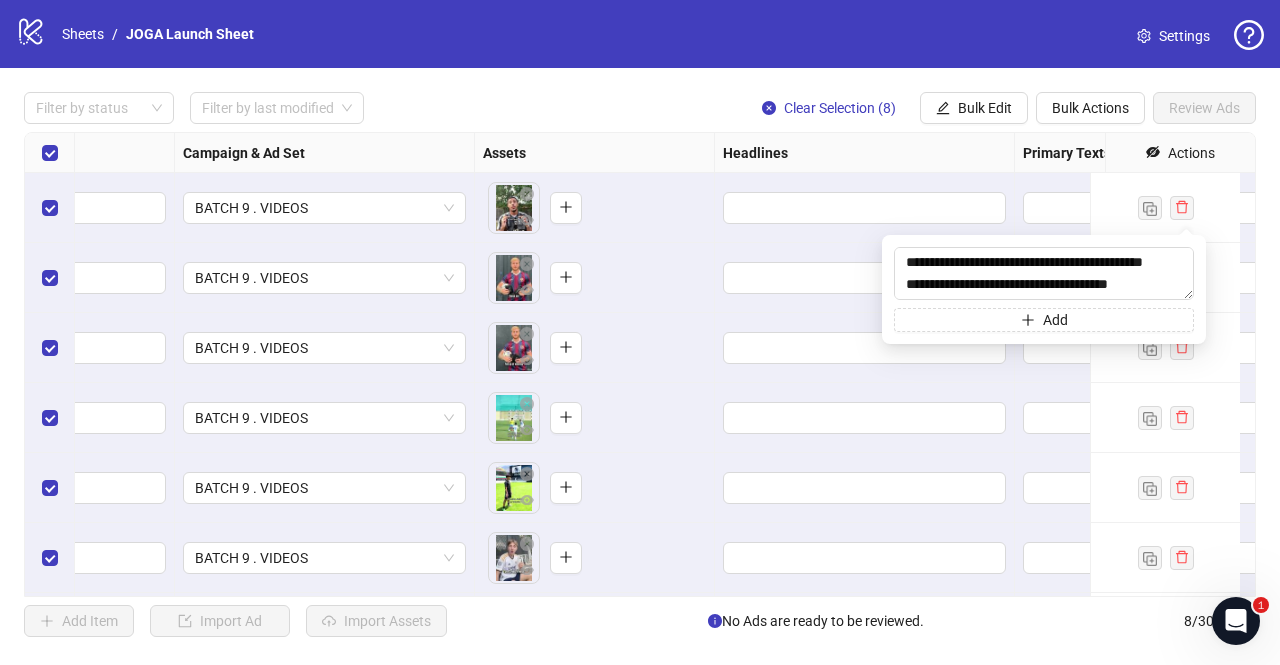 scroll, scrollTop: 88, scrollLeft: 0, axis: vertical 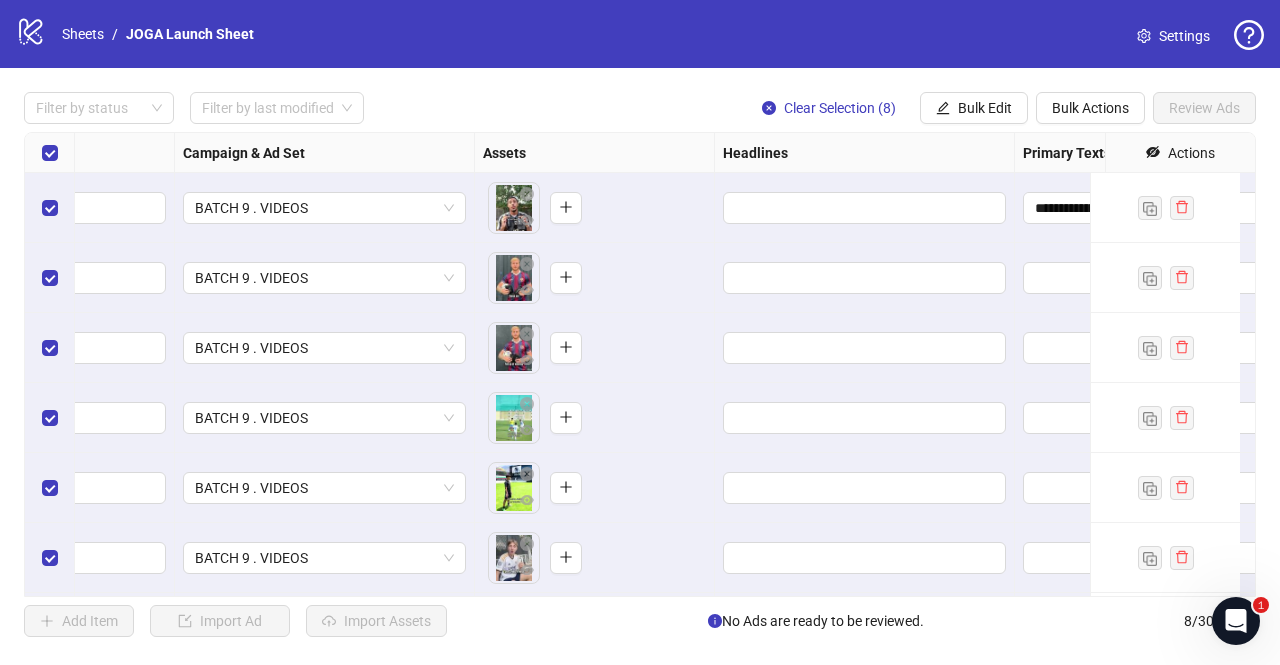 click at bounding box center (865, 208) 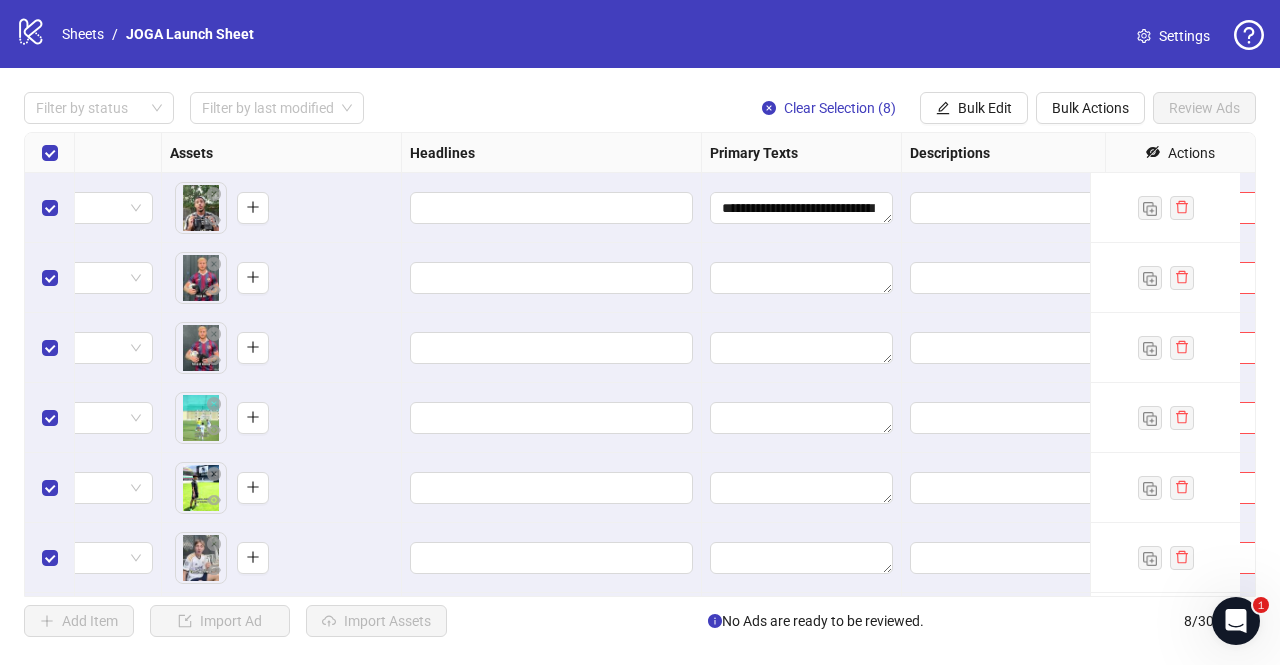 scroll, scrollTop: 0, scrollLeft: 784, axis: horizontal 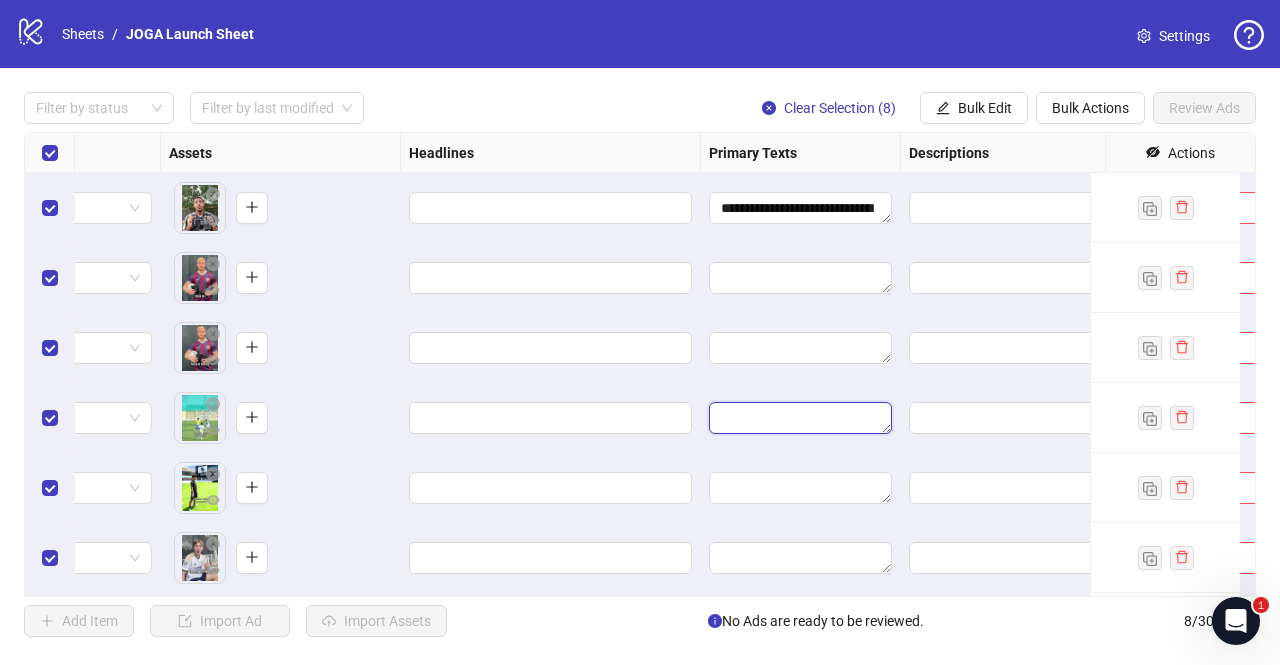 click at bounding box center (800, 418) 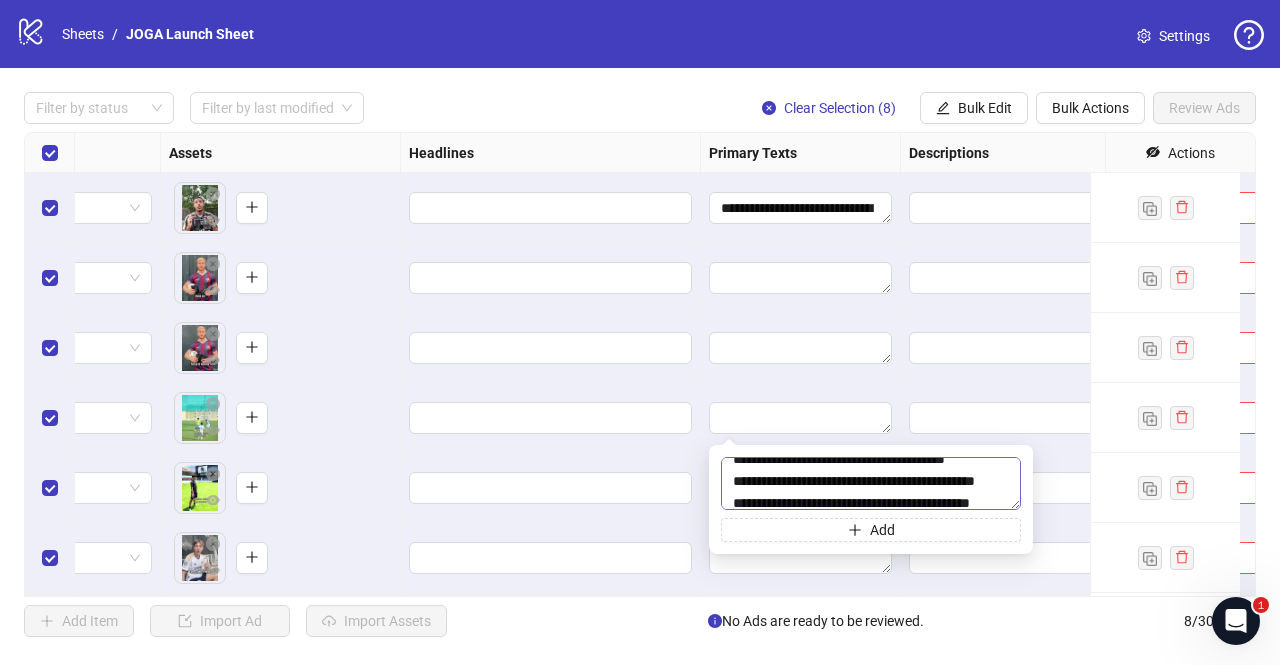 scroll, scrollTop: 0, scrollLeft: 0, axis: both 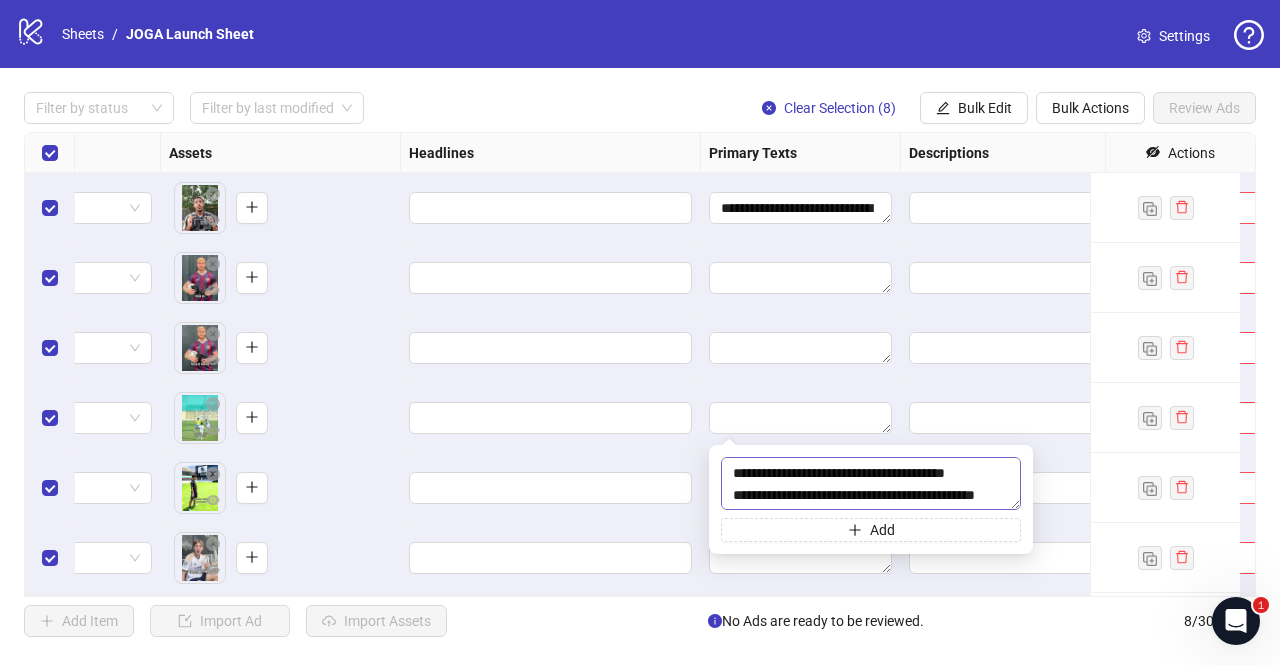 click on "**********" at bounding box center [871, 483] 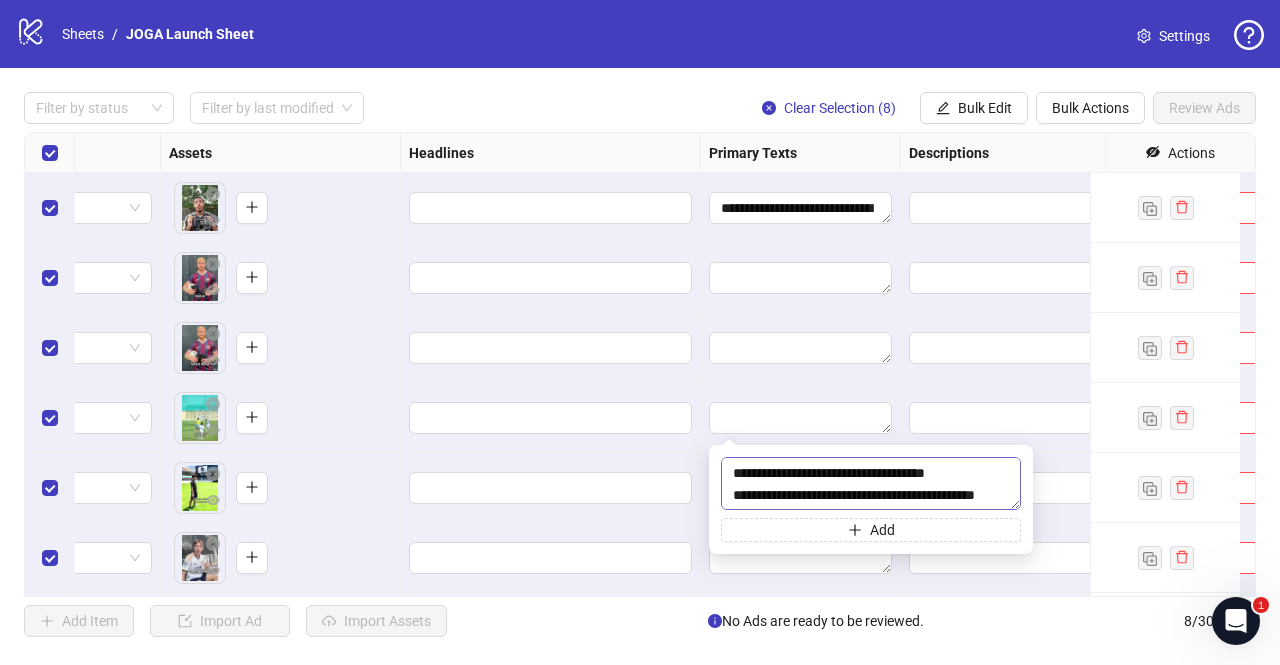 type on "**********" 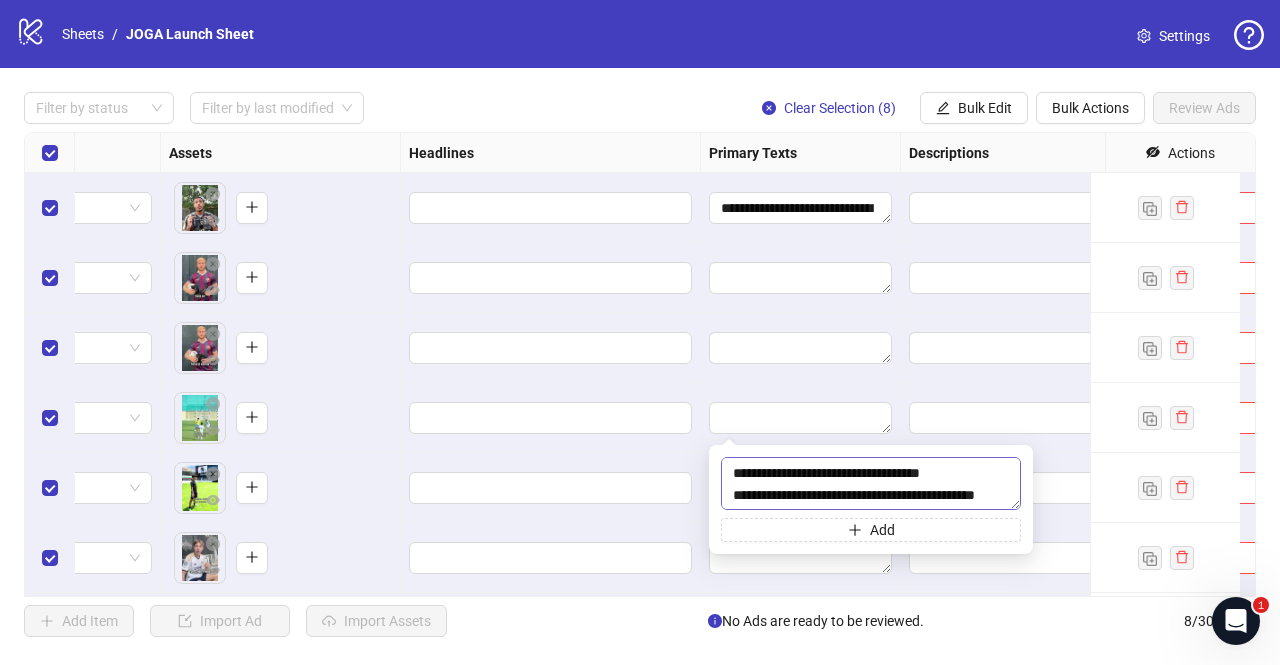scroll, scrollTop: 88, scrollLeft: 0, axis: vertical 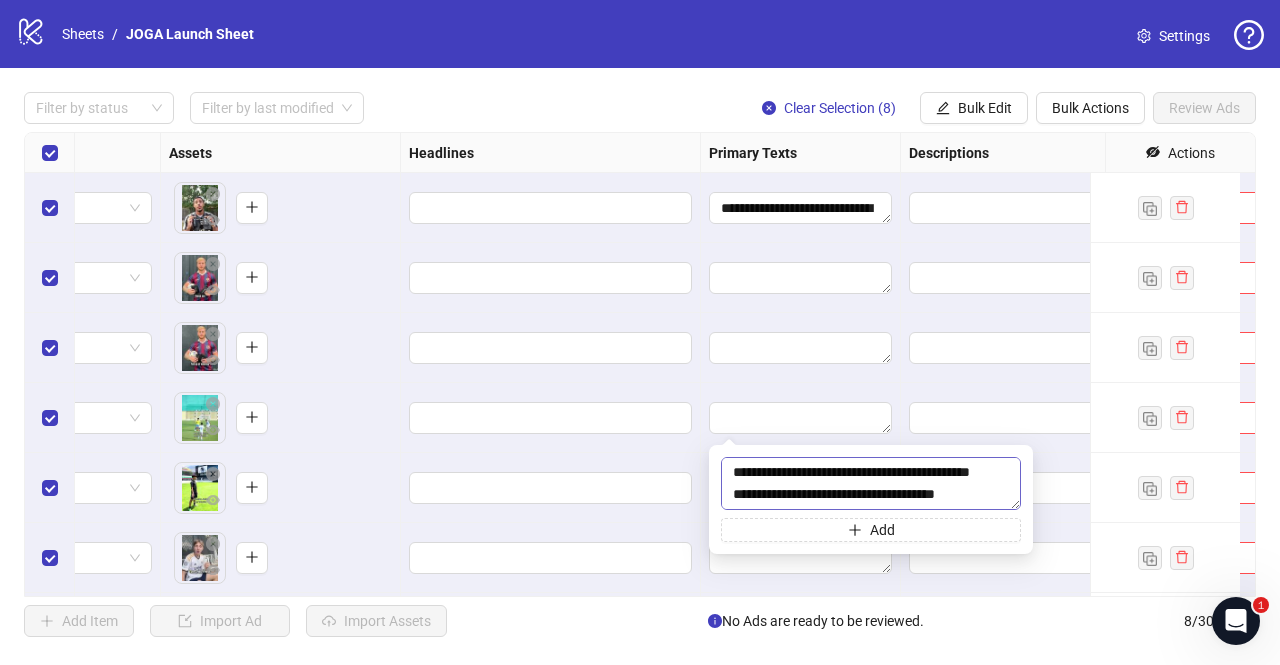 drag, startPoint x: 733, startPoint y: 472, endPoint x: 994, endPoint y: 492, distance: 261.76517 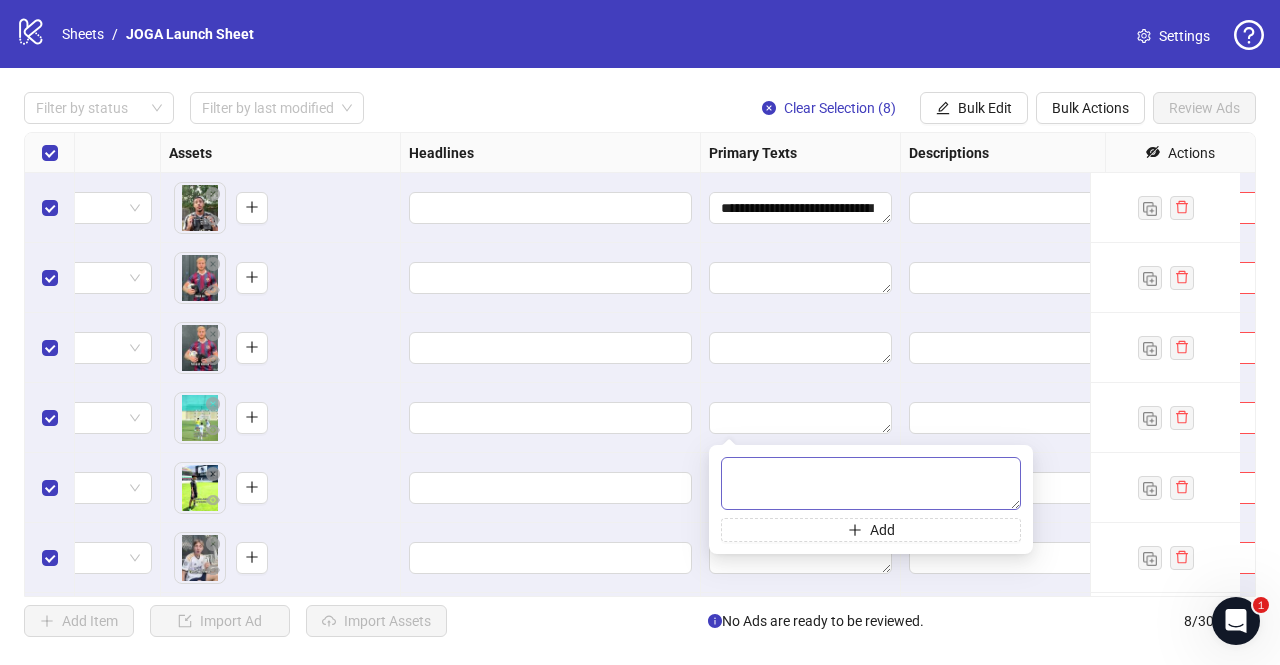 scroll, scrollTop: 0, scrollLeft: 0, axis: both 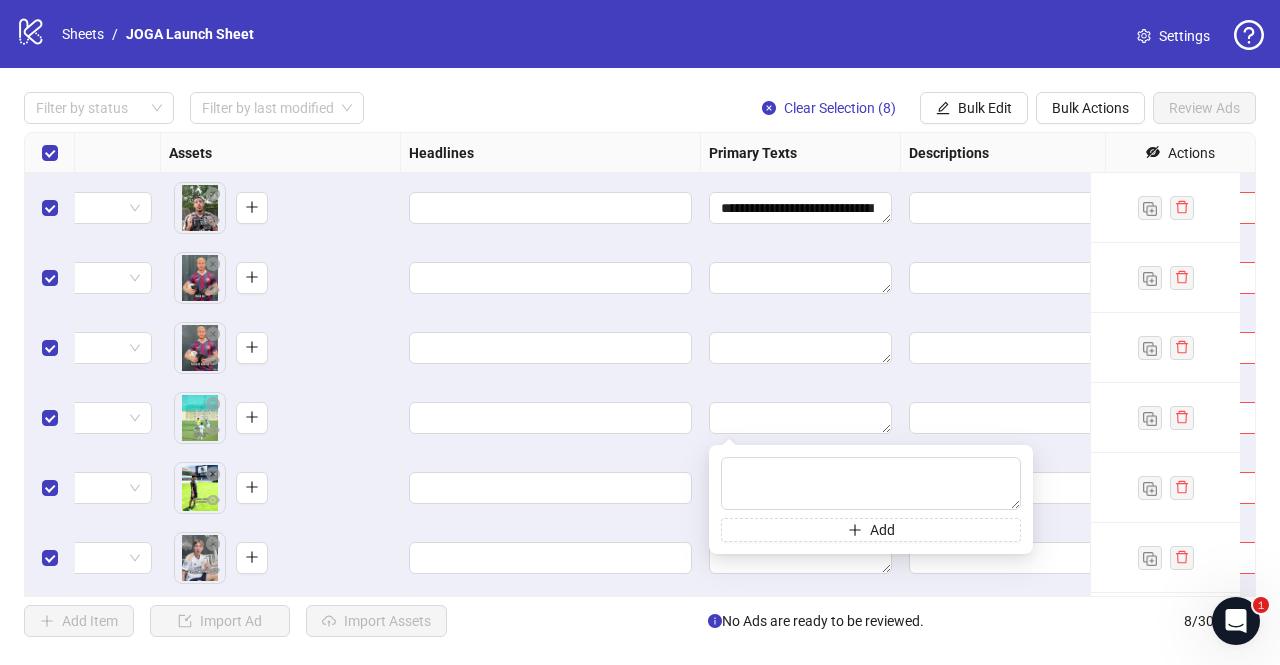 click at bounding box center (551, 488) 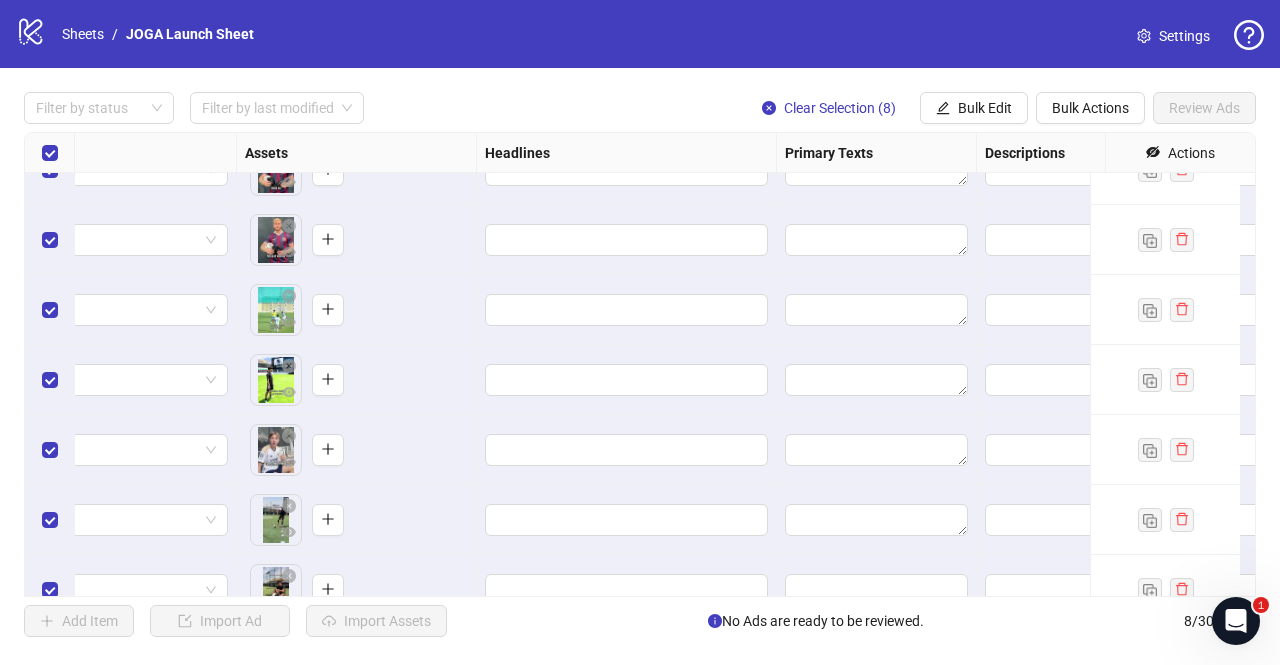 scroll, scrollTop: 127, scrollLeft: 787, axis: both 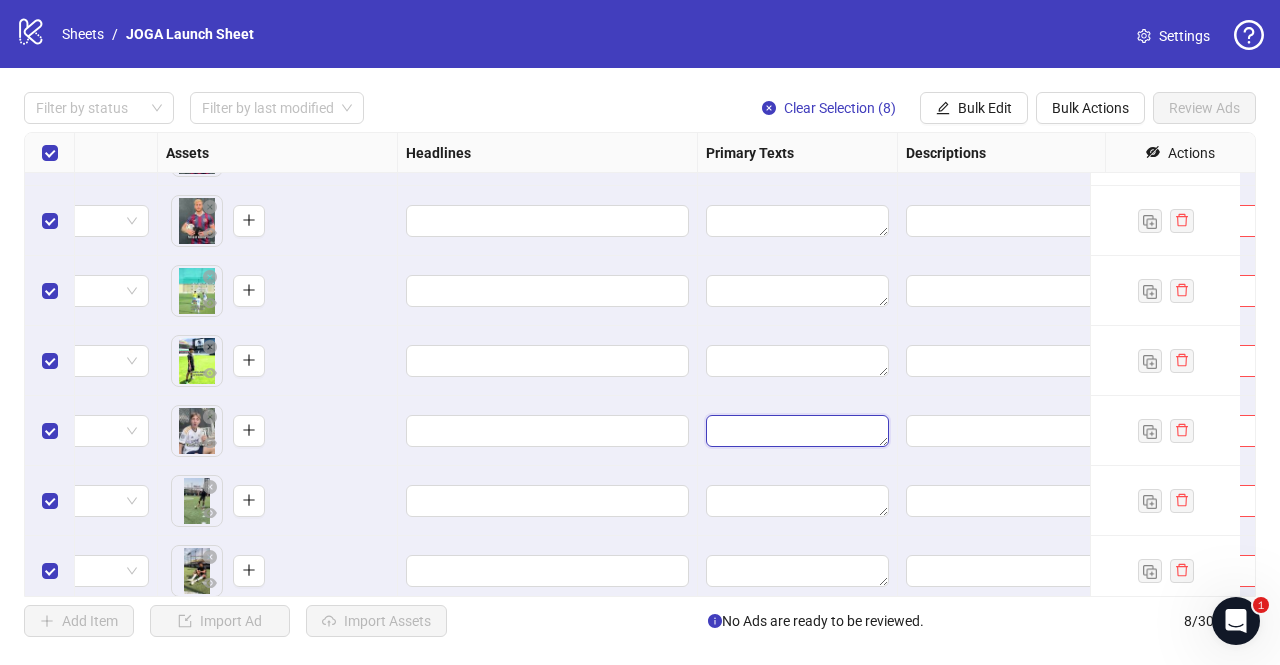 click at bounding box center [797, 431] 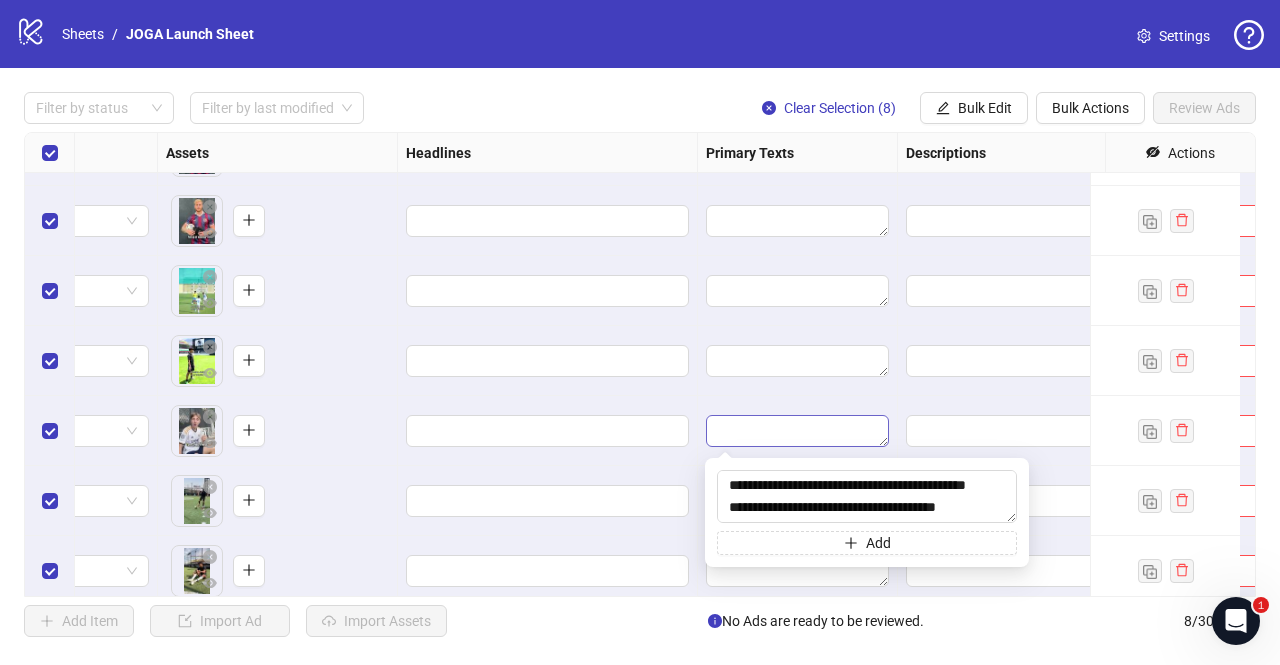 type on "**********" 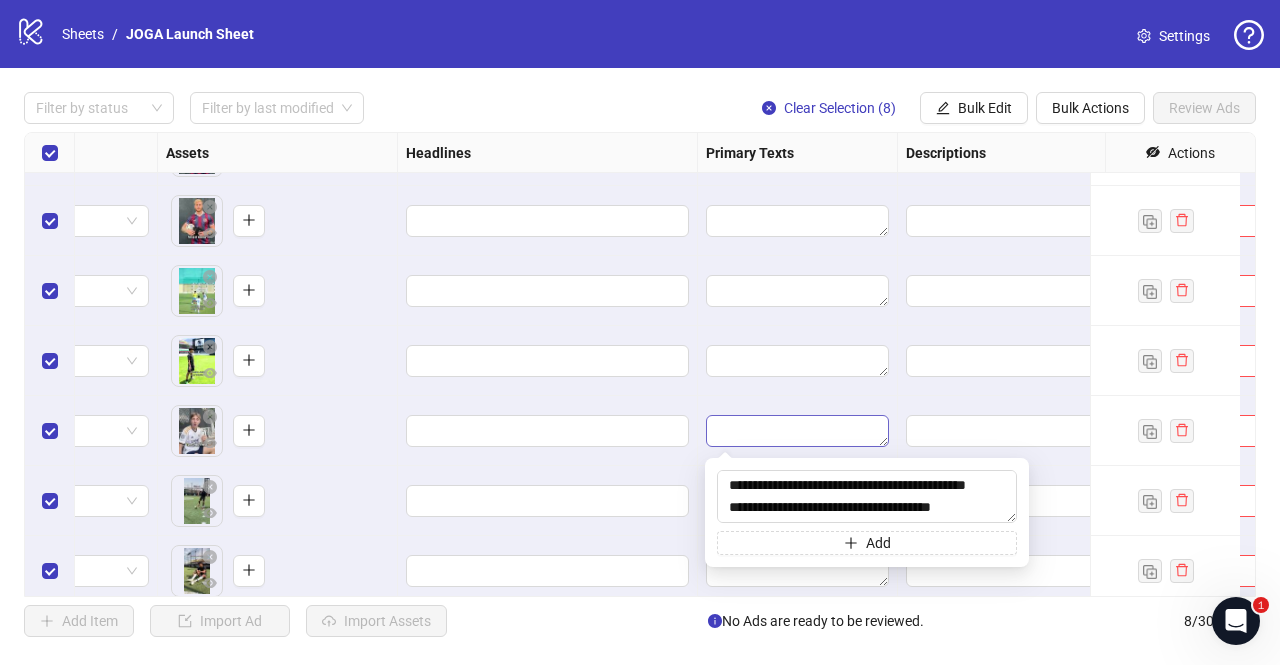 scroll, scrollTop: 88, scrollLeft: 0, axis: vertical 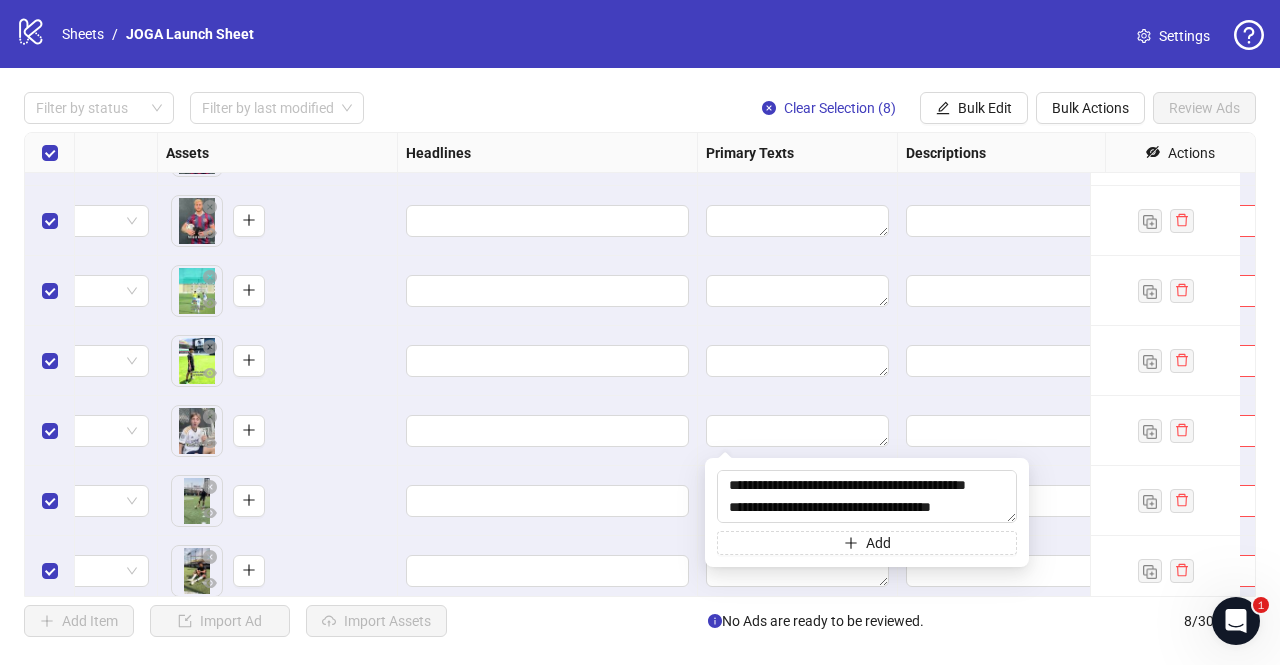 click at bounding box center [548, 501] 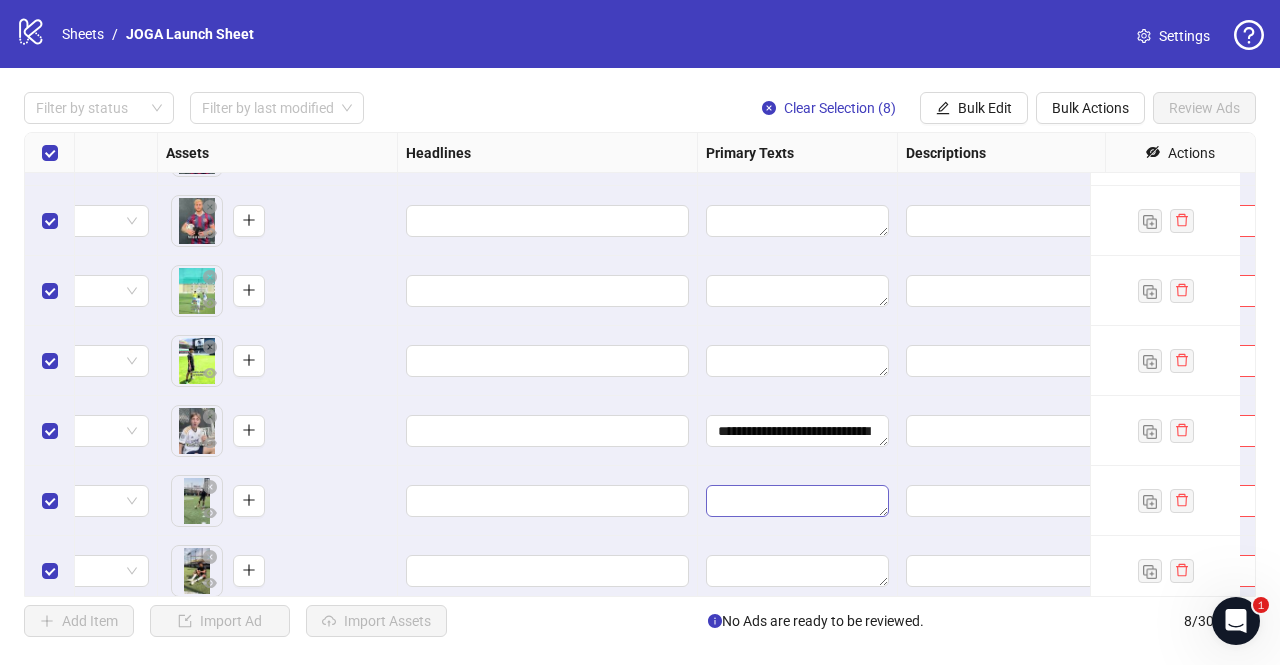 scroll, scrollTop: 151, scrollLeft: 765, axis: both 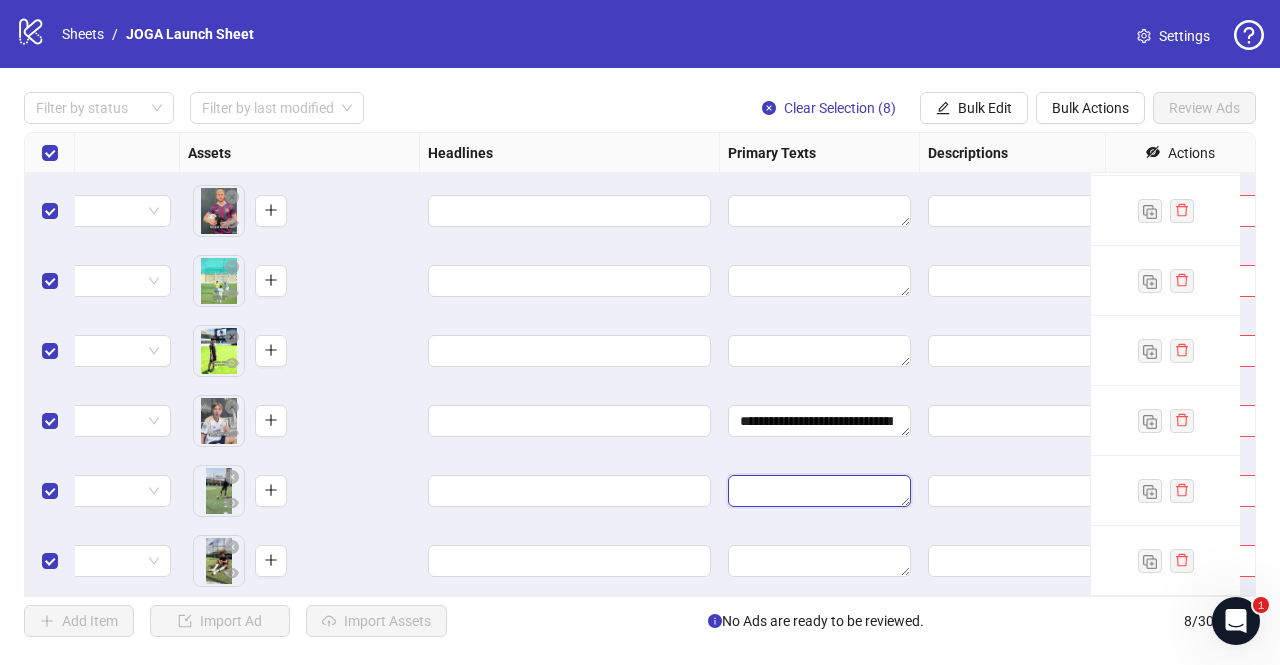 click at bounding box center (819, 491) 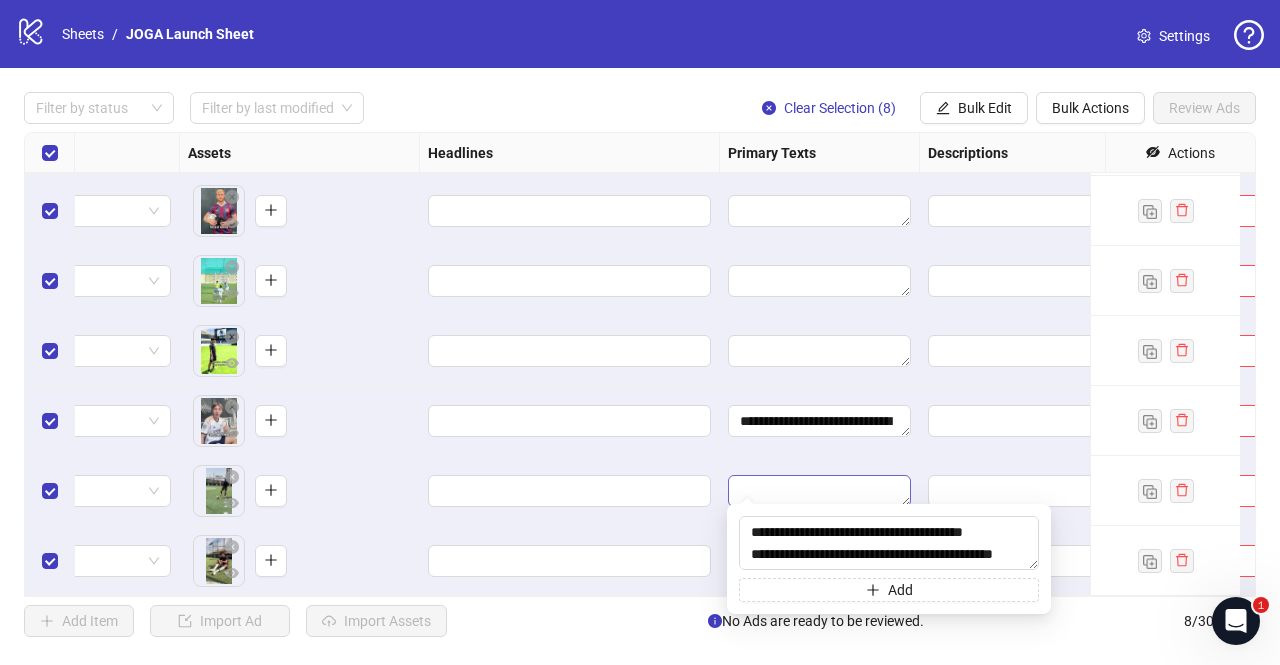 scroll, scrollTop: 103, scrollLeft: 0, axis: vertical 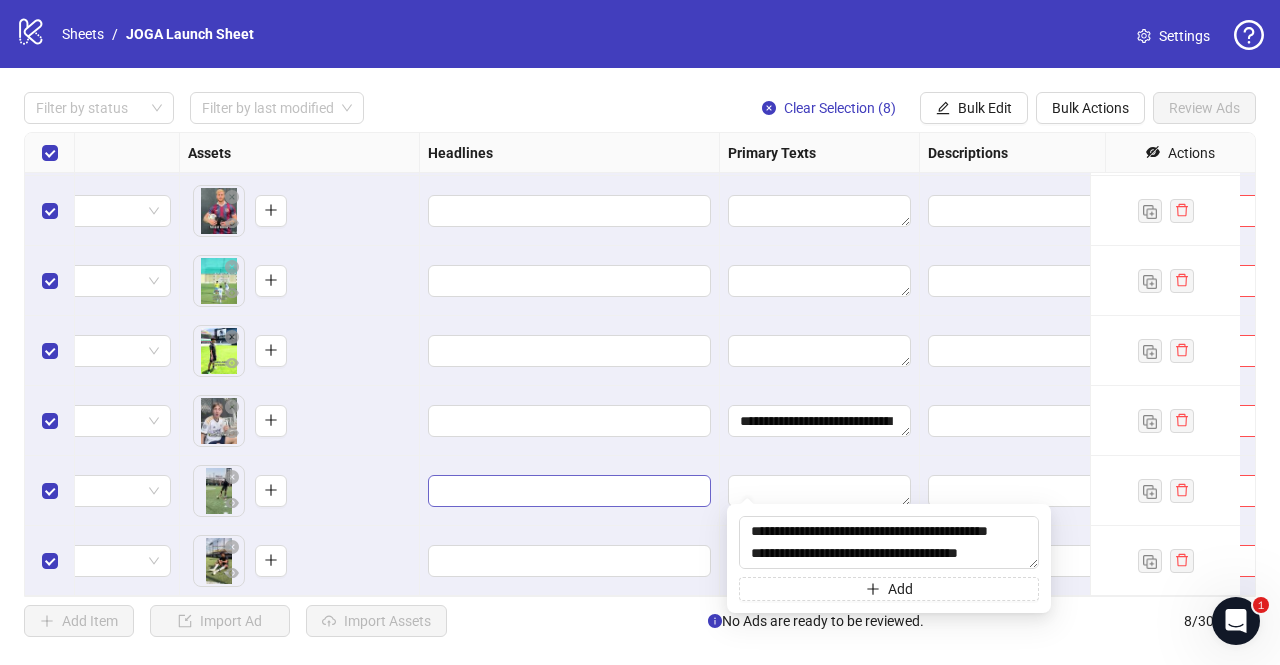 type on "**********" 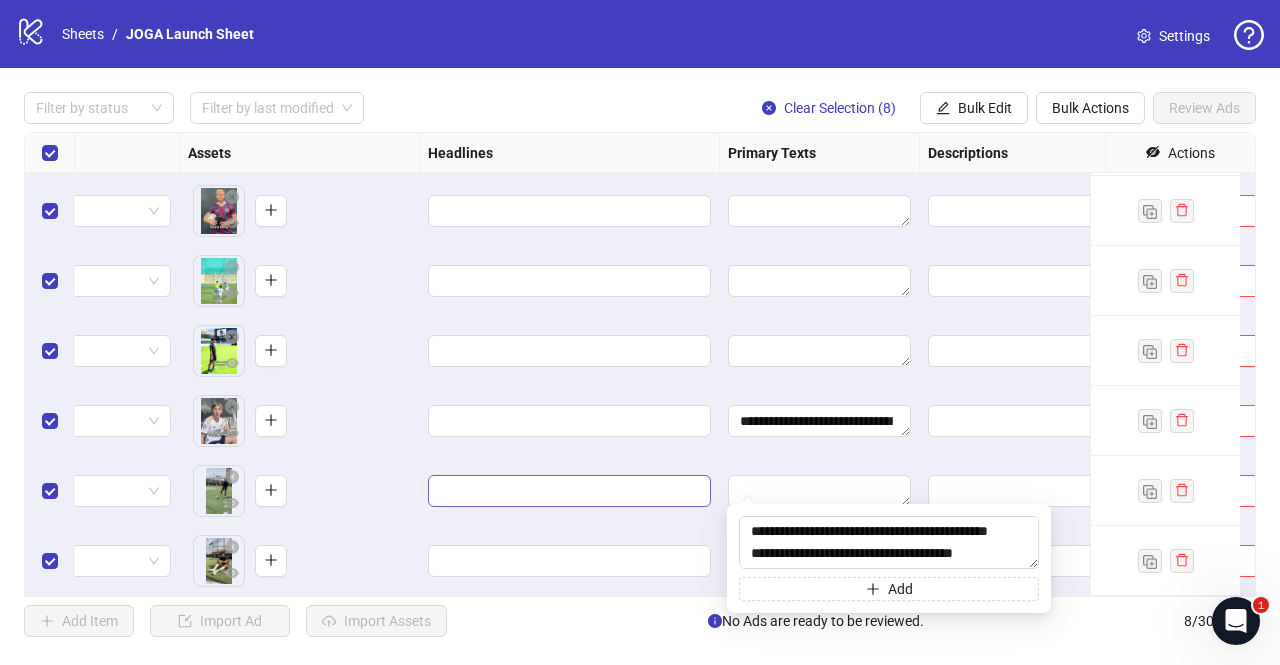 scroll, scrollTop: 88, scrollLeft: 0, axis: vertical 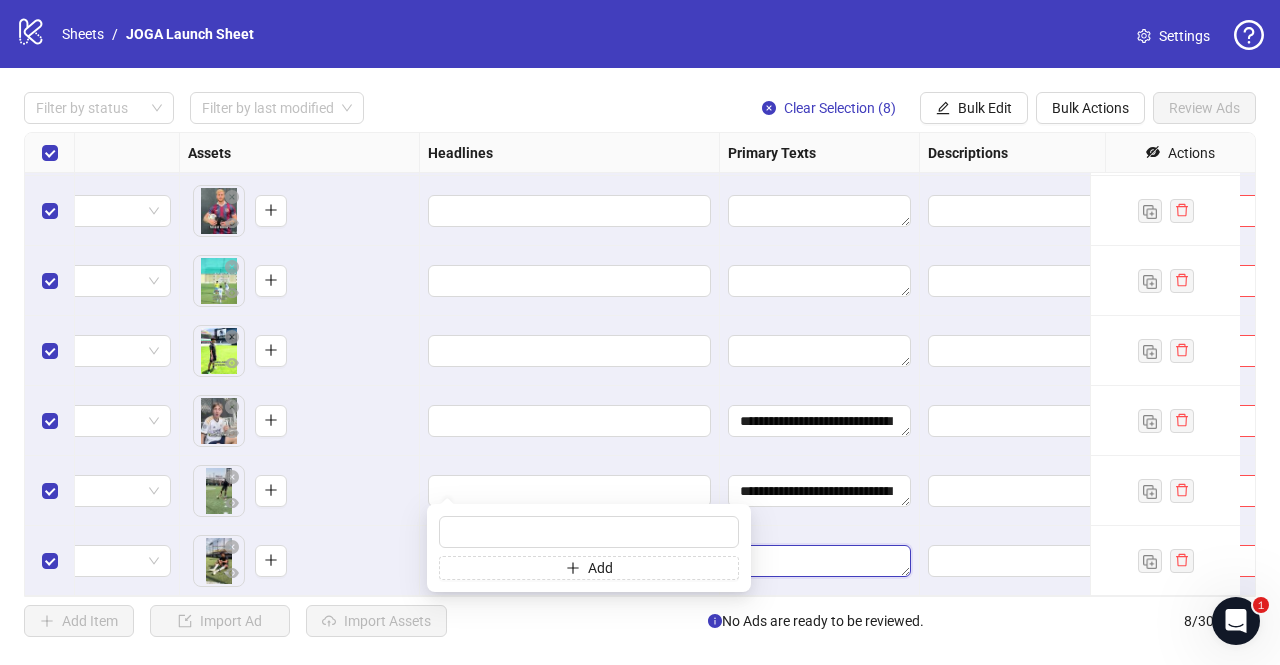 click at bounding box center [819, 561] 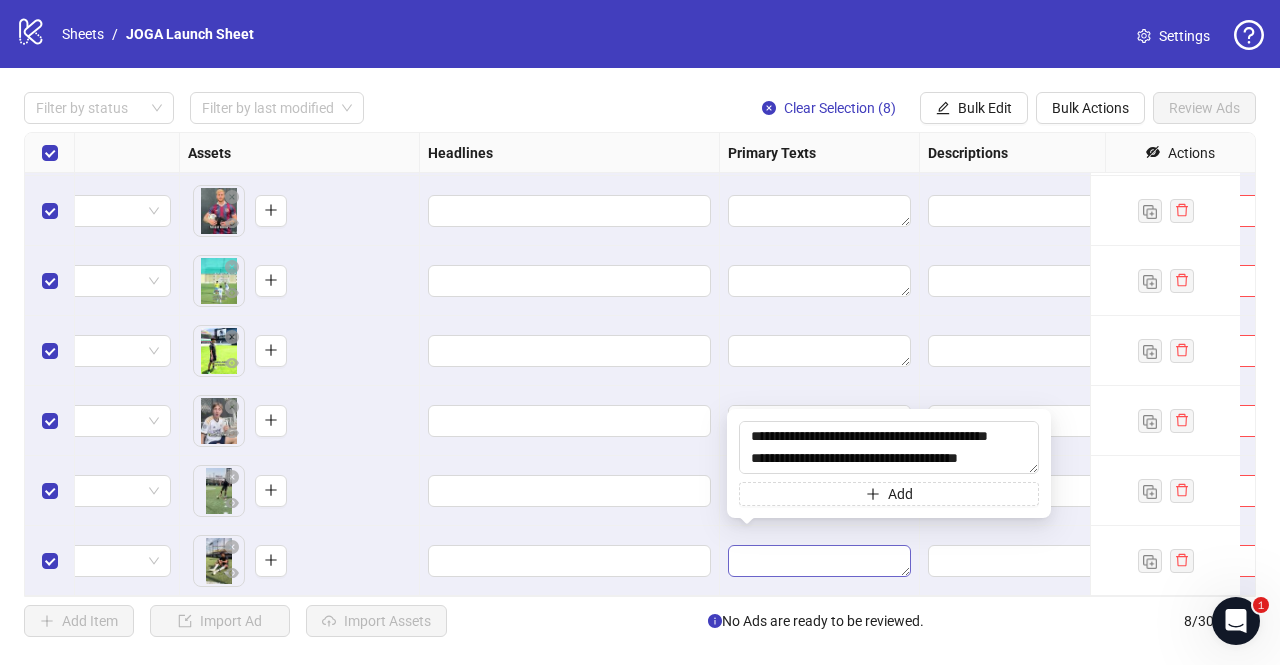 type on "**********" 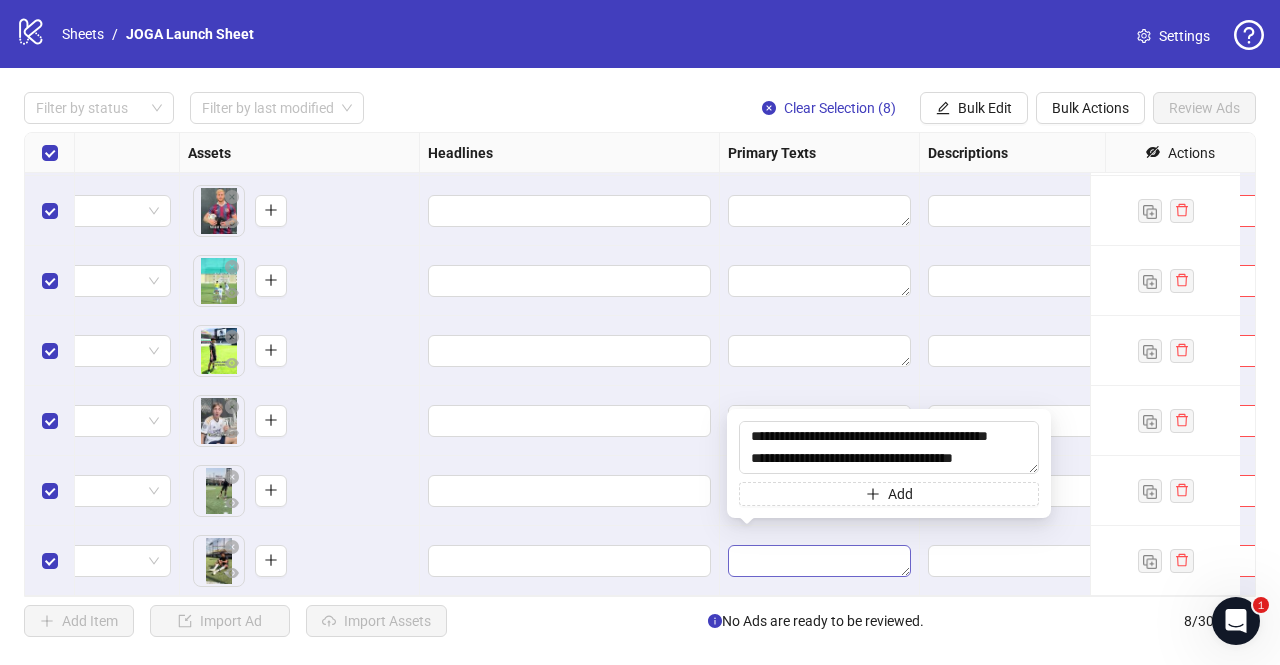 scroll, scrollTop: 88, scrollLeft: 0, axis: vertical 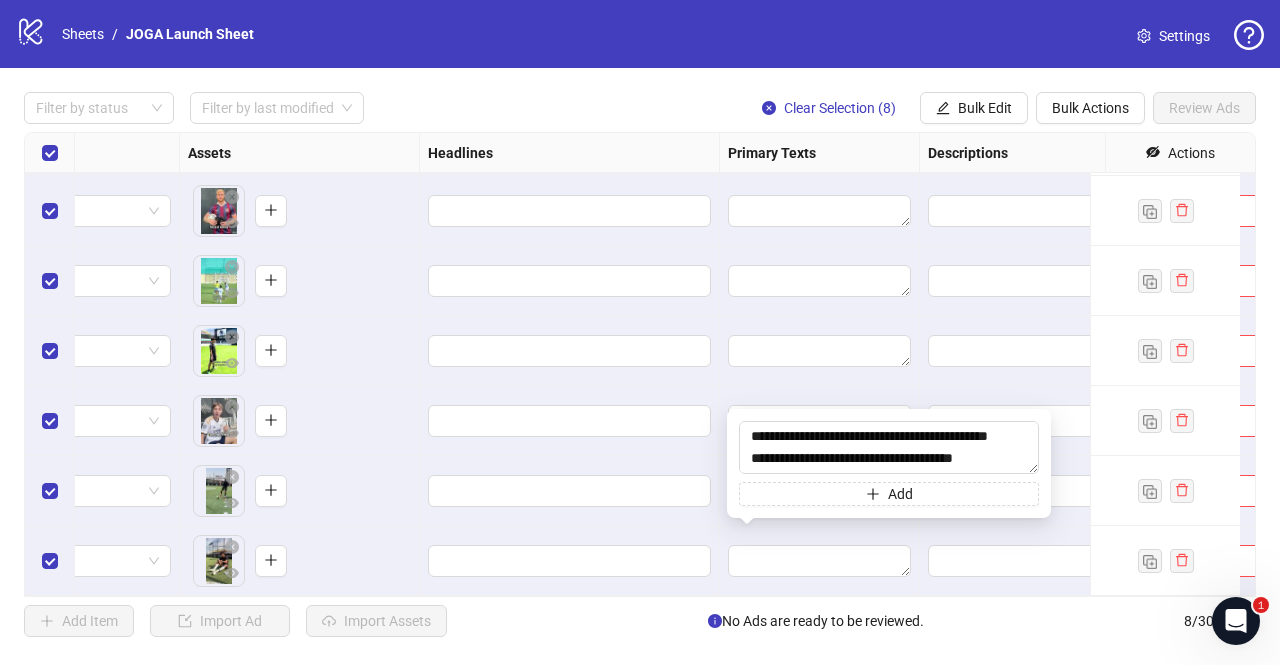 click at bounding box center [570, 421] 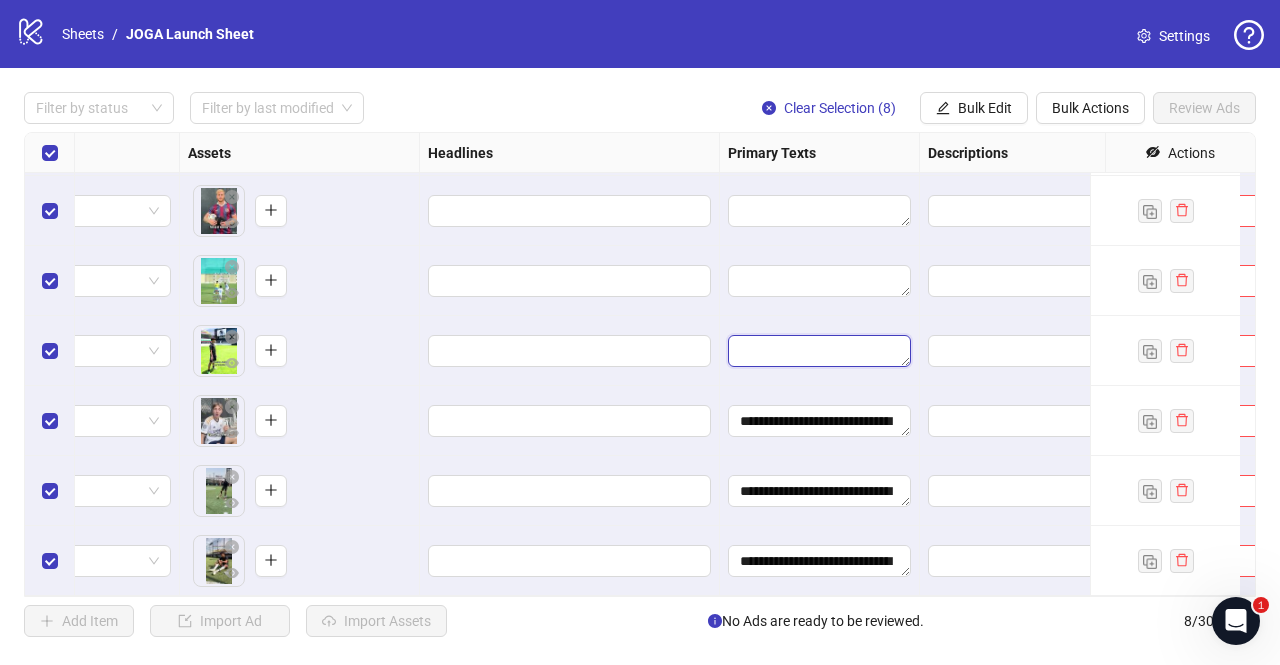 click at bounding box center [819, 351] 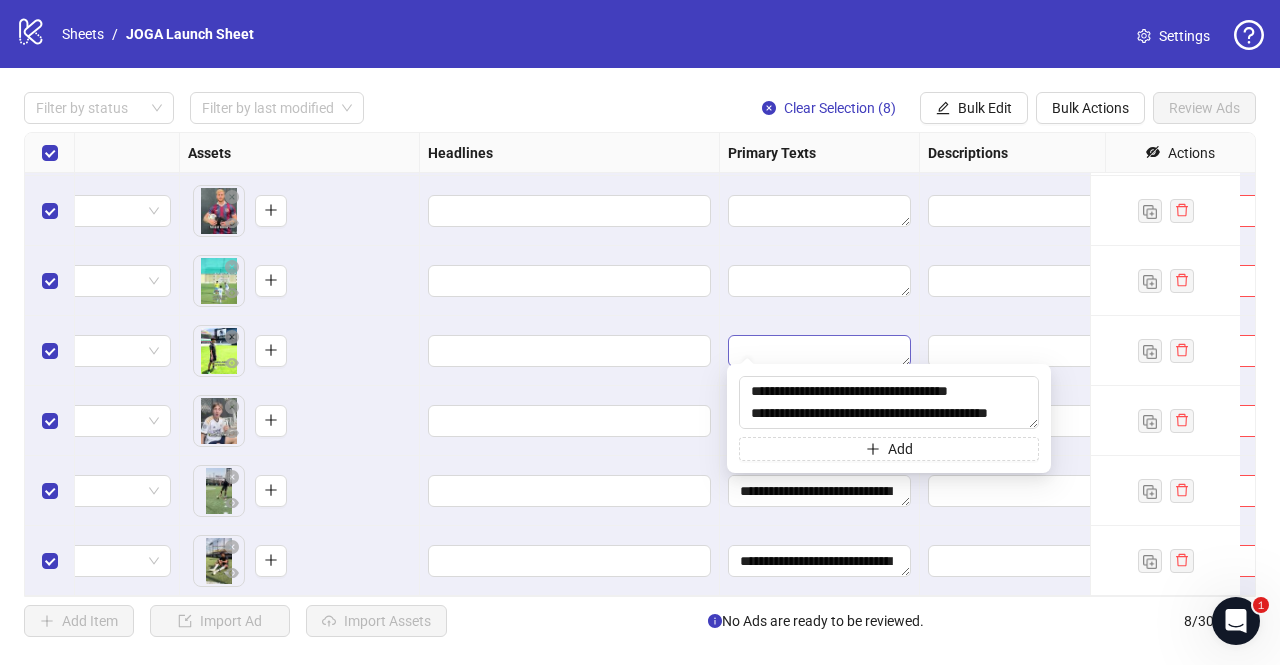 type on "**********" 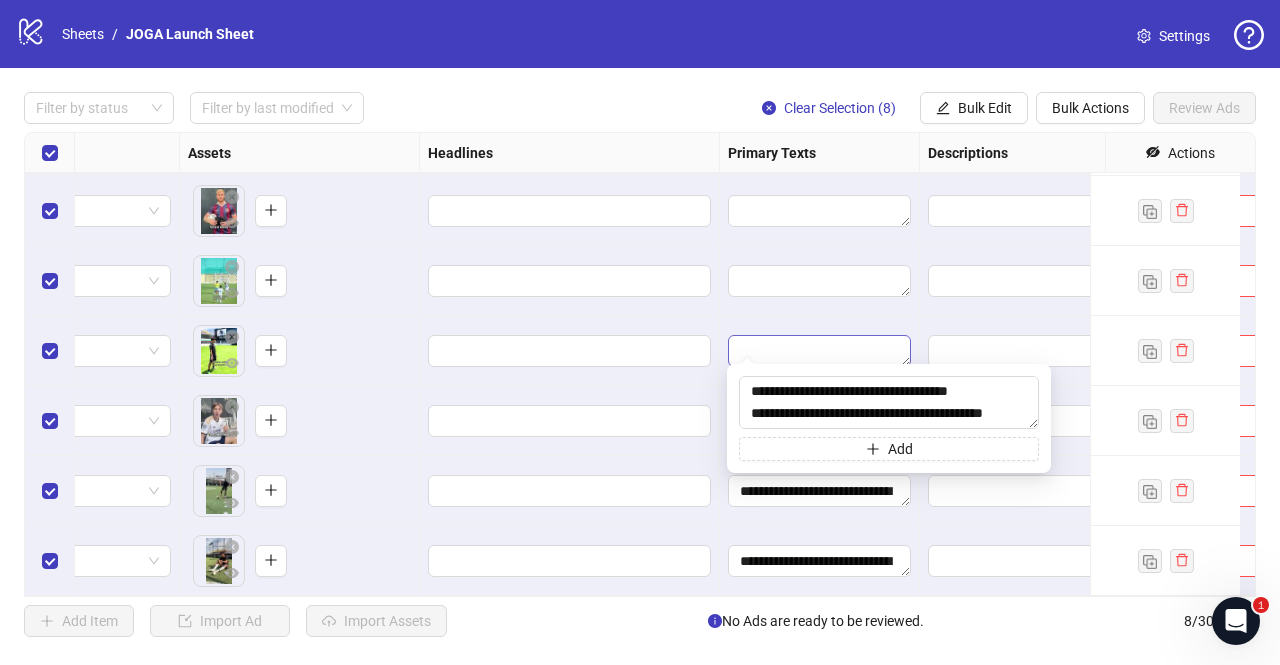 scroll, scrollTop: 66, scrollLeft: 0, axis: vertical 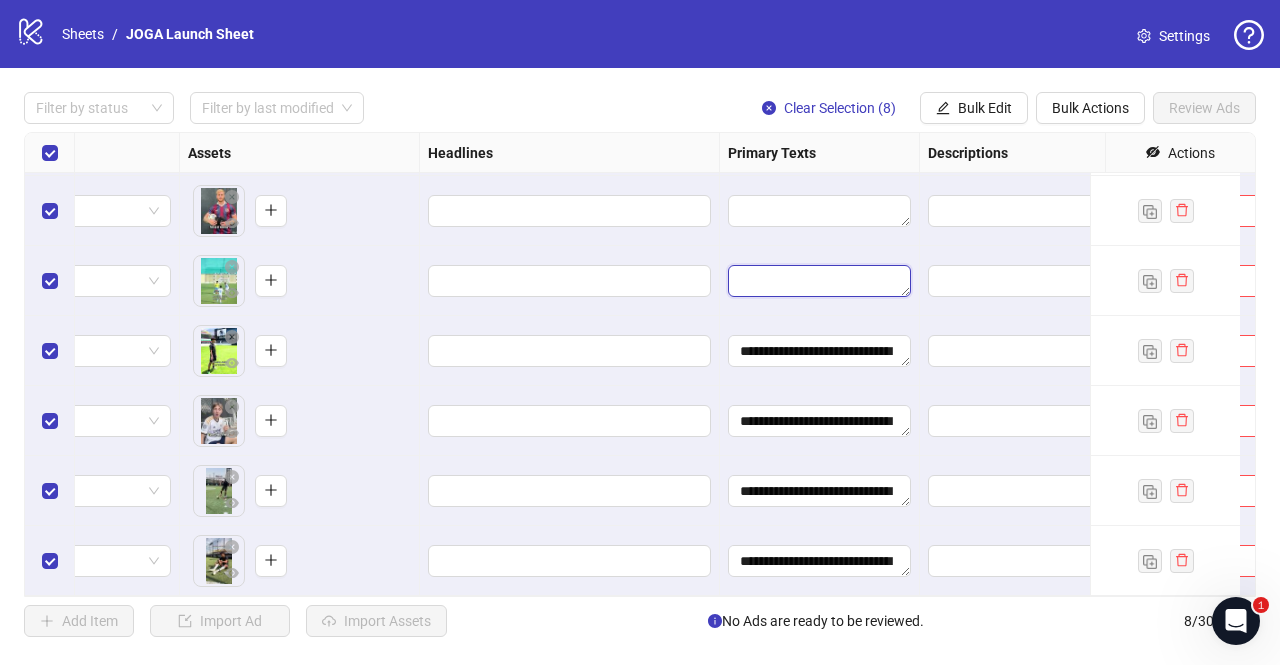 click at bounding box center (819, 281) 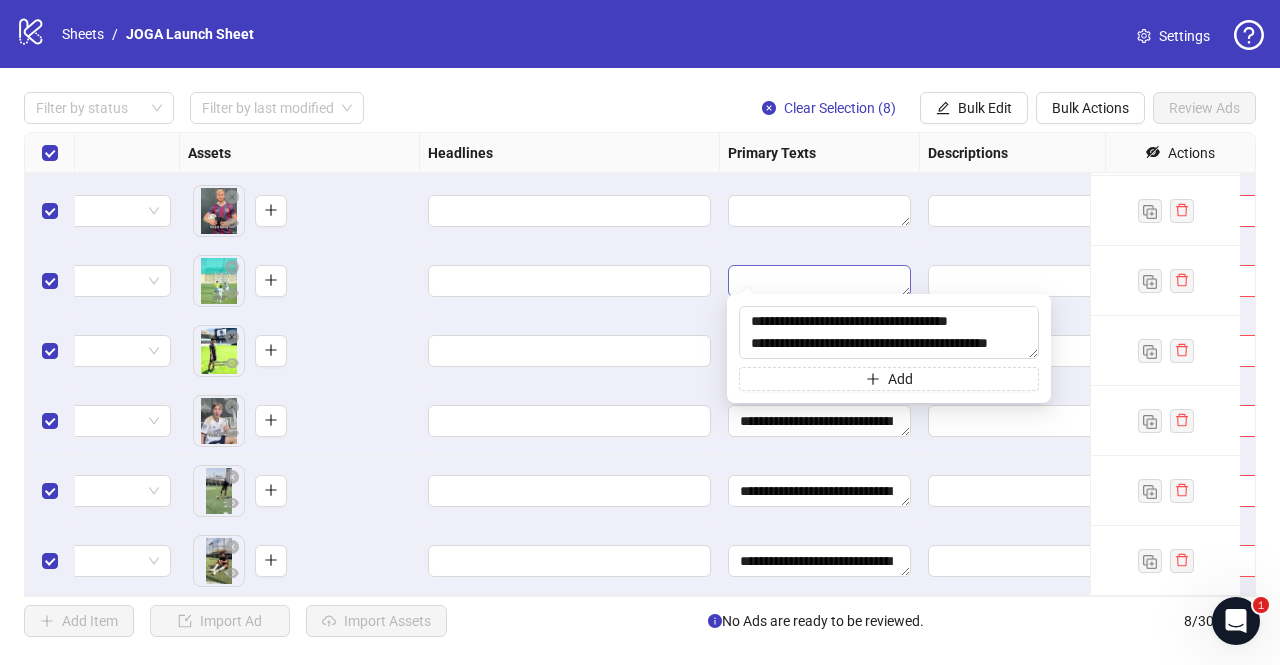 type on "**********" 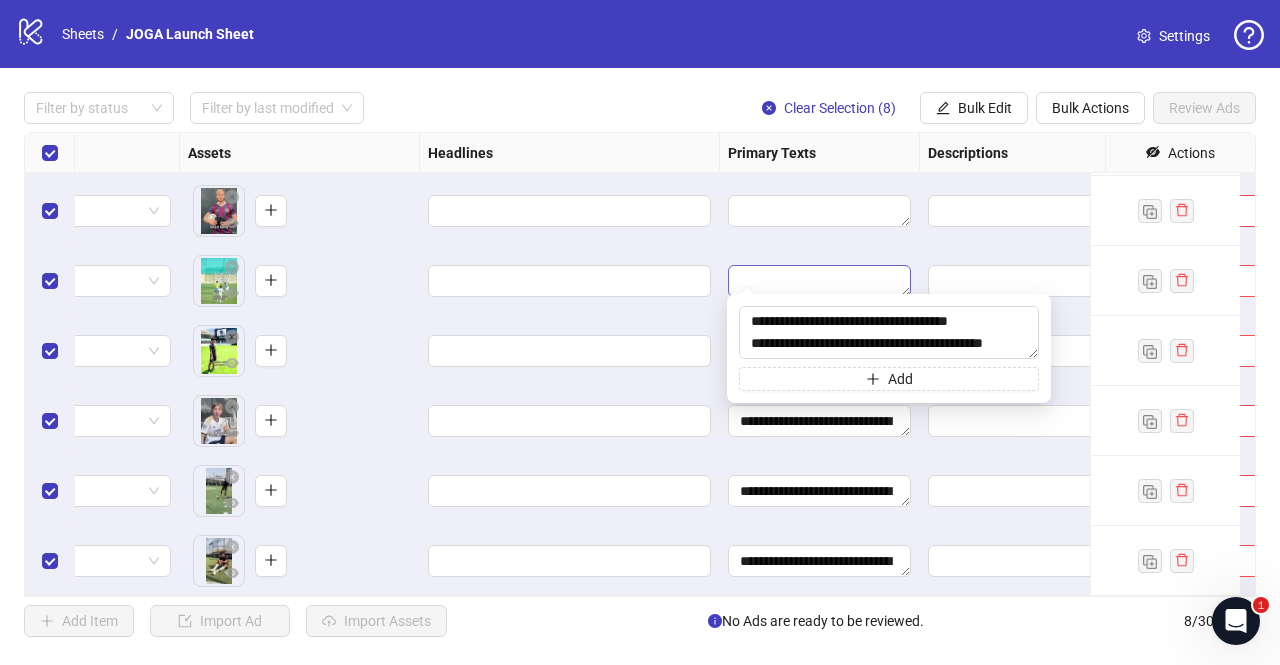 scroll, scrollTop: 66, scrollLeft: 0, axis: vertical 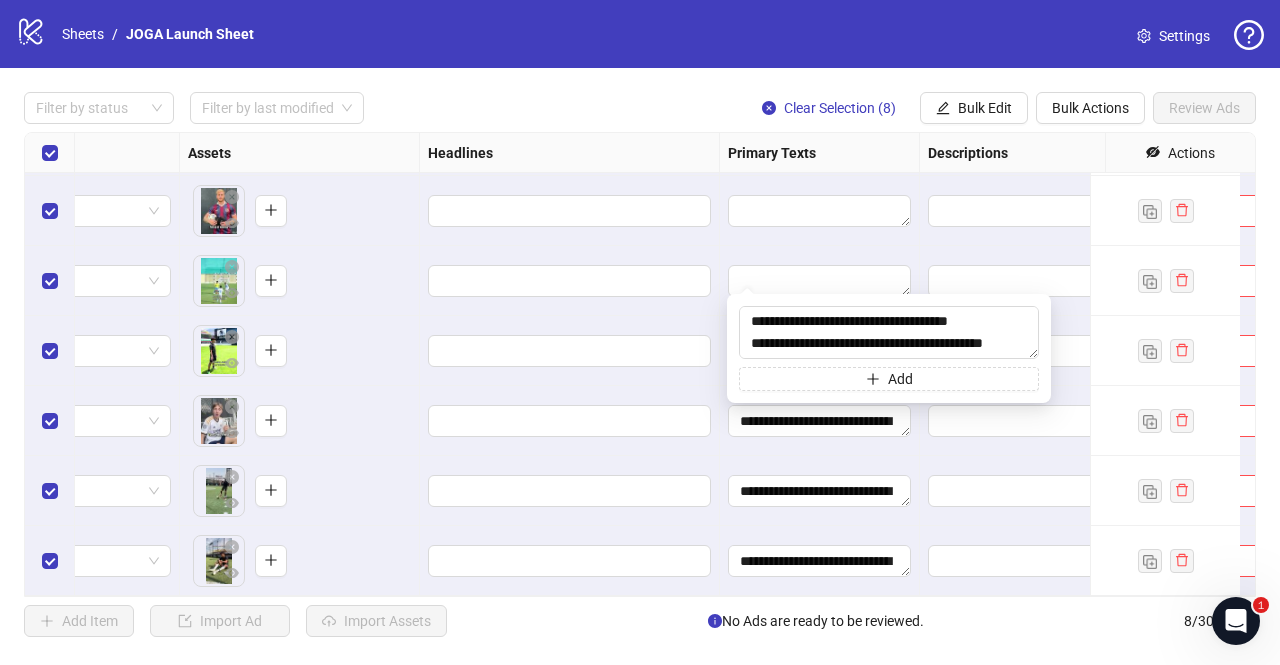 click at bounding box center (570, 281) 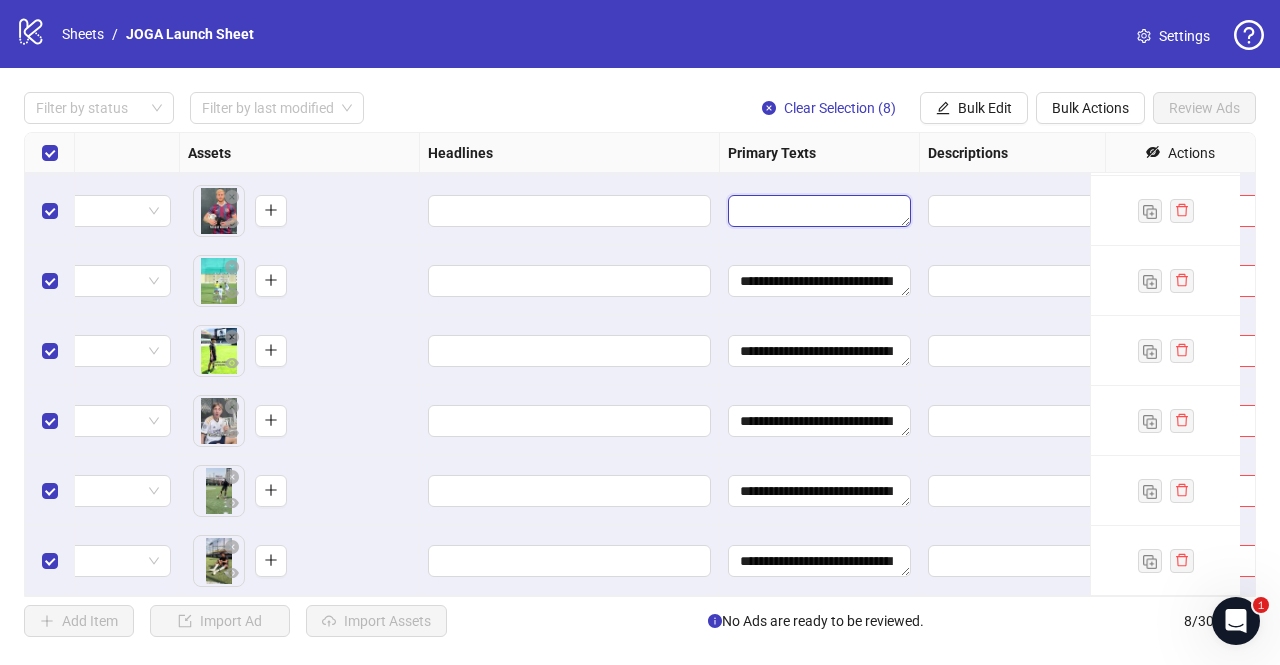 click at bounding box center [819, 211] 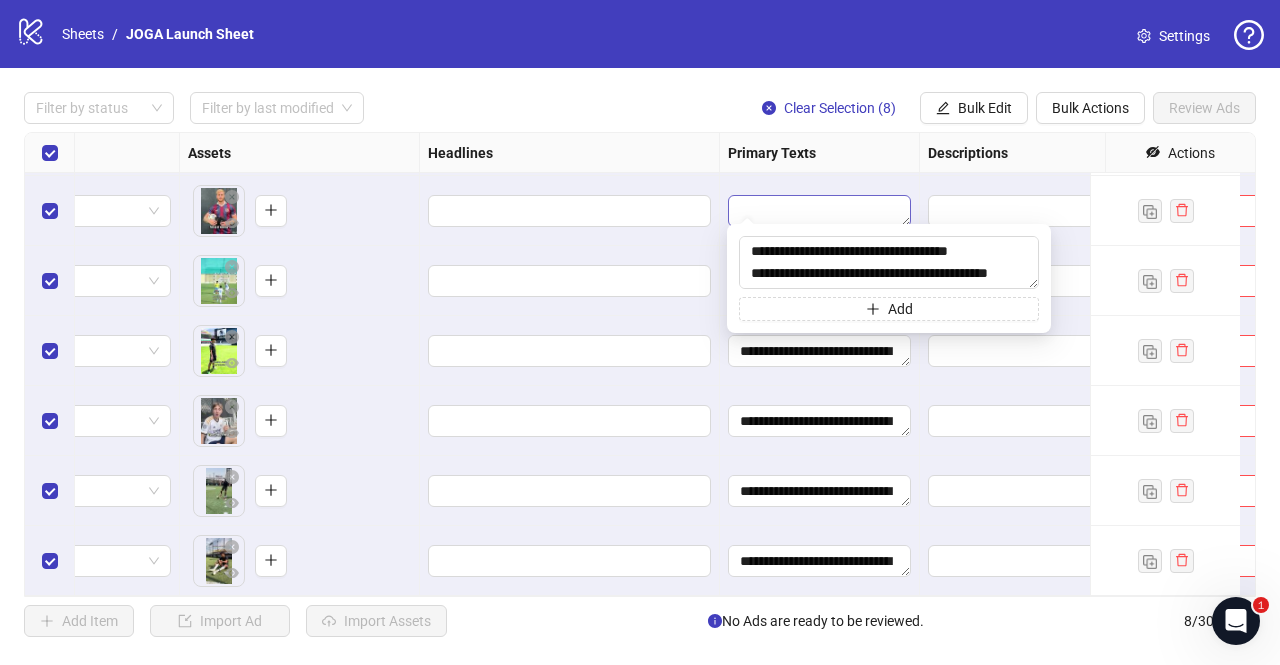 type on "**********" 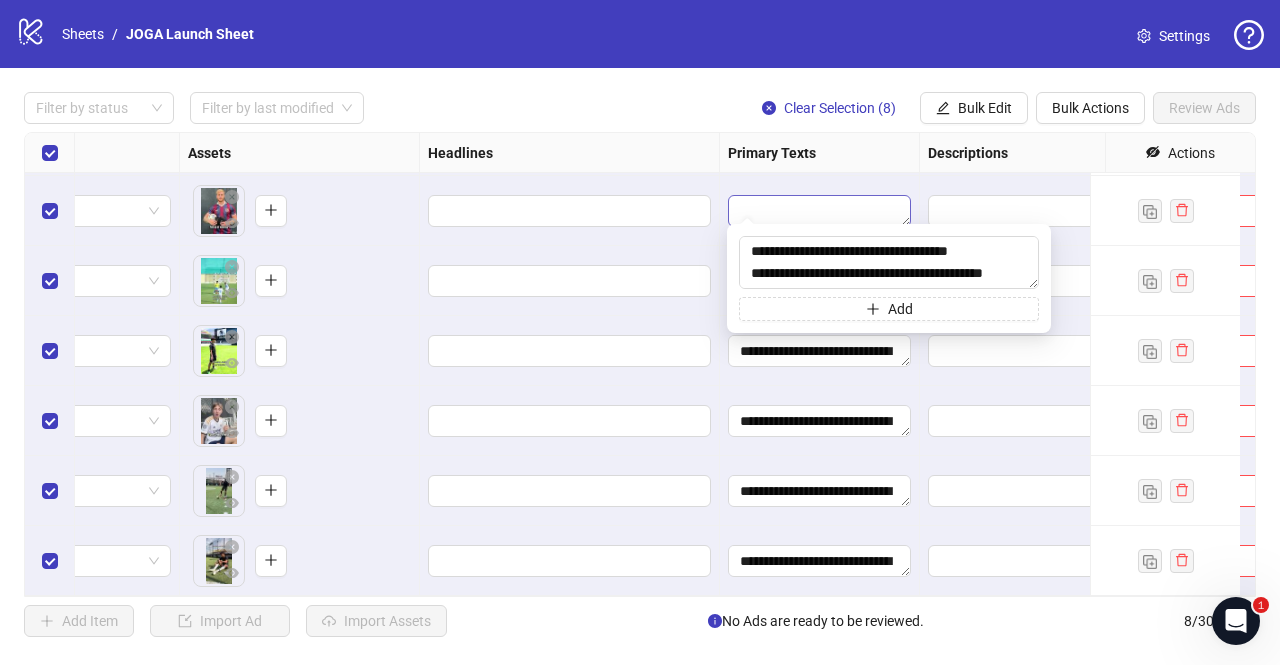 scroll, scrollTop: 66, scrollLeft: 0, axis: vertical 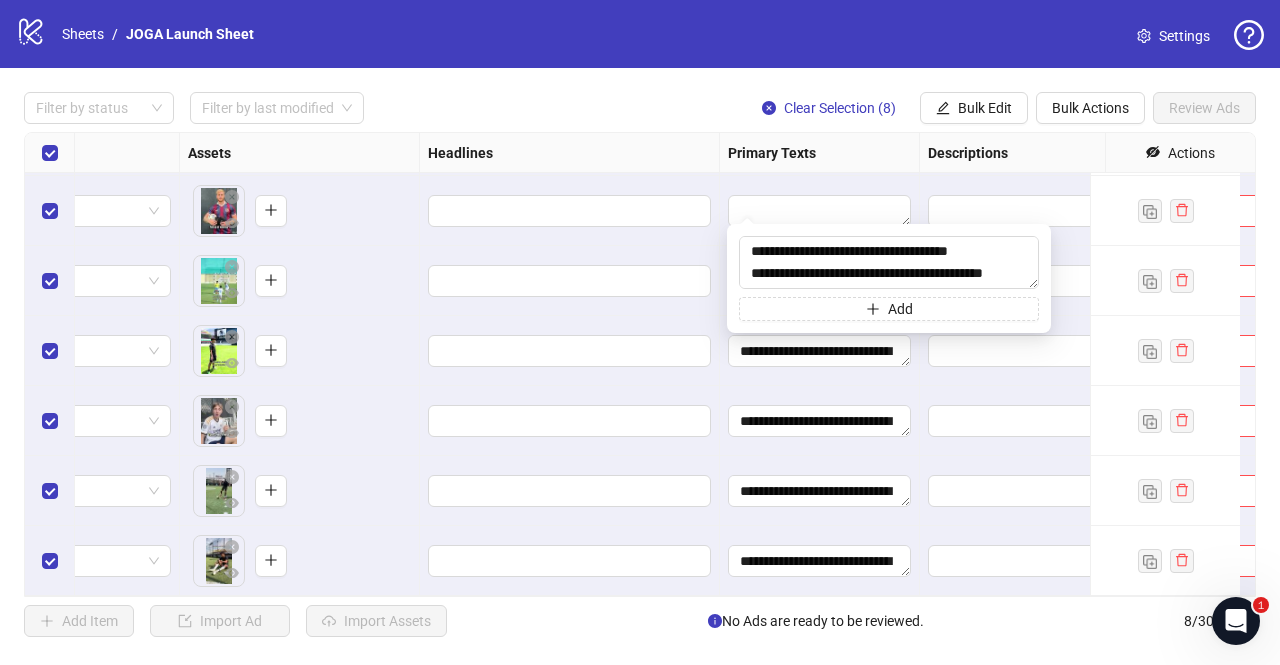 click at bounding box center [570, 211] 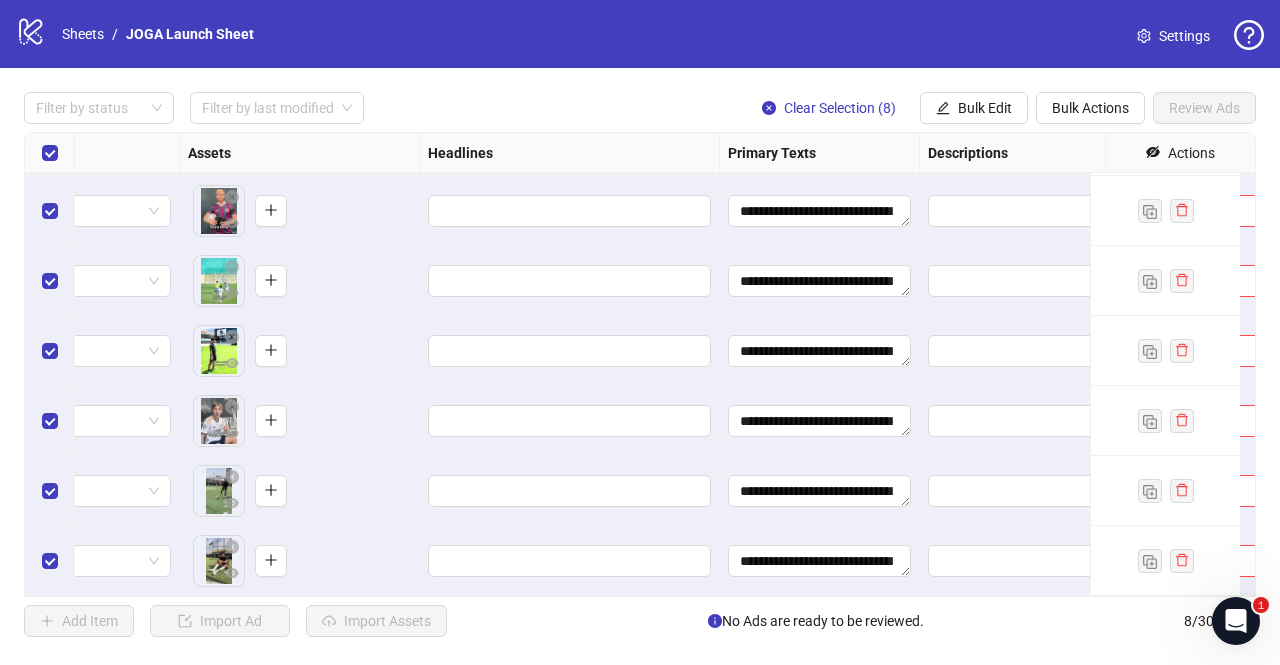 scroll, scrollTop: 0, scrollLeft: 765, axis: horizontal 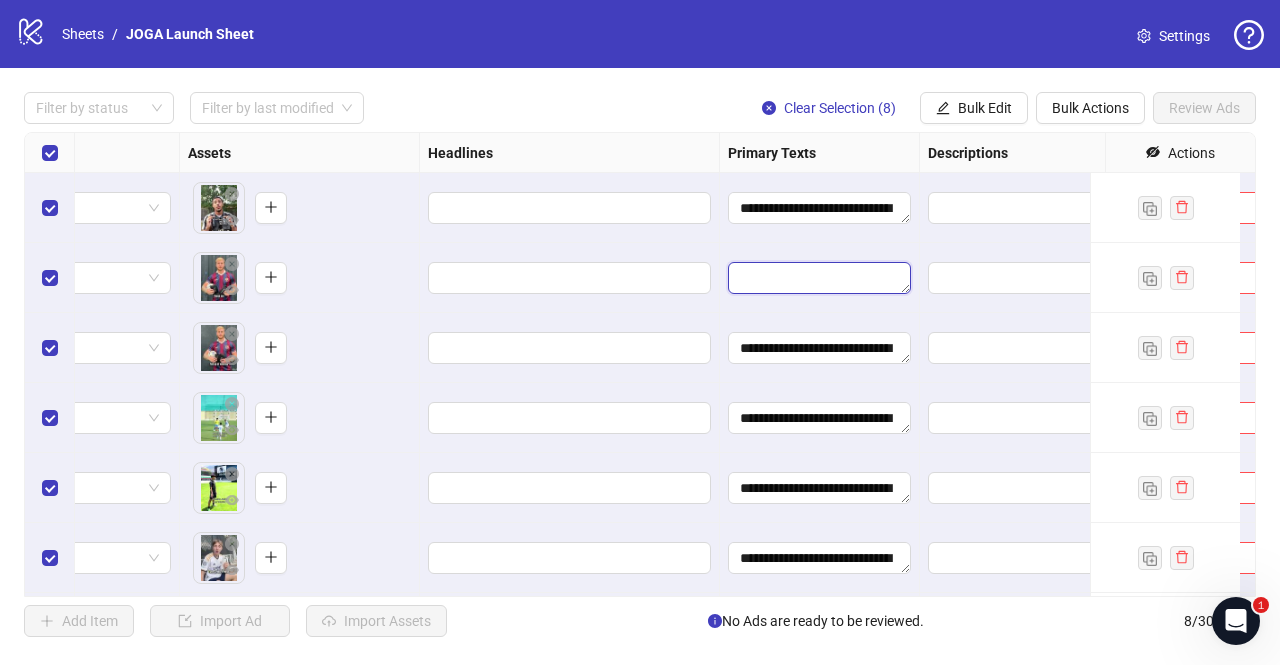 click at bounding box center [819, 278] 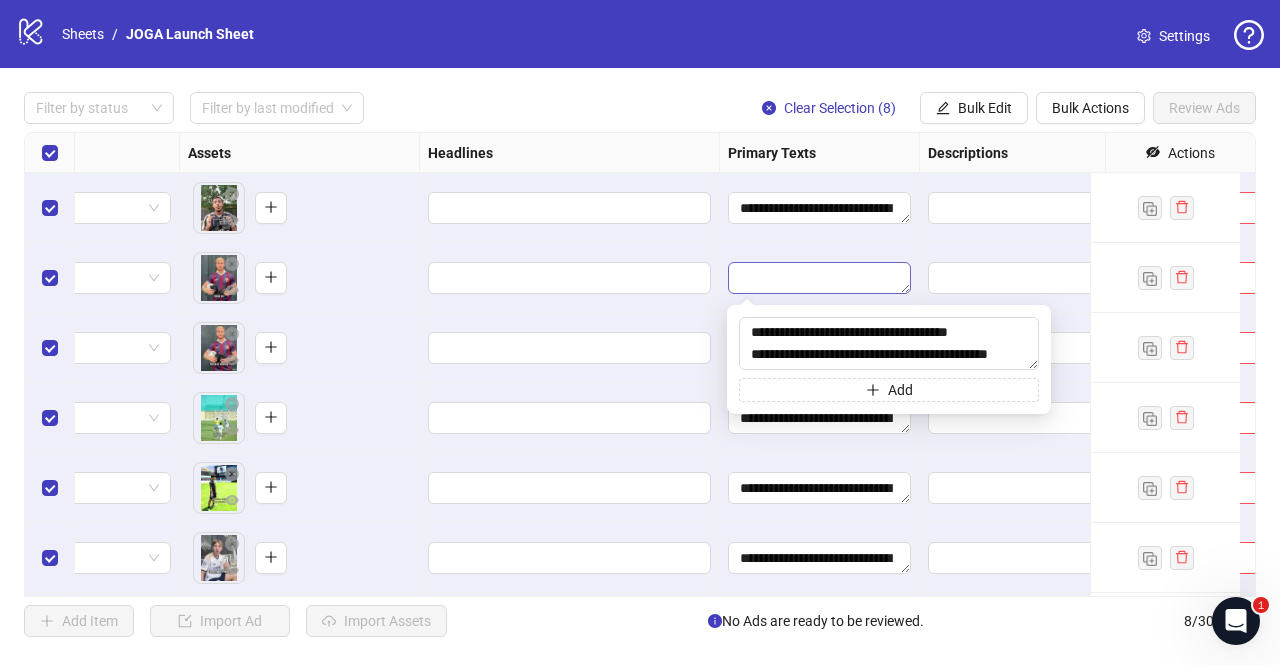 type on "**********" 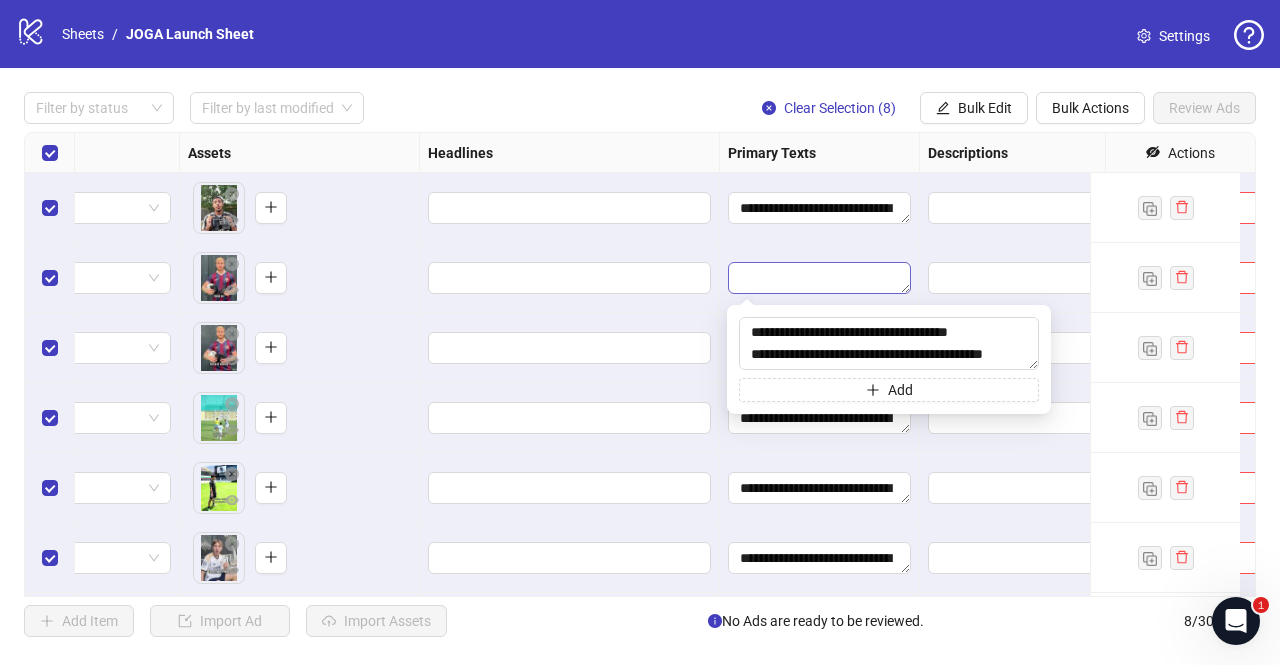 scroll, scrollTop: 66, scrollLeft: 0, axis: vertical 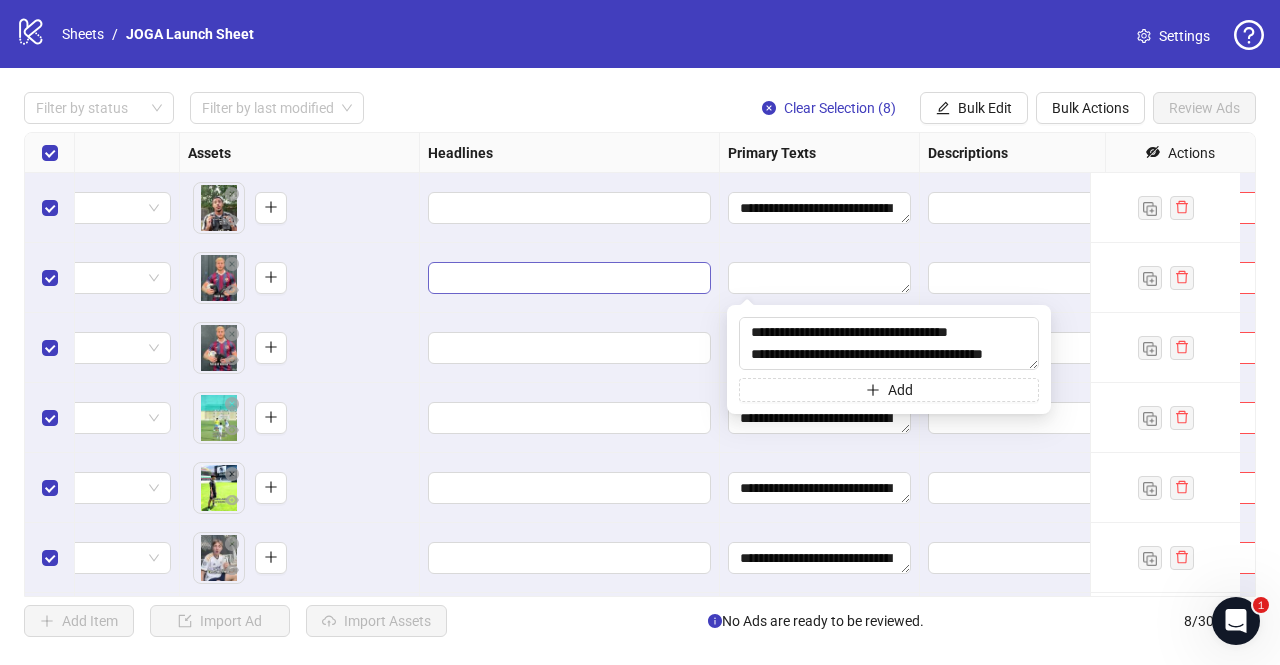 click at bounding box center [569, 278] 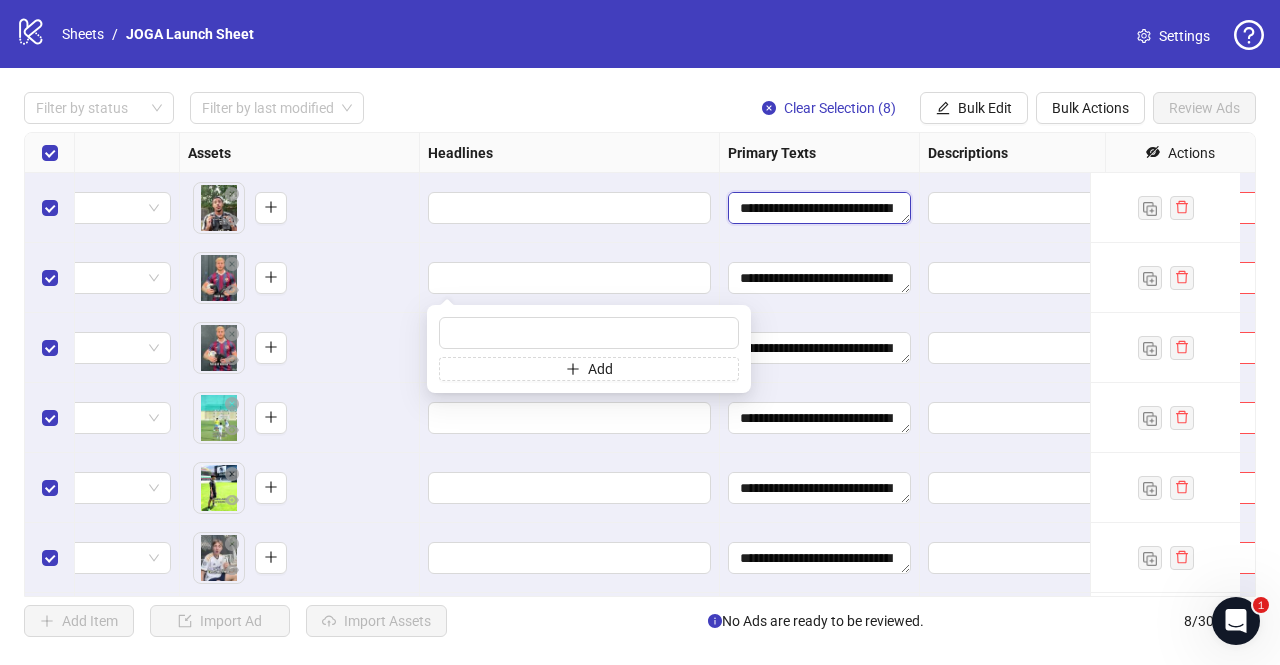 click on "**********" at bounding box center [819, 208] 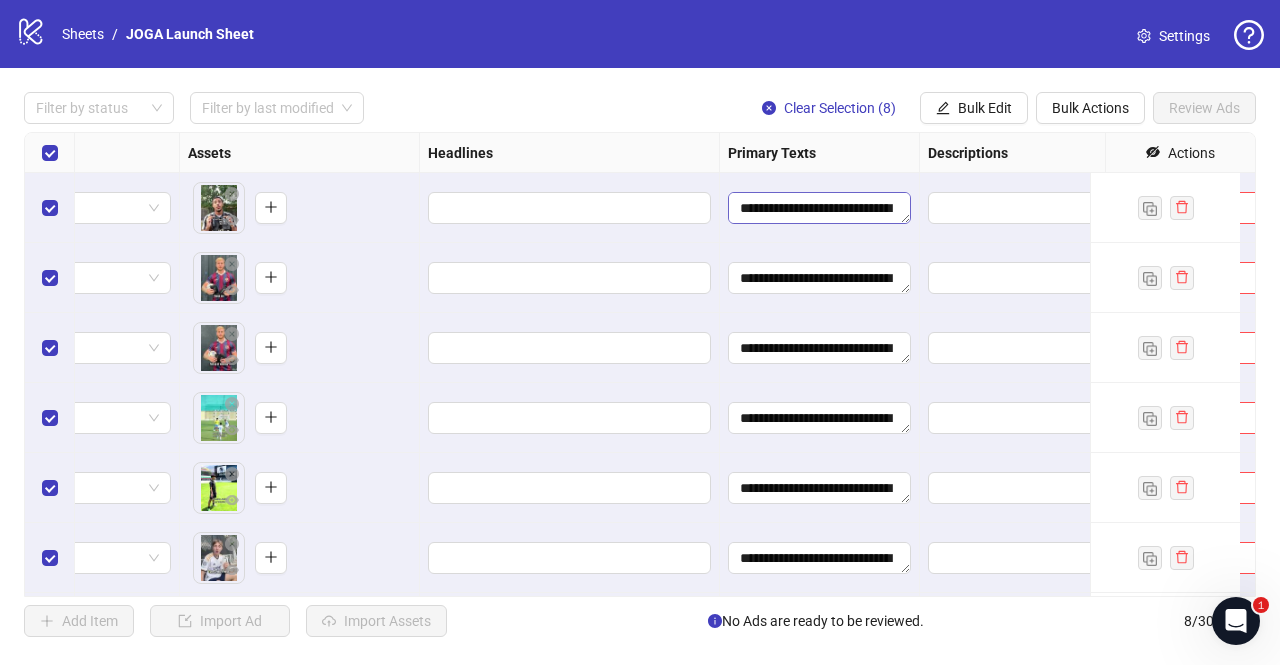 scroll, scrollTop: 88, scrollLeft: 0, axis: vertical 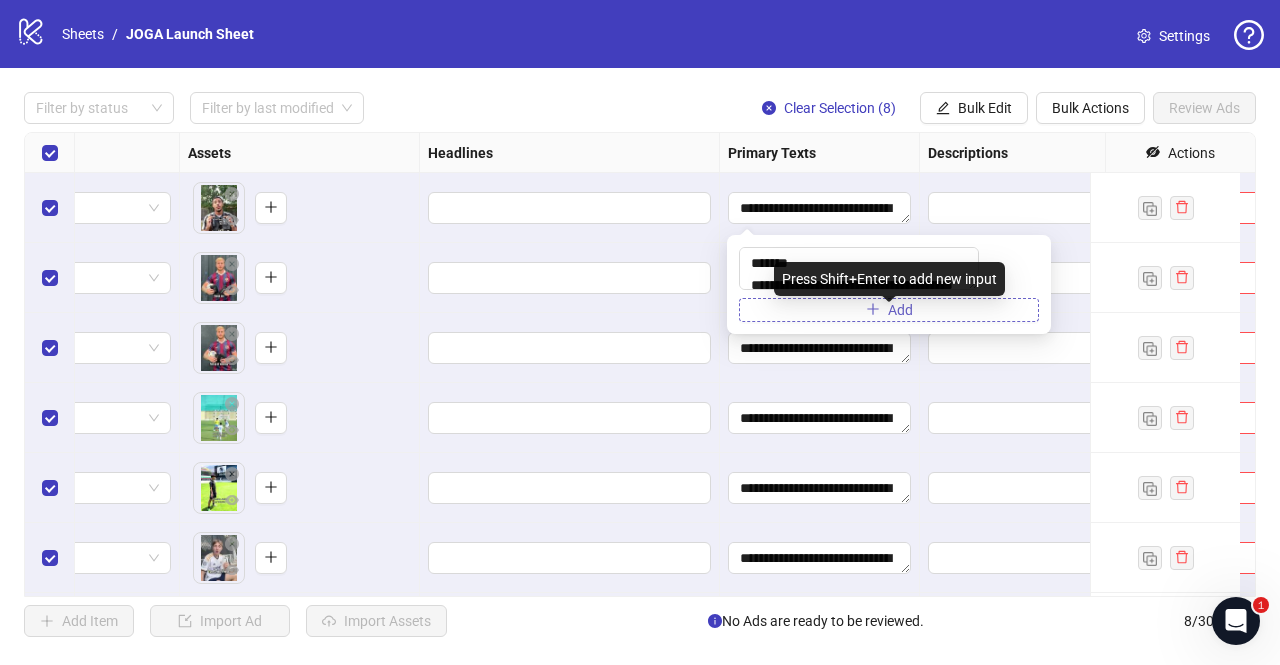 click on "Add" at bounding box center (900, 310) 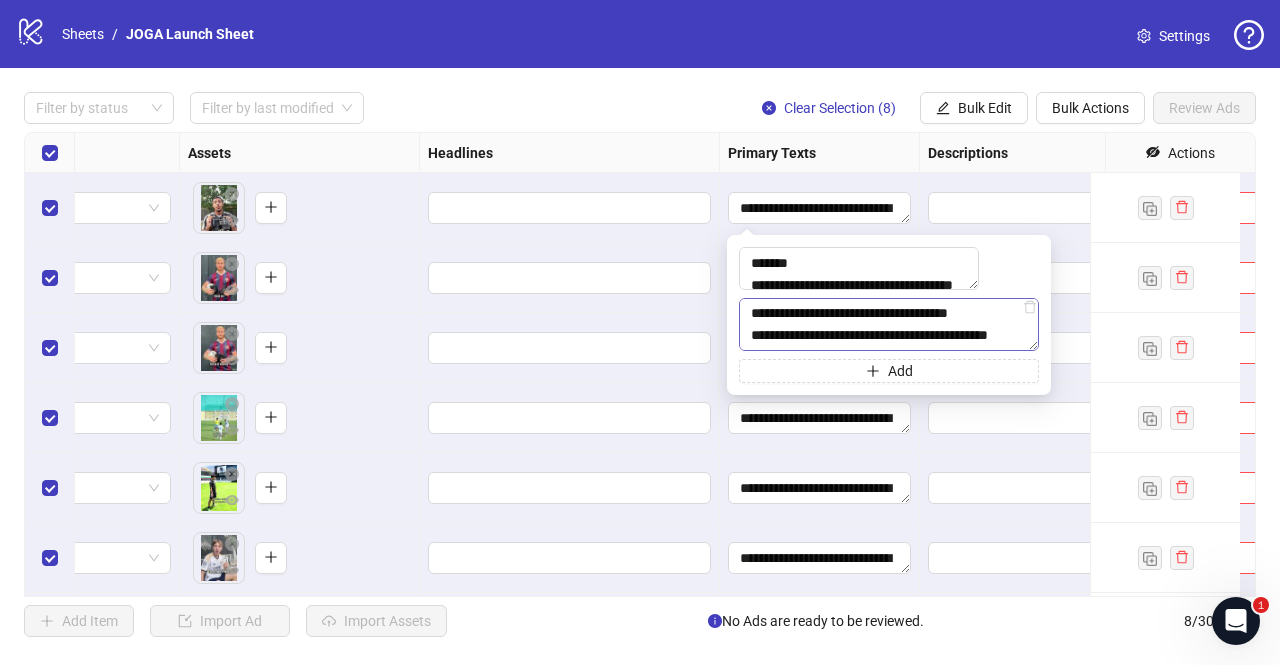type on "**********" 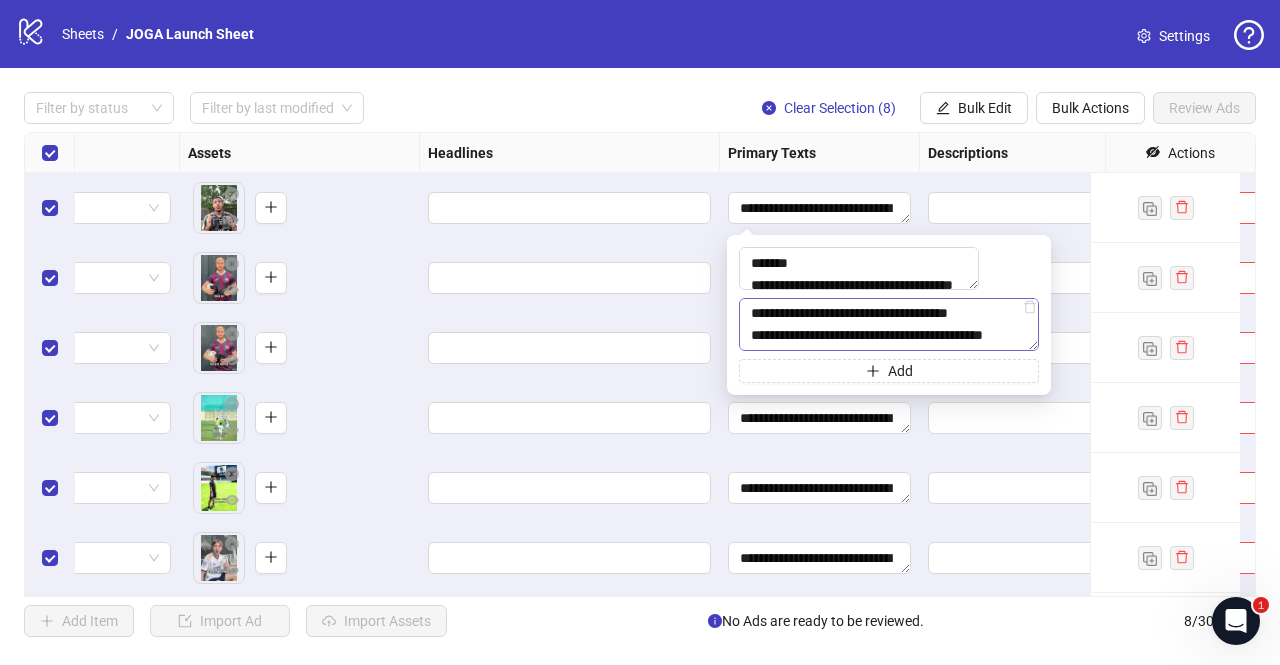 scroll, scrollTop: 66, scrollLeft: 0, axis: vertical 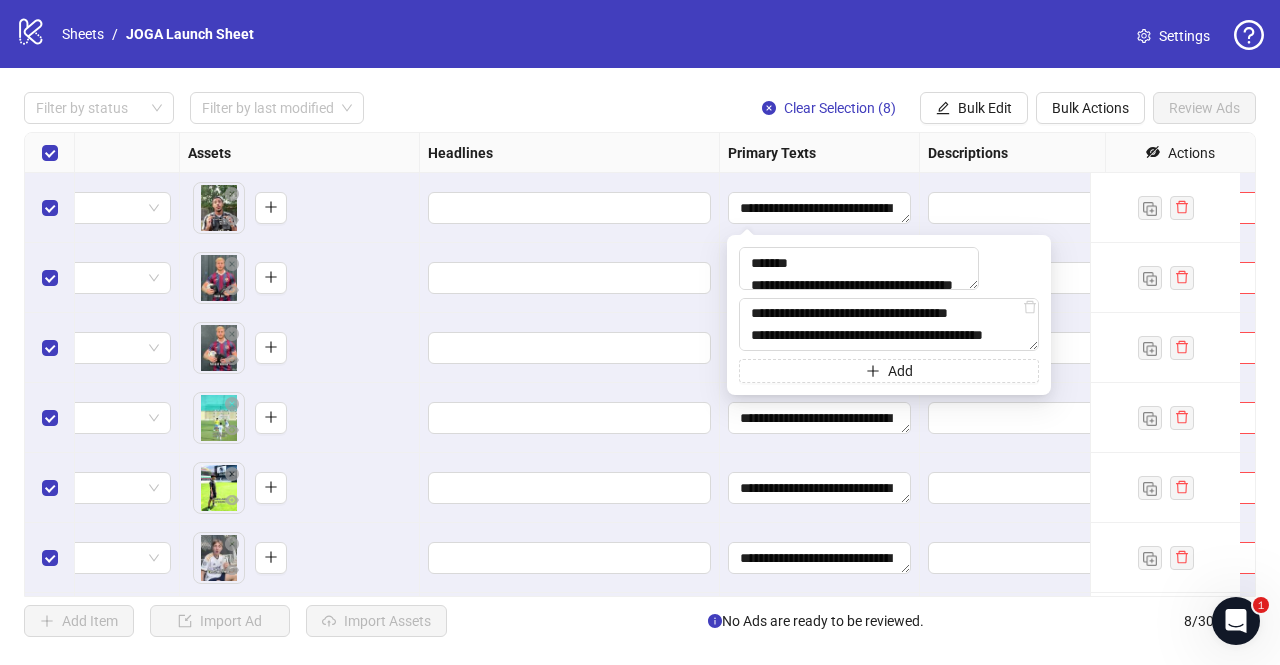 click at bounding box center [570, 348] 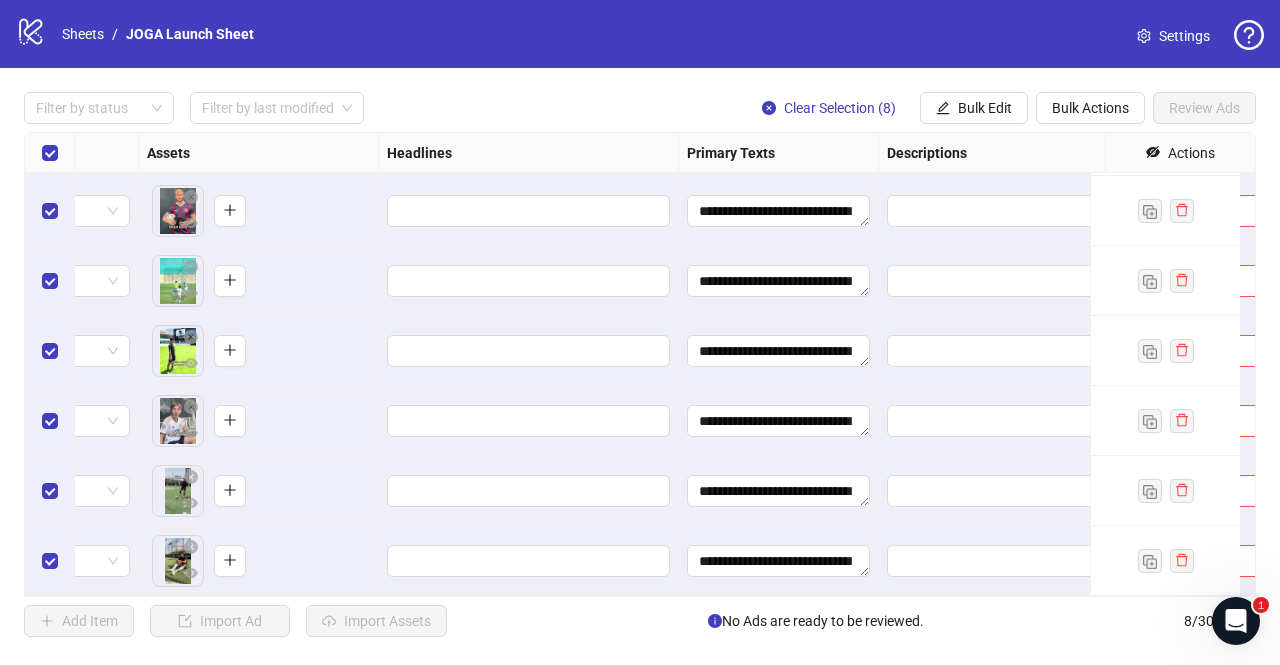 scroll, scrollTop: 151, scrollLeft: 807, axis: both 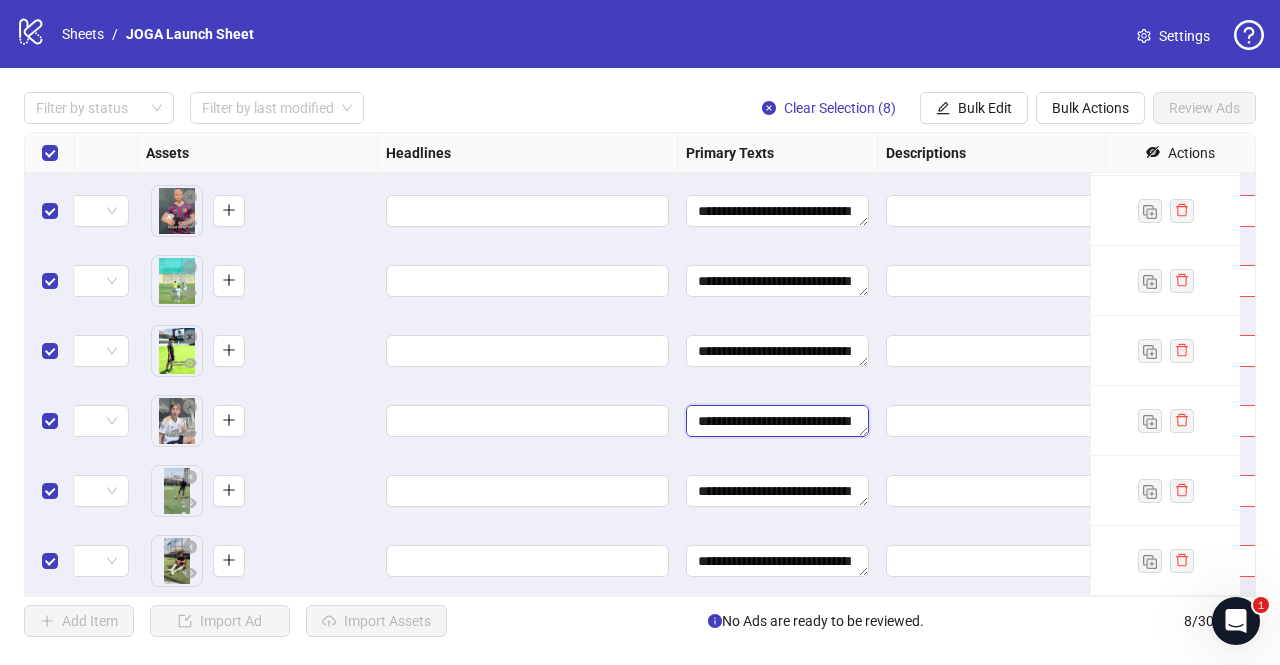 click on "**********" at bounding box center (777, 421) 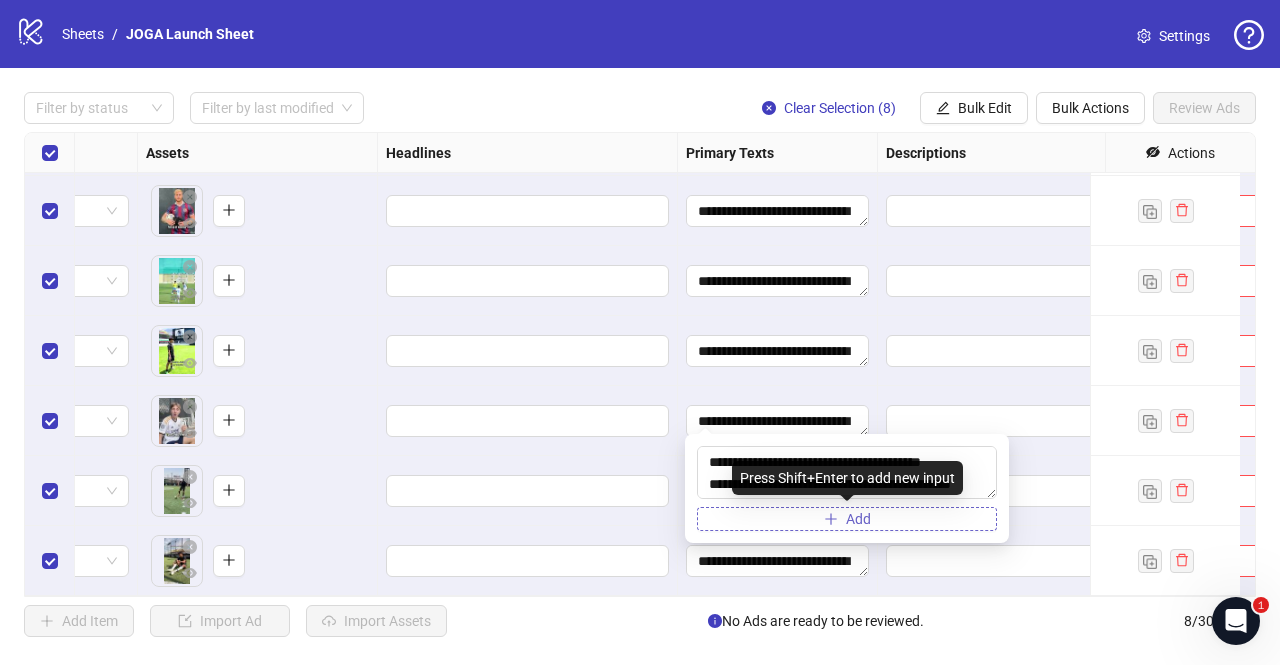 click on "Add" at bounding box center (847, 519) 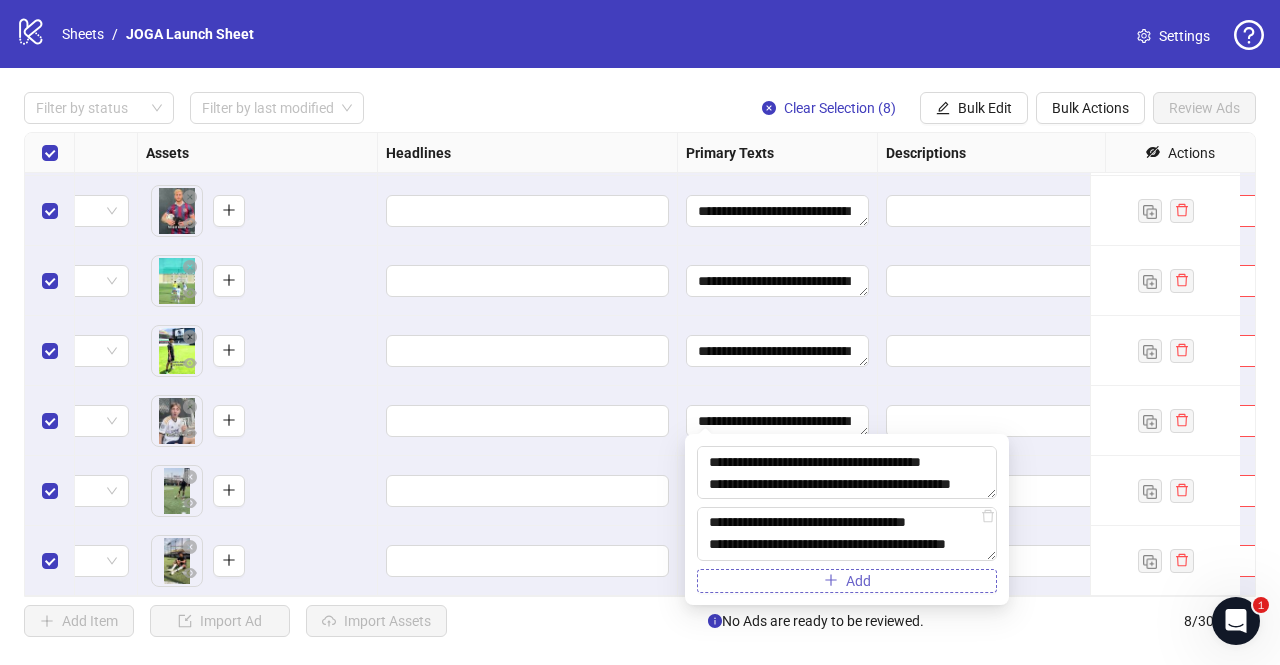type on "**********" 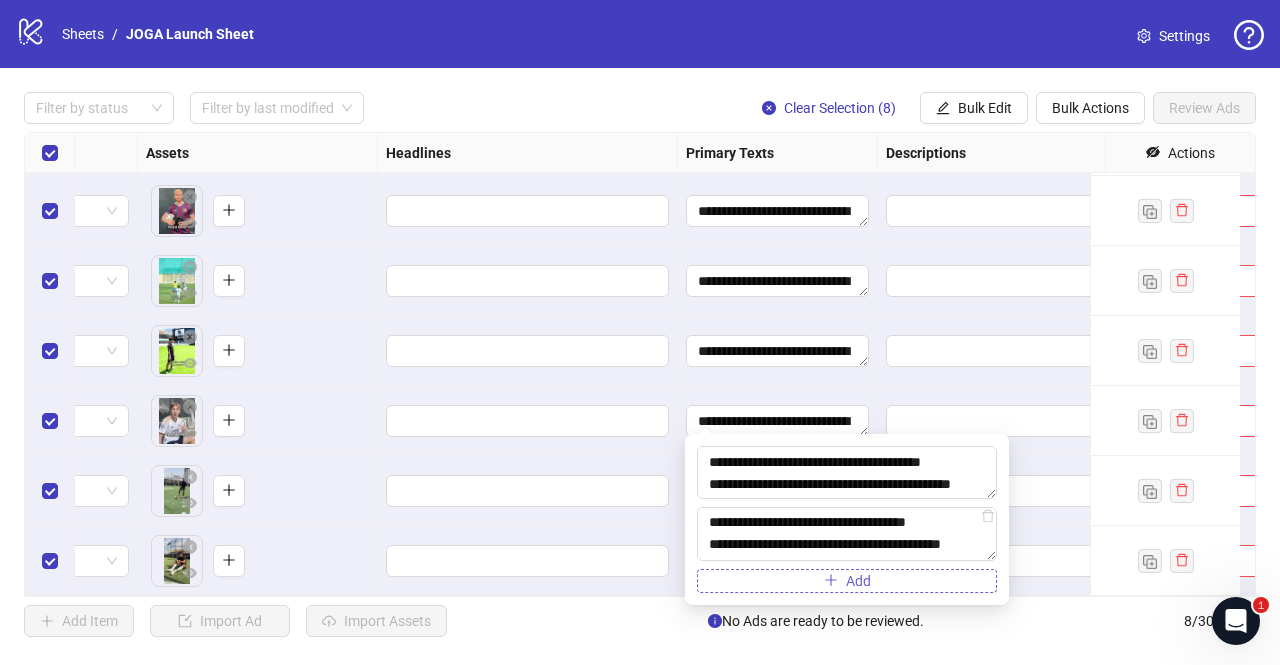 scroll, scrollTop: 66, scrollLeft: 0, axis: vertical 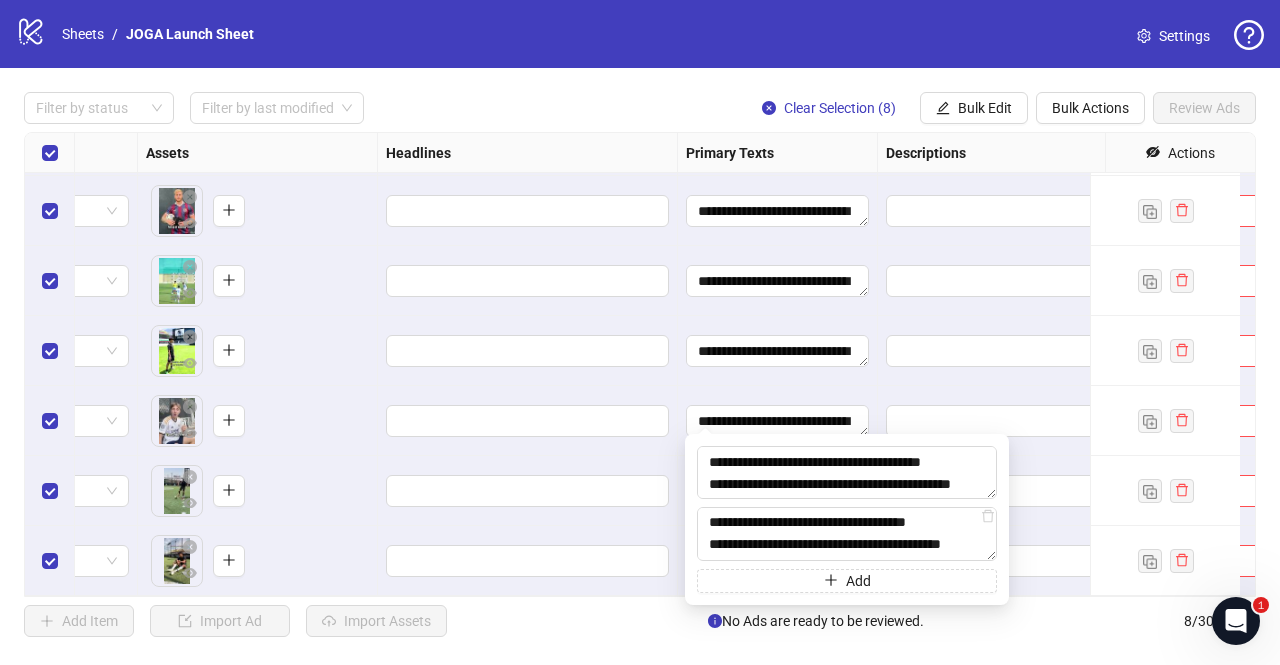 click at bounding box center (528, 491) 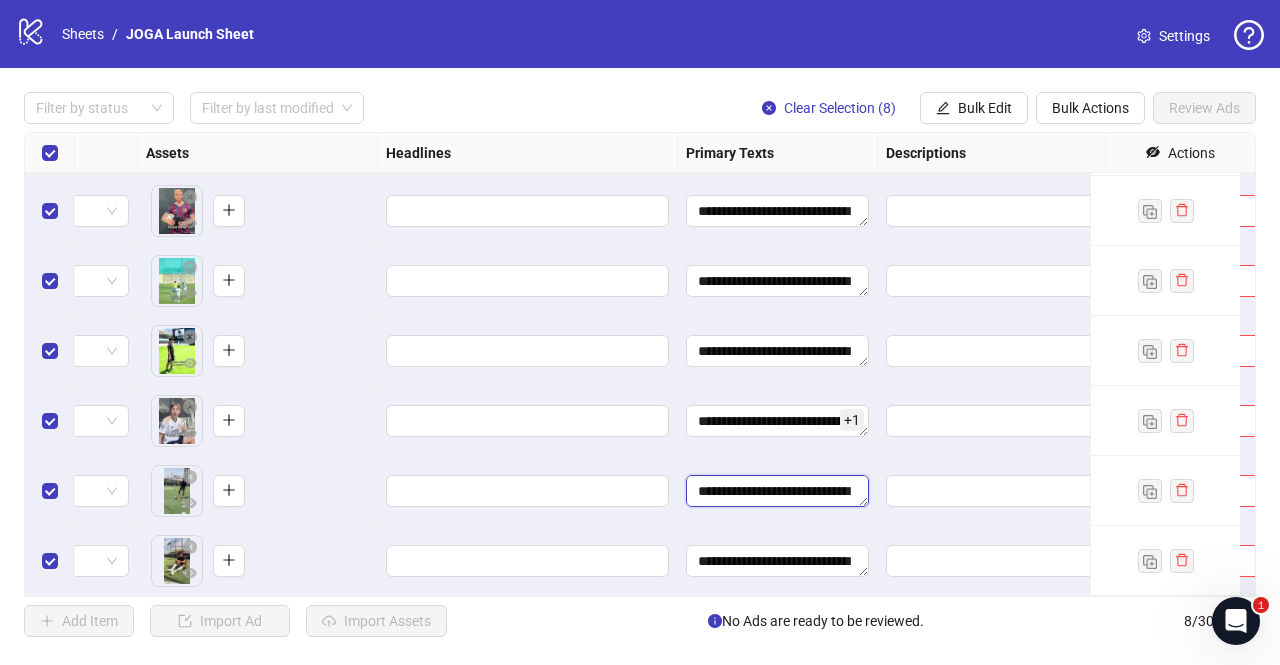 click on "**********" at bounding box center [777, 491] 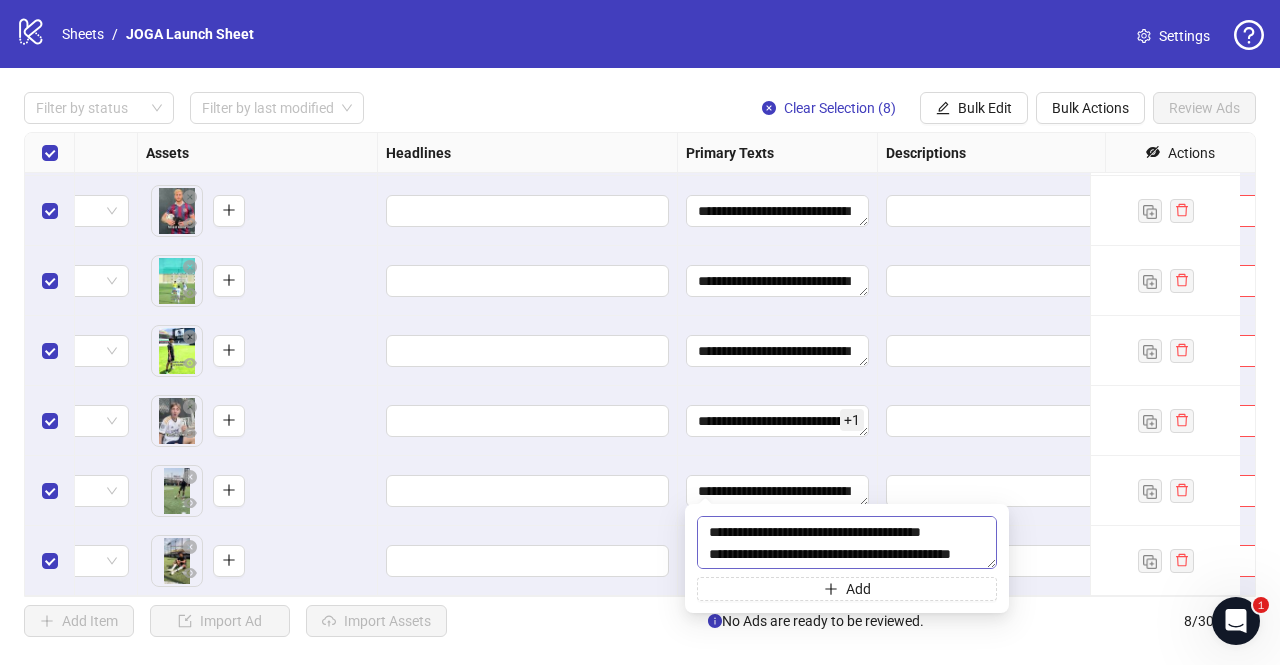 scroll, scrollTop: 88, scrollLeft: 0, axis: vertical 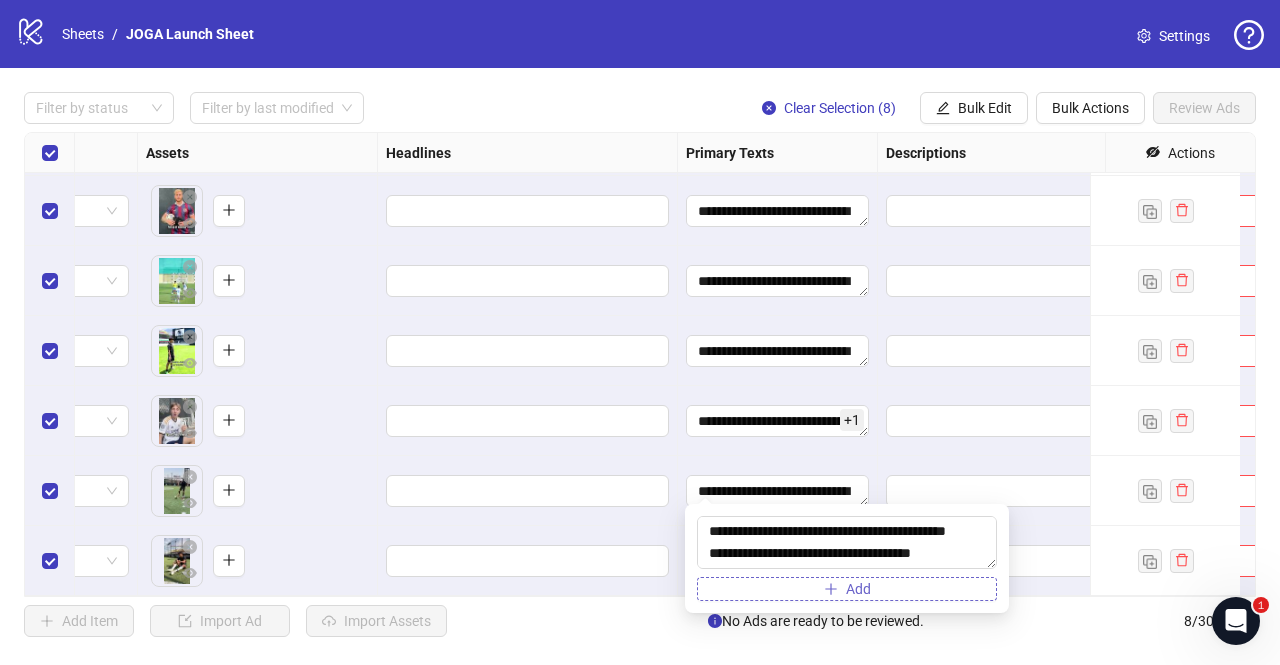 click on "Add" at bounding box center [847, 589] 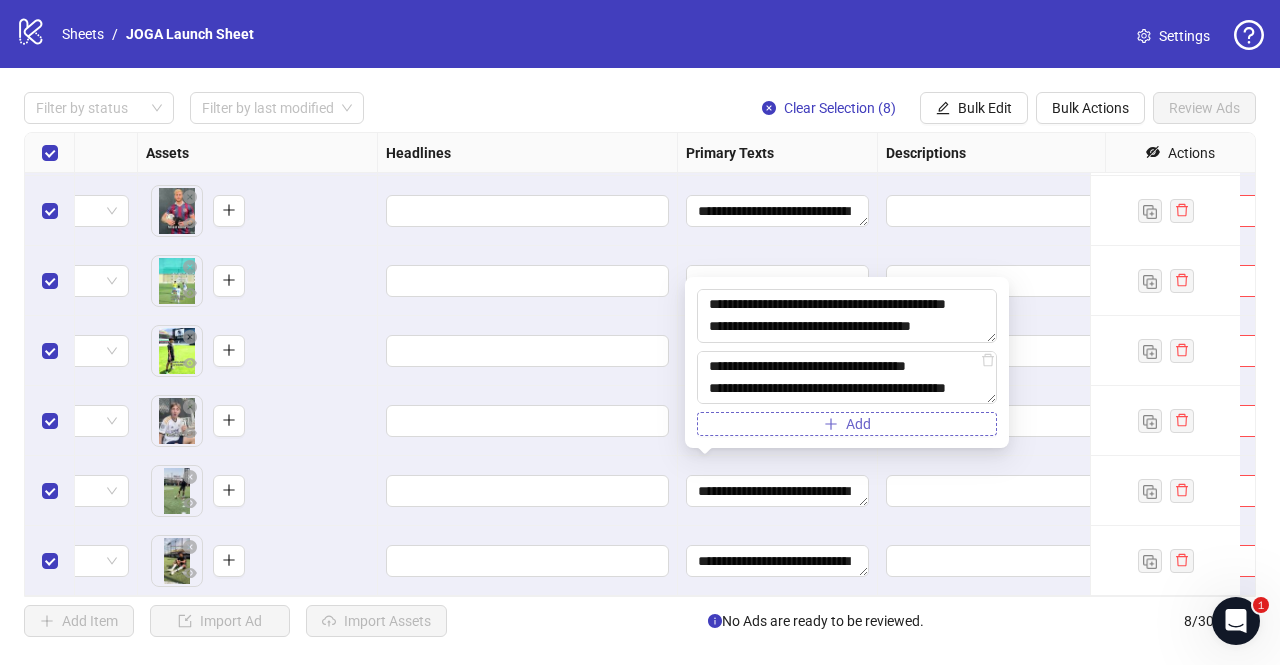 type on "**********" 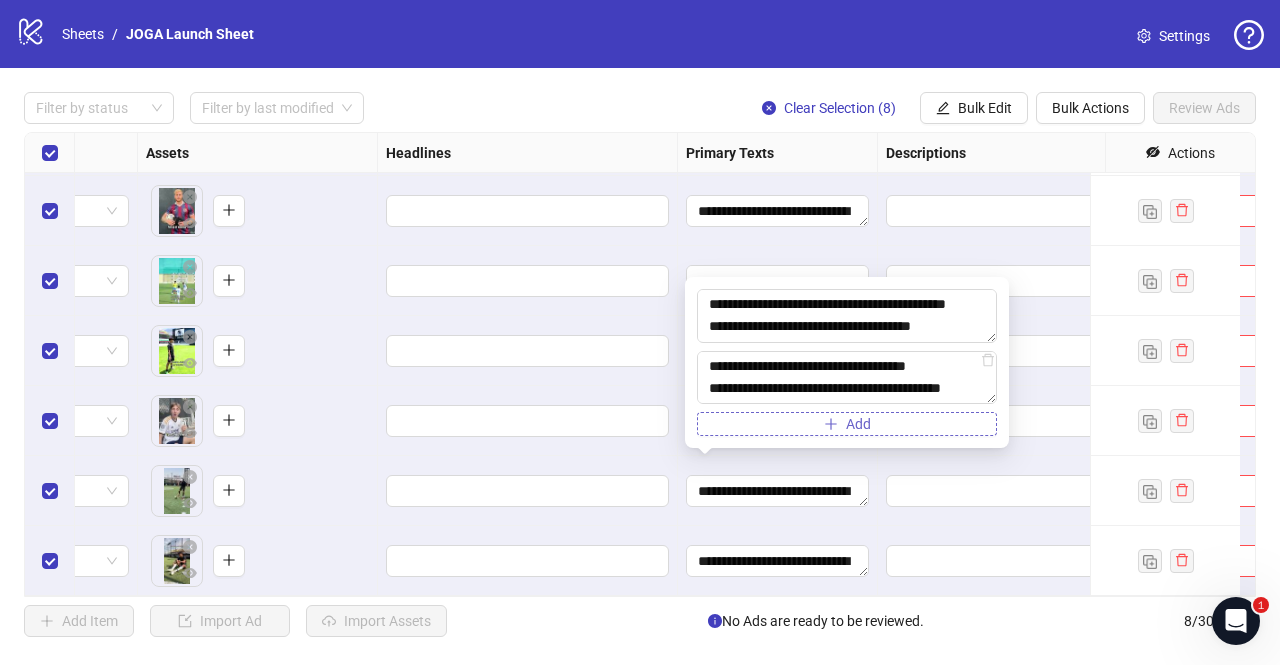 scroll, scrollTop: 66, scrollLeft: 0, axis: vertical 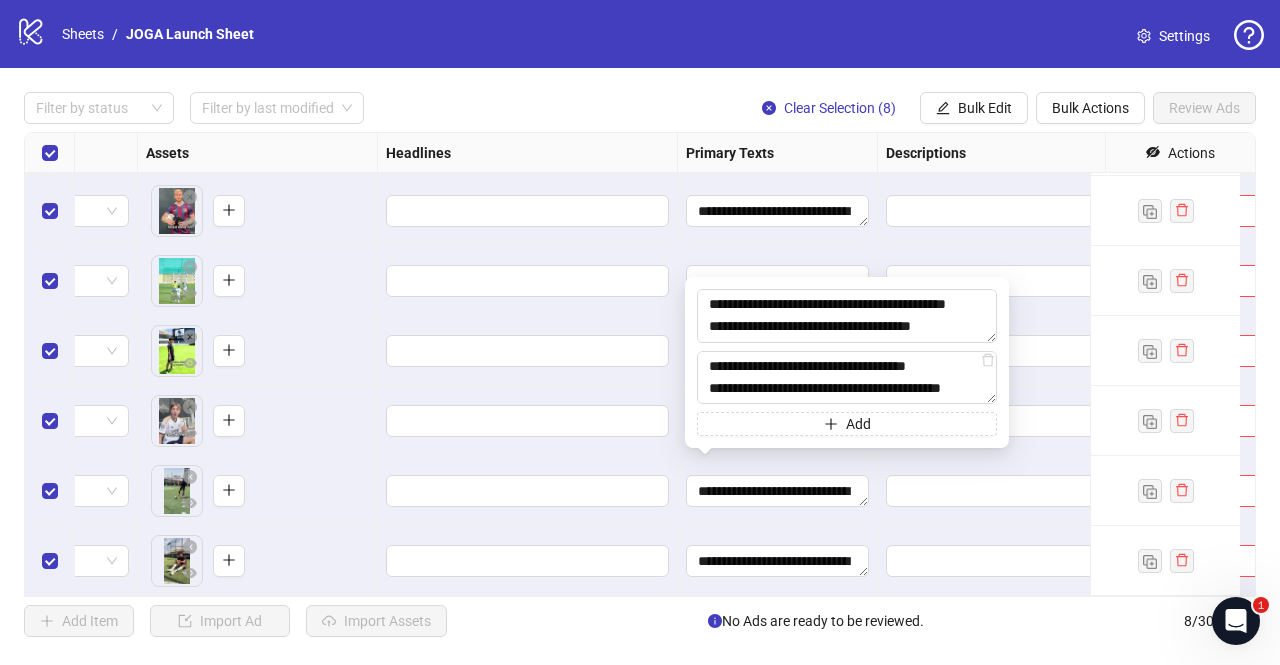 click at bounding box center [528, 561] 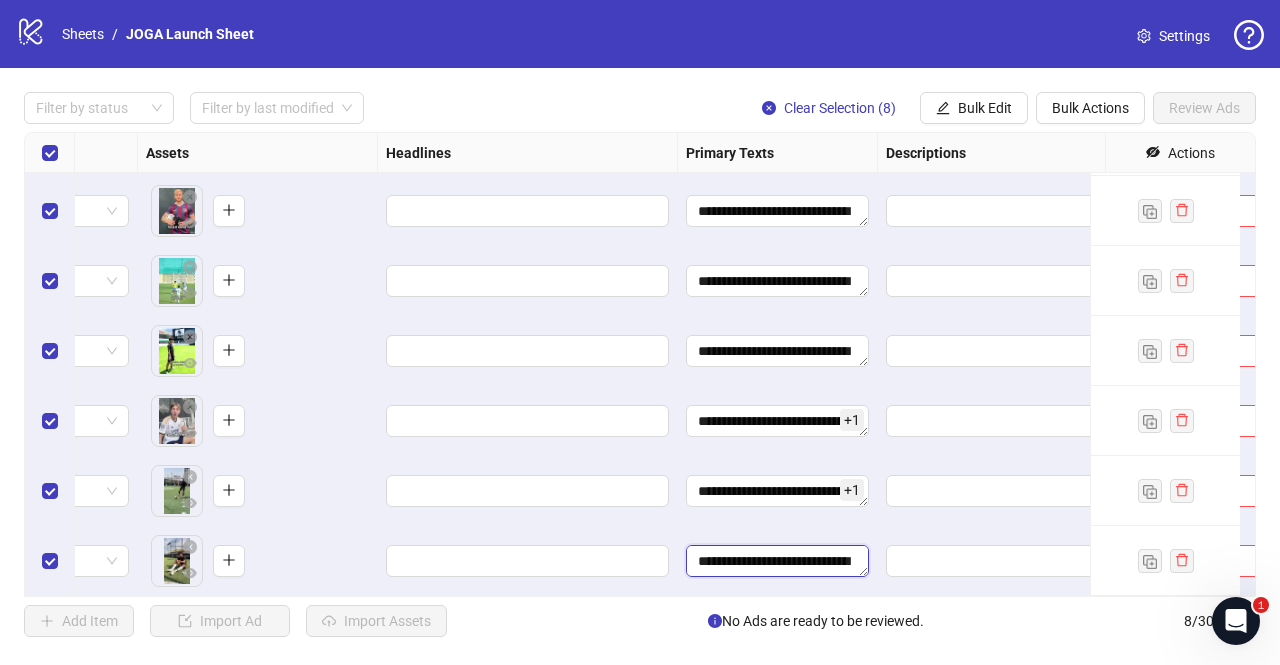 click on "**********" at bounding box center (777, 561) 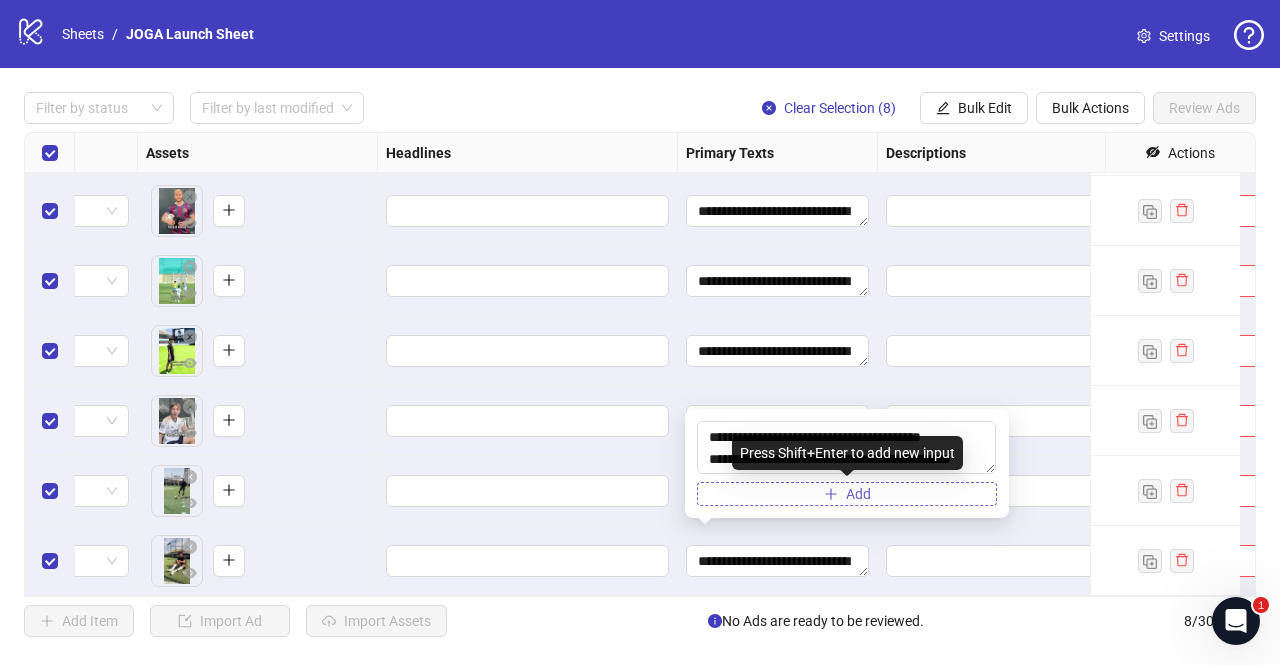 click on "Add" at bounding box center [847, 494] 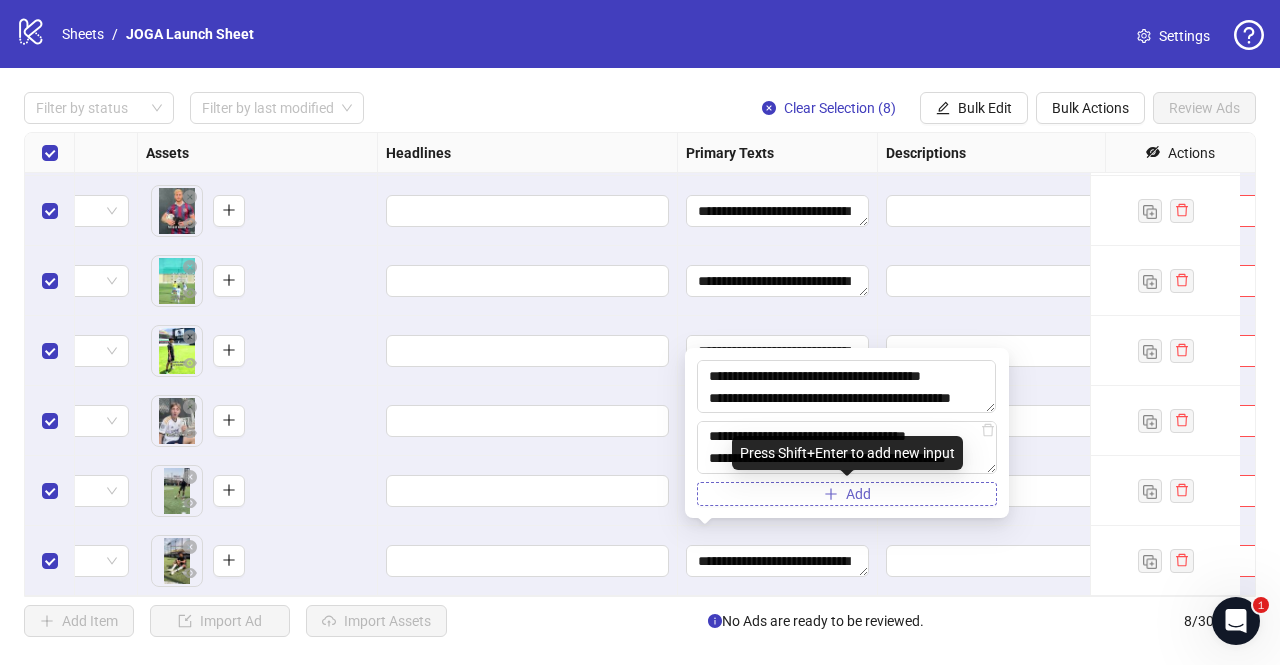 type on "**********" 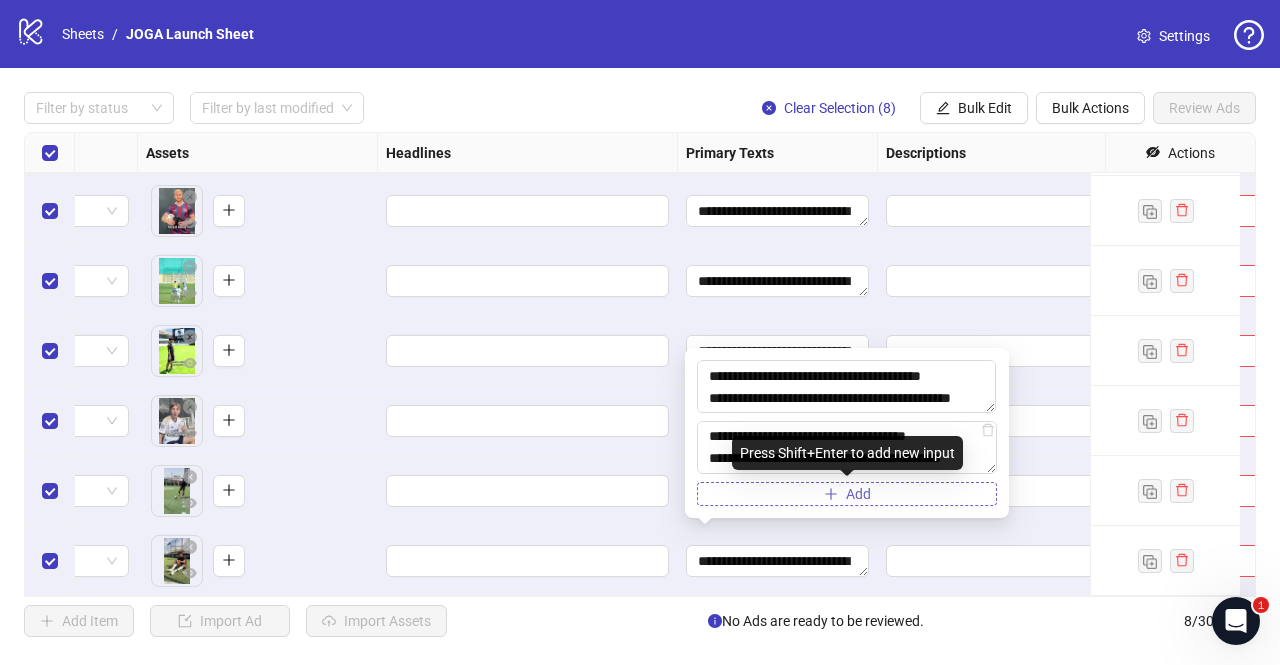 scroll, scrollTop: 66, scrollLeft: 0, axis: vertical 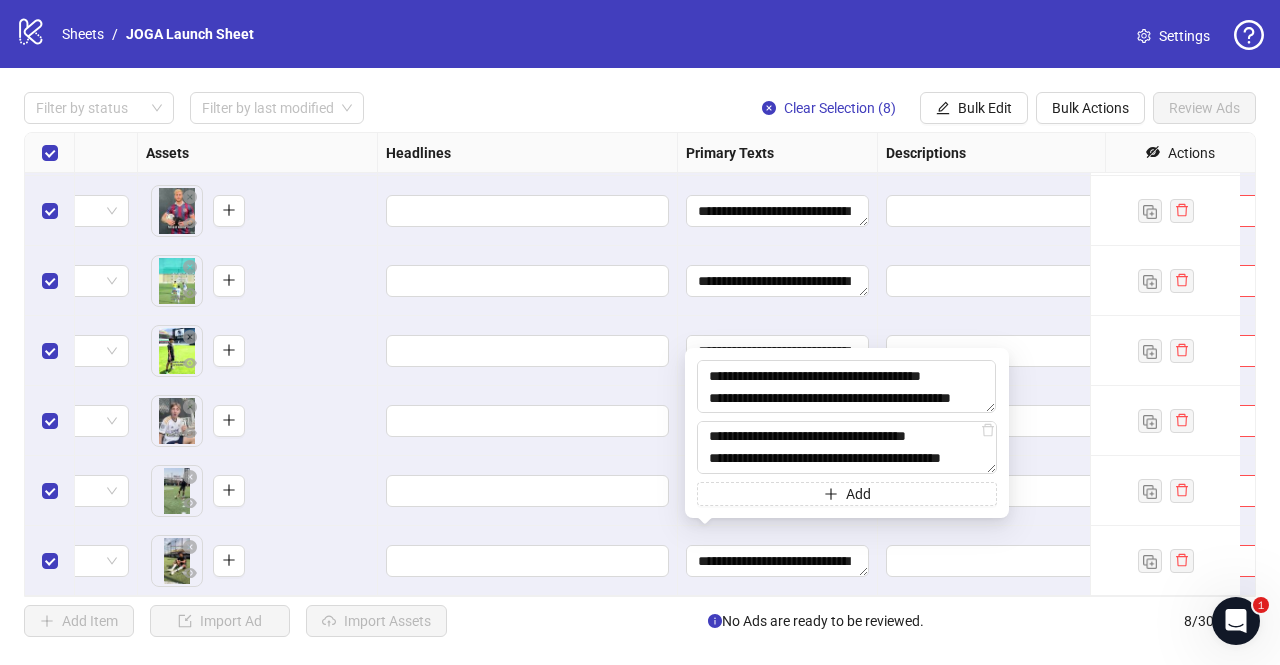 click at bounding box center [528, 491] 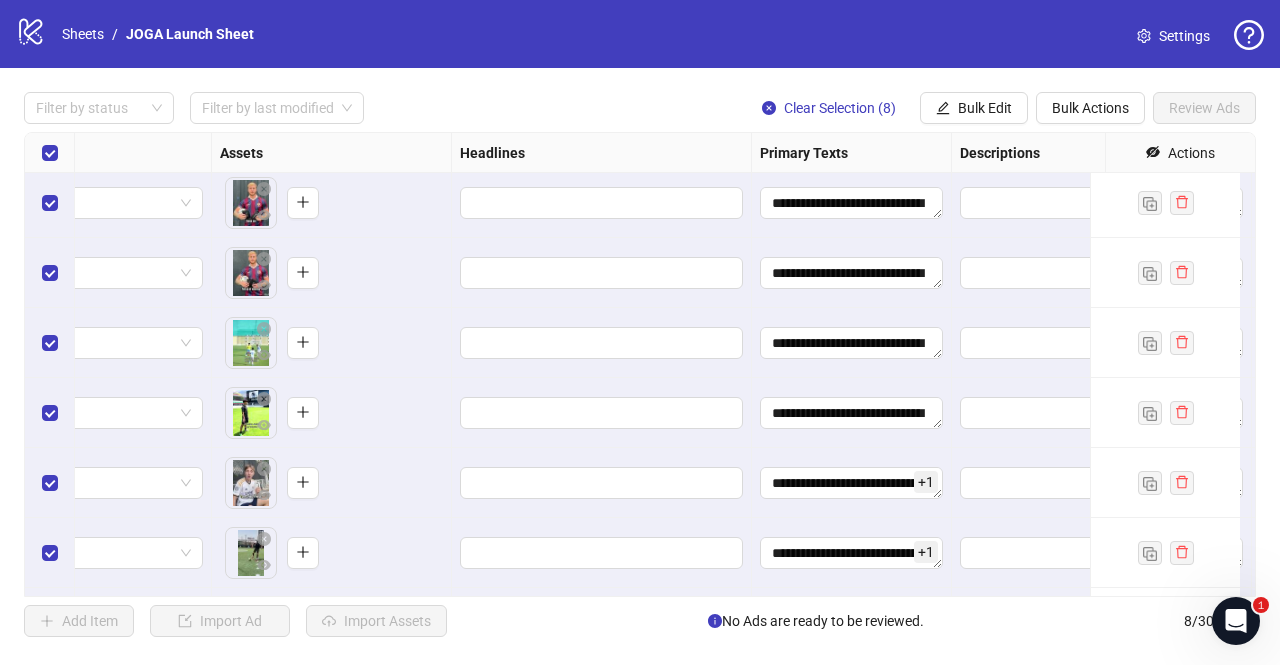 scroll, scrollTop: 76, scrollLeft: 733, axis: both 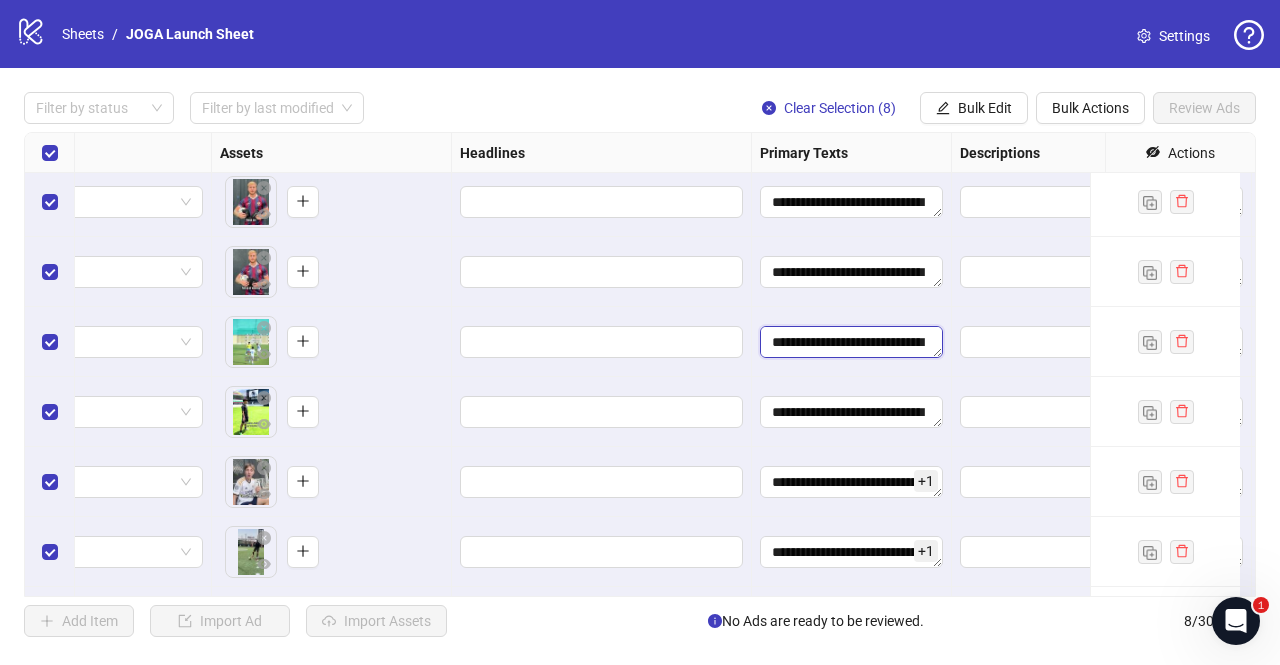click on "**********" at bounding box center [851, 342] 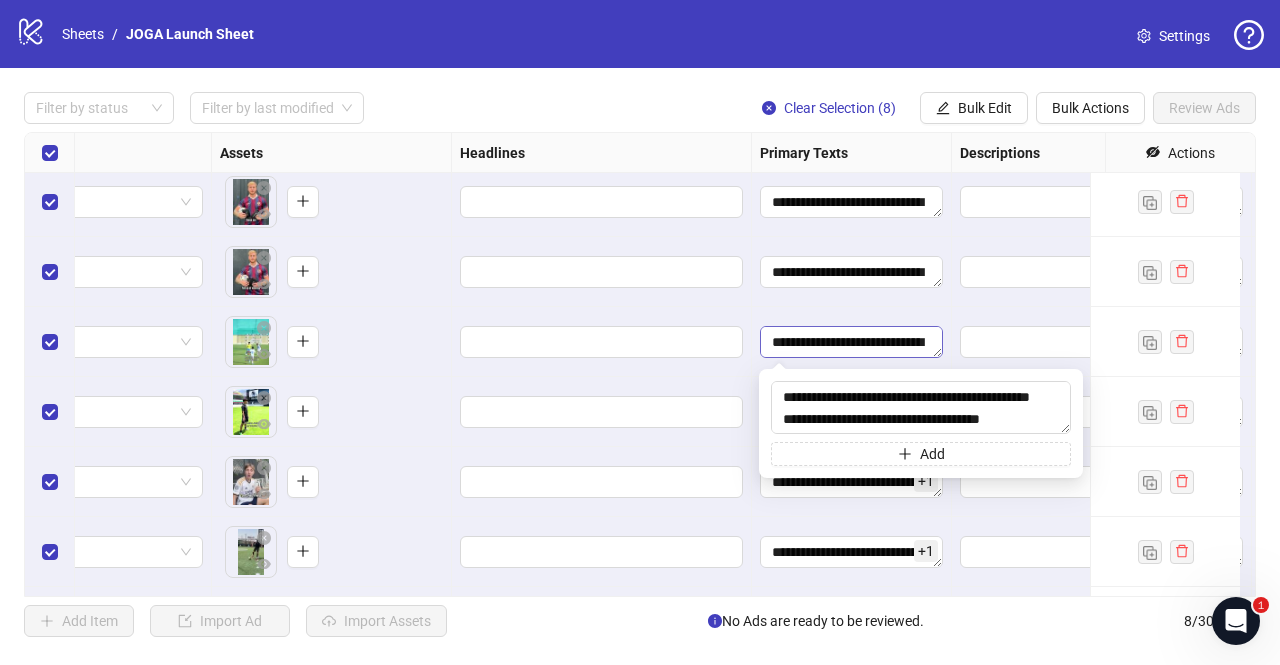 scroll, scrollTop: 66, scrollLeft: 0, axis: vertical 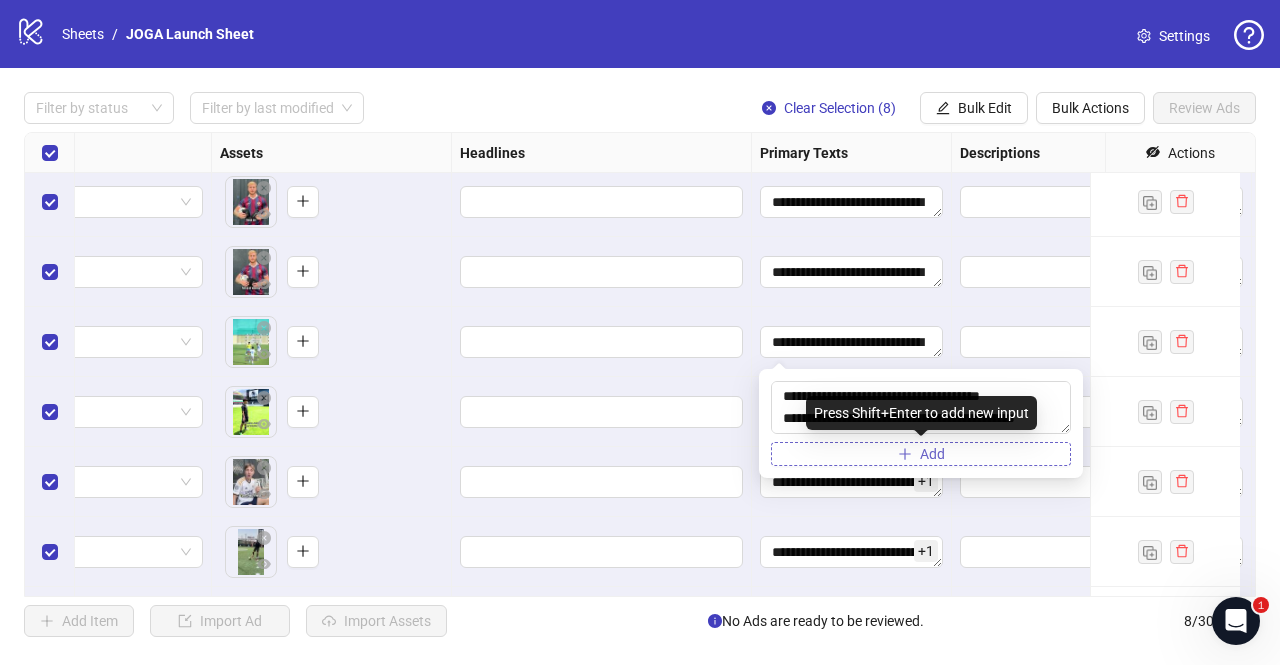 click 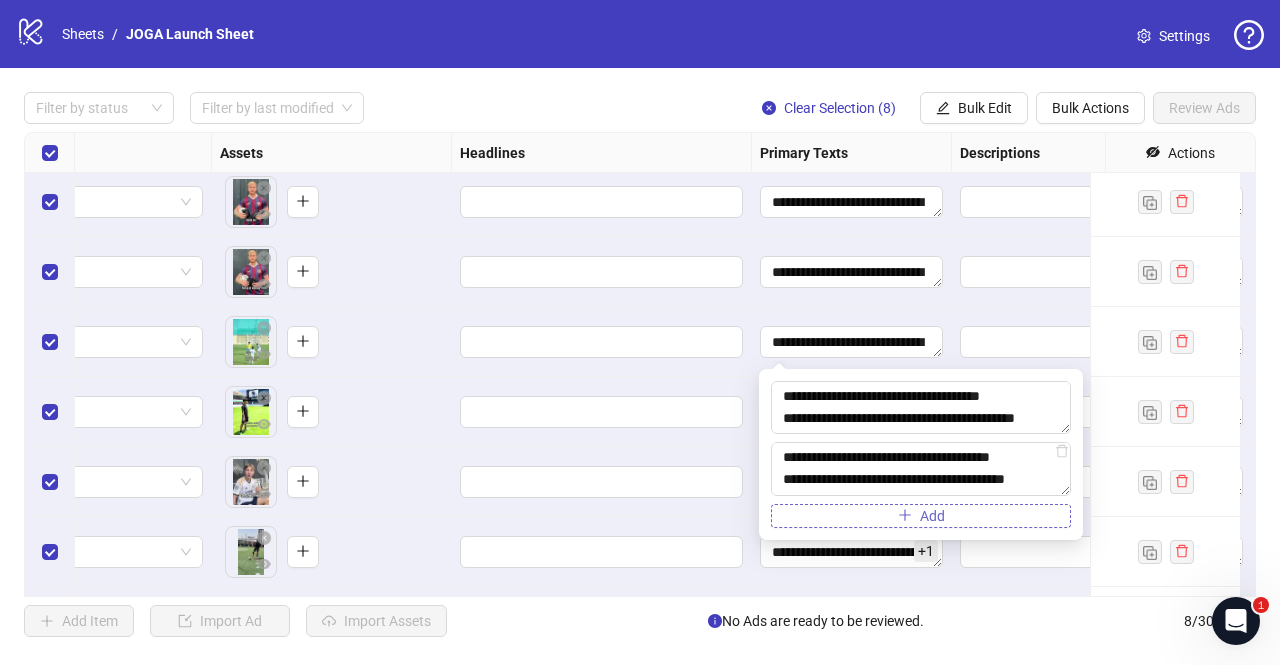 scroll, scrollTop: 50, scrollLeft: 0, axis: vertical 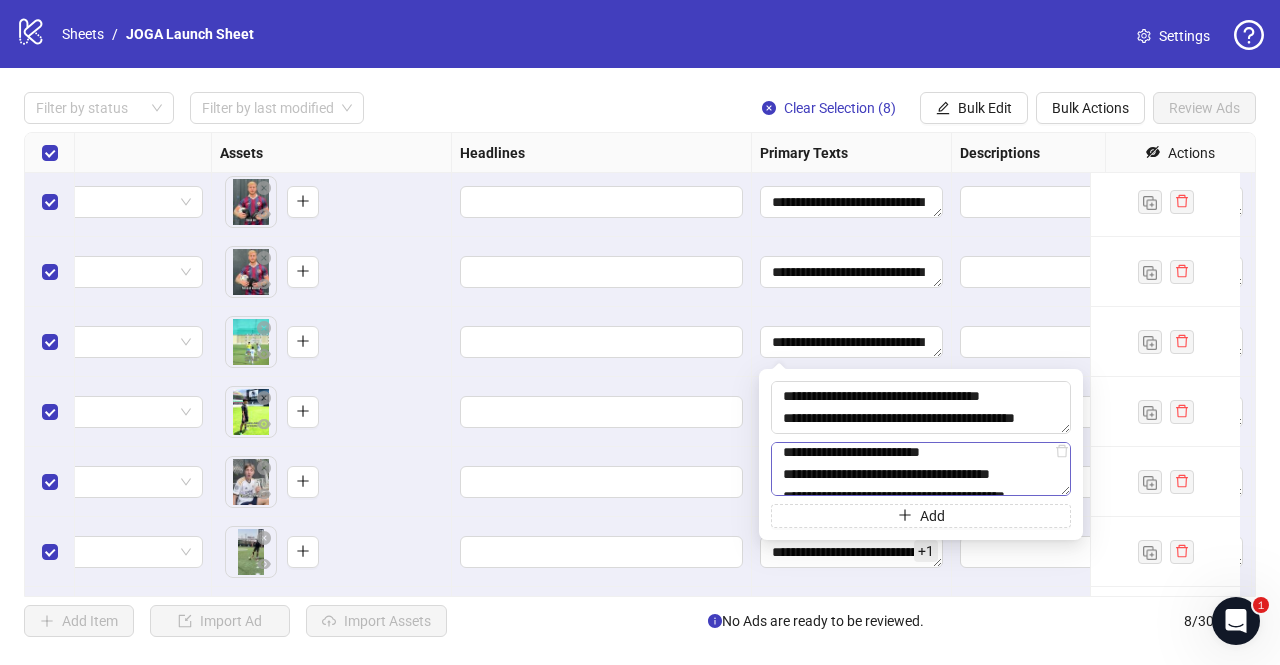 drag, startPoint x: 1033, startPoint y: 474, endPoint x: 808, endPoint y: 469, distance: 225.05554 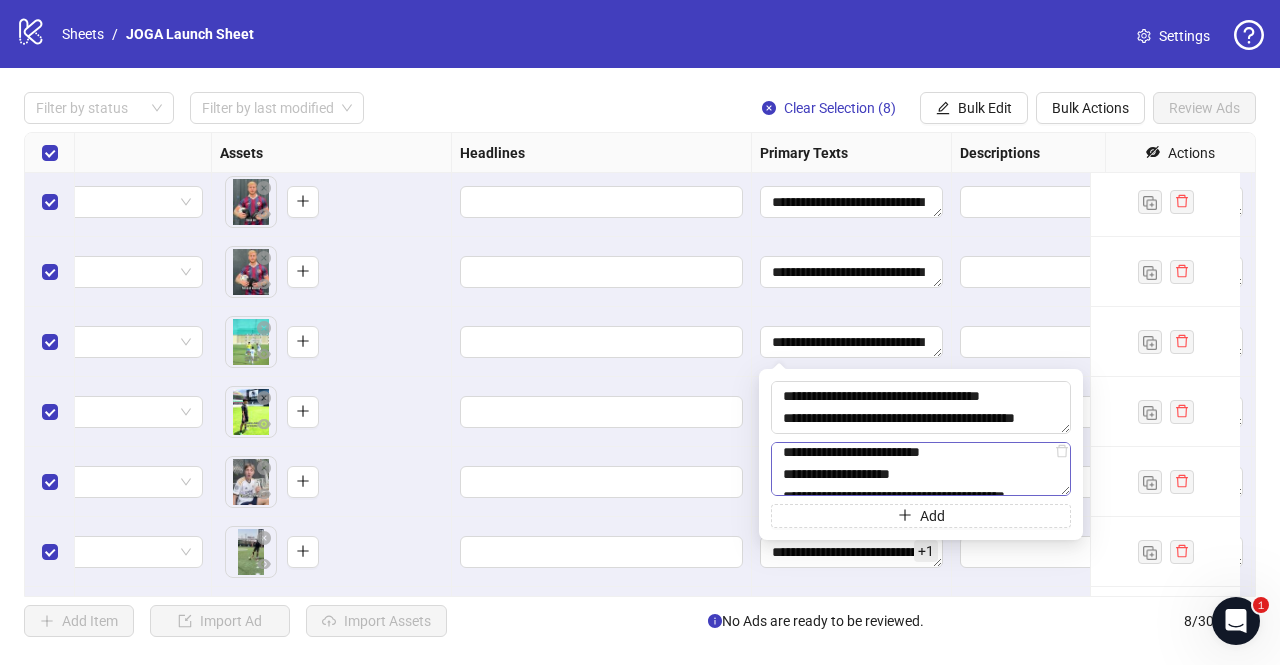click on "**********" at bounding box center [921, 468] 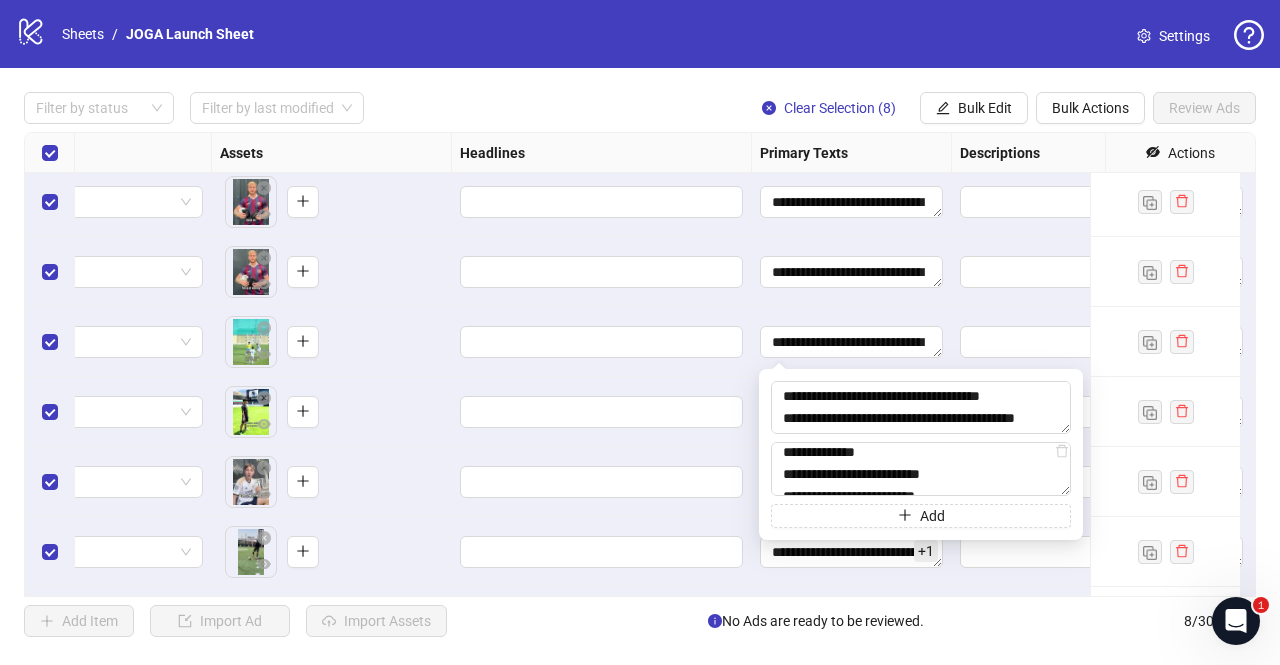 scroll, scrollTop: 6, scrollLeft: 0, axis: vertical 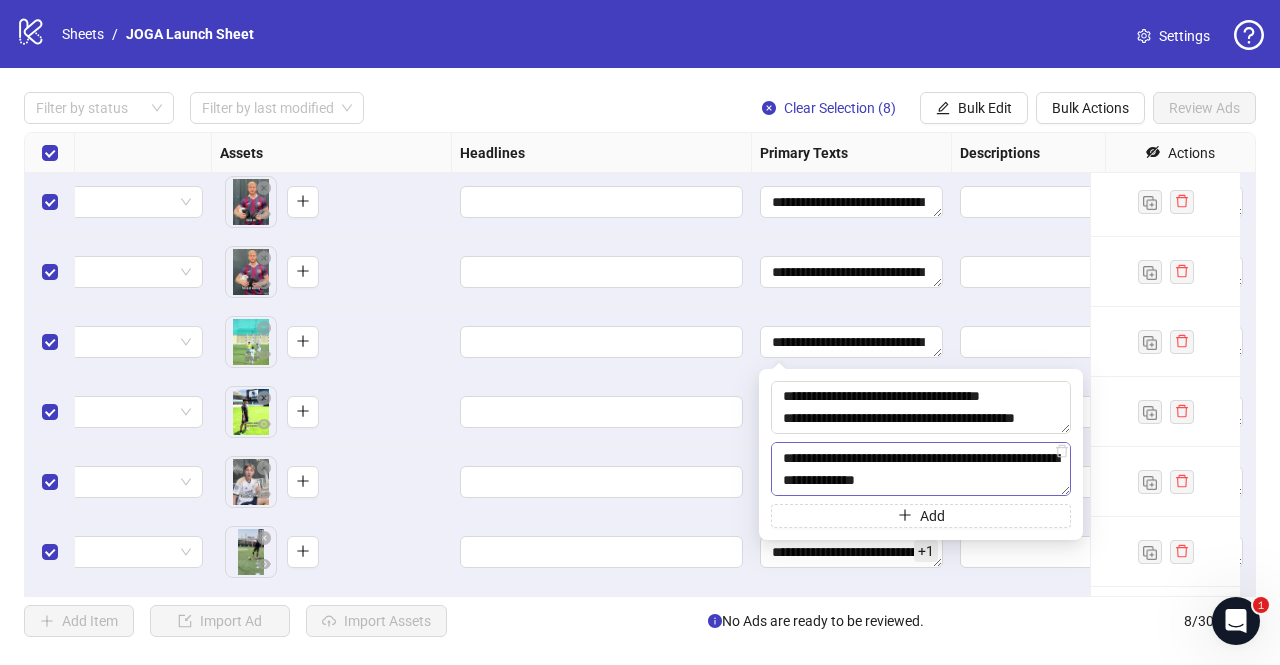 drag, startPoint x: 824, startPoint y: 451, endPoint x: 919, endPoint y: 454, distance: 95.047356 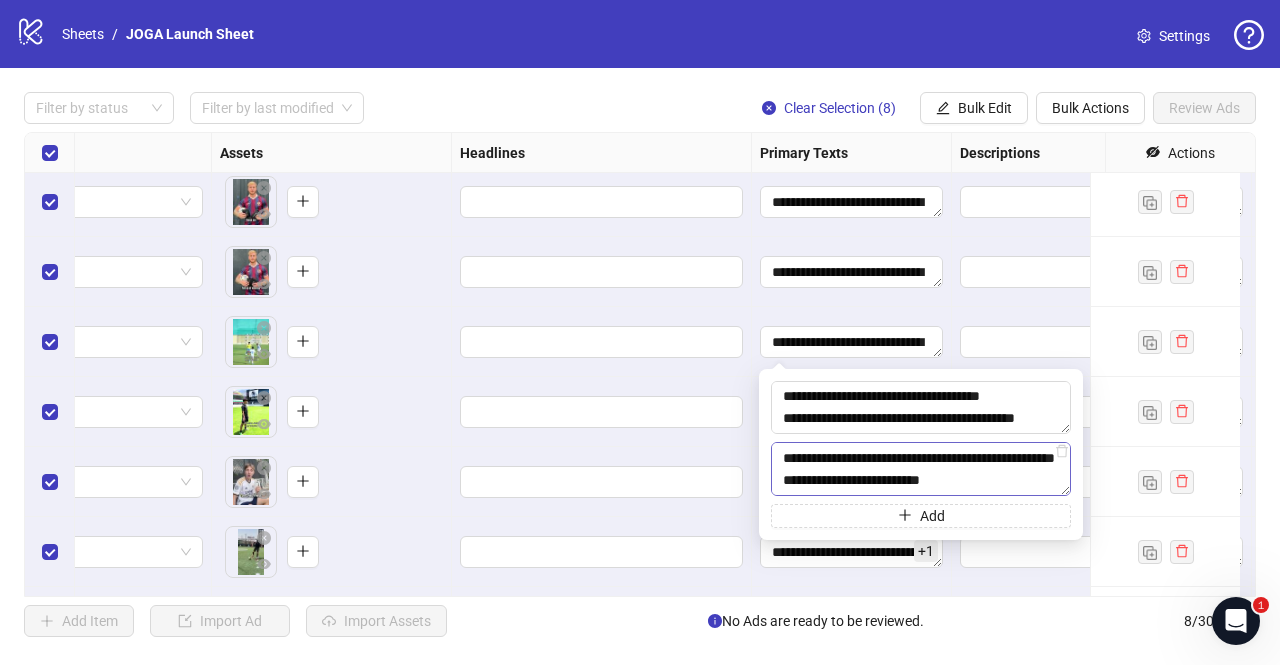 type on "**********" 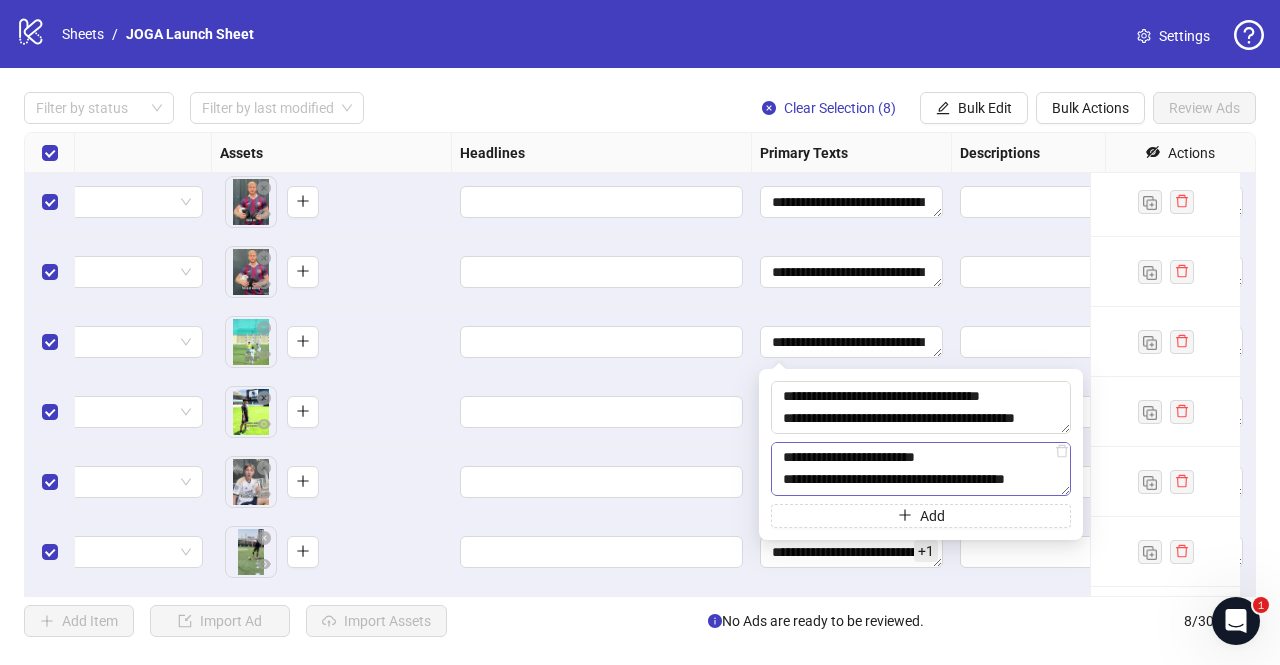 scroll, scrollTop: 82, scrollLeft: 0, axis: vertical 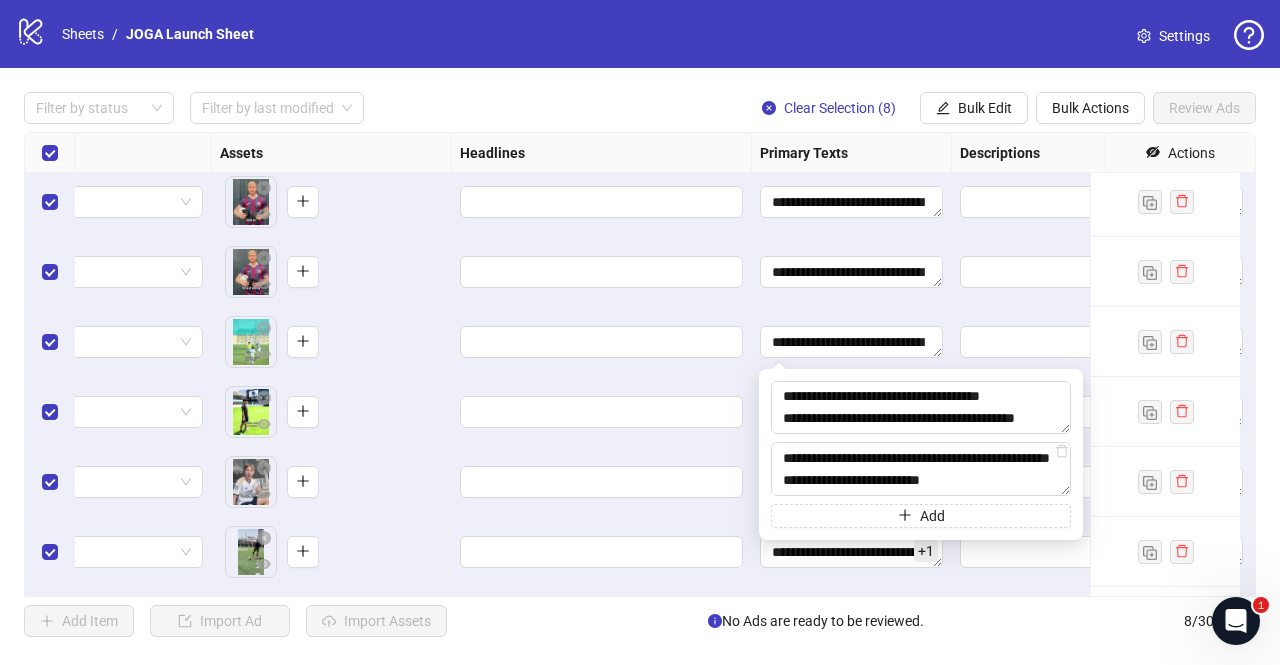 drag, startPoint x: 854, startPoint y: 484, endPoint x: 778, endPoint y: 440, distance: 87.81799 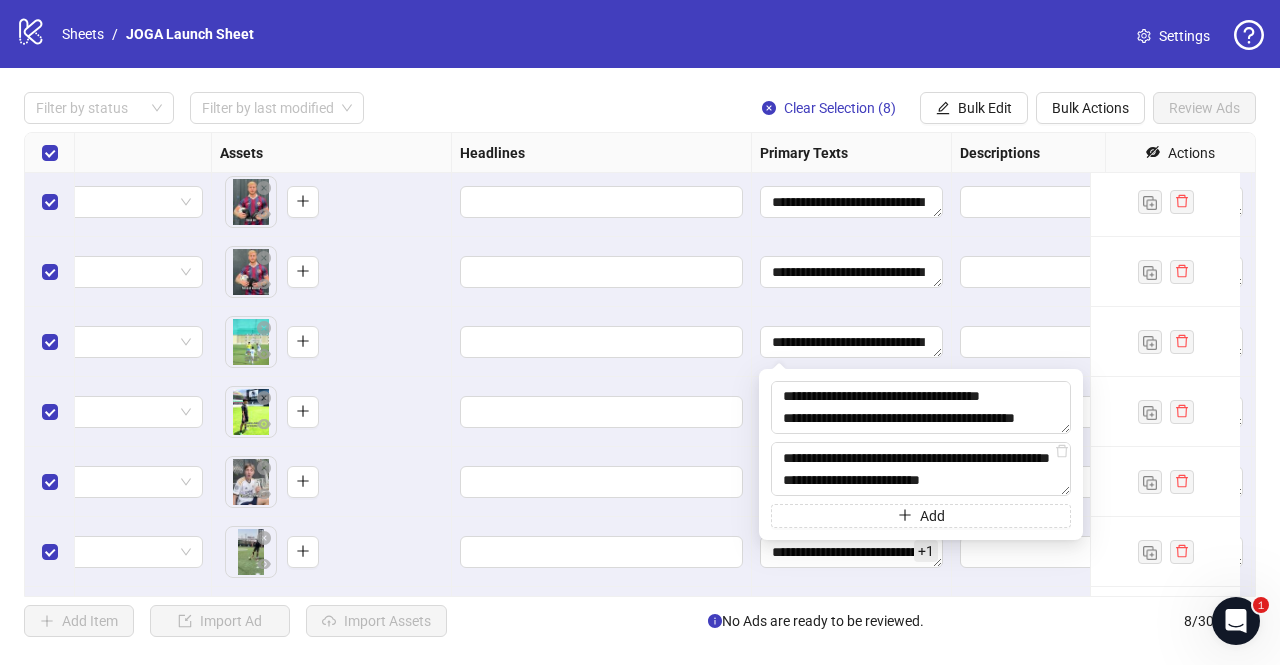 click at bounding box center (602, 412) 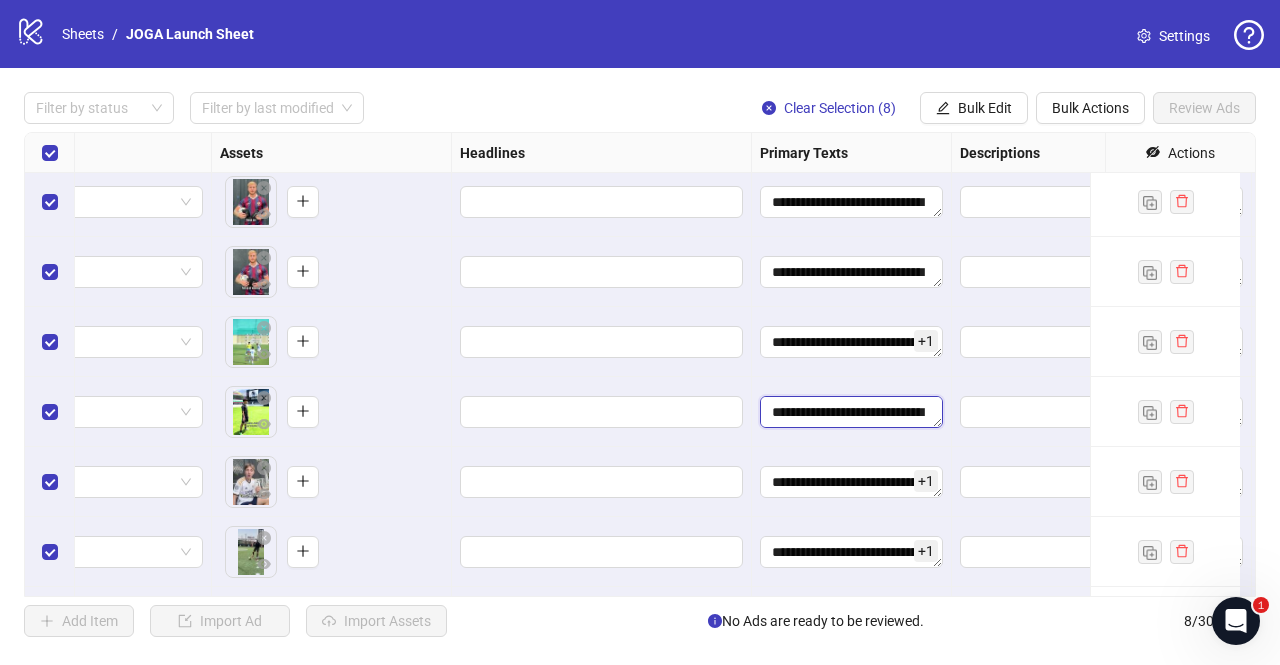 click on "**********" at bounding box center [851, 412] 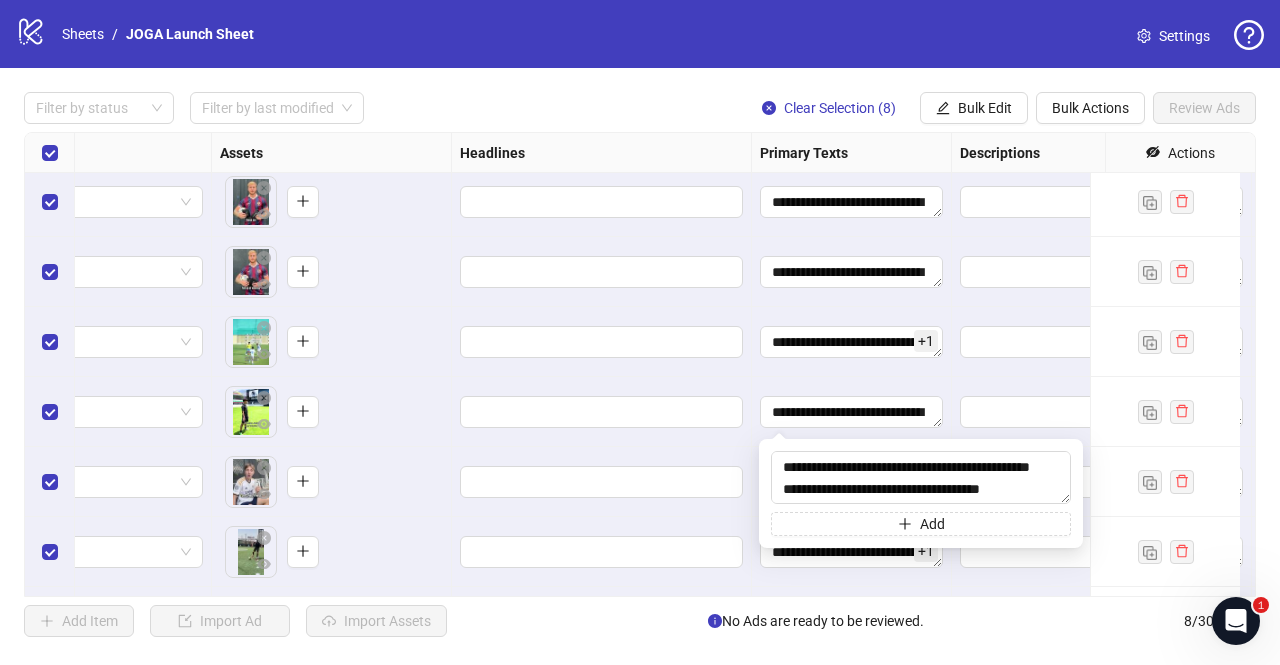 scroll, scrollTop: 66, scrollLeft: 0, axis: vertical 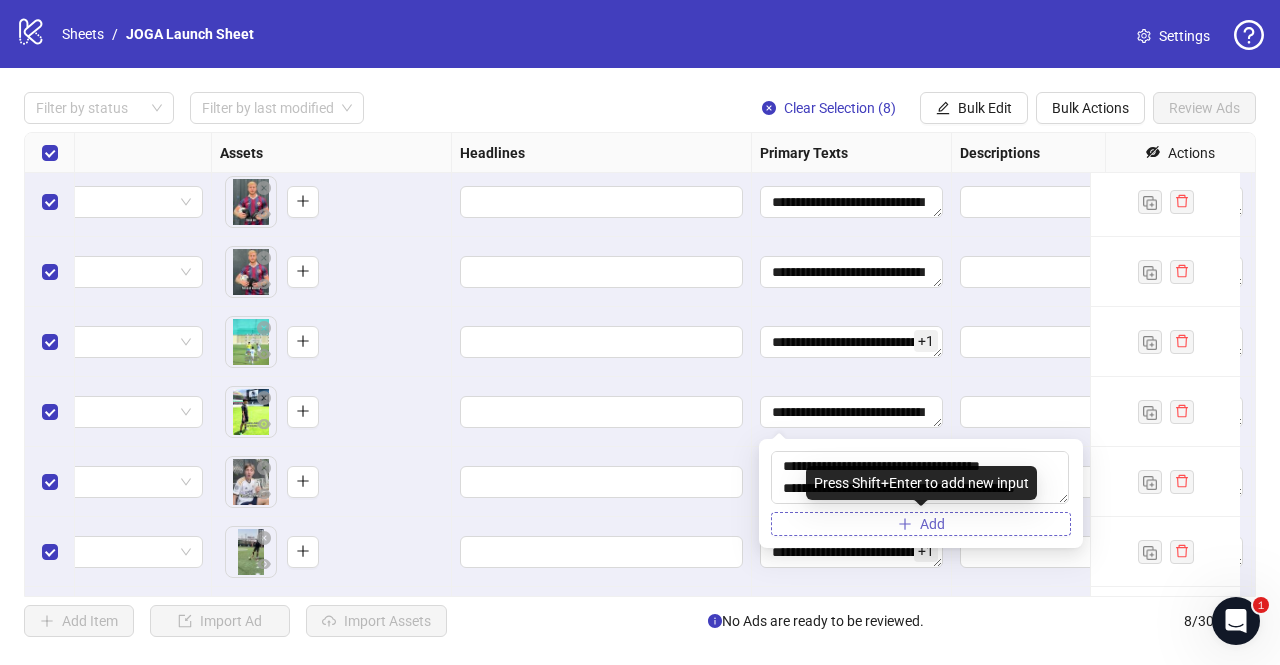 click on "Add" at bounding box center [921, 524] 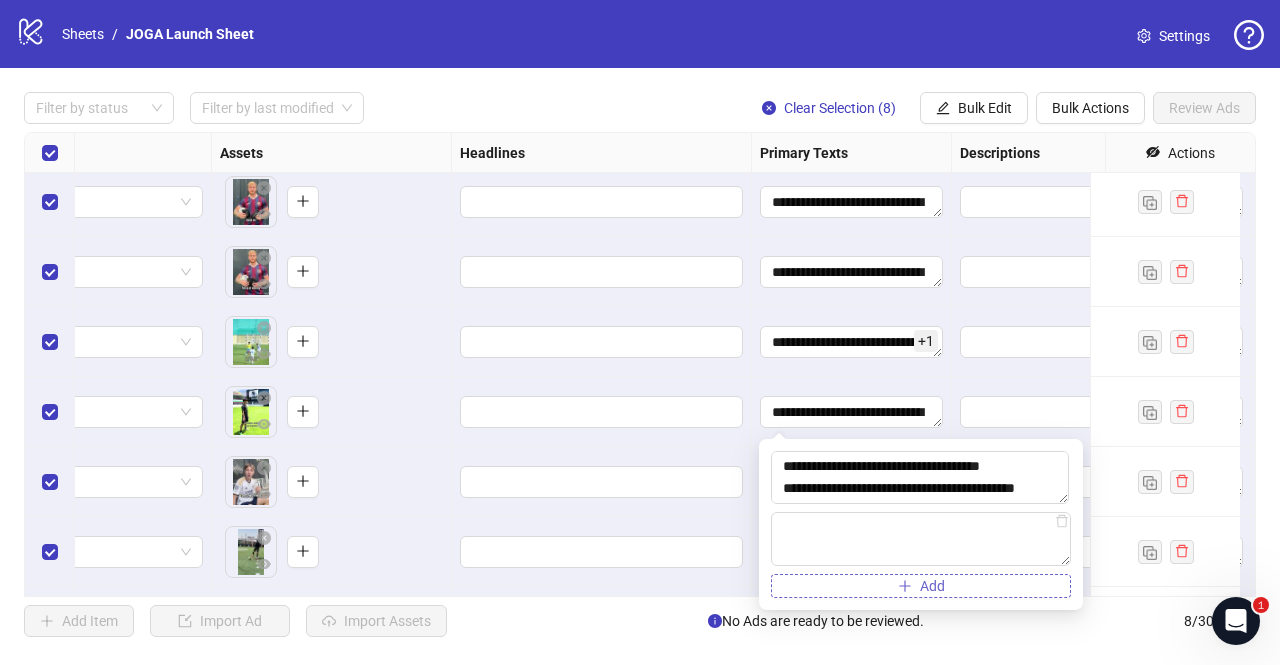 type on "**********" 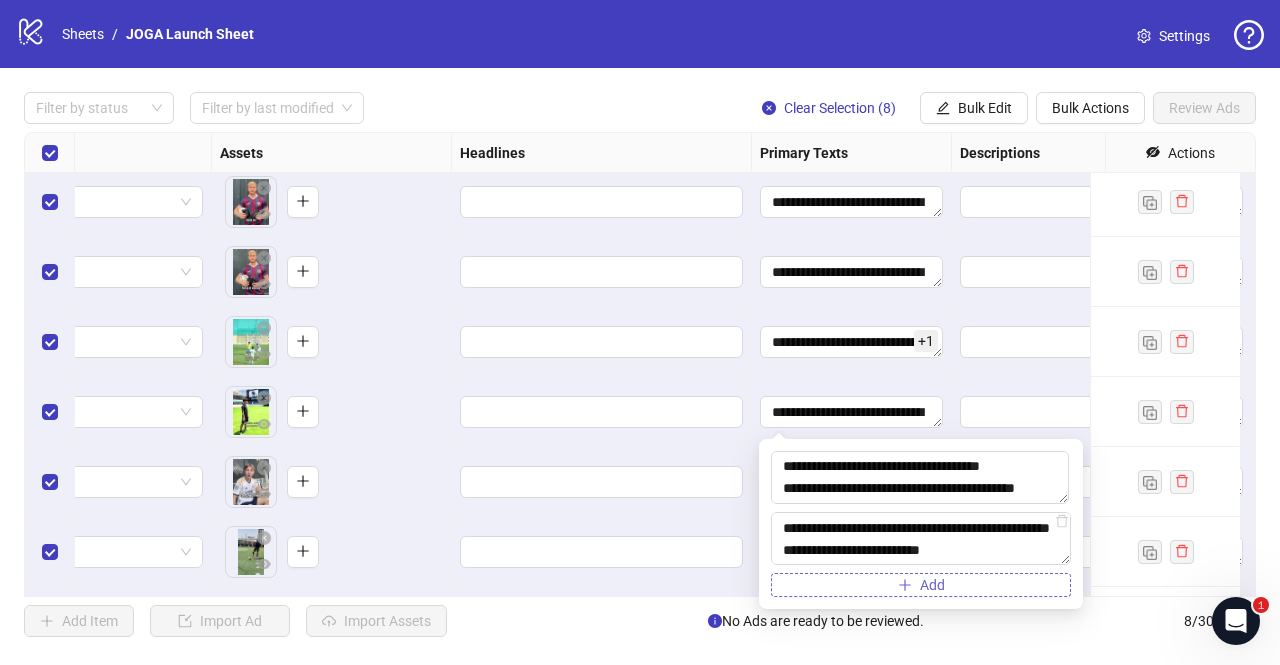 scroll, scrollTop: 82, scrollLeft: 0, axis: vertical 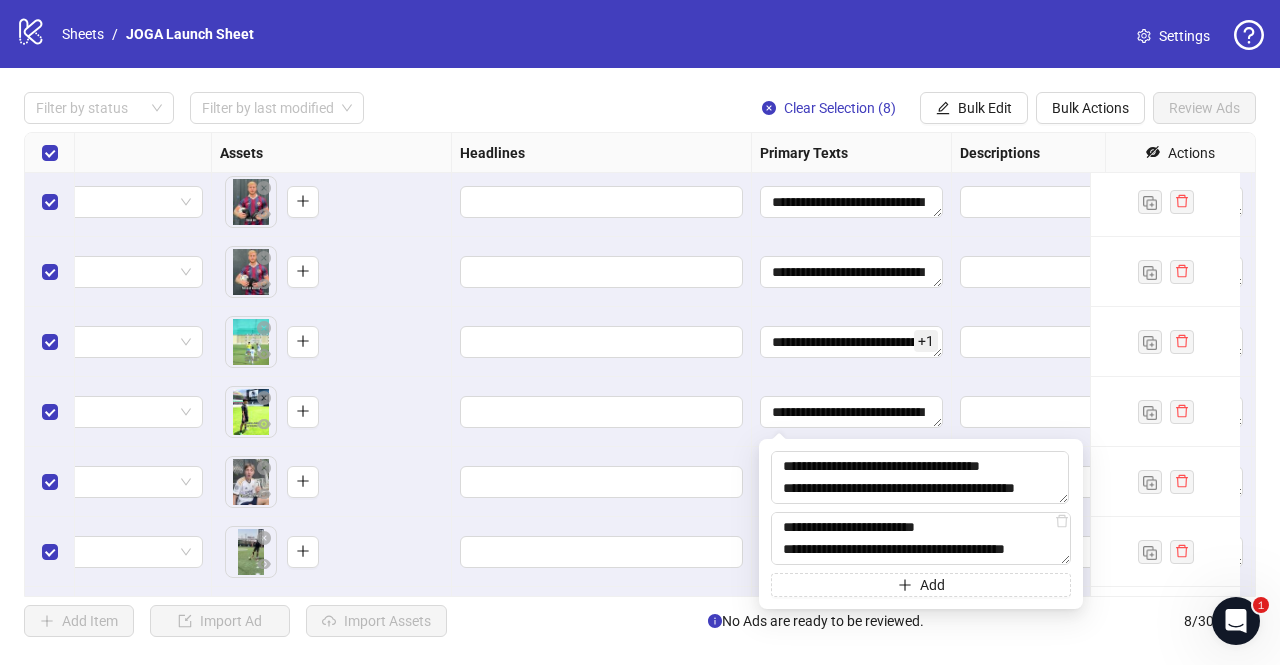 click at bounding box center (602, 412) 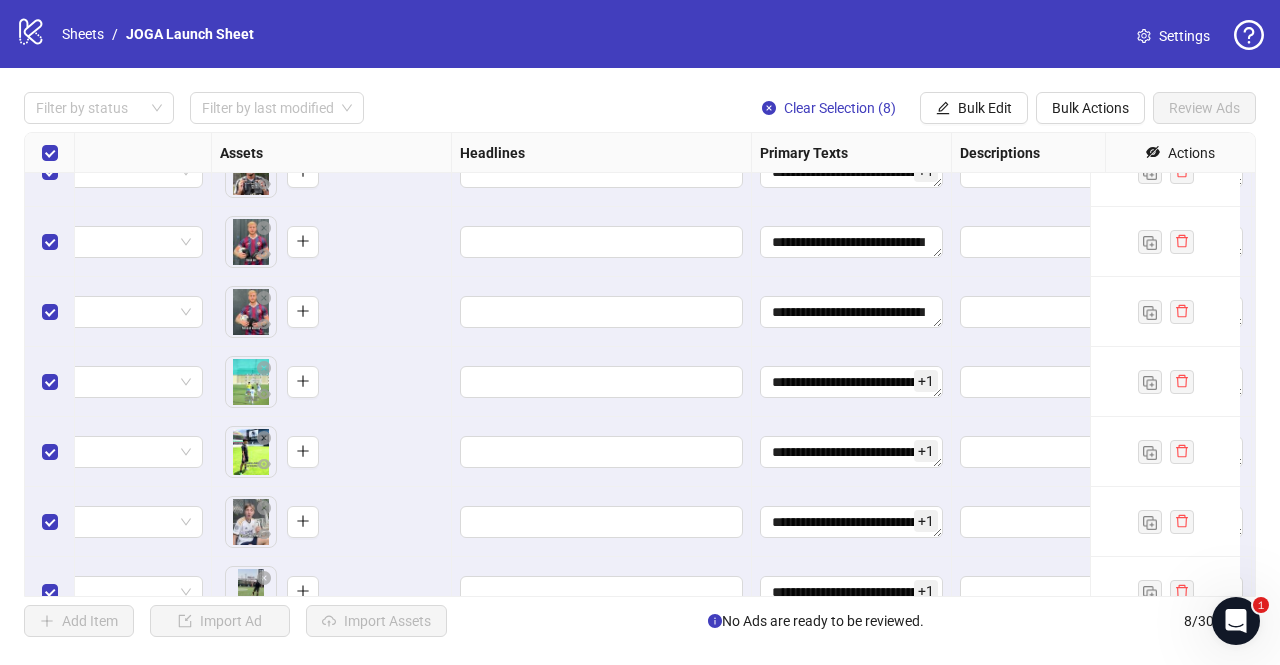 scroll, scrollTop: 0, scrollLeft: 733, axis: horizontal 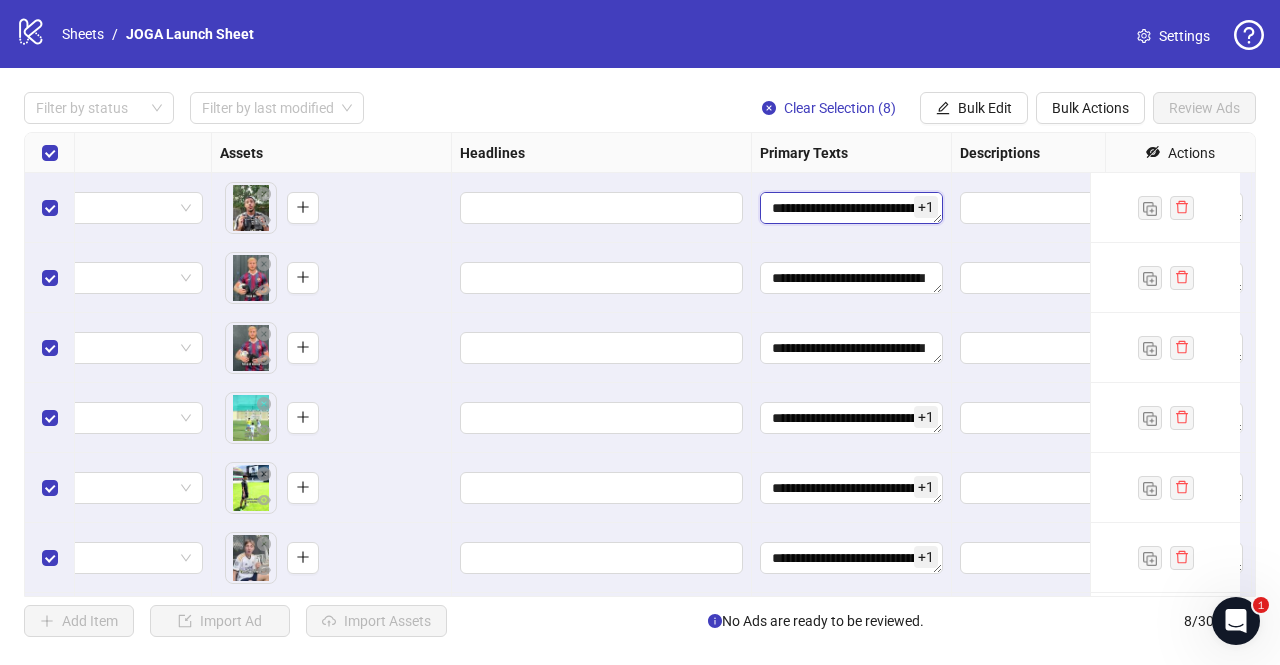 click on "**********" at bounding box center (851, 208) 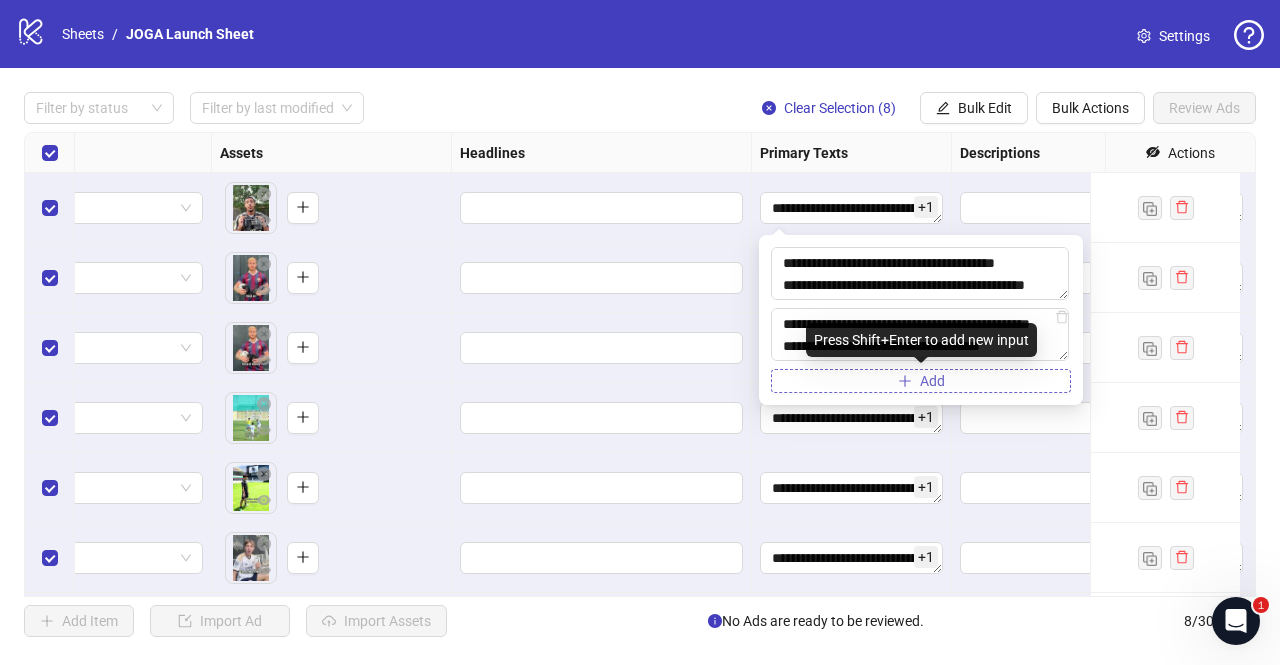 click on "Add" at bounding box center (921, 381) 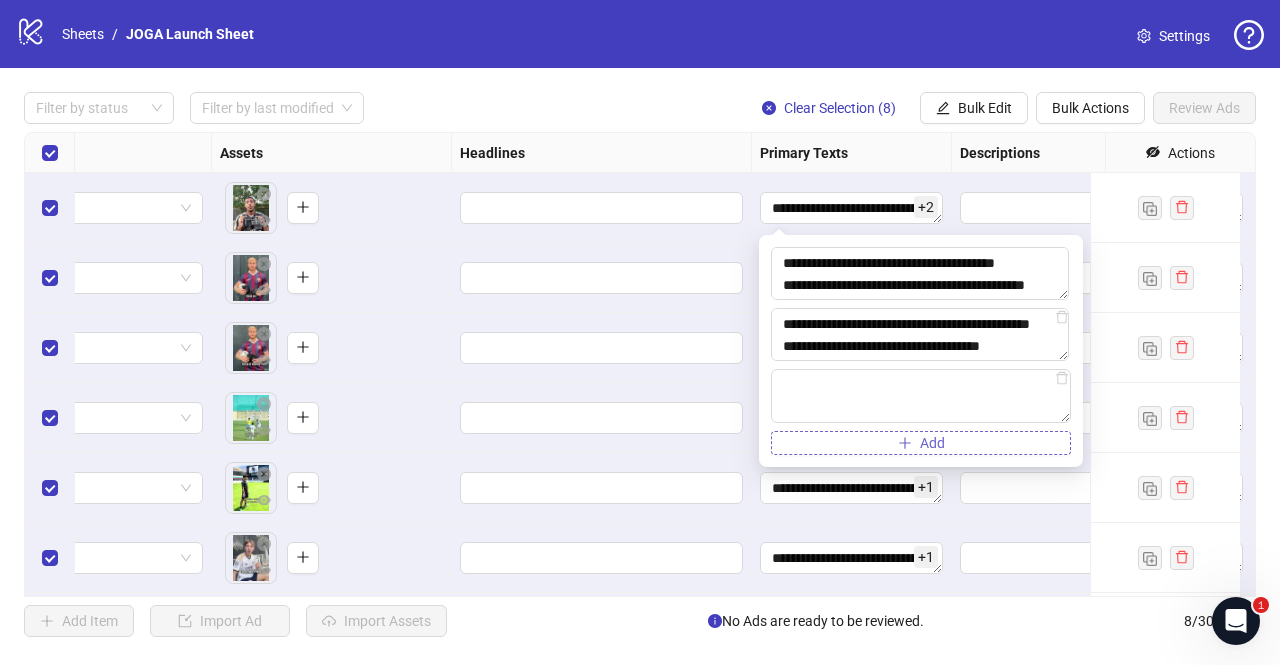 type on "**********" 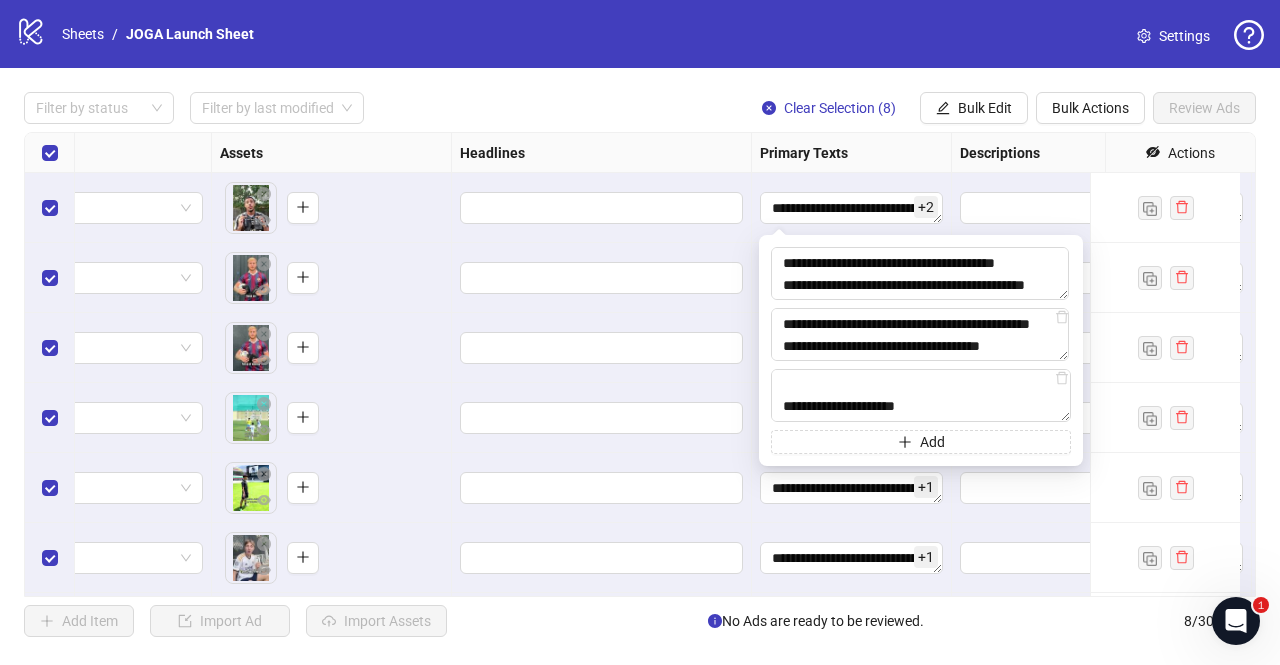 scroll, scrollTop: 126, scrollLeft: 0, axis: vertical 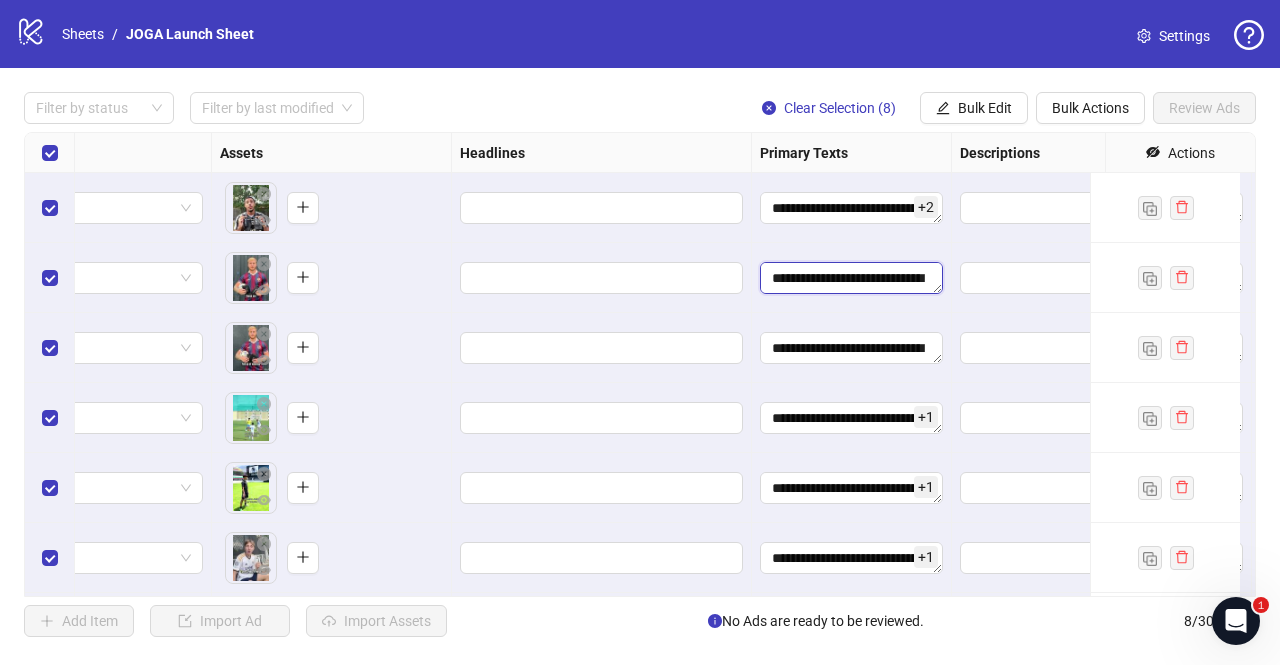 click on "**********" at bounding box center [851, 278] 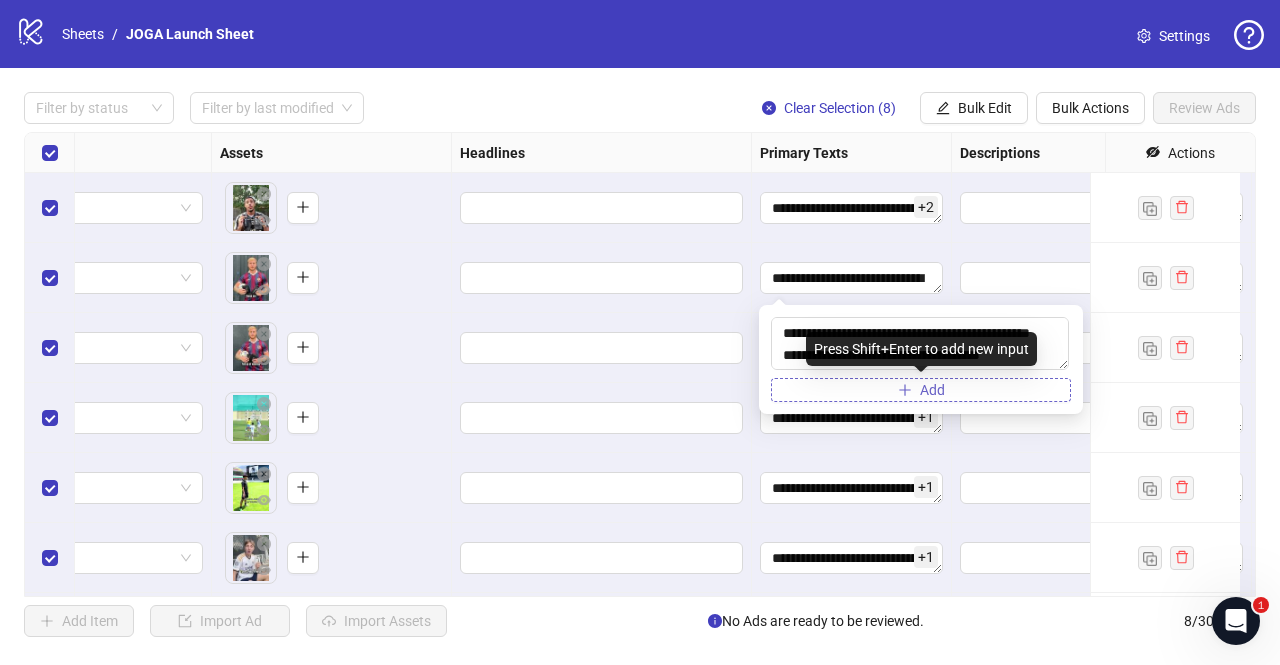 click at bounding box center [905, 390] 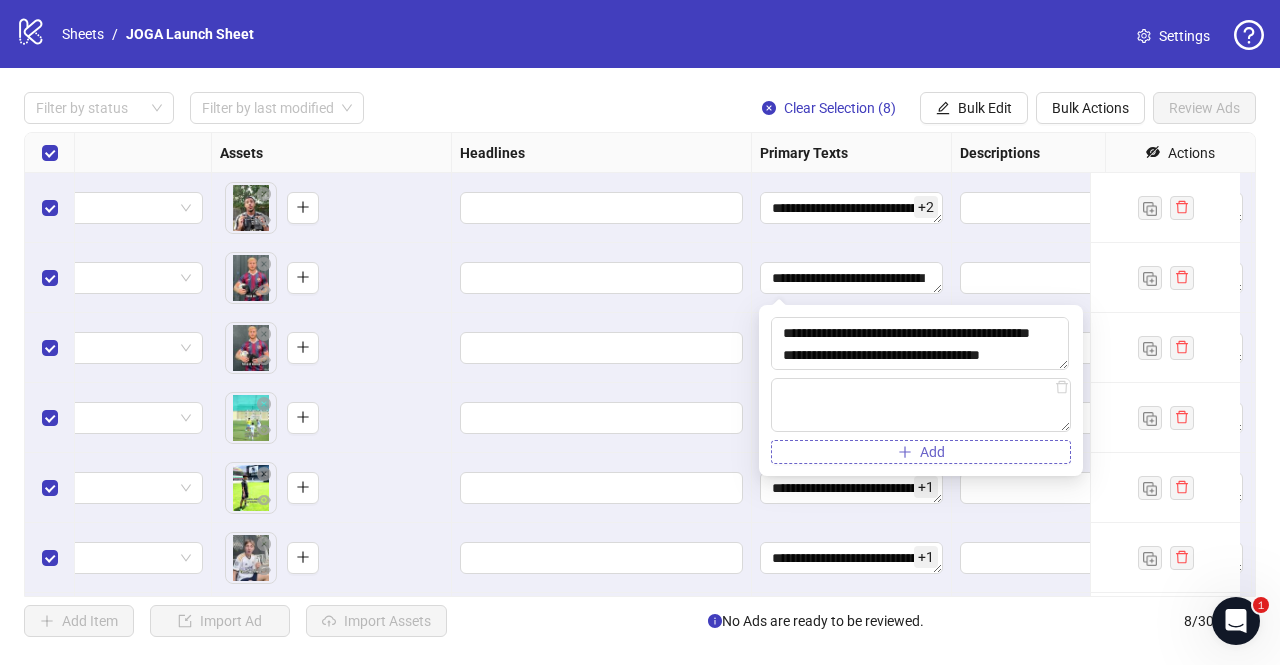 type on "**********" 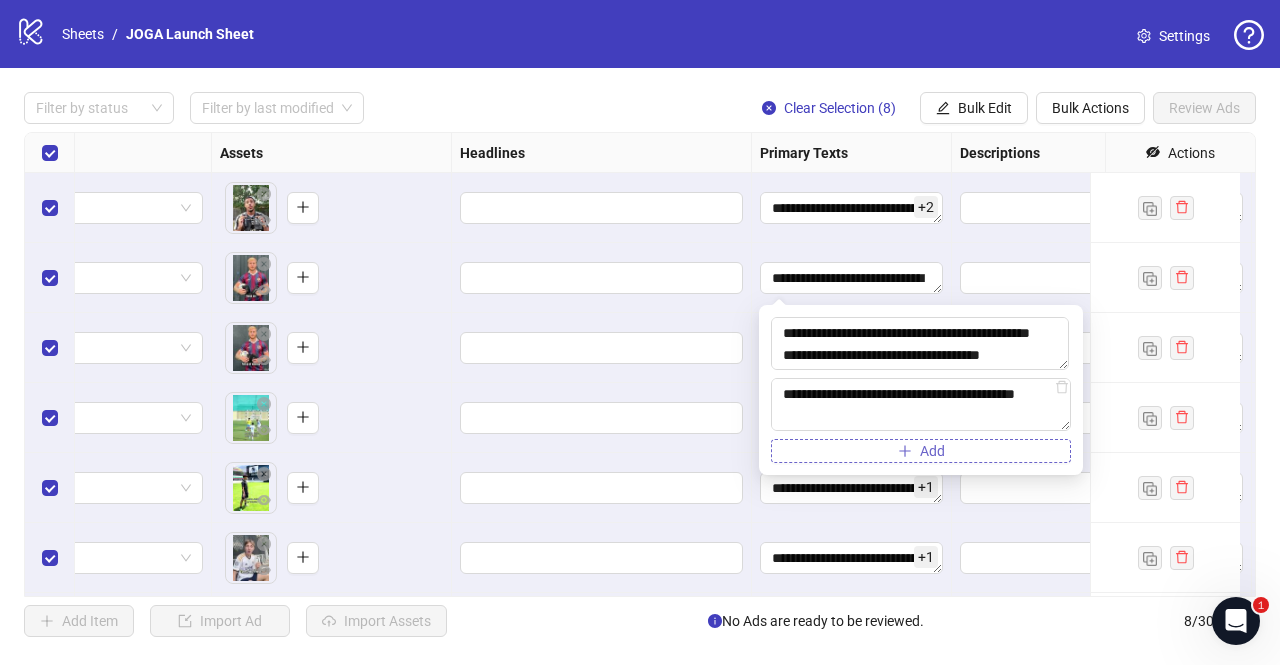 scroll, scrollTop: 126, scrollLeft: 0, axis: vertical 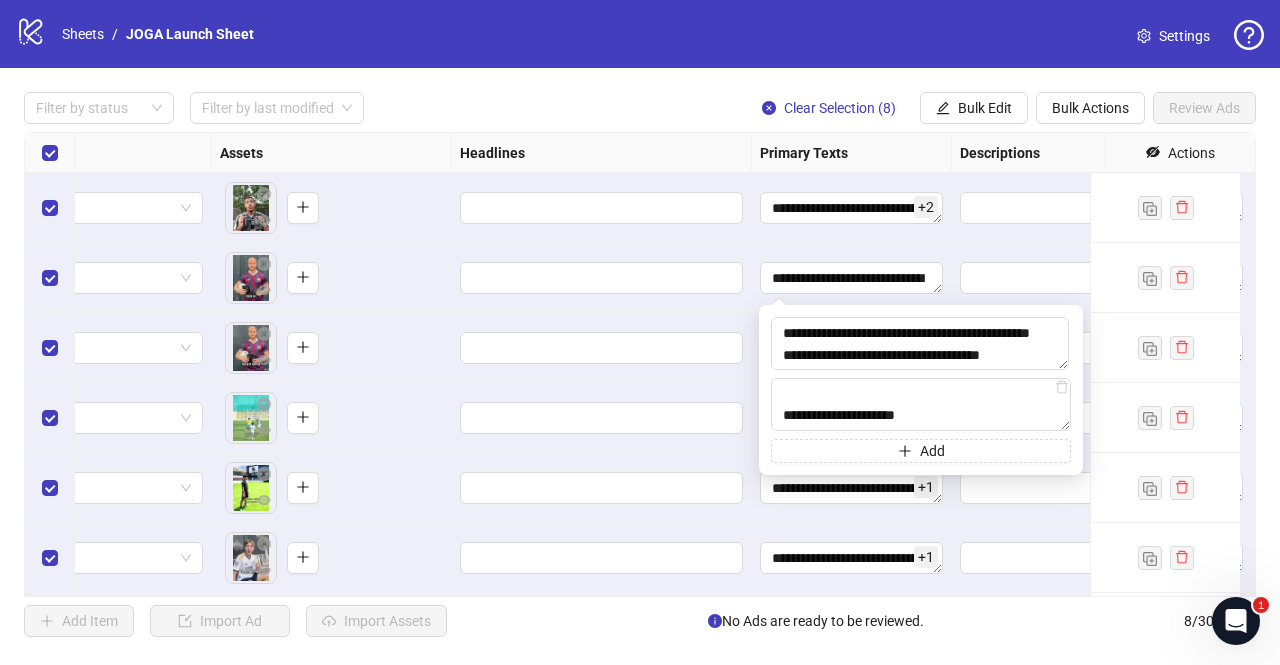 click at bounding box center (602, 348) 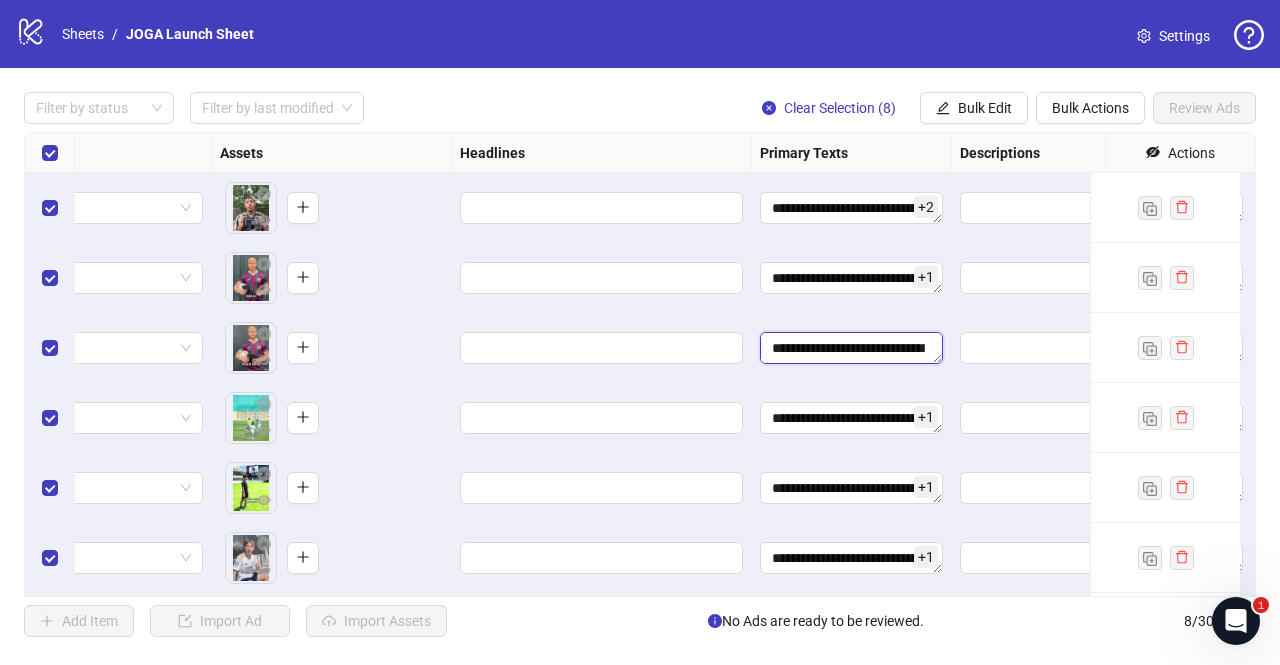 click on "**********" at bounding box center (851, 348) 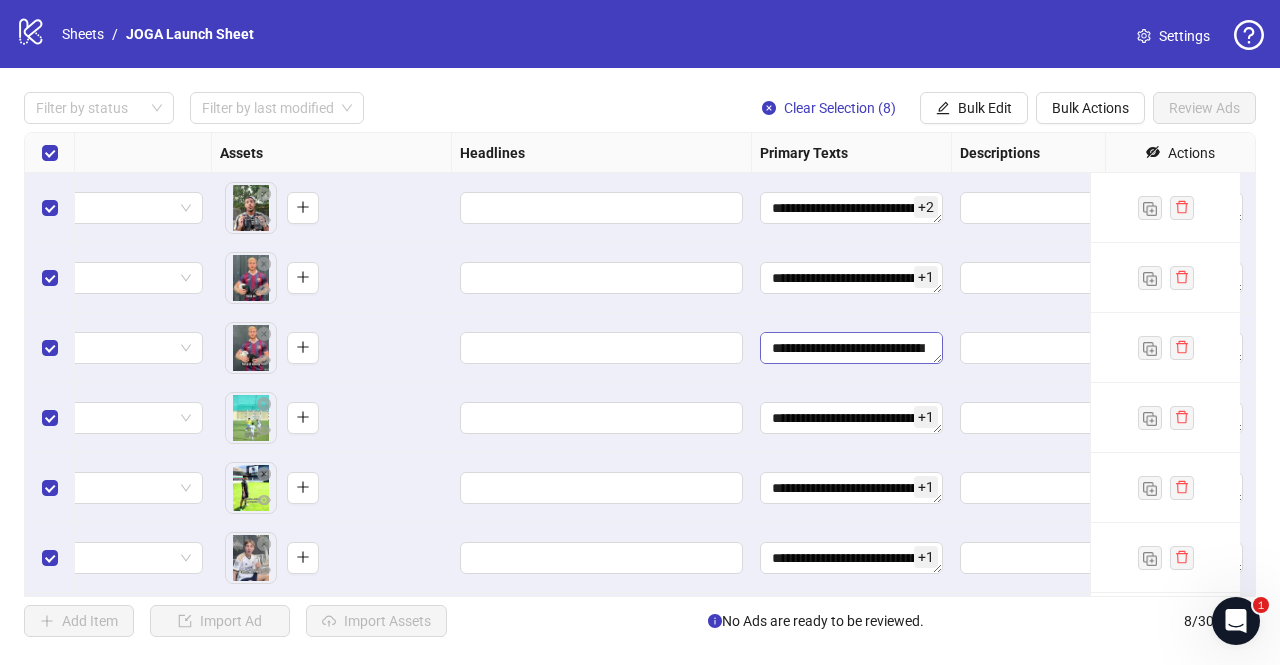 scroll, scrollTop: 66, scrollLeft: 0, axis: vertical 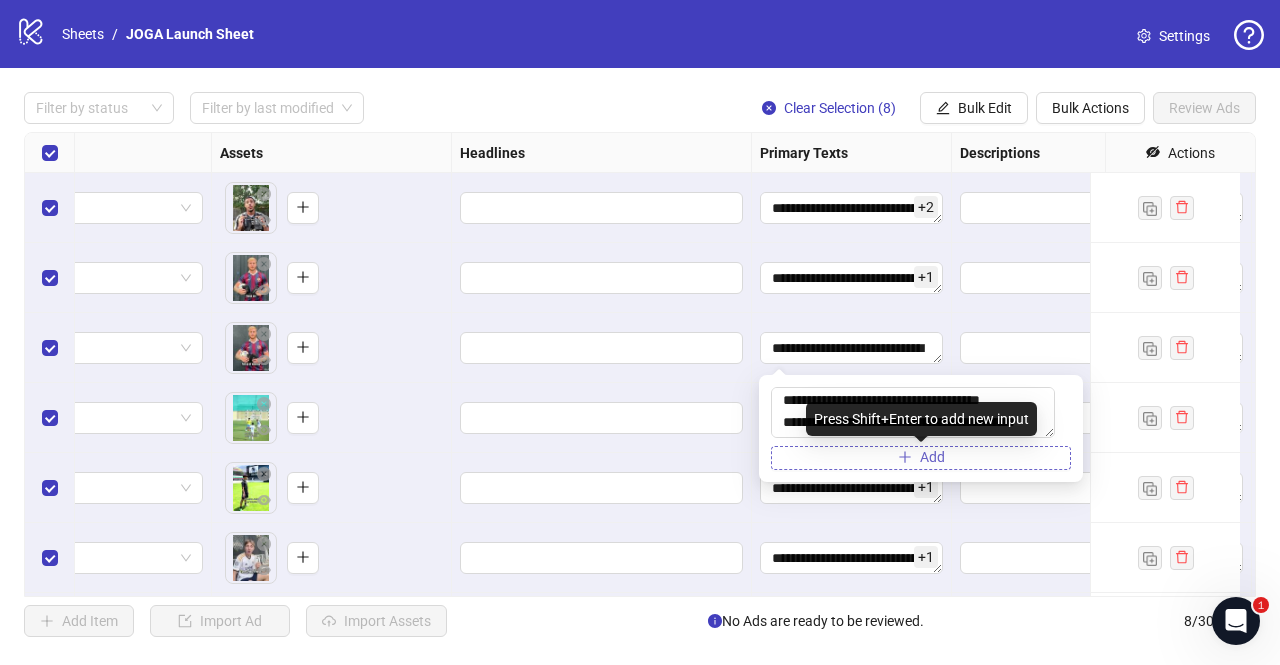 click on "Add" at bounding box center (921, 458) 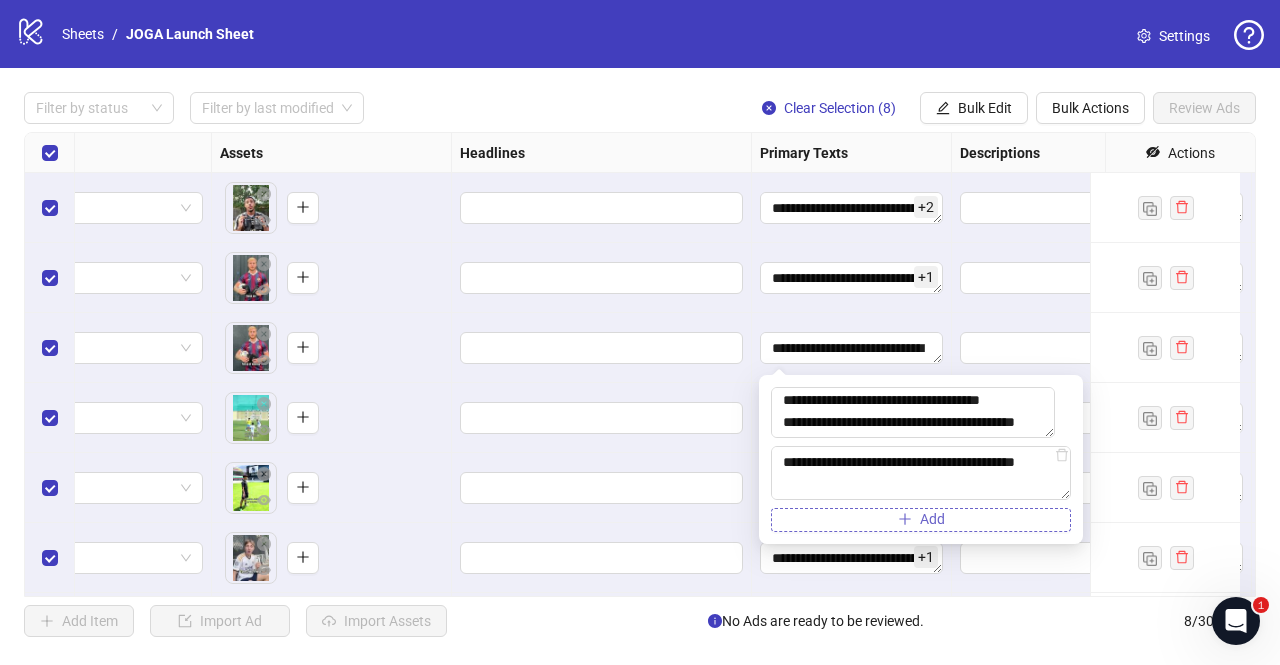 type on "**********" 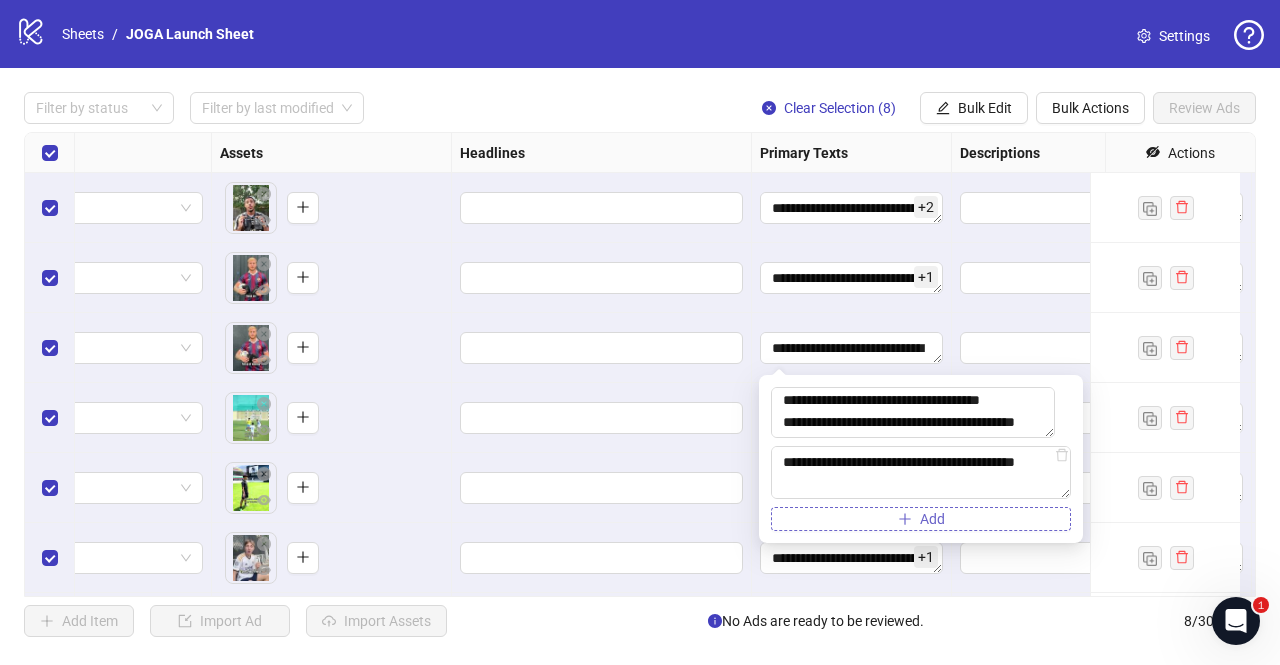 scroll, scrollTop: 126, scrollLeft: 0, axis: vertical 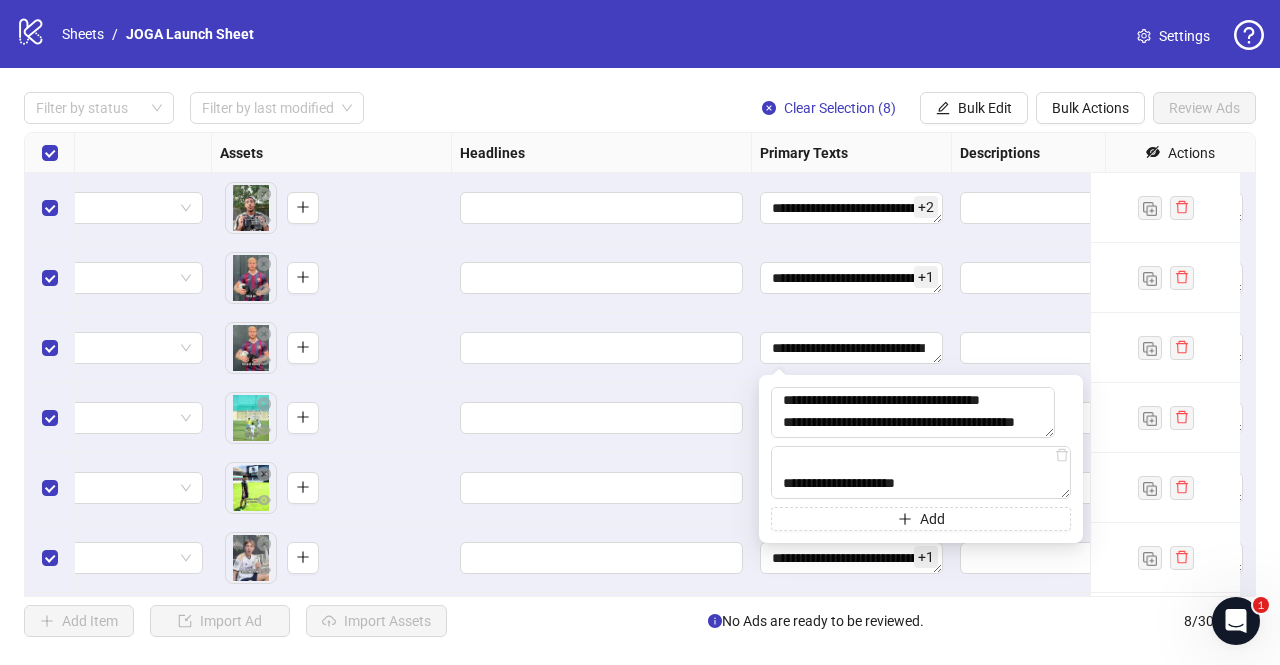 click at bounding box center [602, 418] 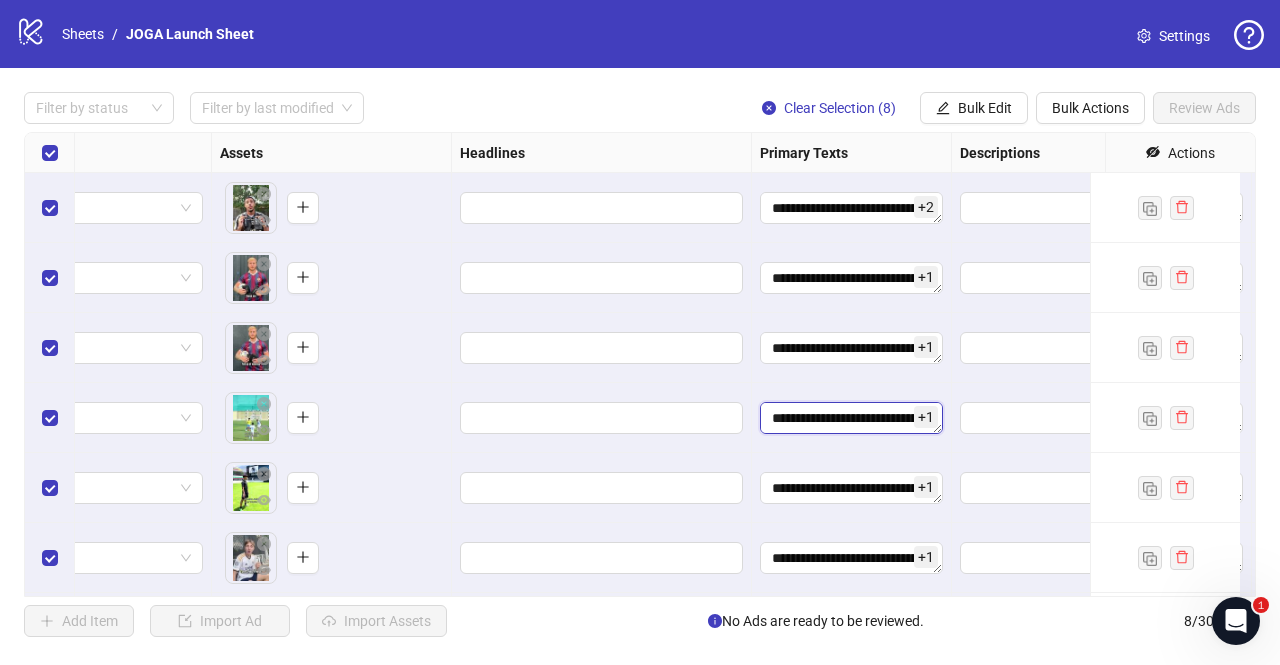 click on "**********" at bounding box center [851, 418] 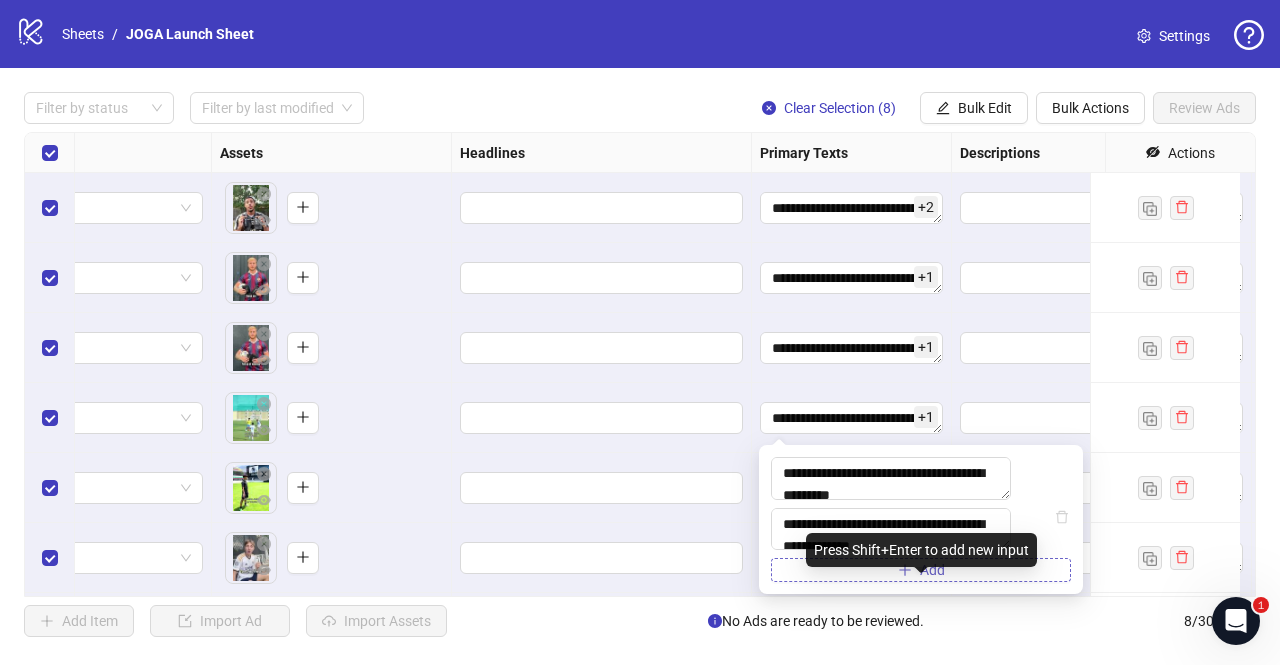 click on "Add" at bounding box center (921, 570) 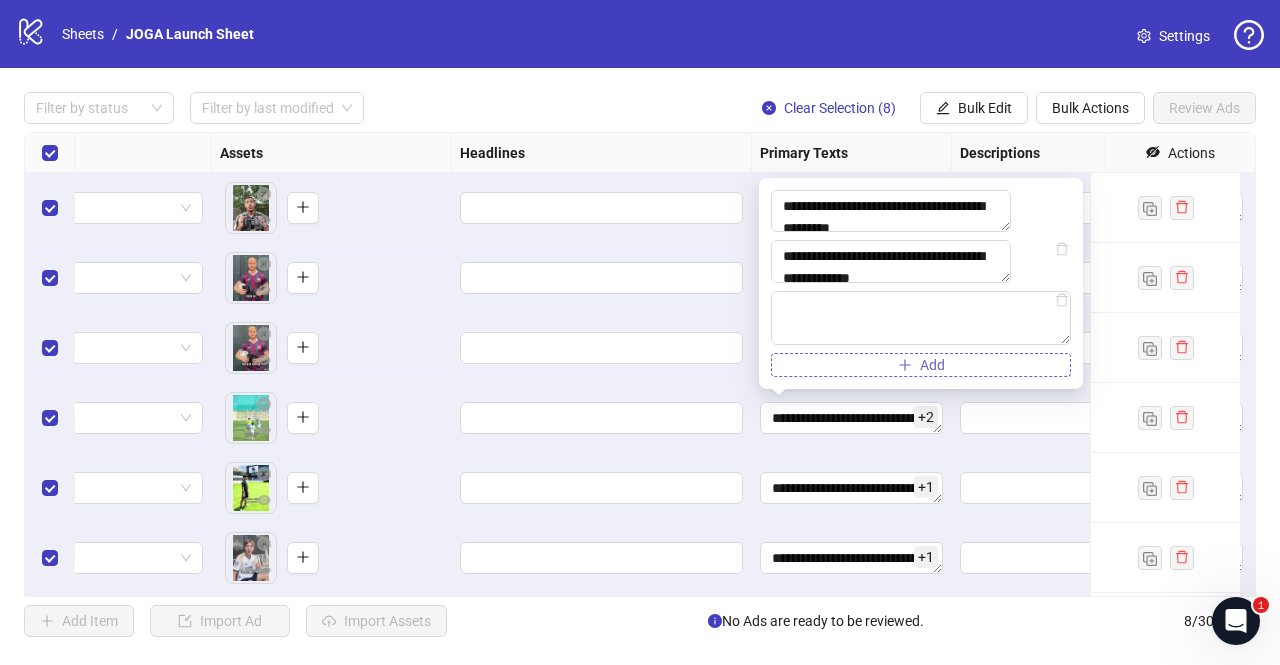 type on "**********" 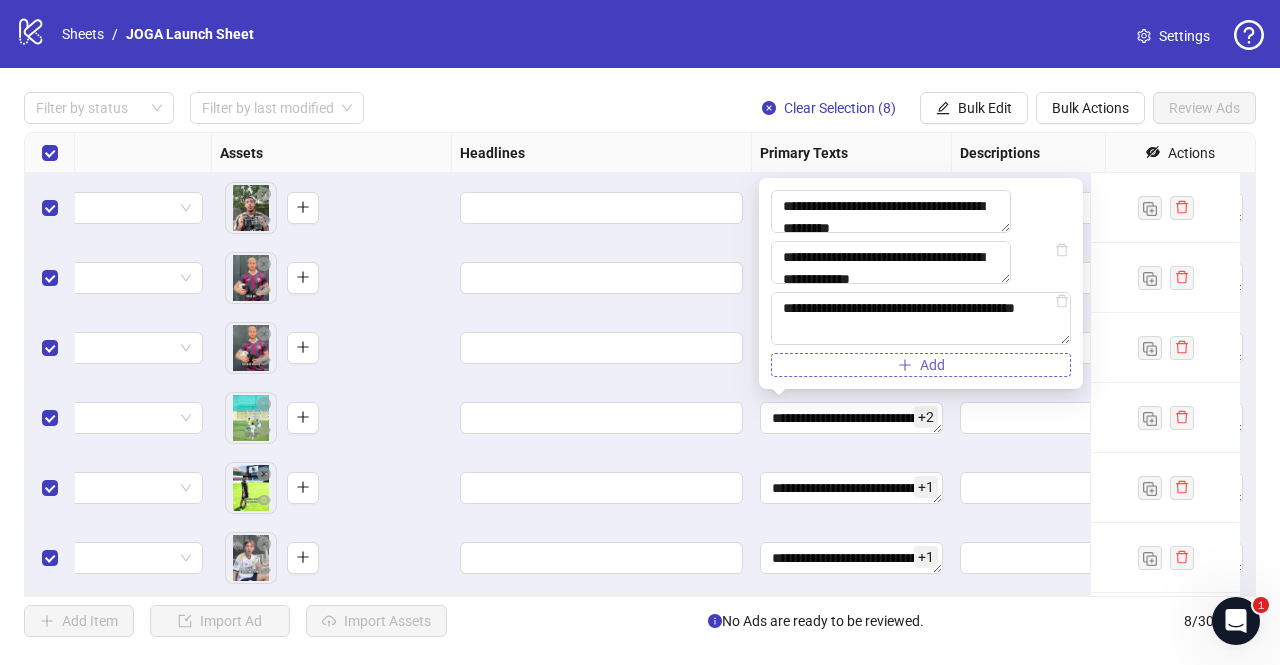 scroll, scrollTop: 125, scrollLeft: 0, axis: vertical 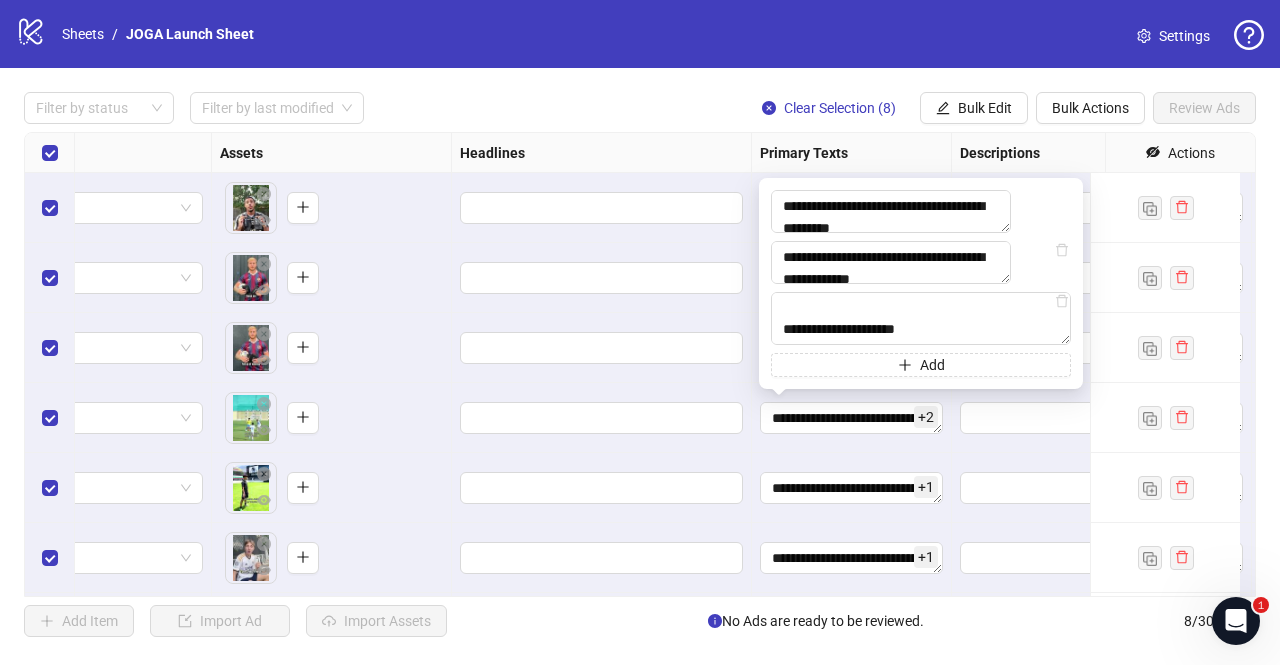 click at bounding box center [602, 418] 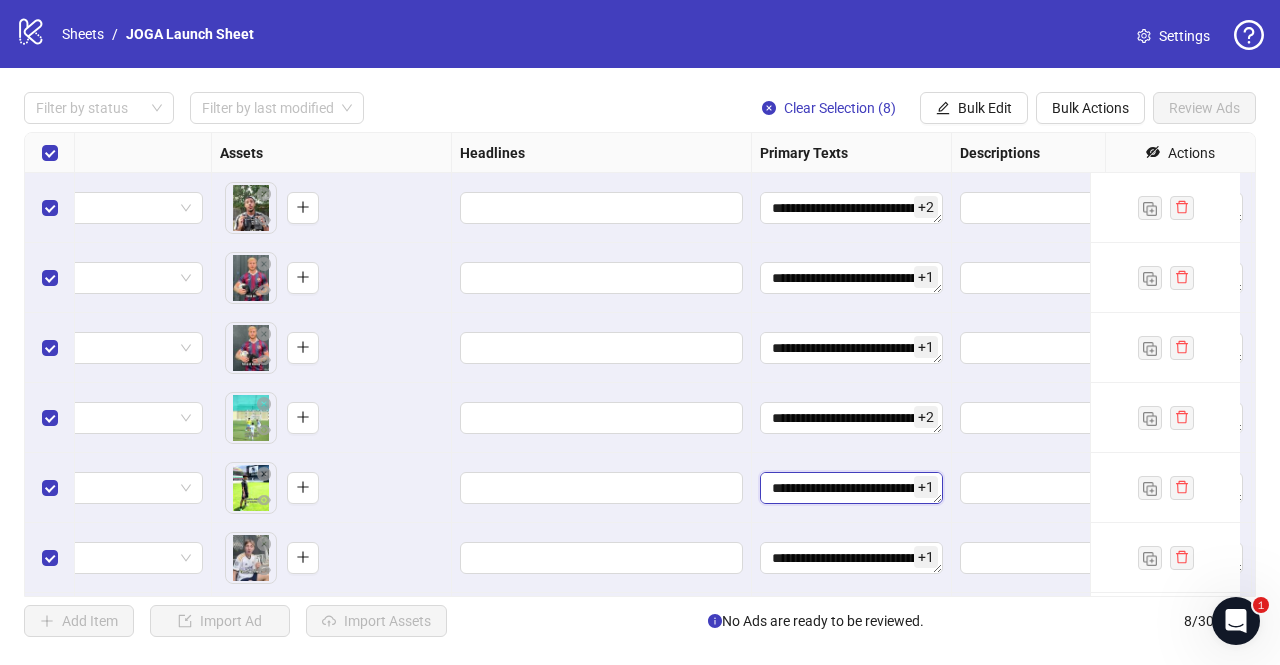 click on "**********" at bounding box center [851, 488] 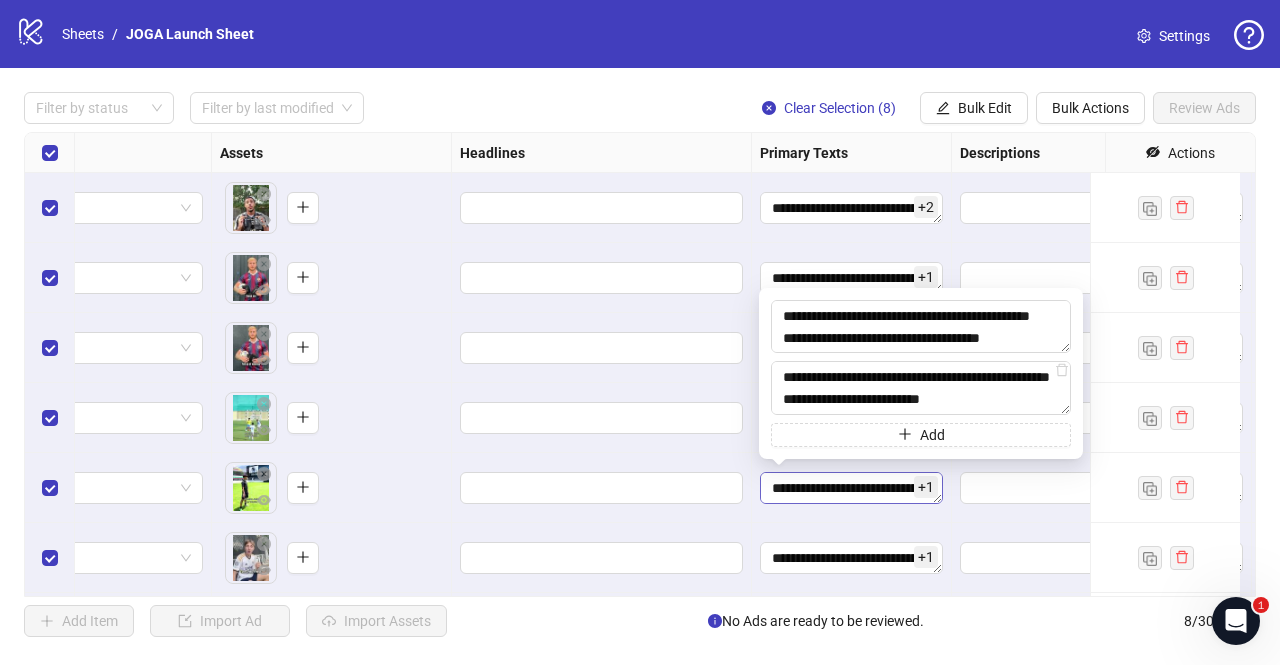 scroll, scrollTop: 66, scrollLeft: 0, axis: vertical 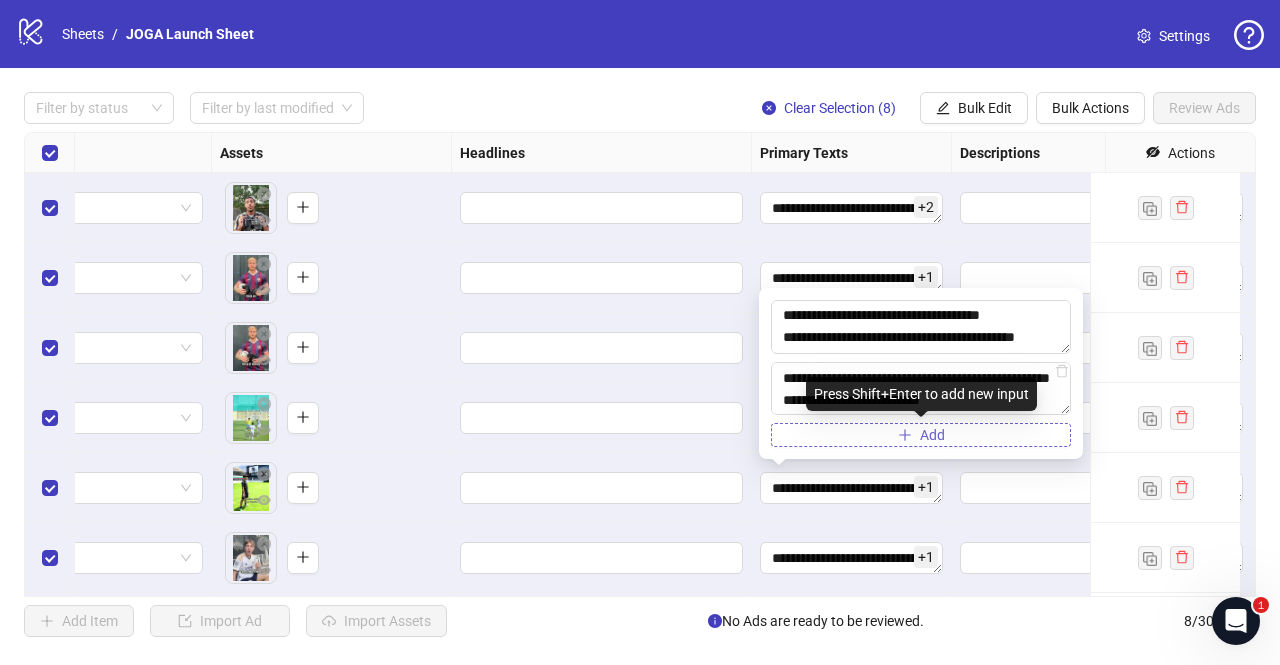 click on "Add" at bounding box center [921, 435] 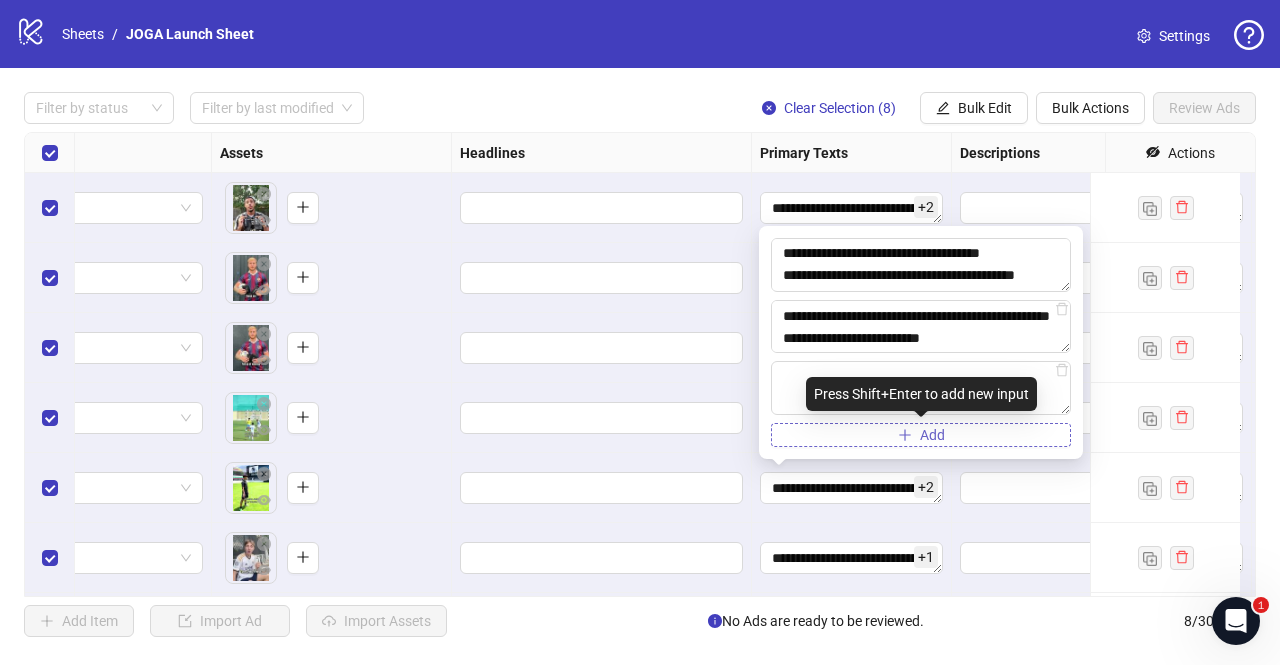 type on "**********" 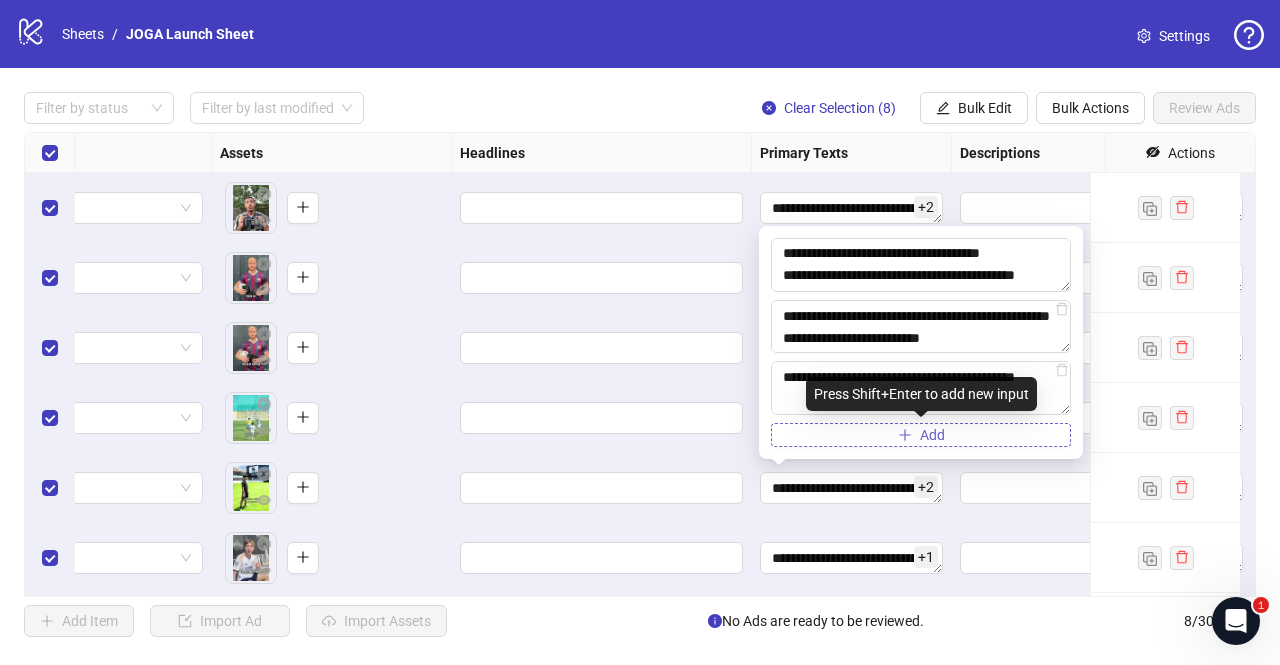 scroll, scrollTop: 125, scrollLeft: 0, axis: vertical 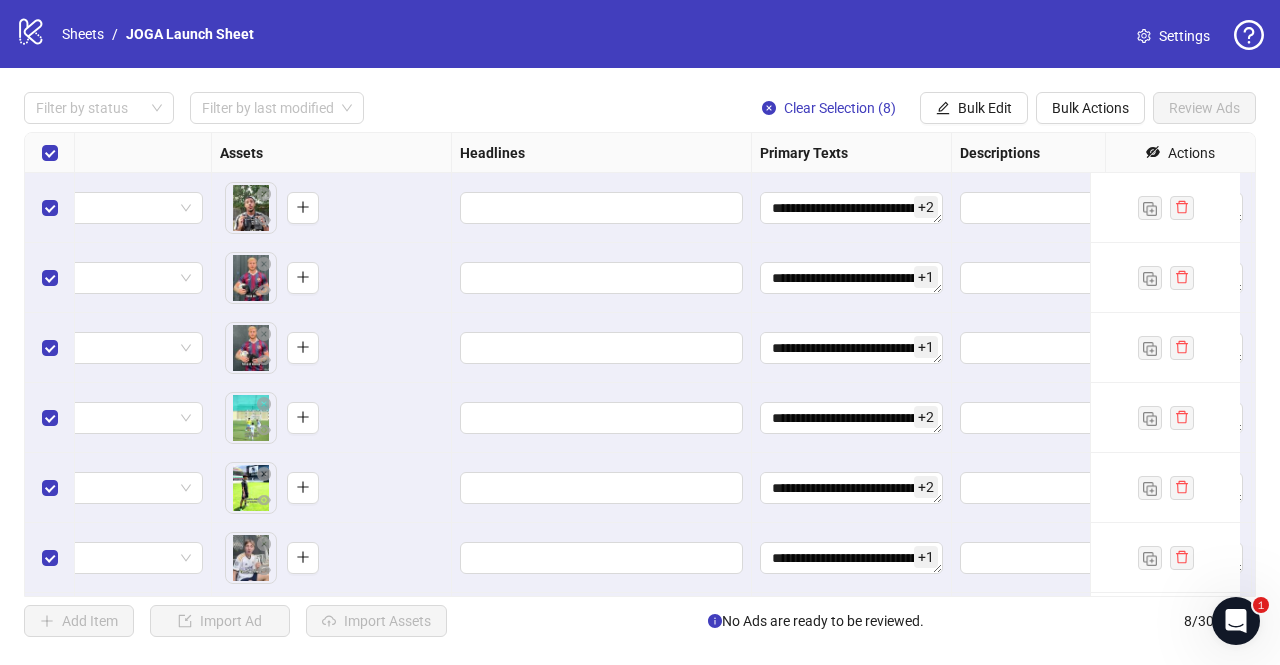 click at bounding box center (602, 418) 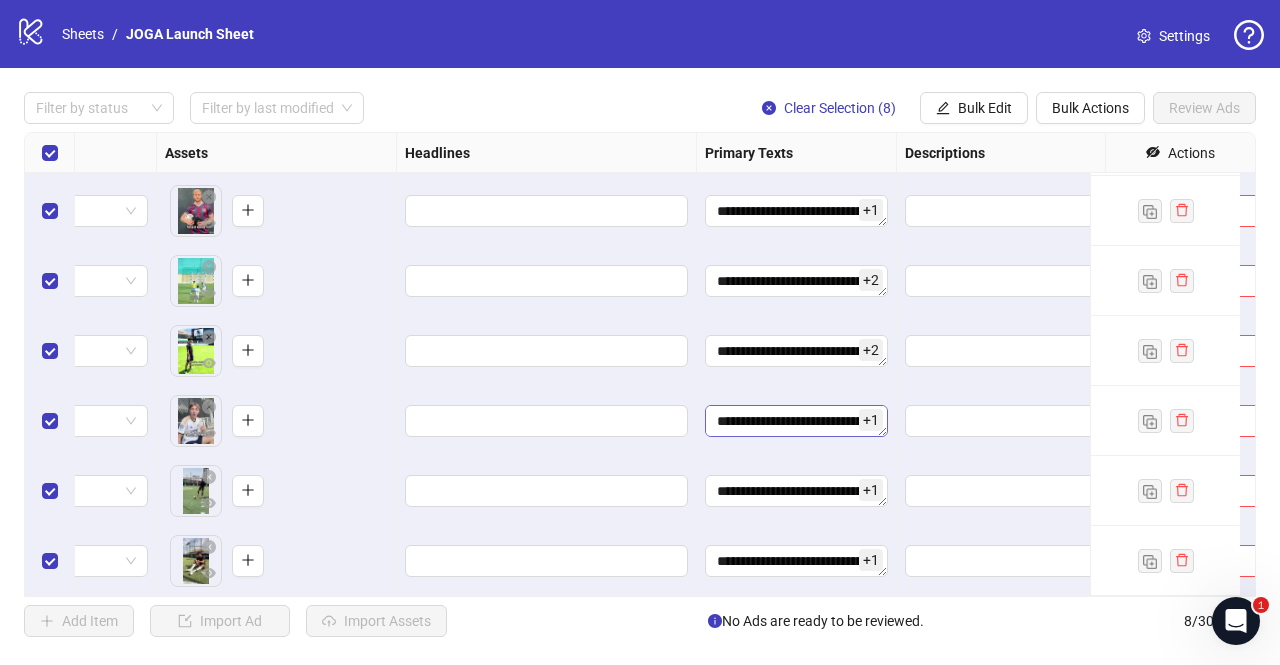 scroll, scrollTop: 151, scrollLeft: 797, axis: both 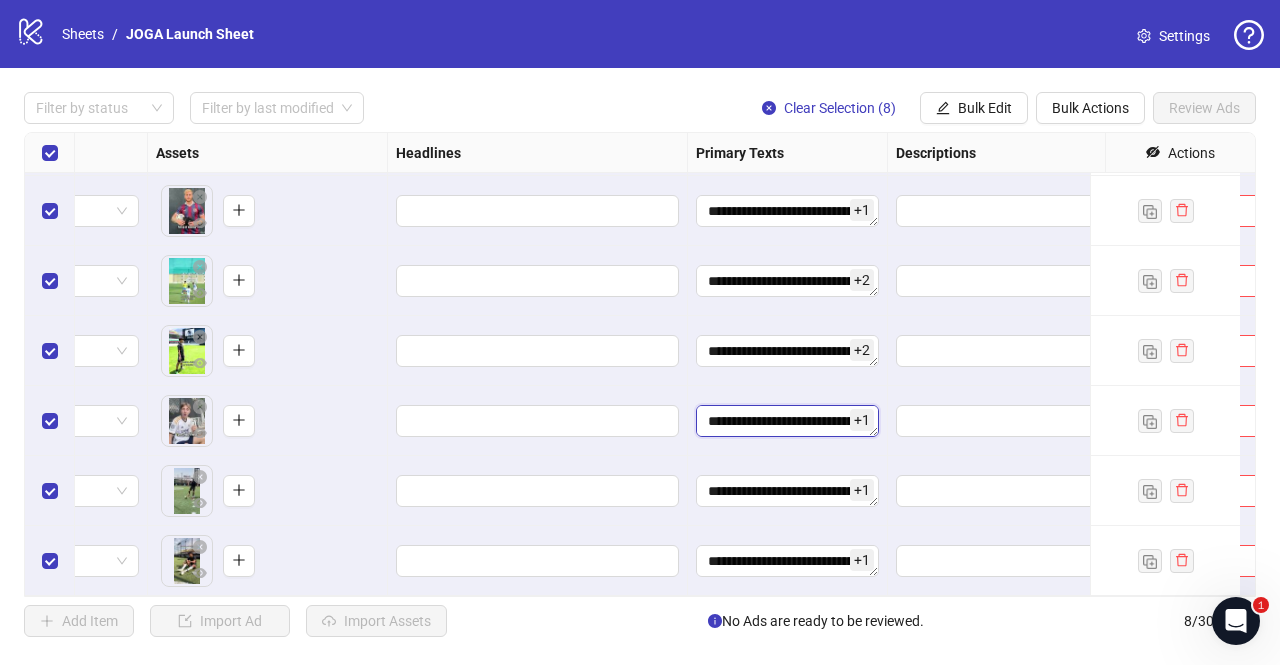 click on "**********" at bounding box center [787, 421] 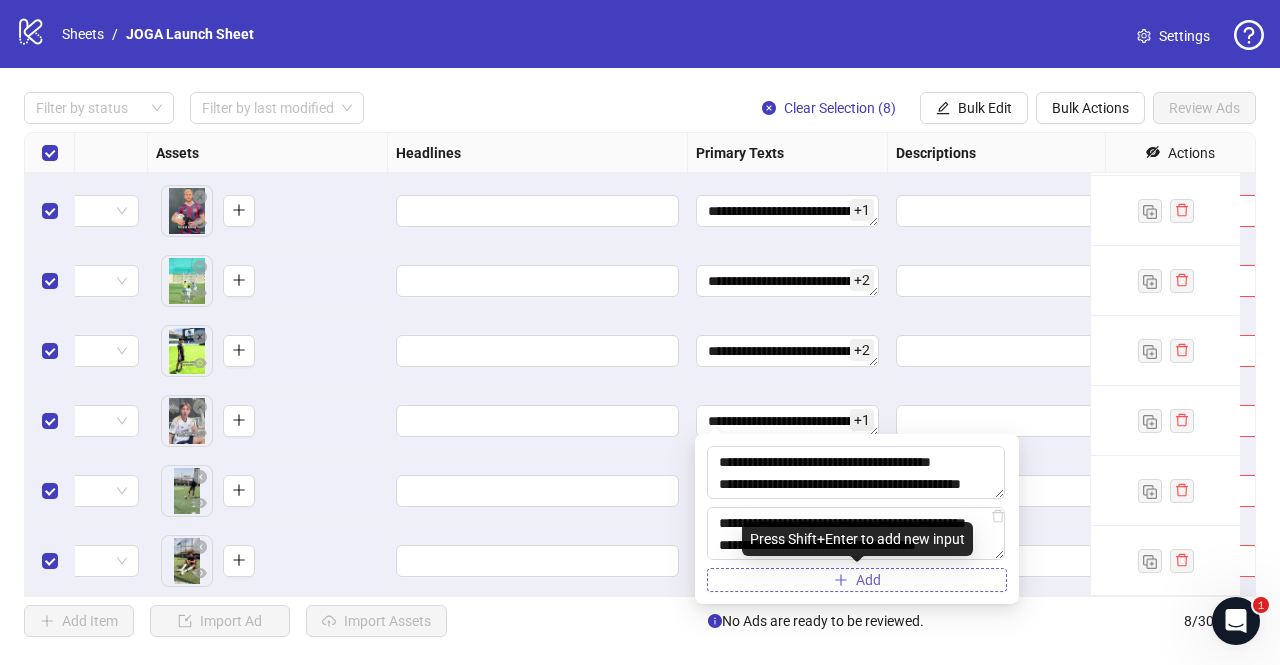 click 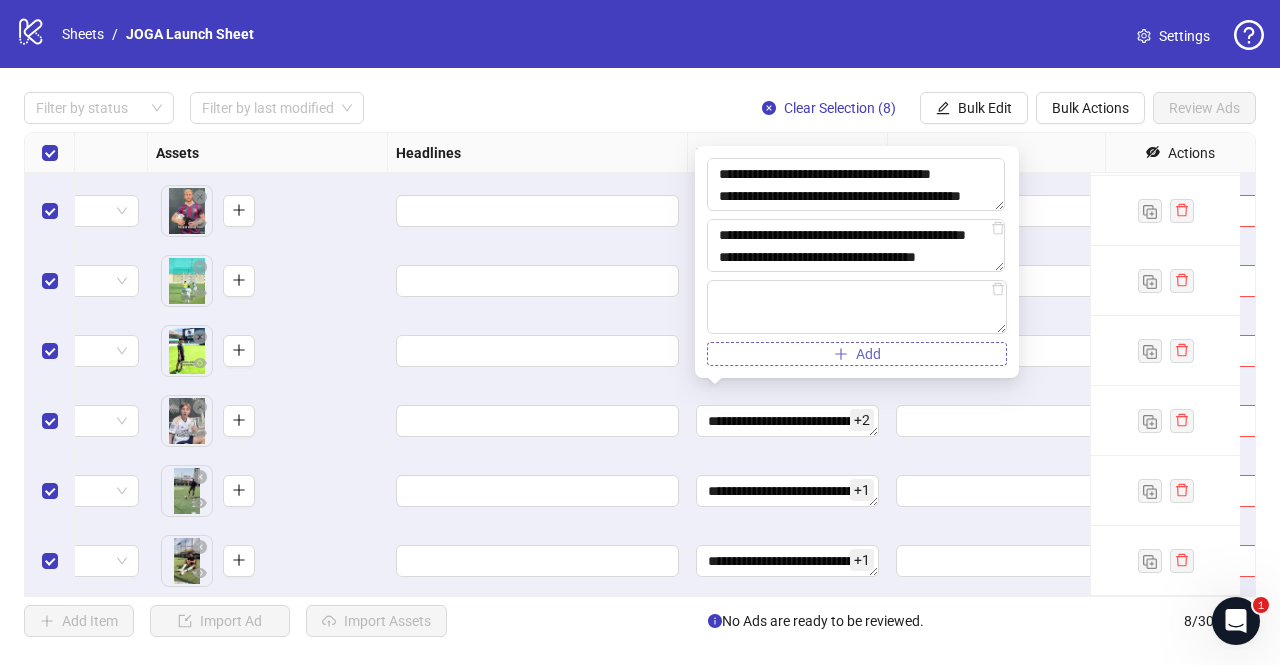 type on "**********" 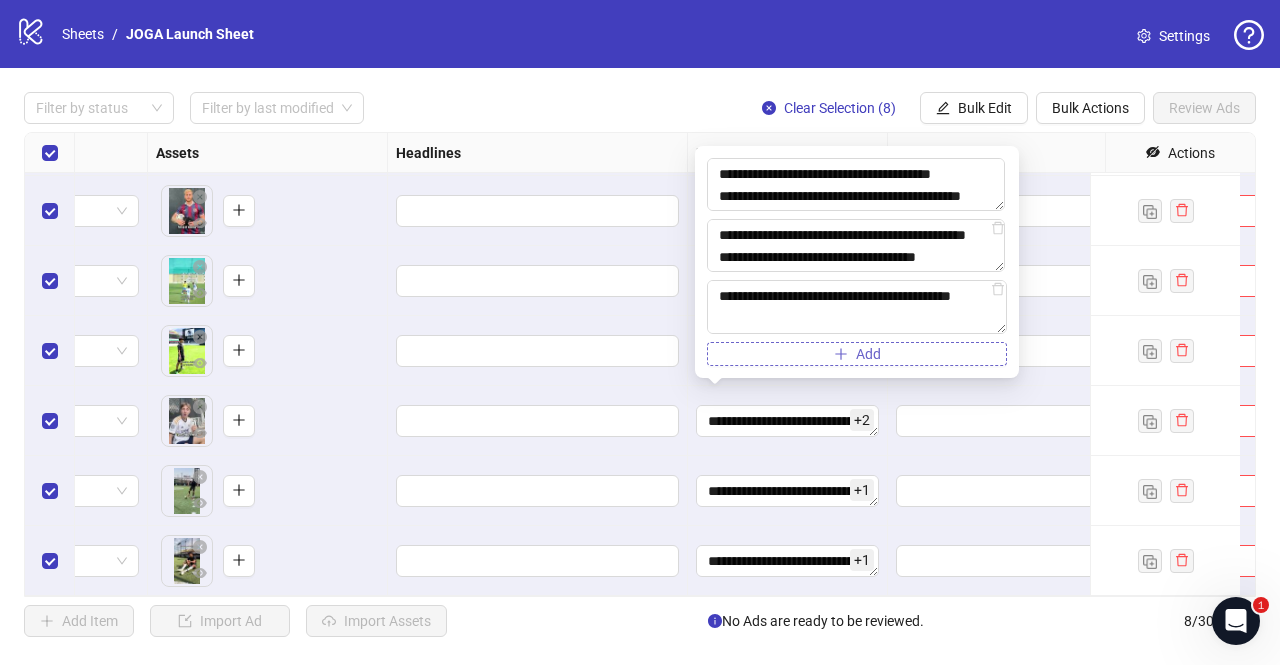 scroll, scrollTop: 126, scrollLeft: 0, axis: vertical 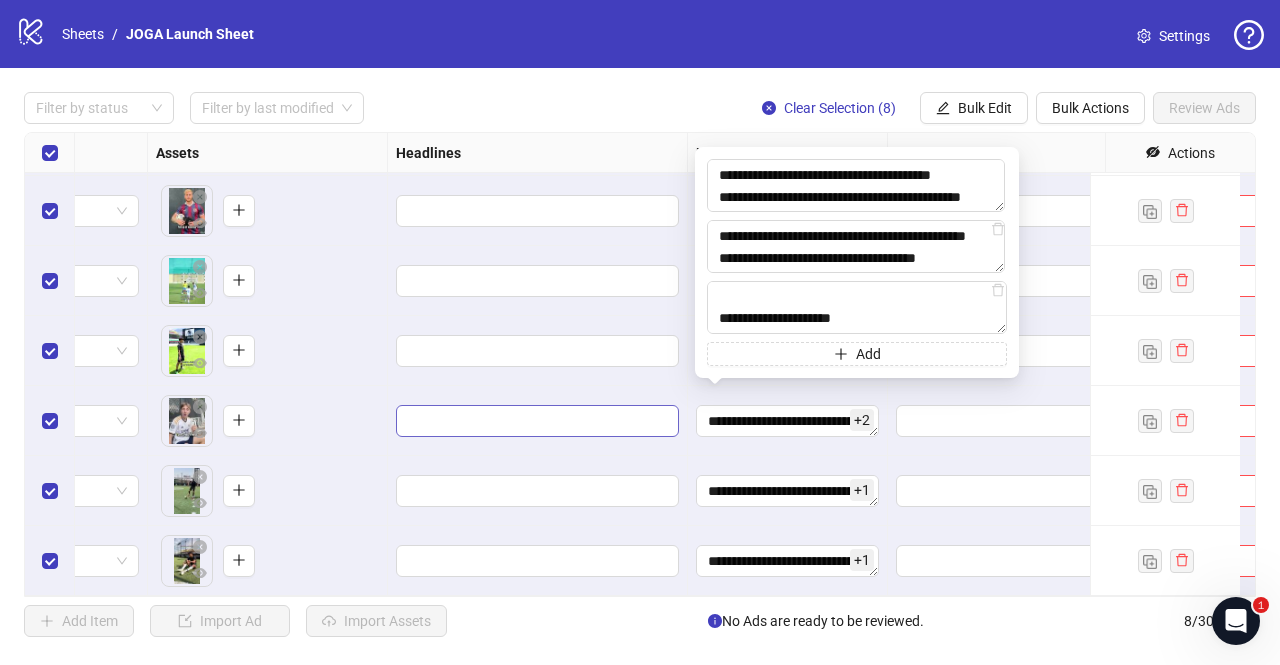 click at bounding box center (537, 421) 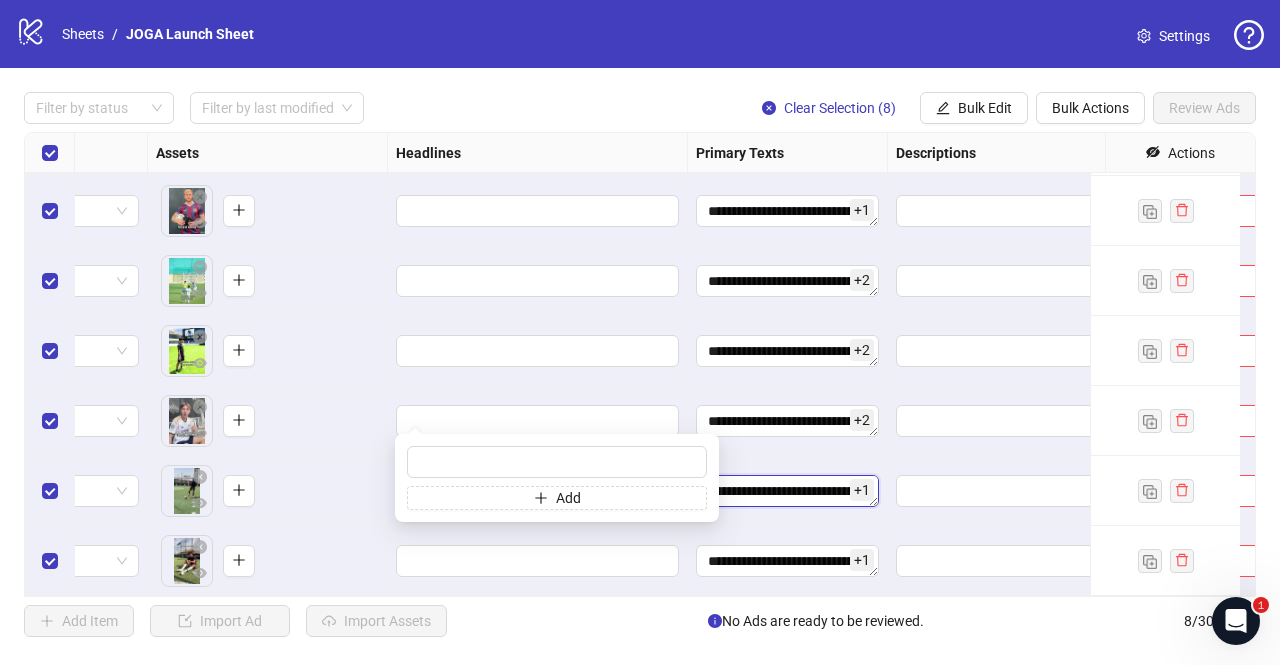 click on "**********" at bounding box center [787, 491] 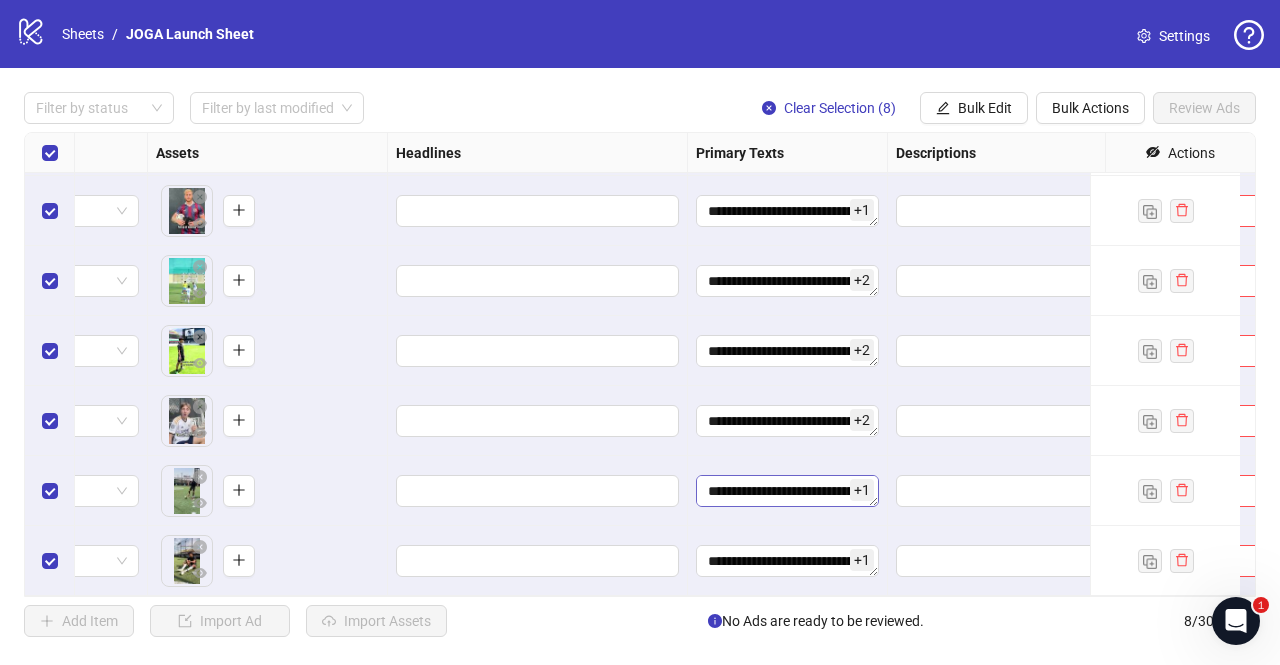 scroll, scrollTop: 88, scrollLeft: 0, axis: vertical 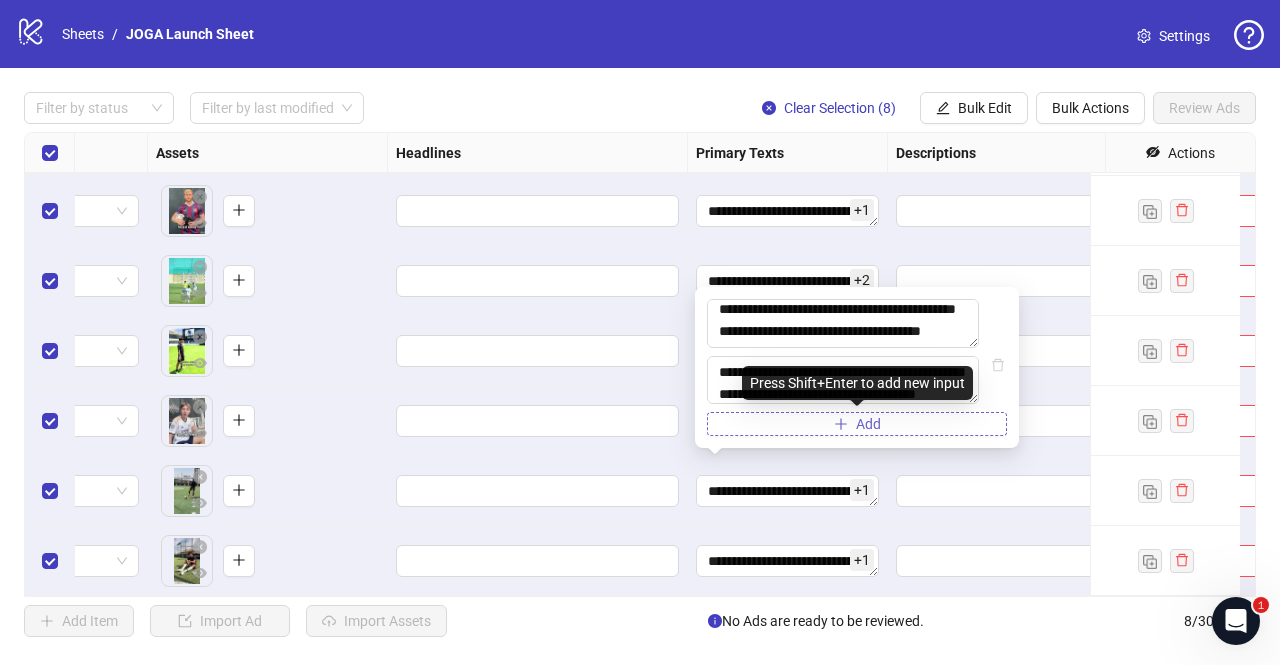 click on "Add" at bounding box center [857, 424] 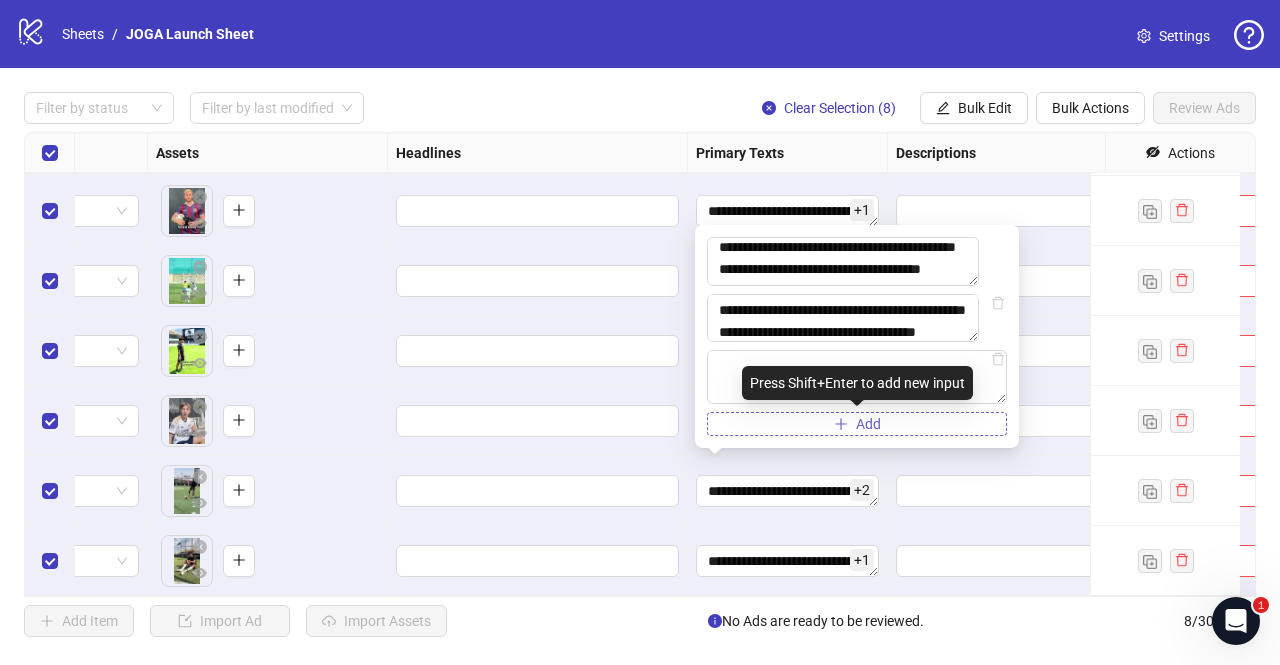 type on "**********" 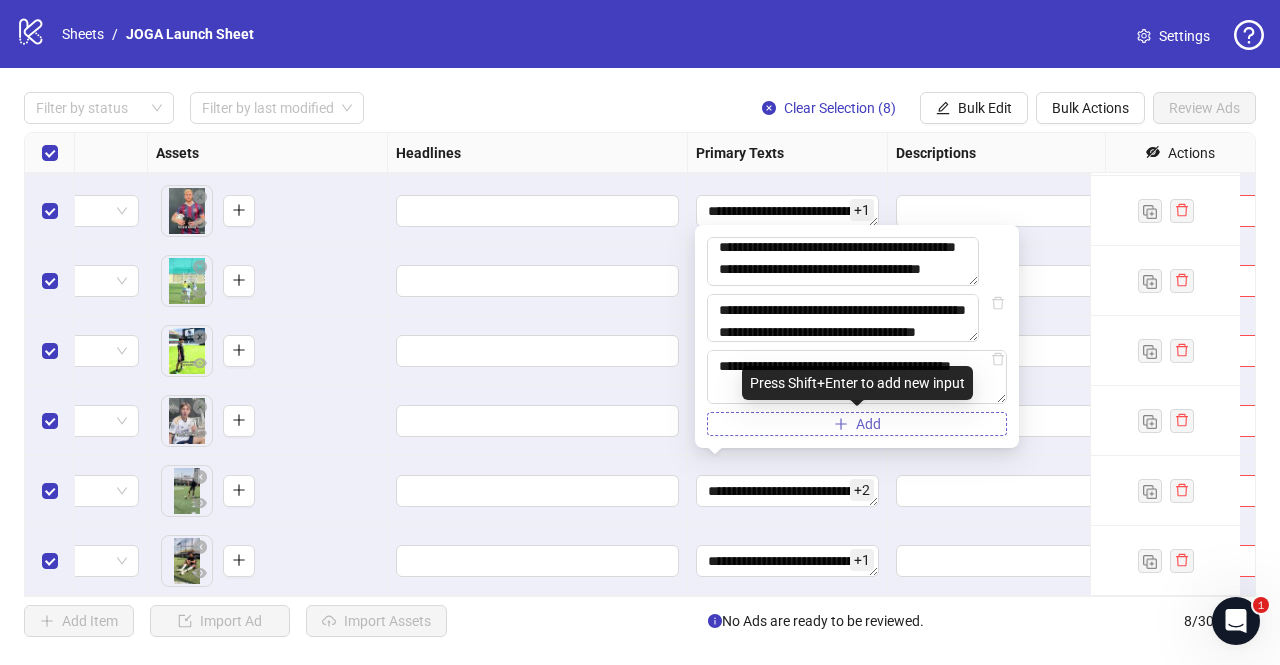 scroll, scrollTop: 126, scrollLeft: 0, axis: vertical 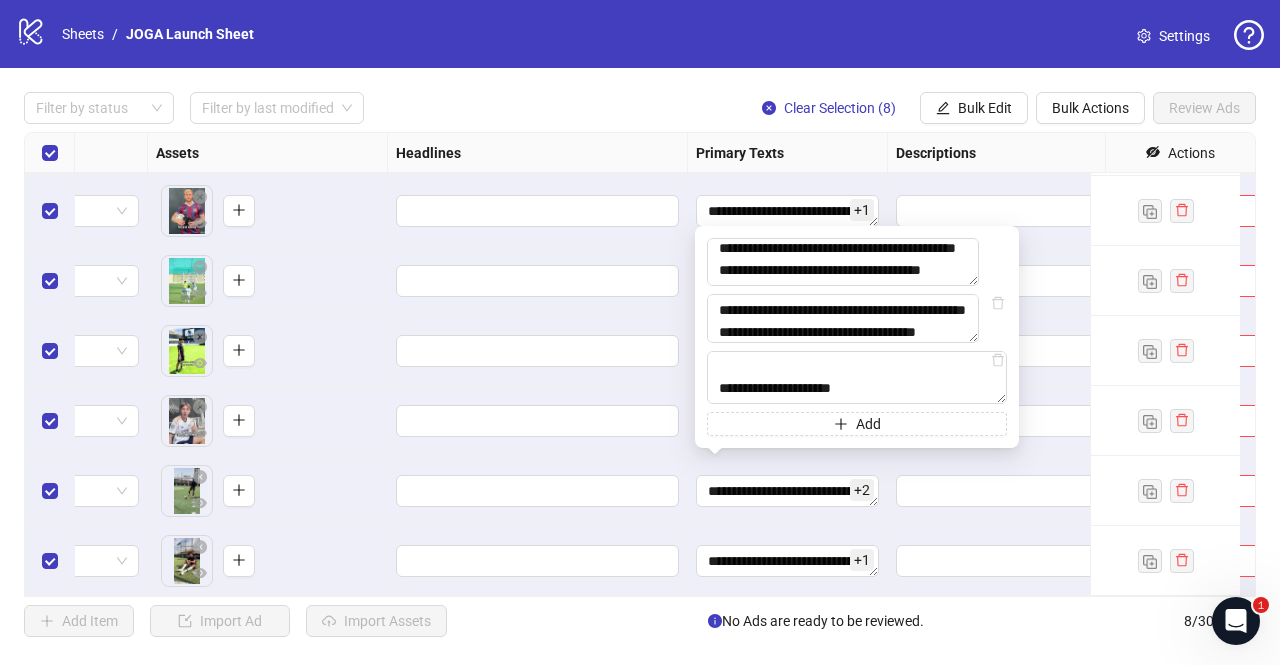 click at bounding box center [538, 491] 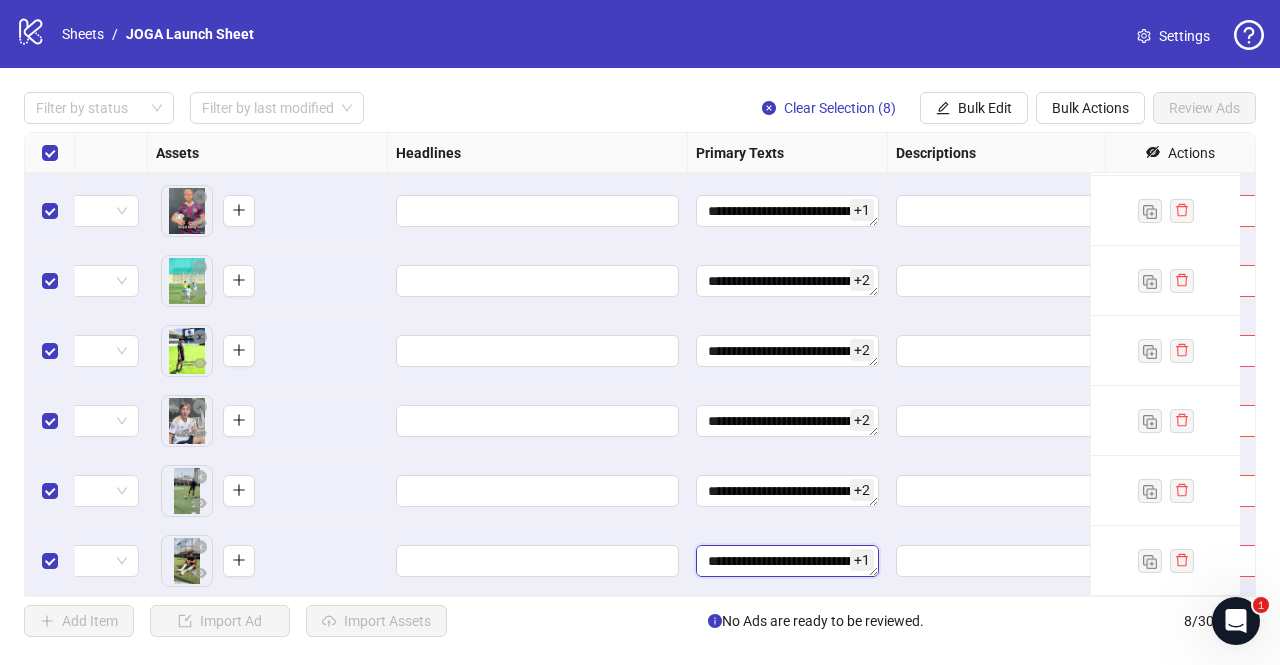 click on "**********" at bounding box center [787, 561] 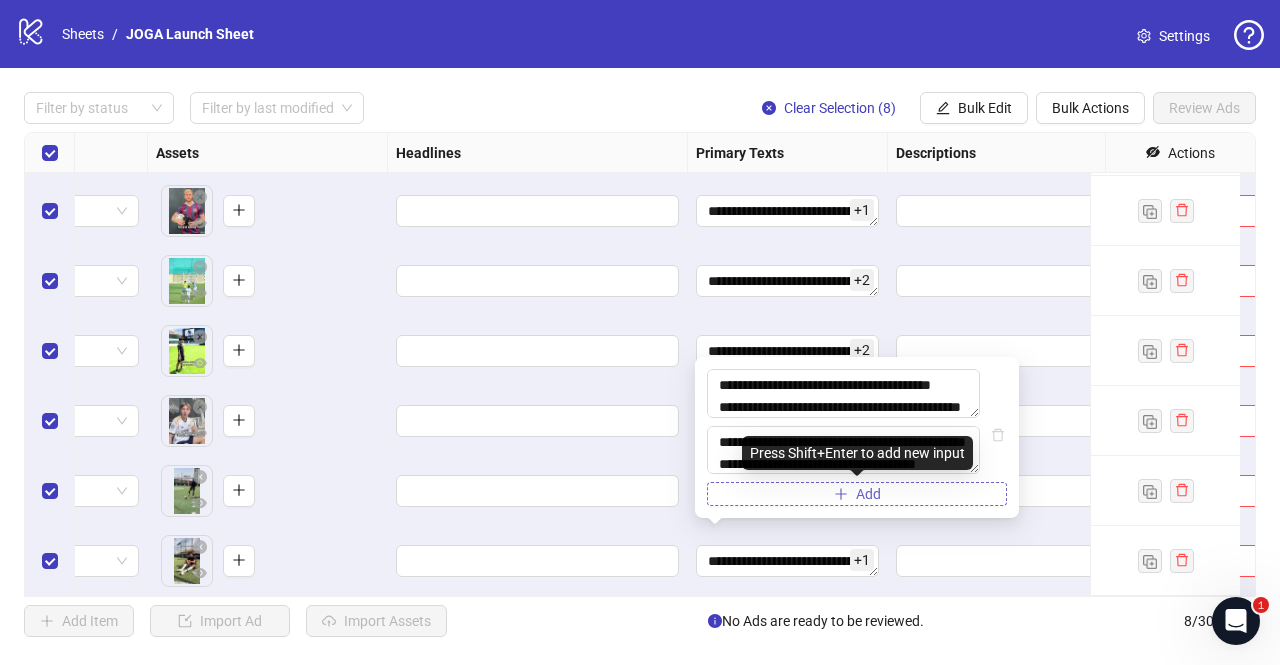 click on "Add" at bounding box center [857, 494] 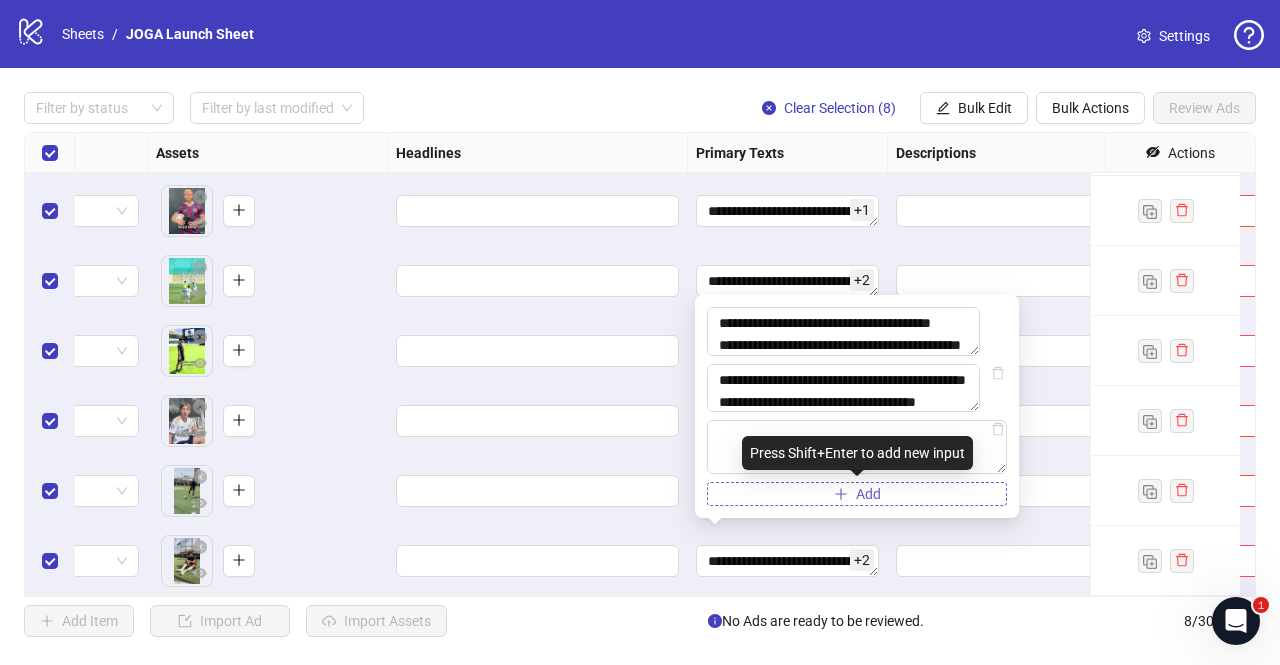 type on "**********" 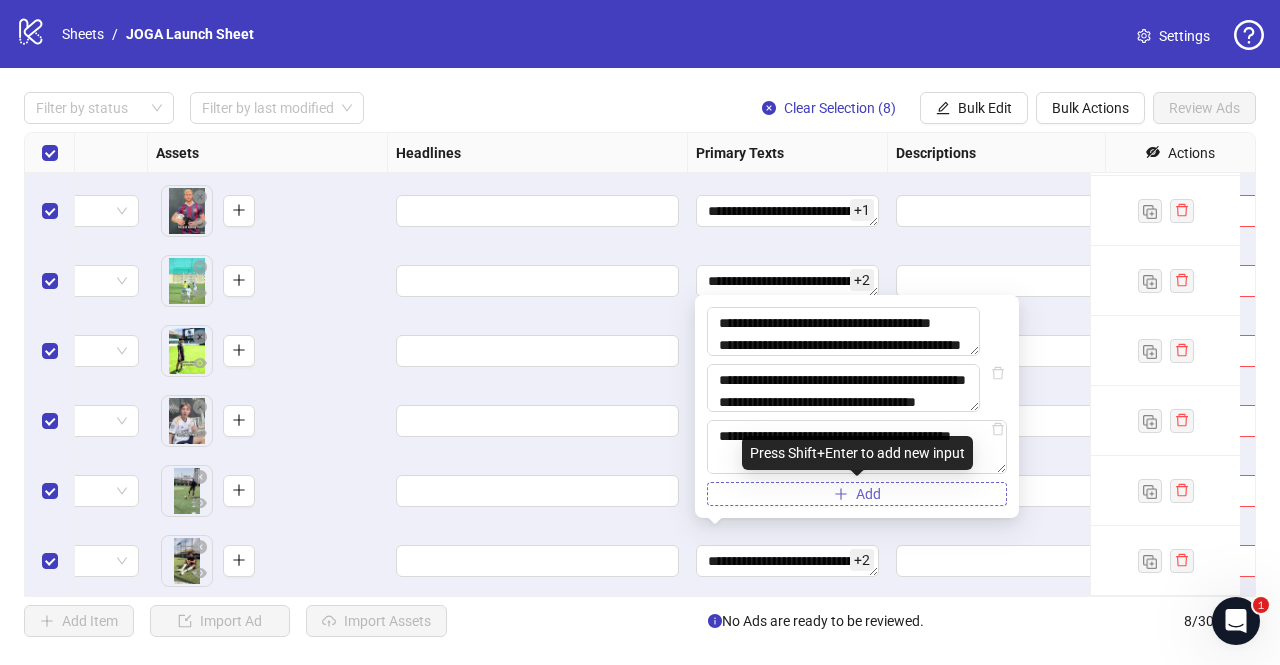 scroll, scrollTop: 126, scrollLeft: 0, axis: vertical 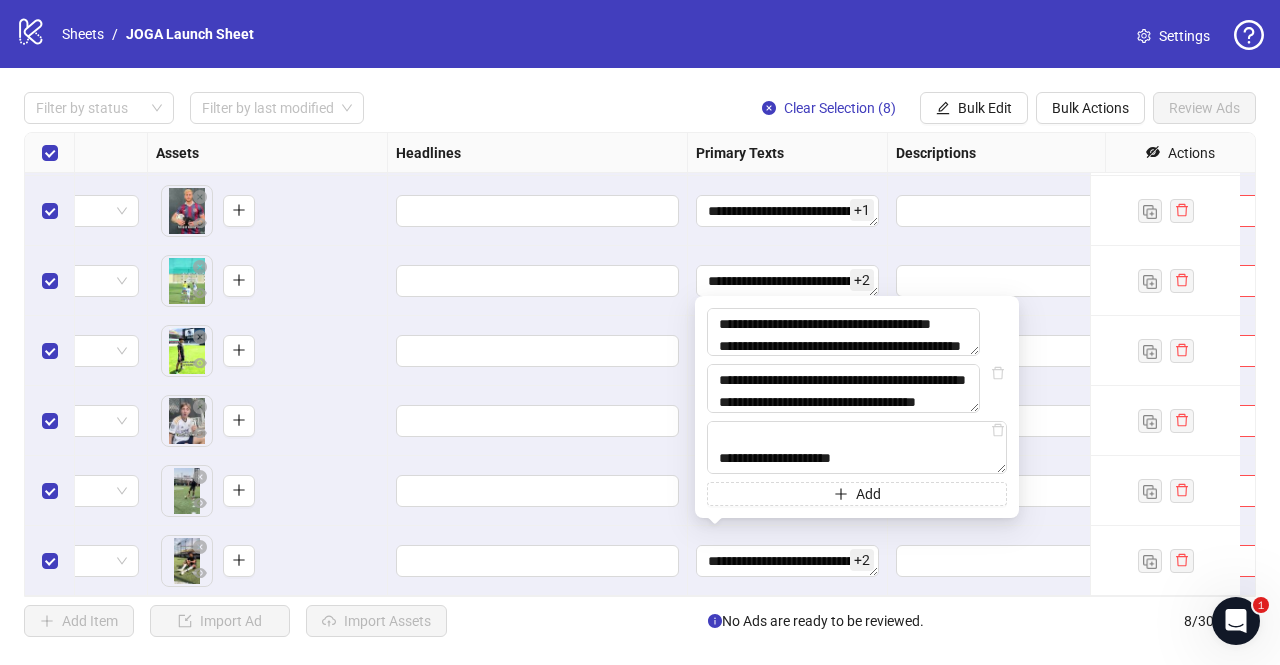 click at bounding box center [538, 561] 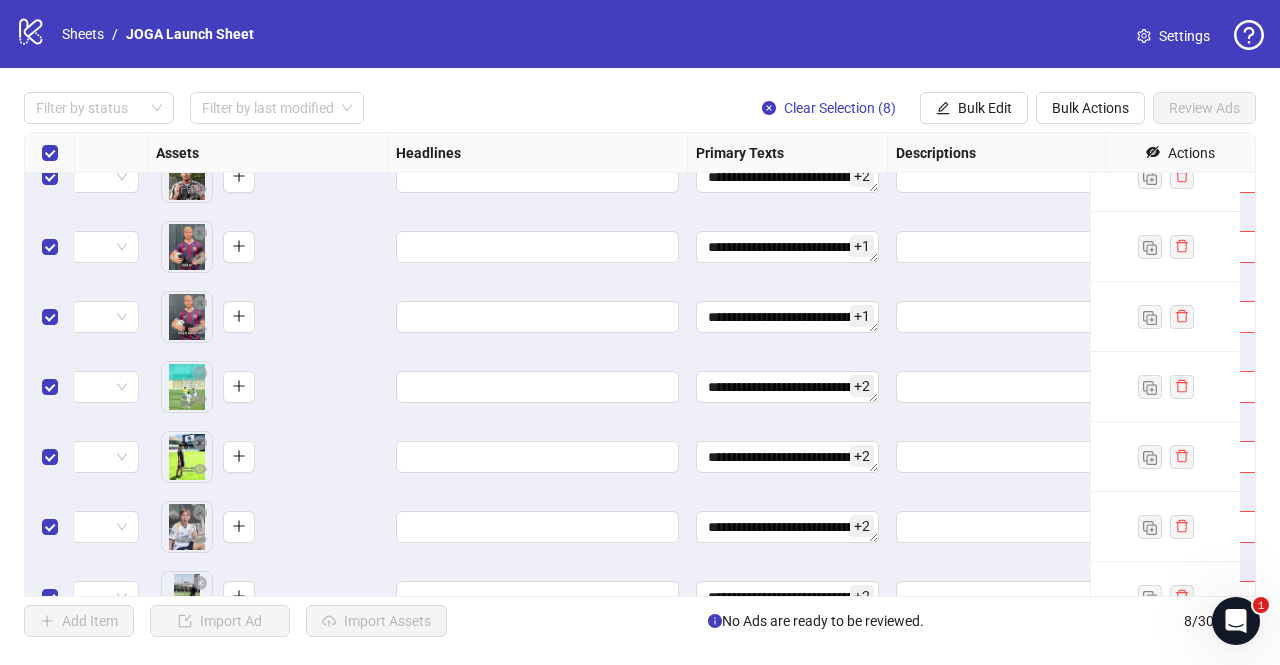 scroll, scrollTop: 0, scrollLeft: 797, axis: horizontal 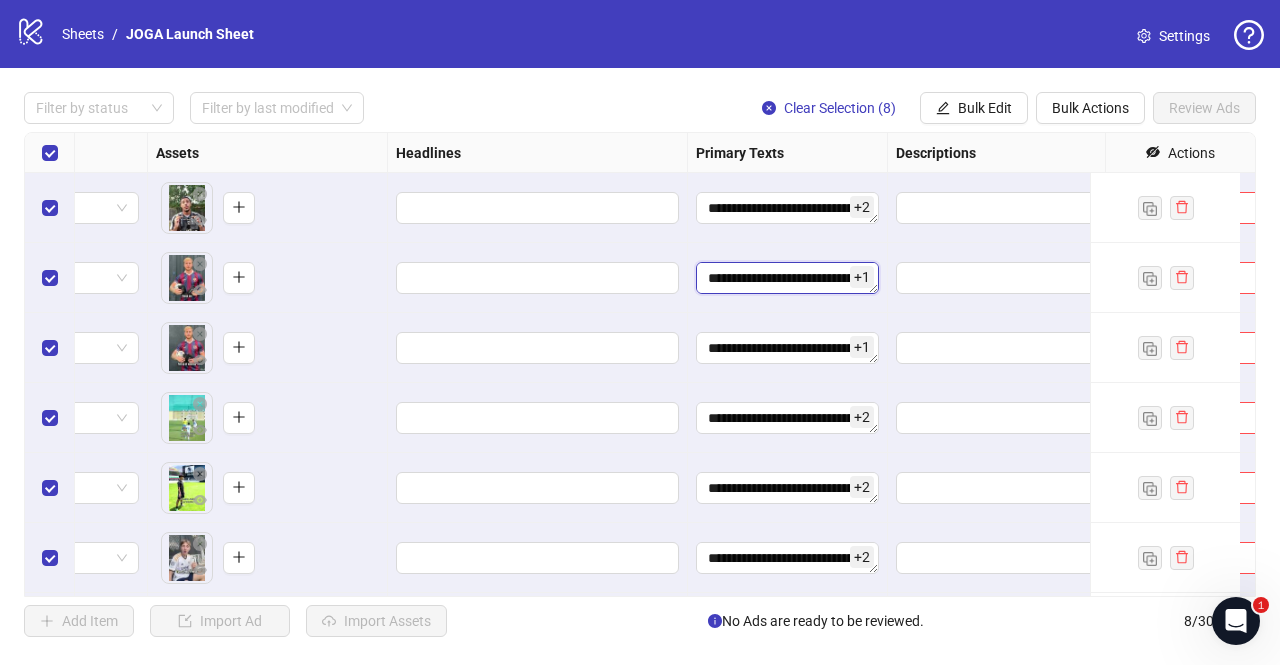 click on "**********" at bounding box center [787, 278] 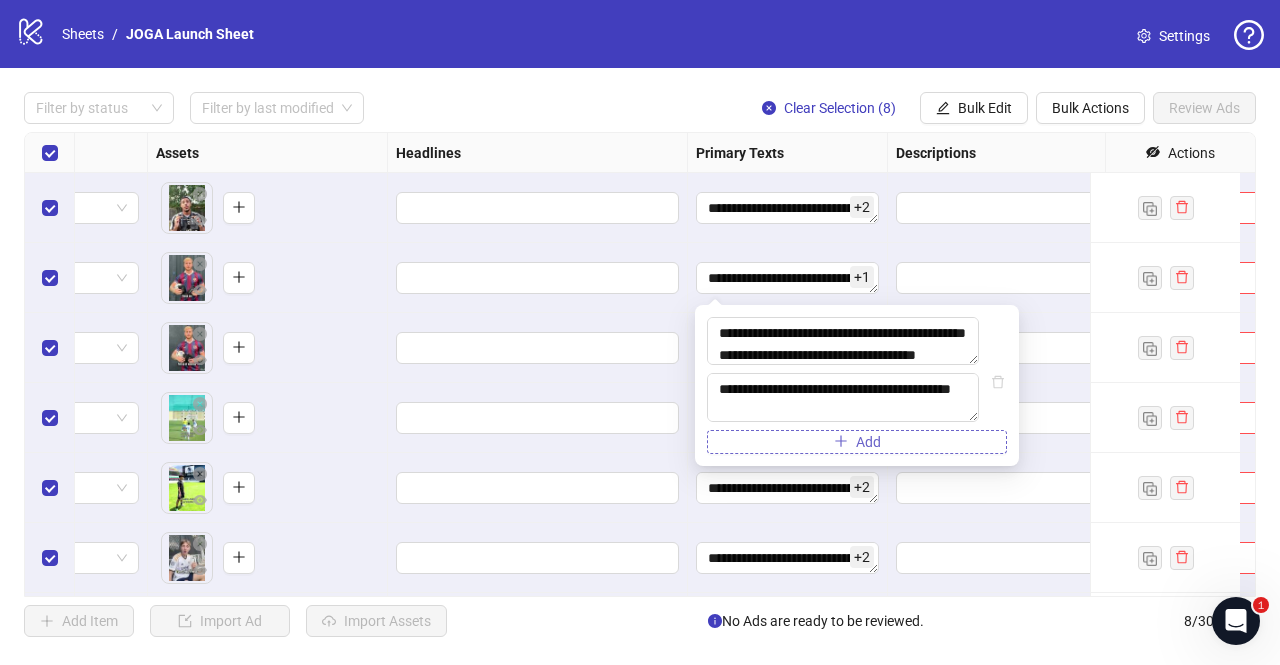 click on "Add" at bounding box center [857, 442] 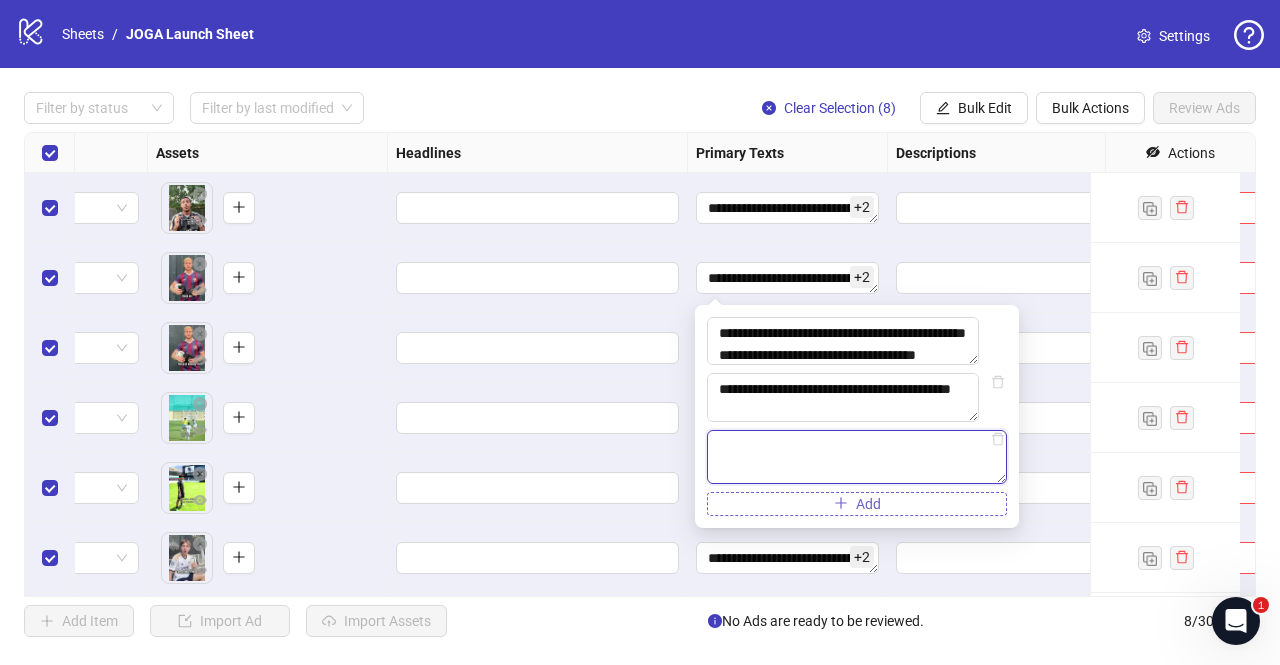 paste on "**********" 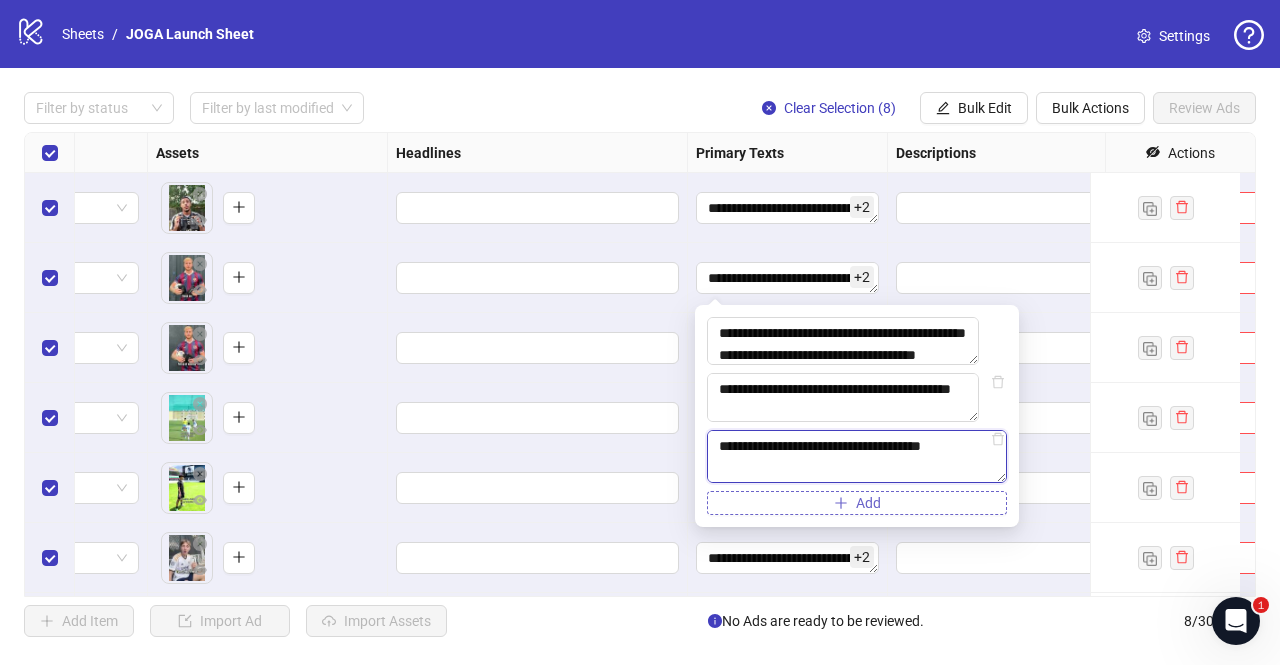 scroll, scrollTop: 82, scrollLeft: 0, axis: vertical 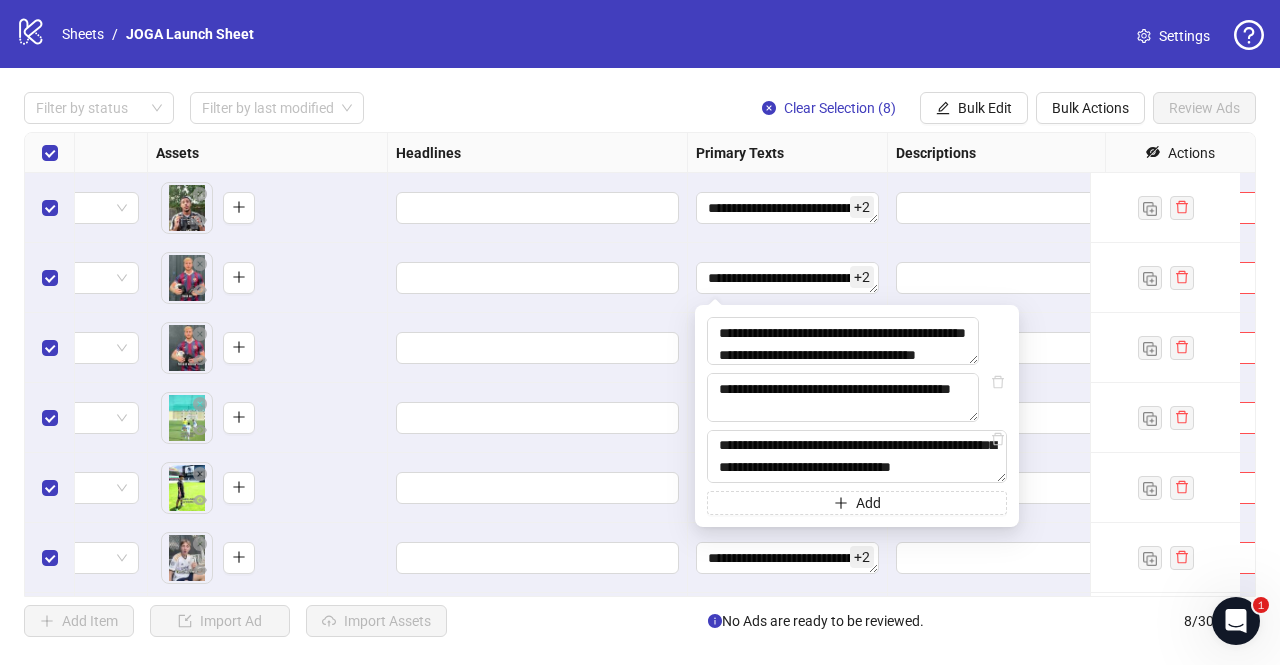 click at bounding box center (538, 488) 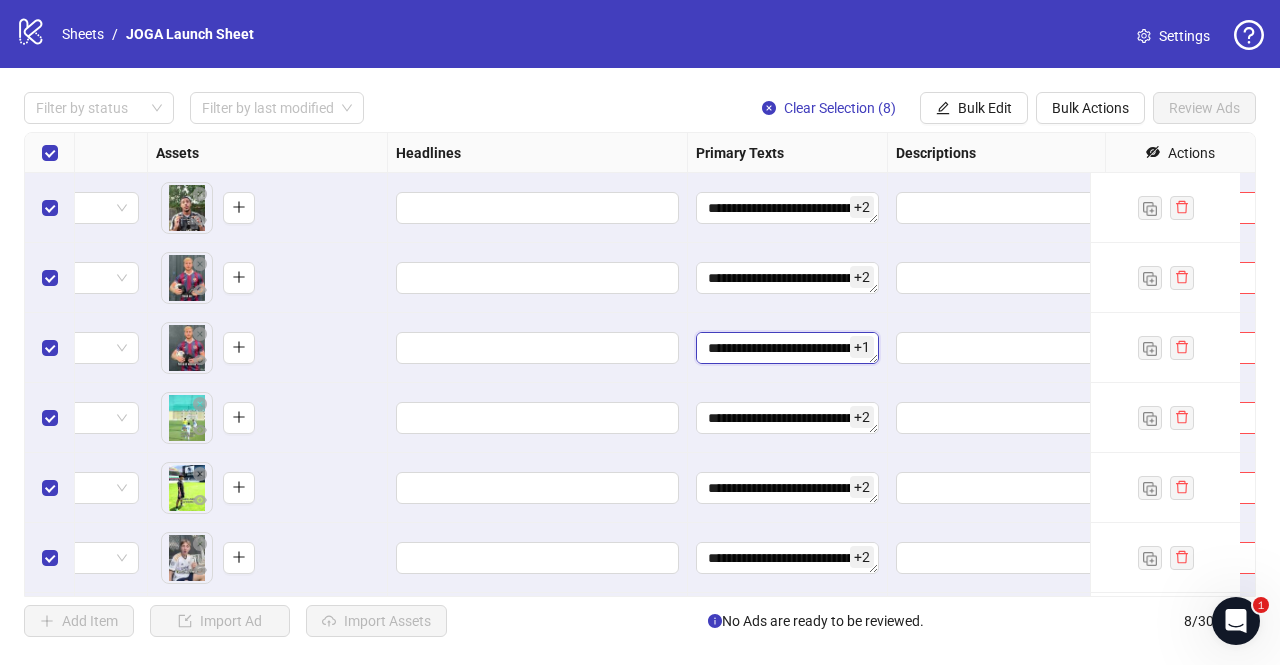 click on "**********" at bounding box center [787, 348] 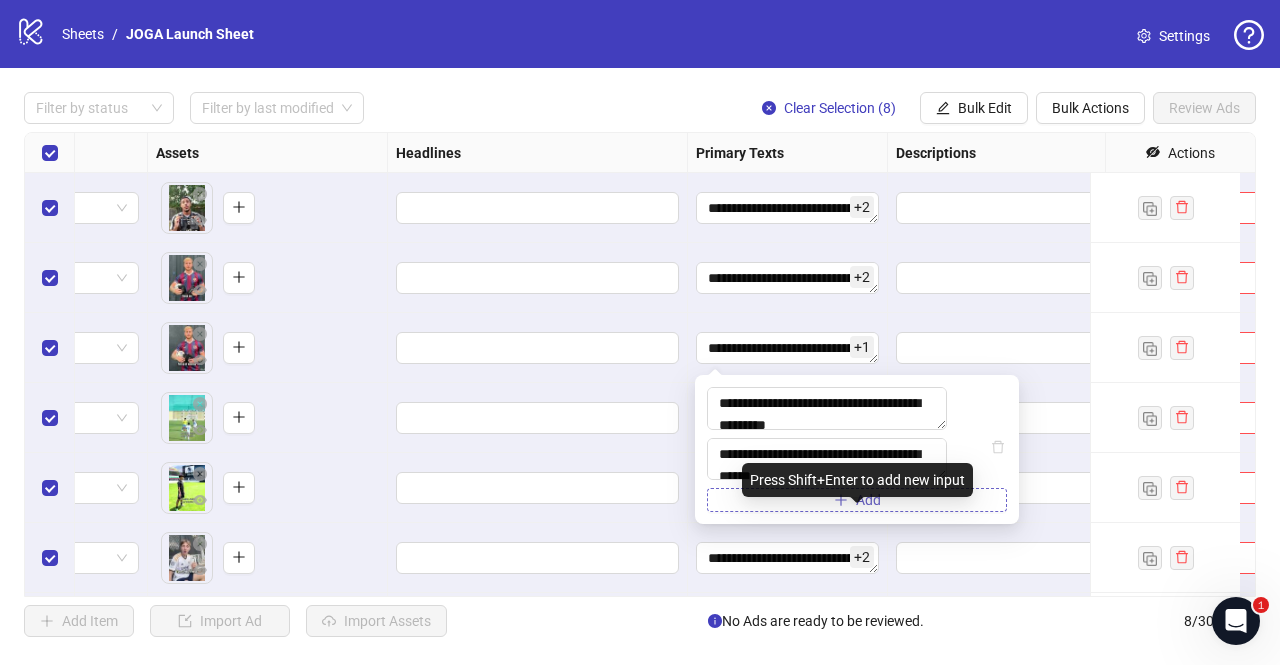 click on "Add" at bounding box center [857, 500] 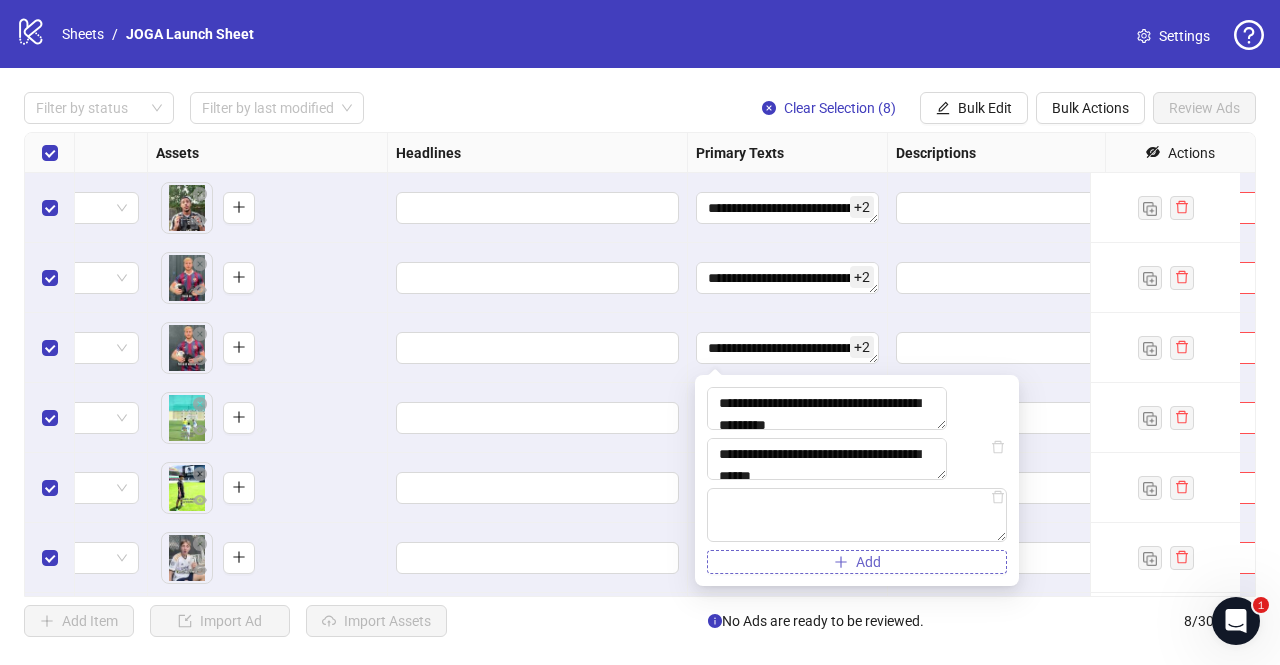 type on "**********" 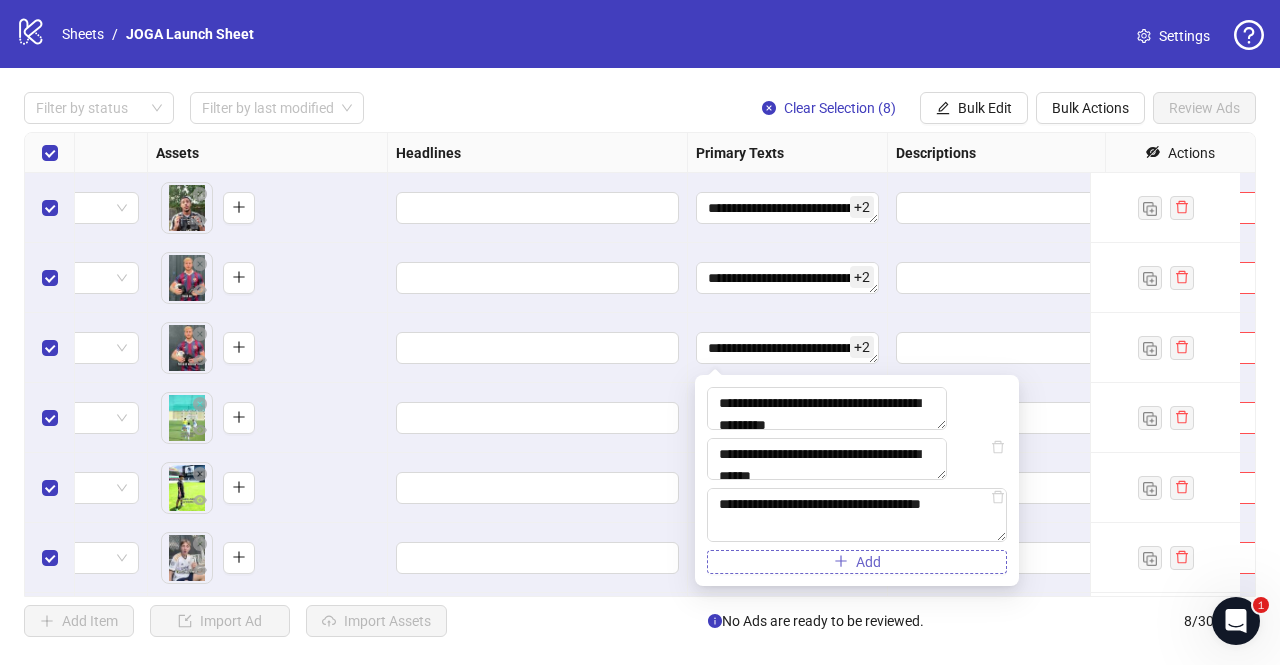 scroll, scrollTop: 82, scrollLeft: 0, axis: vertical 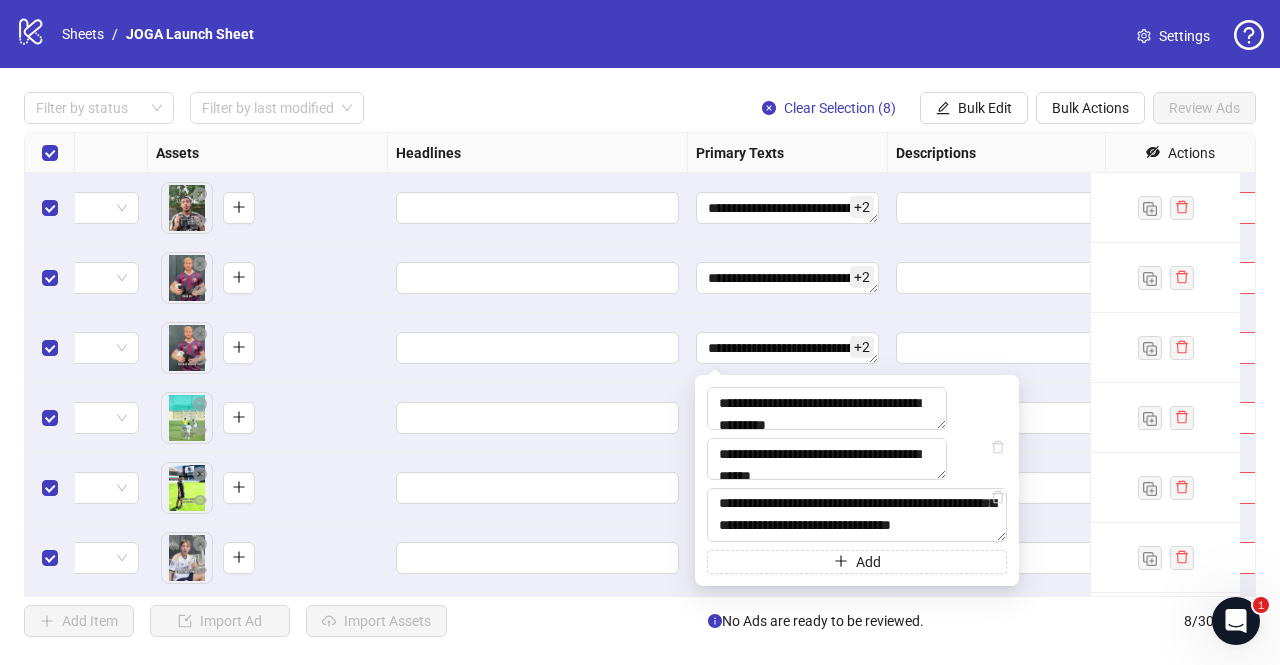 click at bounding box center [538, 418] 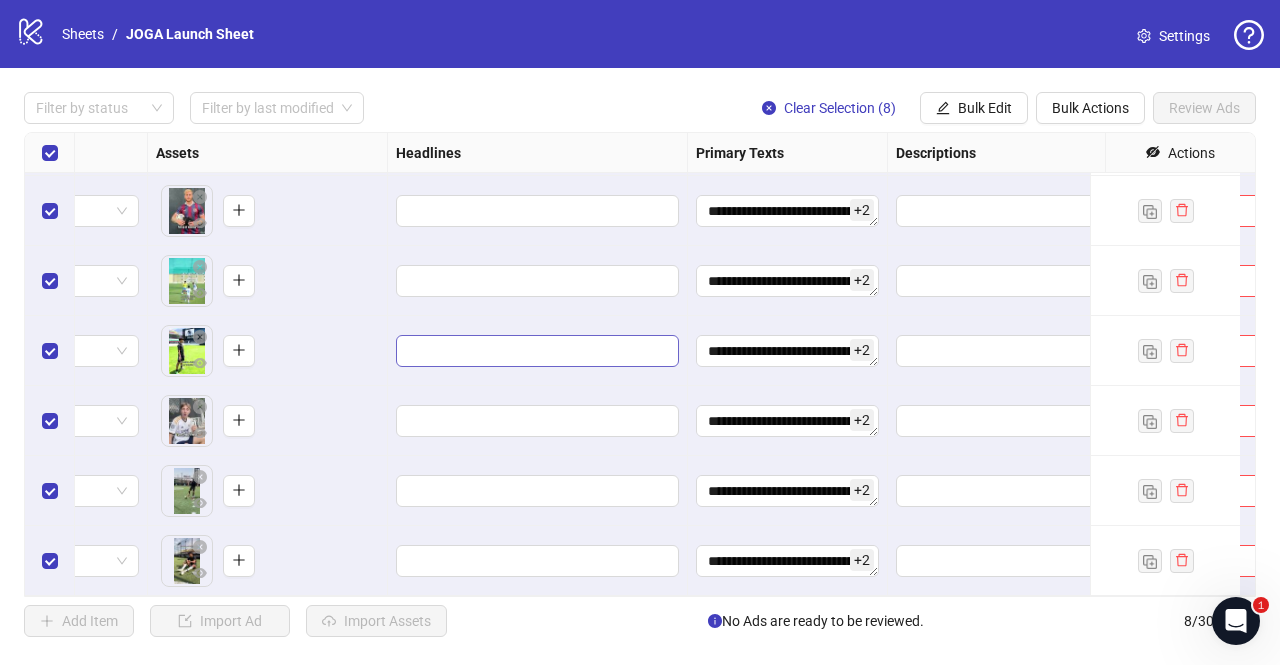 scroll, scrollTop: 0, scrollLeft: 797, axis: horizontal 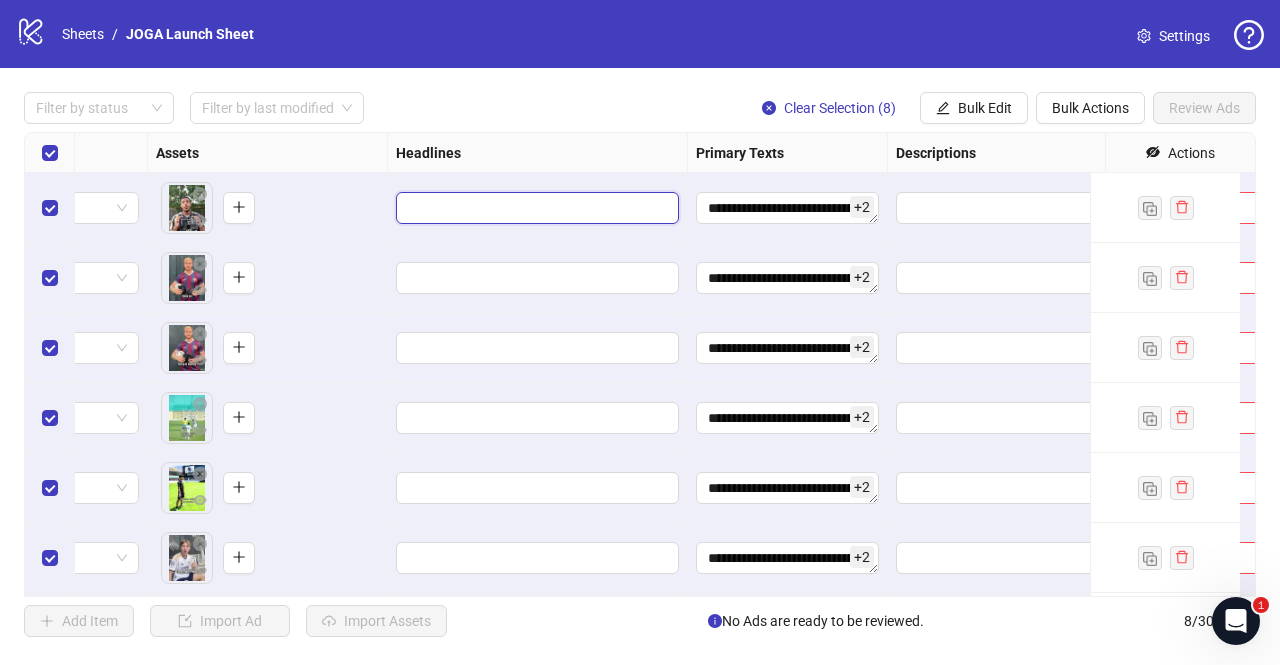 click at bounding box center (535, 208) 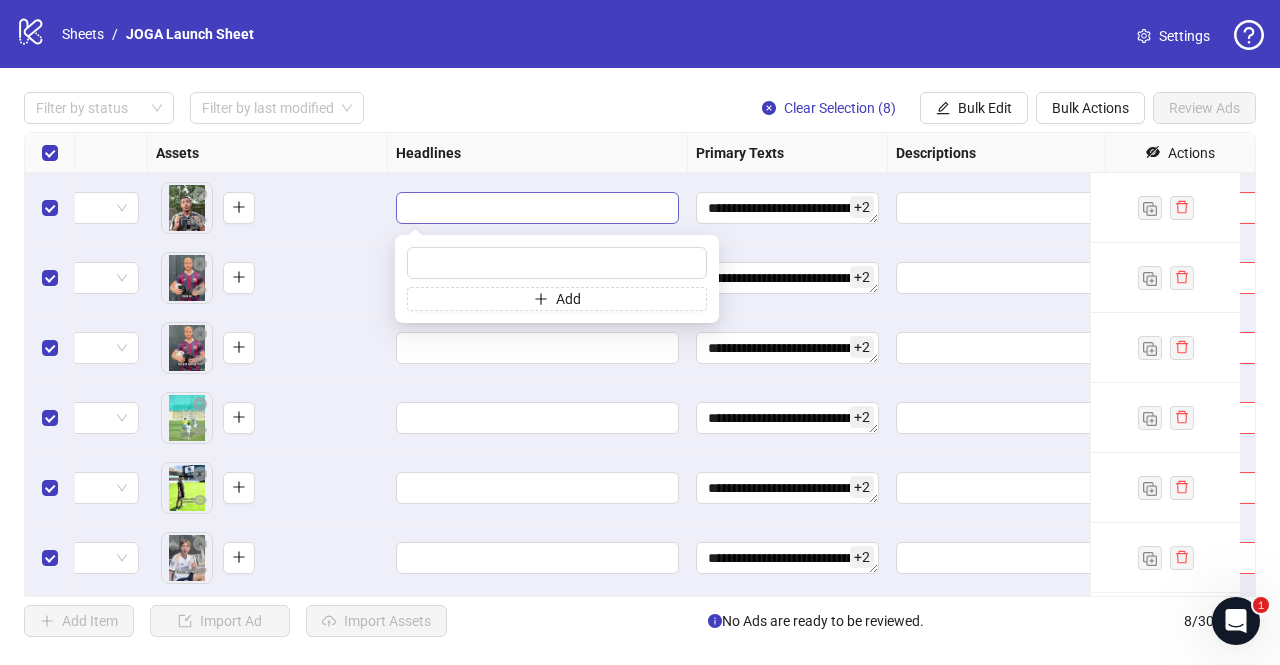 type on "**********" 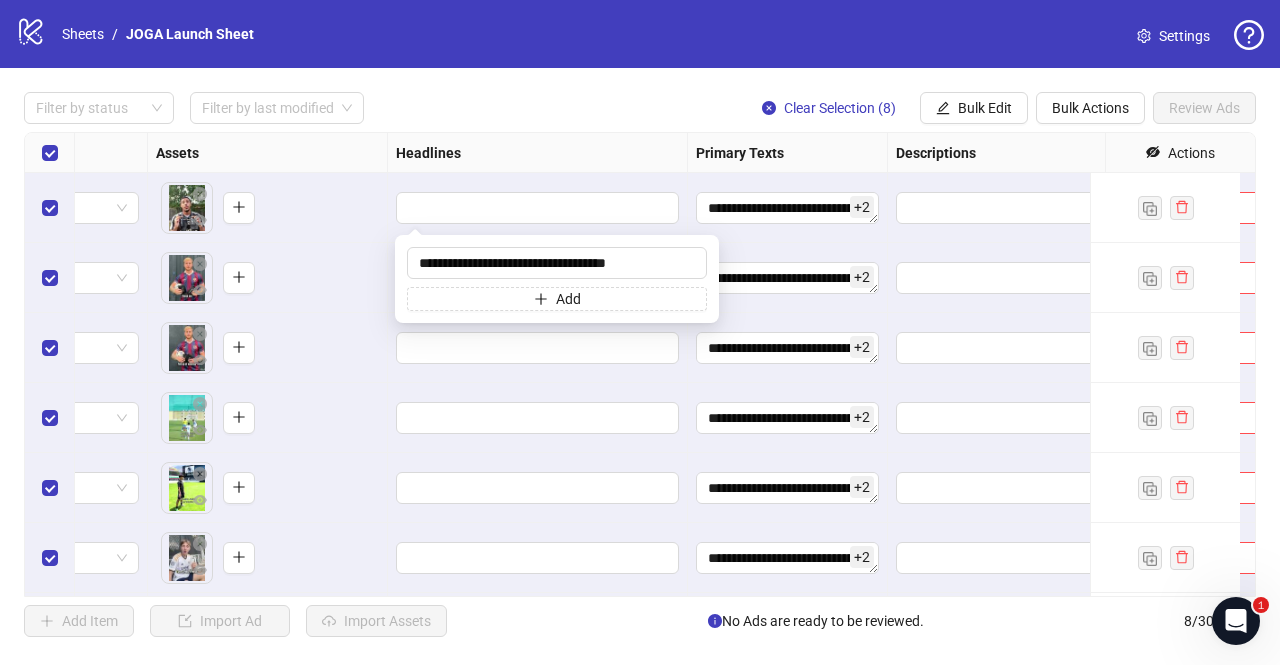 click on "To pick up a draggable item, press the space bar.
While dragging, use the arrow keys to move the item.
Press space again to drop the item in its new position, or press escape to cancel." at bounding box center (267, 278) 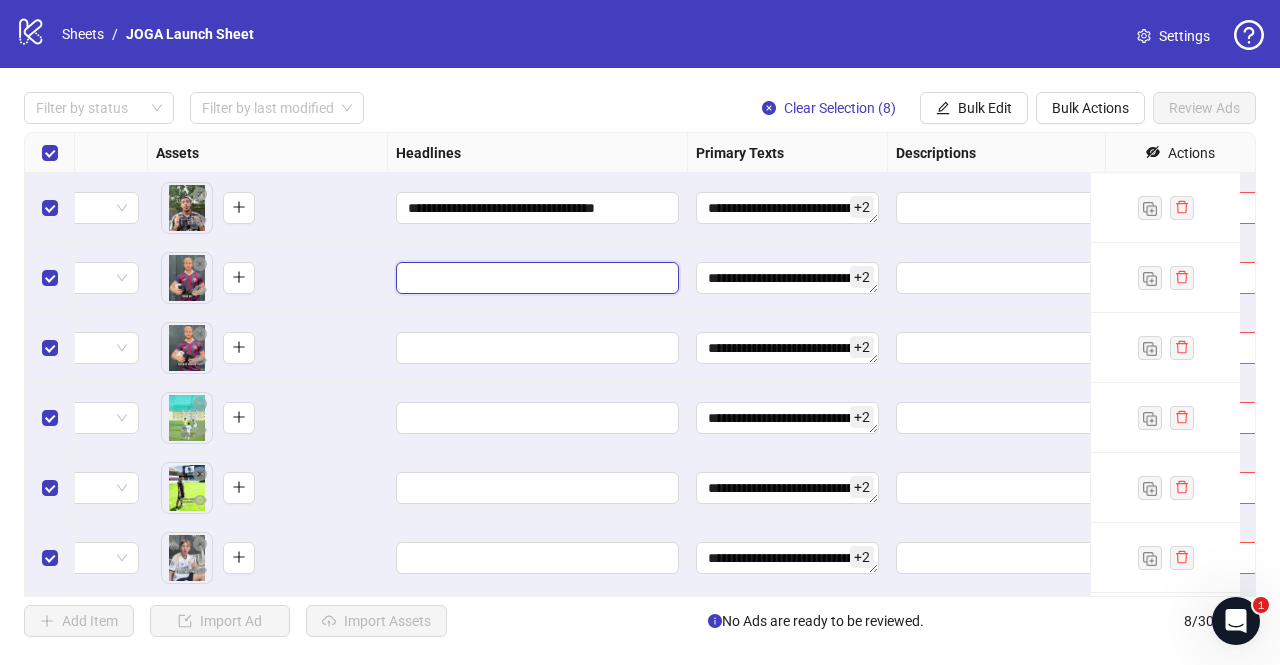 click at bounding box center (535, 278) 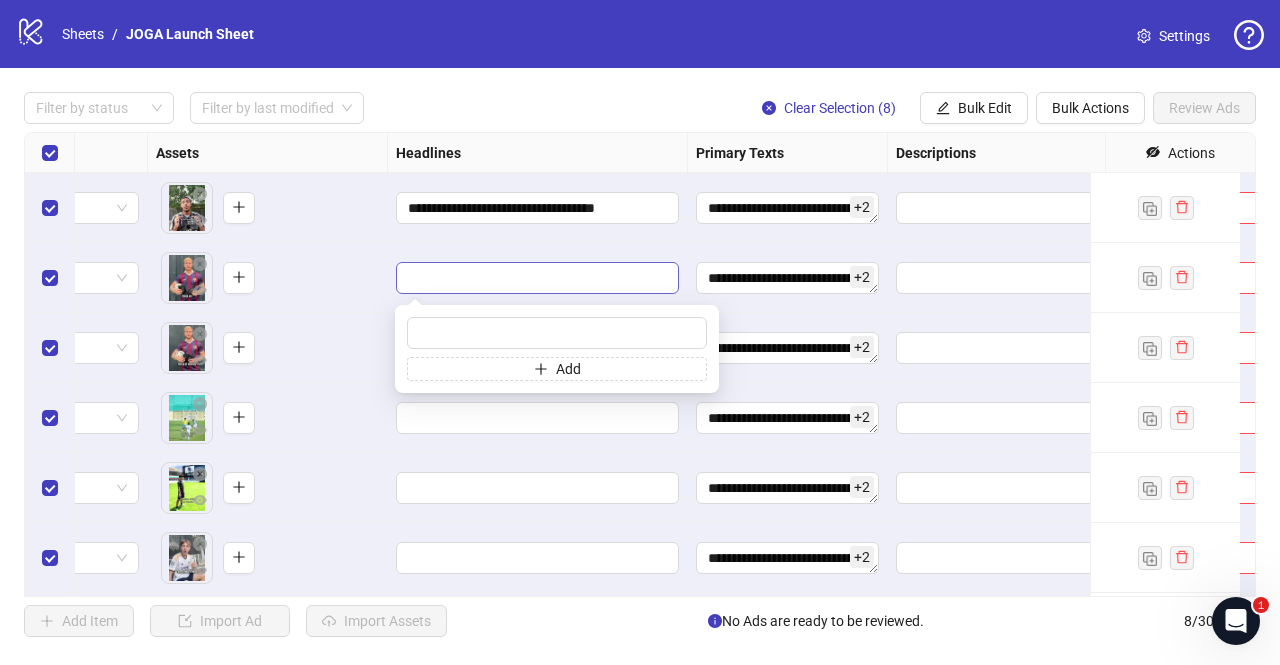 type on "**********" 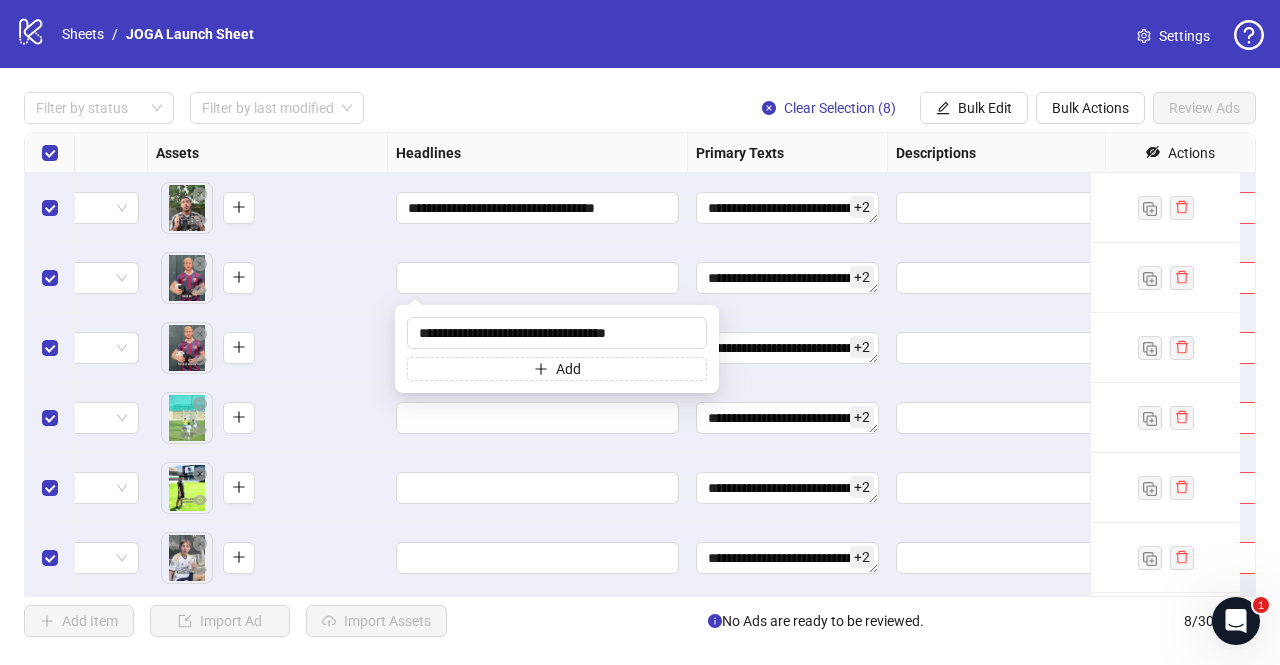 click on "To pick up a draggable item, press the space bar.
While dragging, use the arrow keys to move the item.
Press space again to drop the item in its new position, or press escape to cancel." at bounding box center [267, 278] 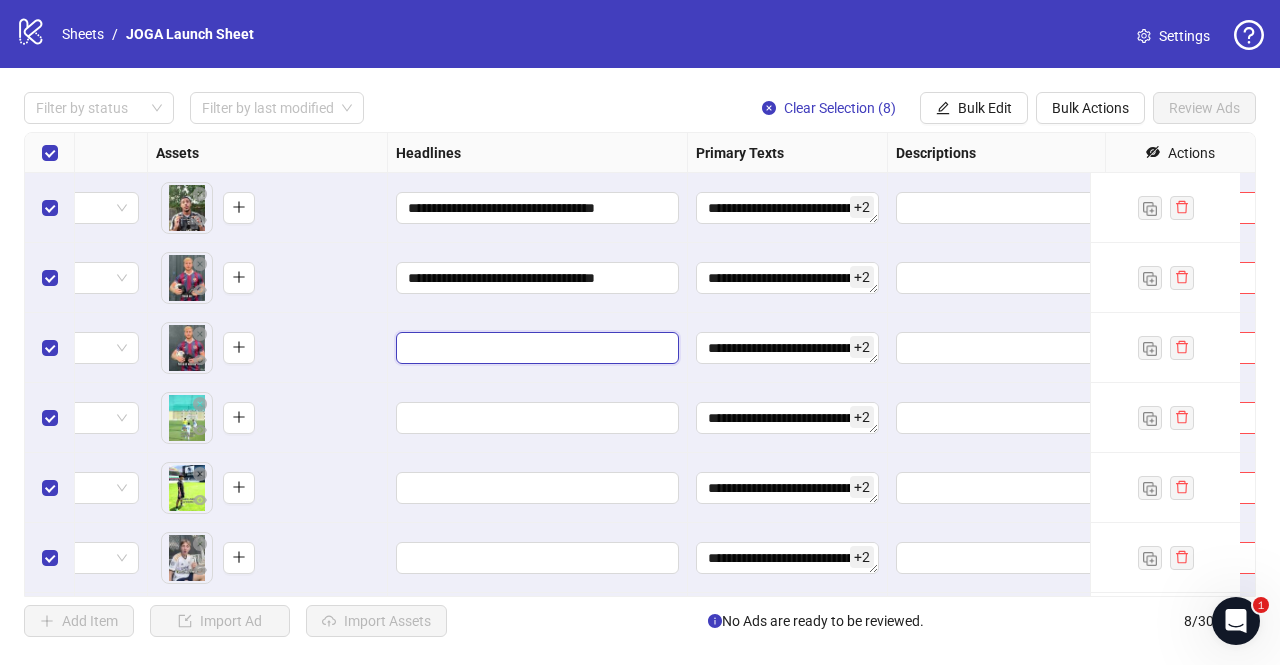 click at bounding box center [535, 348] 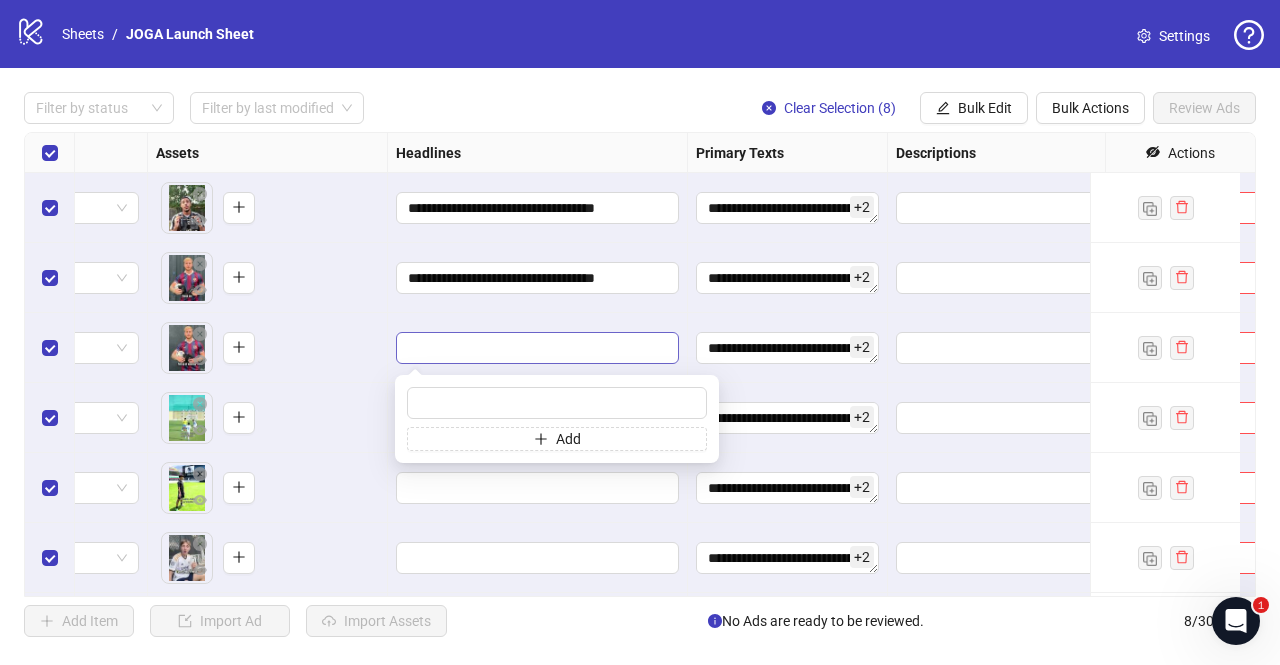 type on "**********" 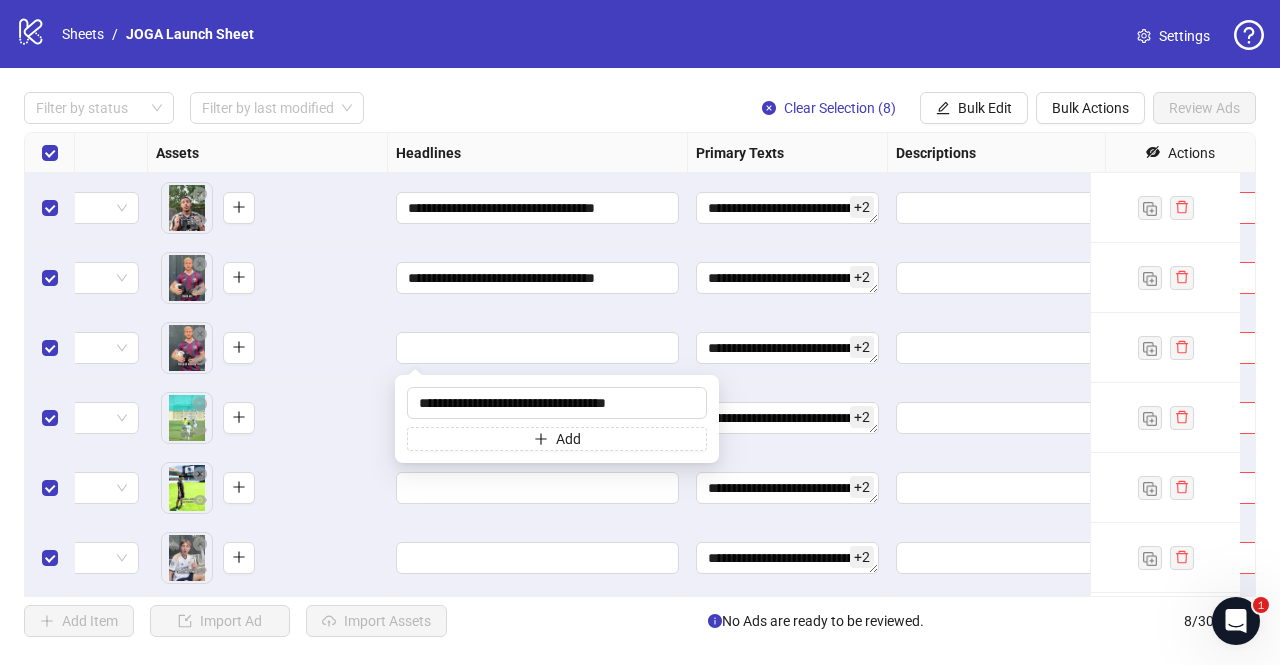 click on "To pick up a draggable item, press the space bar.
While dragging, use the arrow keys to move the item.
Press space again to drop the item in its new position, or press escape to cancel." at bounding box center (267, 348) 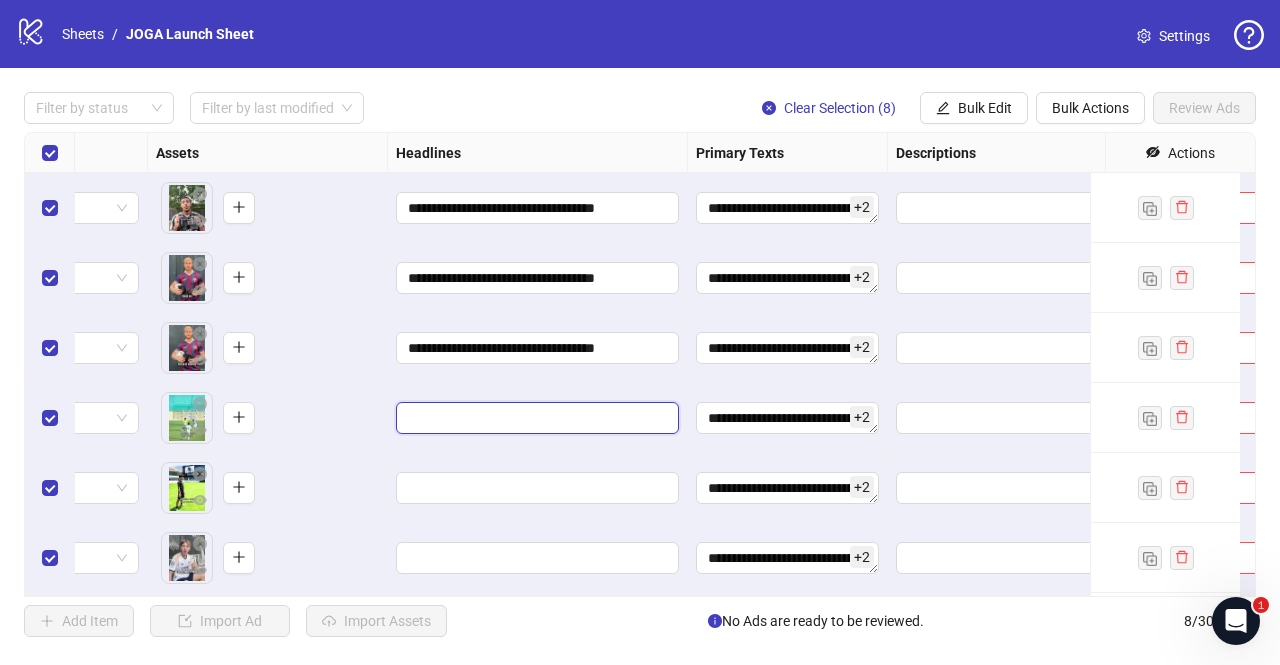 click at bounding box center [535, 418] 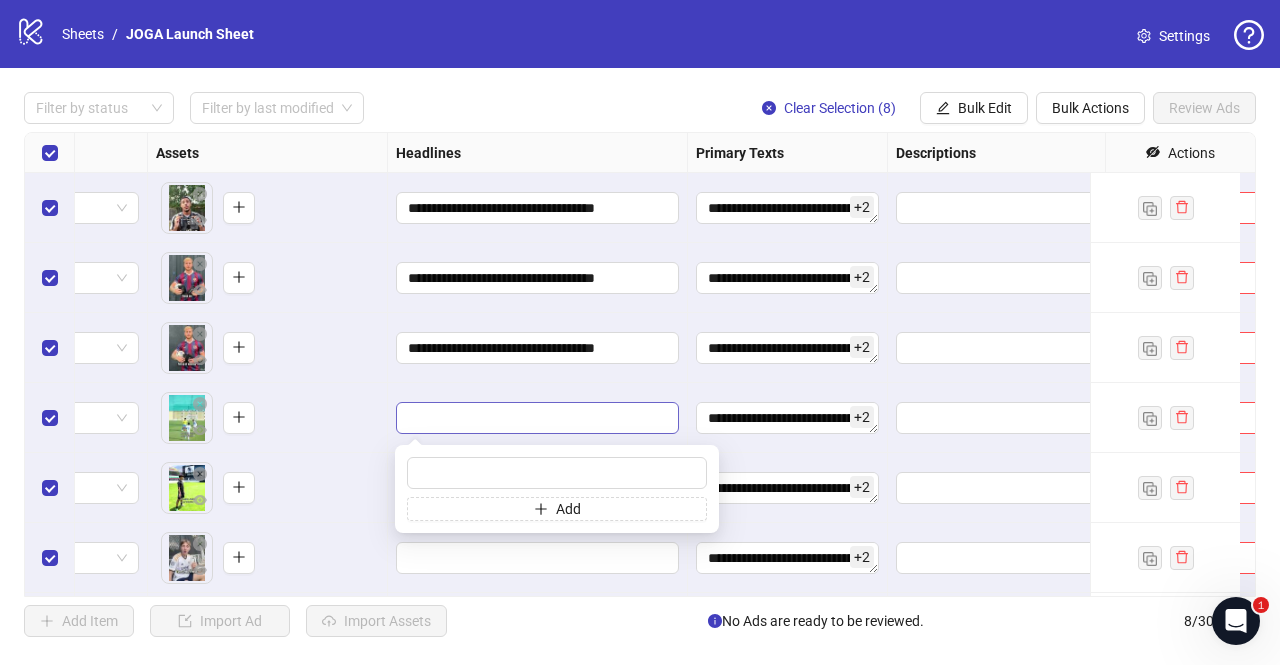 type on "**********" 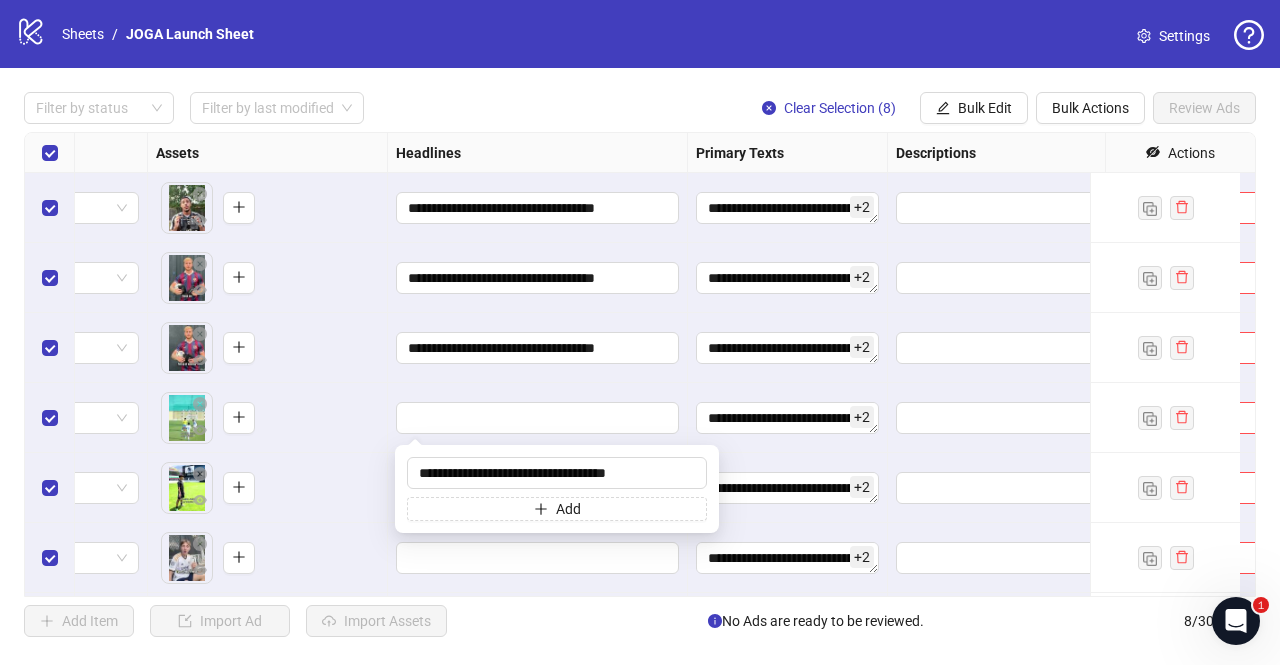 click on "To pick up a draggable item, press the space bar.
While dragging, use the arrow keys to move the item.
Press space again to drop the item in its new position, or press escape to cancel." at bounding box center [267, 418] 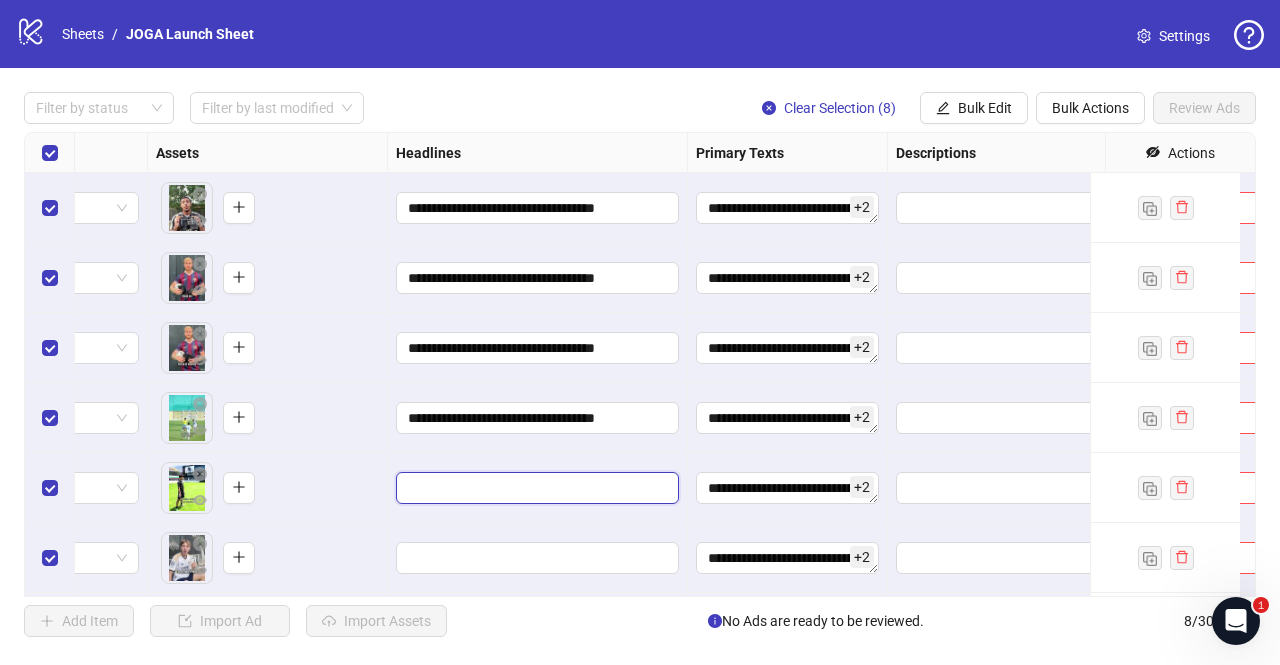 click at bounding box center (535, 488) 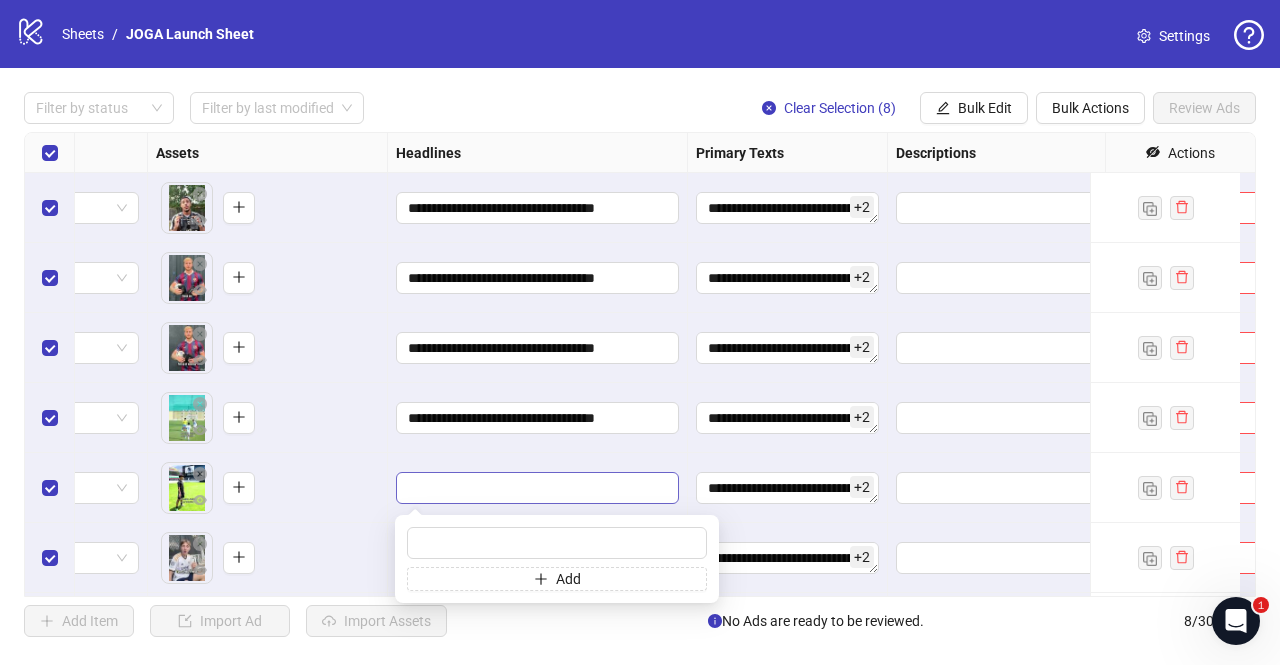type on "**********" 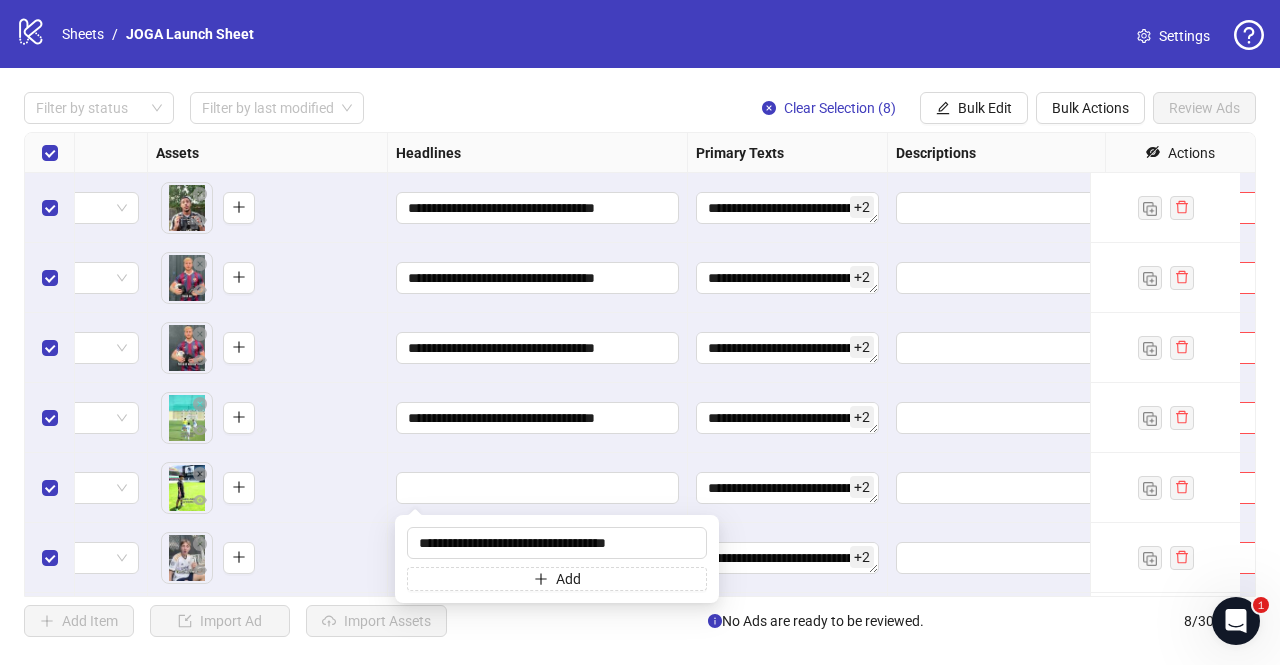 click on "To pick up a draggable item, press the space bar.
While dragging, use the arrow keys to move the item.
Press space again to drop the item in its new position, or press escape to cancel." at bounding box center (267, 488) 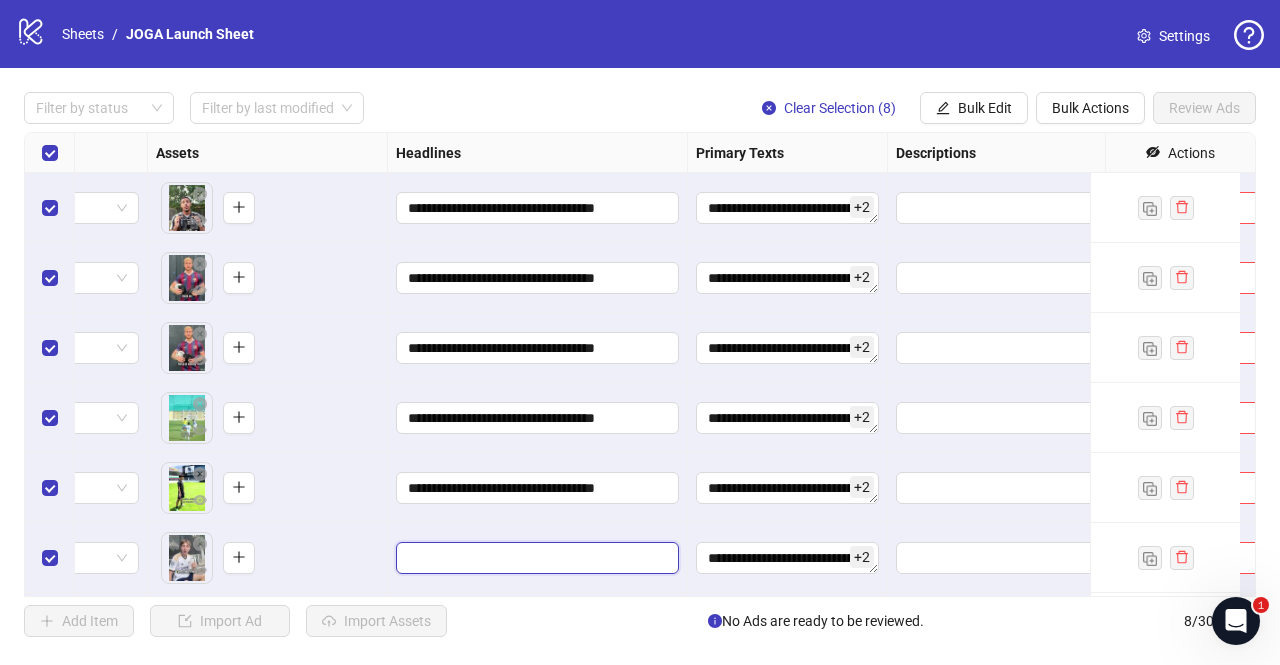 click at bounding box center (535, 558) 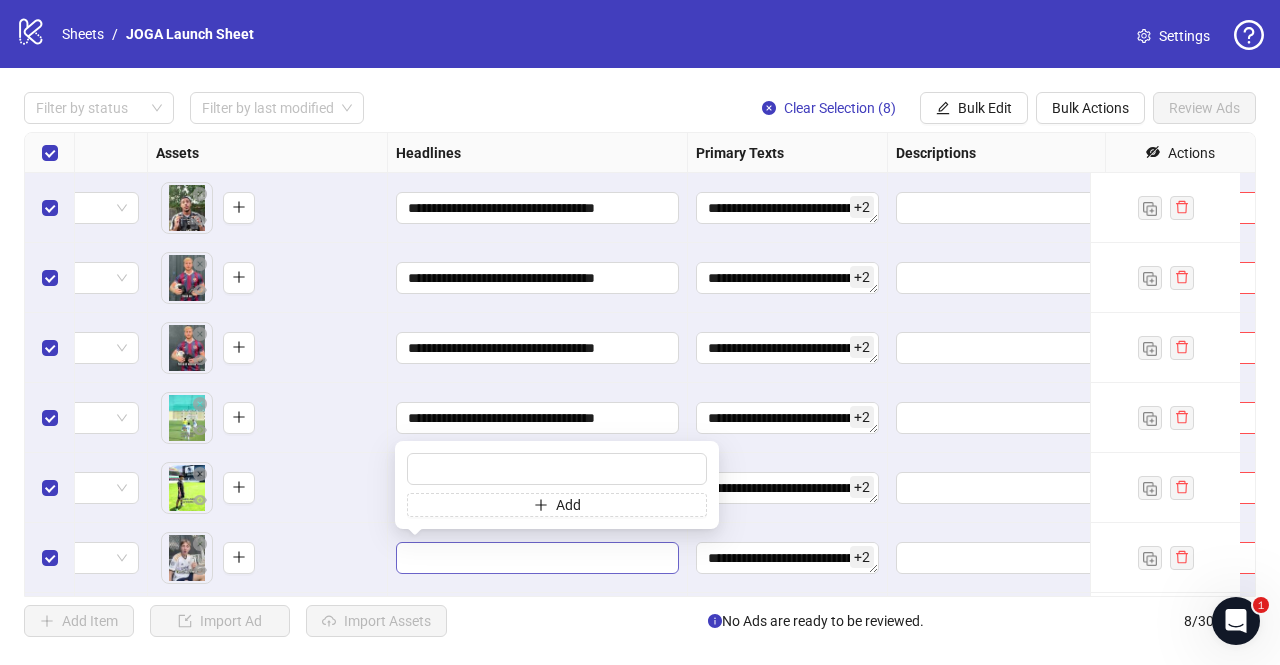type on "**********" 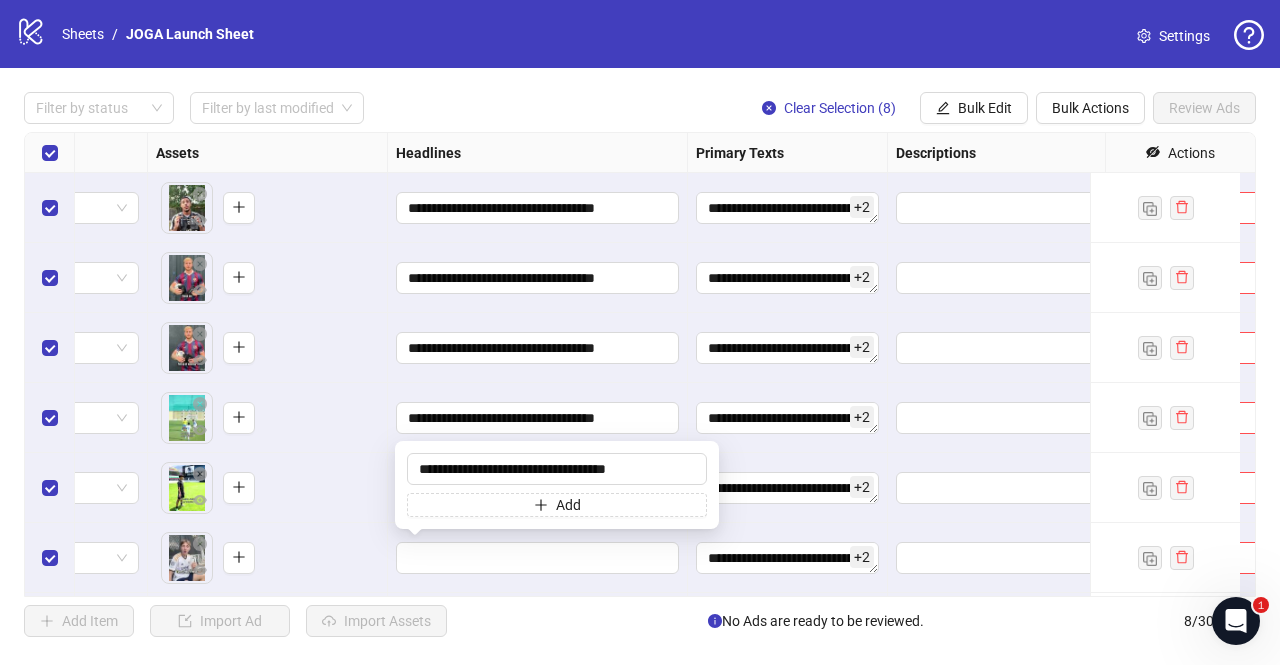 click on "To pick up a draggable item, press the space bar.
While dragging, use the arrow keys to move the item.
Press space again to drop the item in its new position, or press escape to cancel." at bounding box center (267, 488) 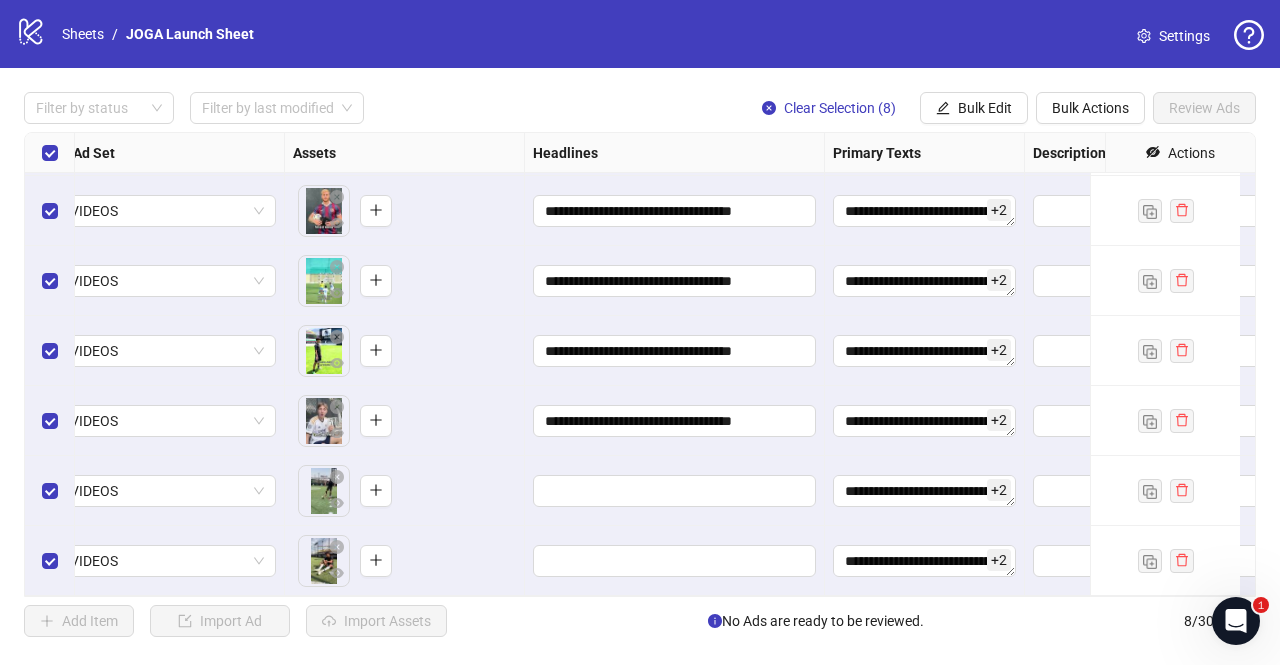 scroll, scrollTop: 151, scrollLeft: 657, axis: both 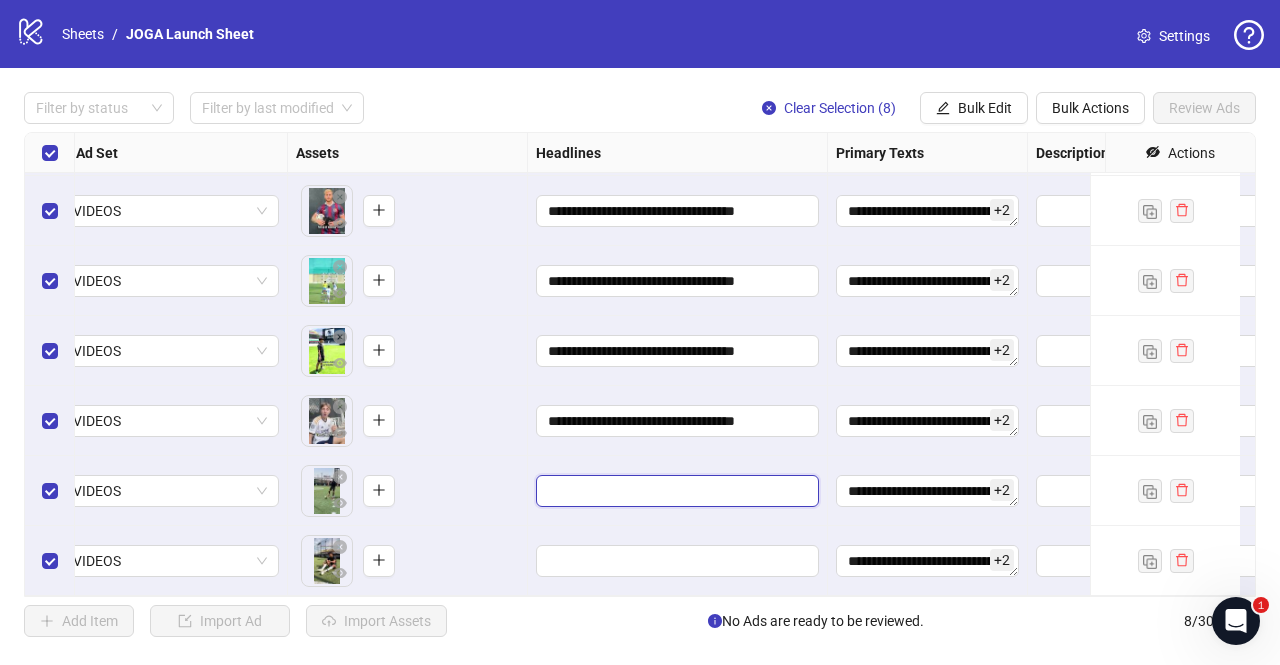 click at bounding box center [675, 491] 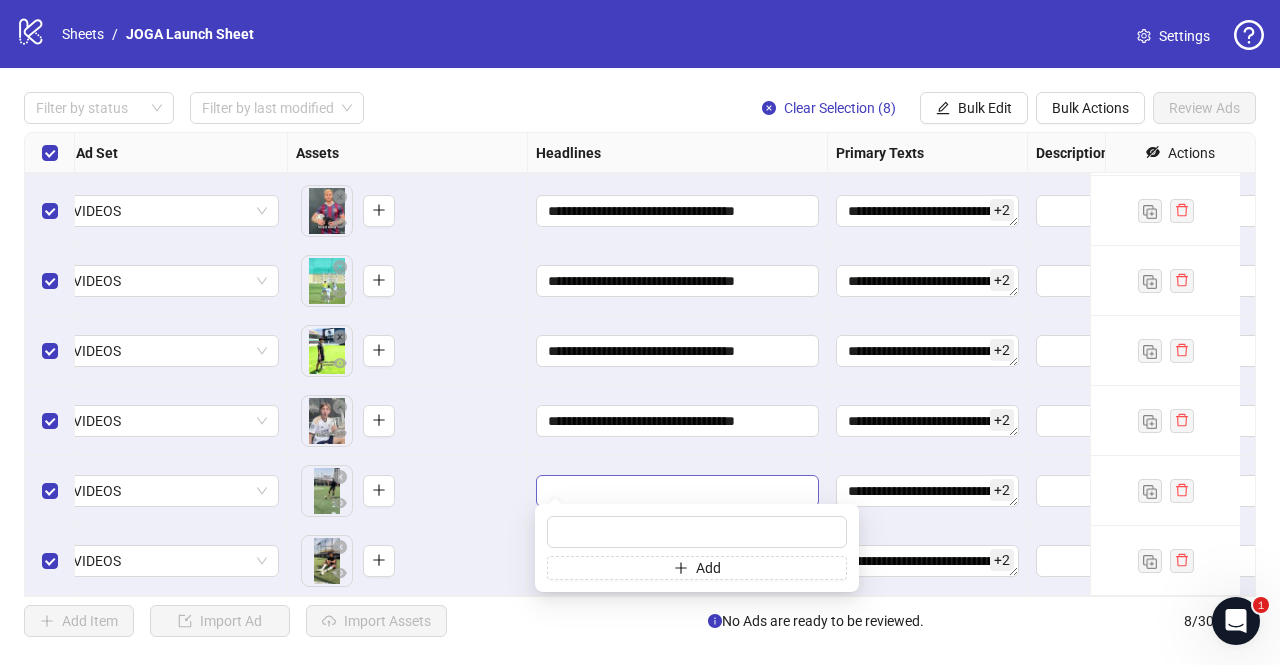 type on "**********" 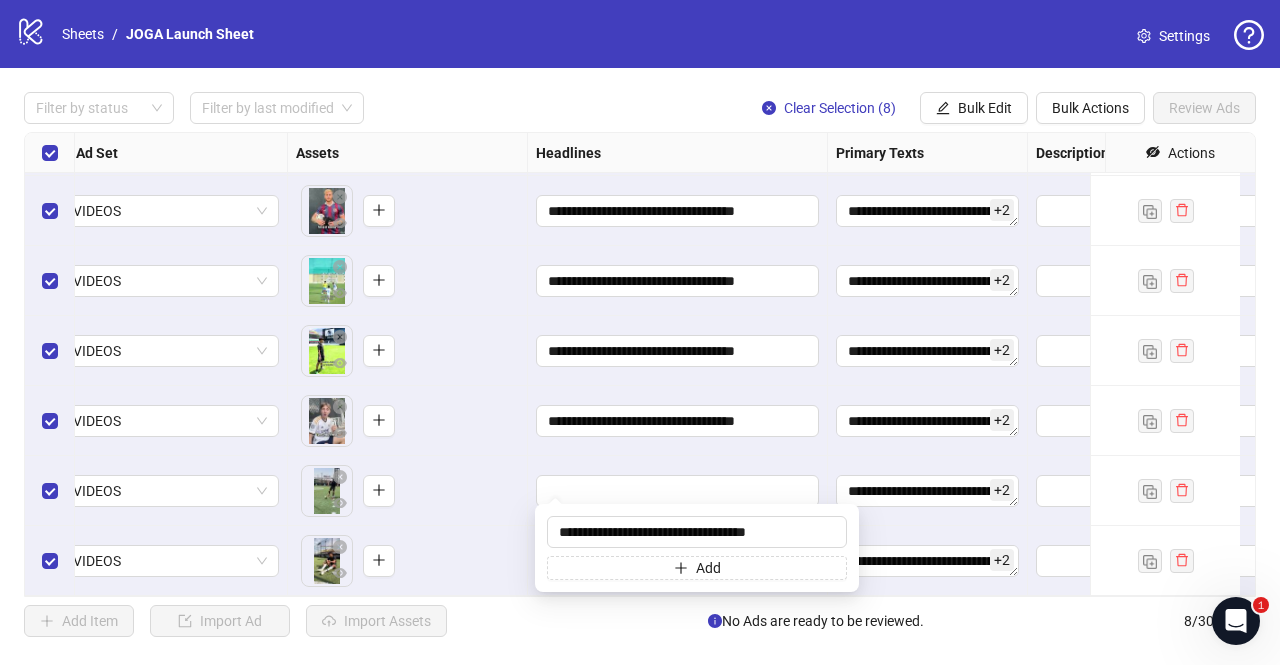 click on "To pick up a draggable item, press the space bar.
While dragging, use the arrow keys to move the item.
Press space again to drop the item in its new position, or press escape to cancel." at bounding box center [407, 491] 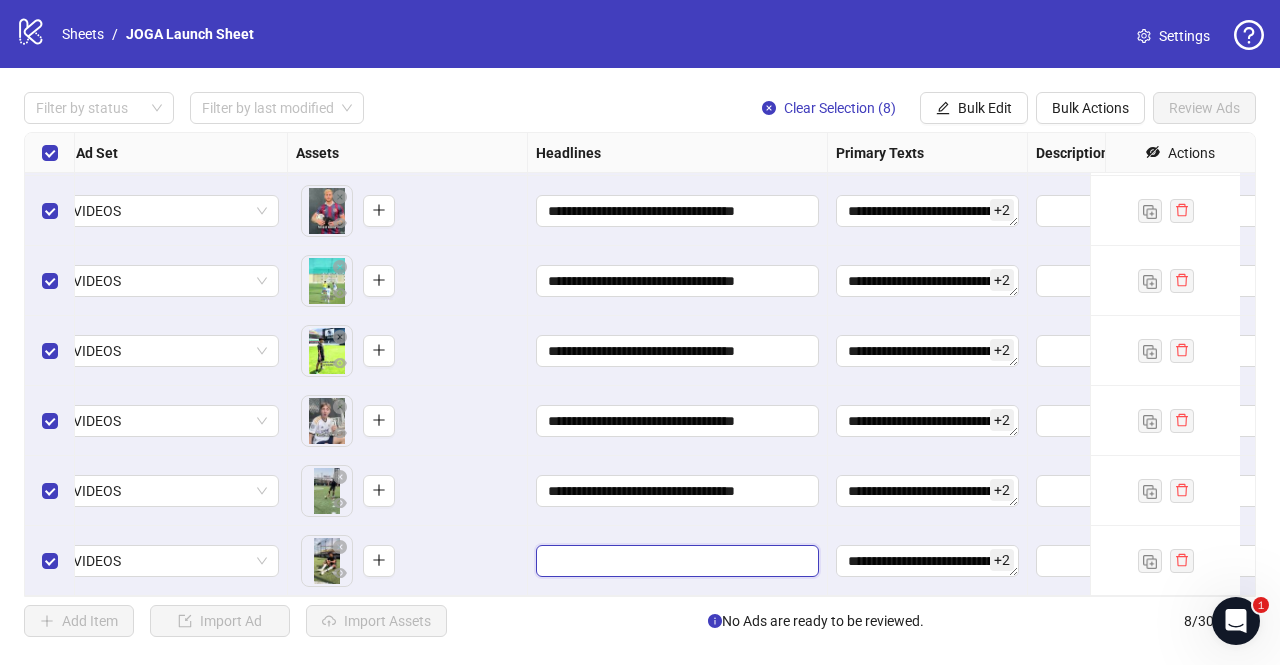 click at bounding box center [675, 561] 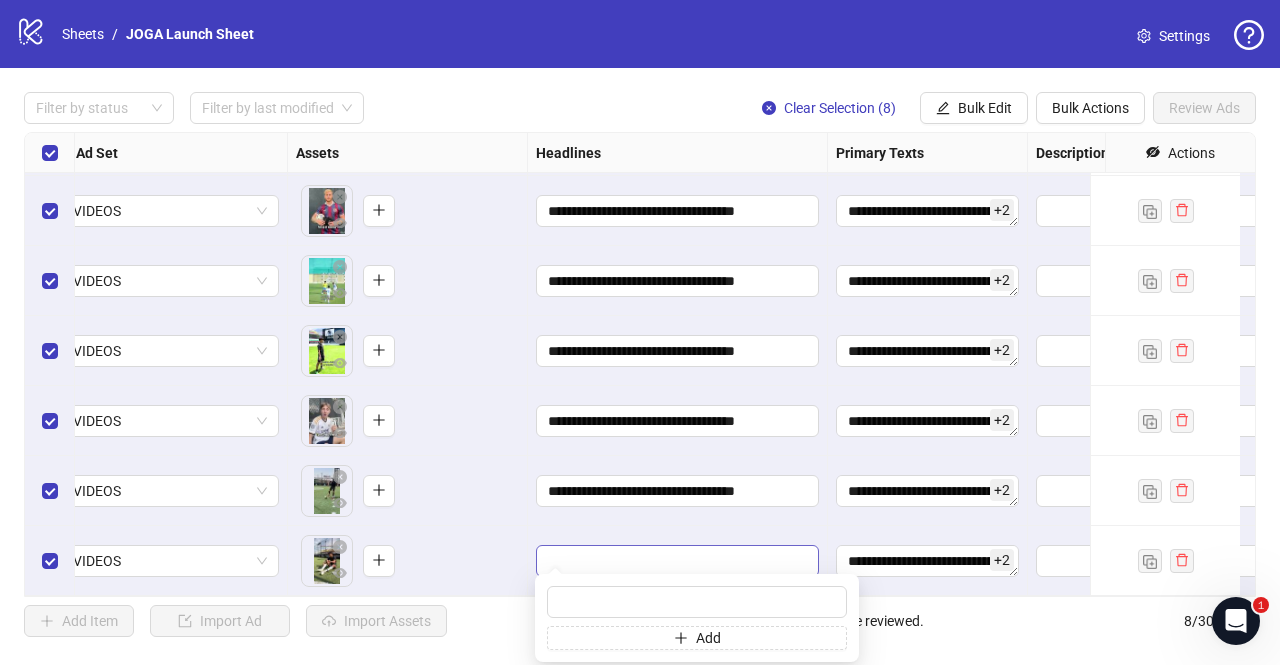 type on "**********" 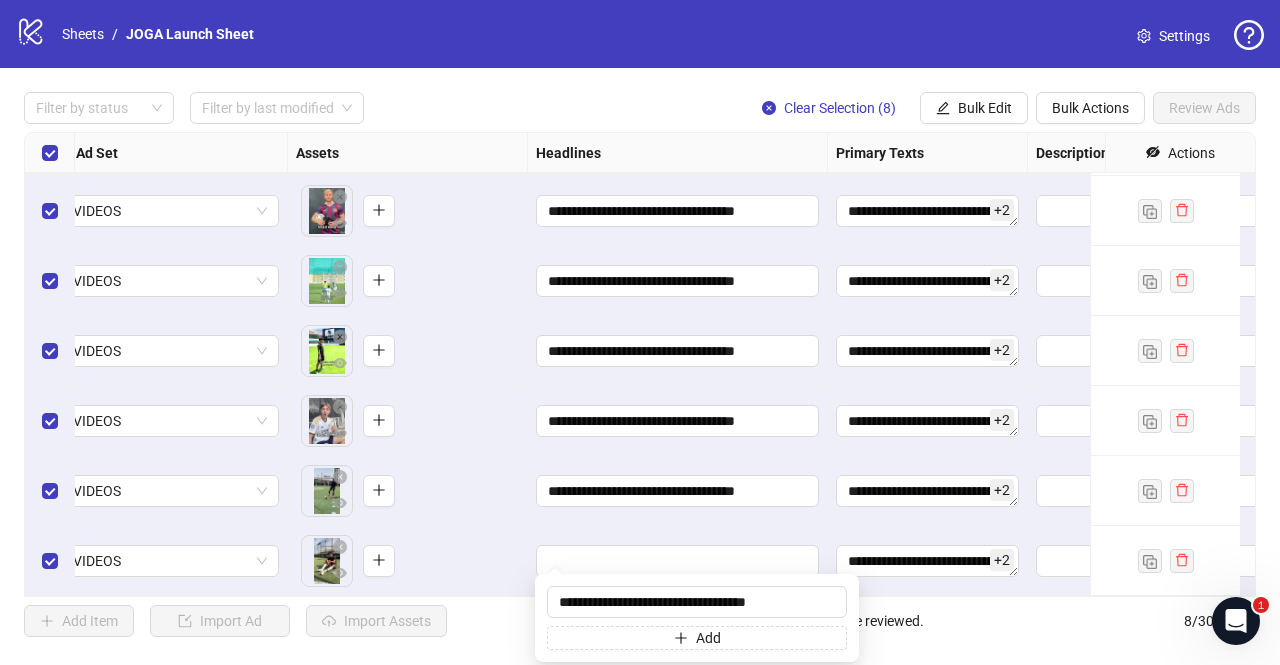 click on "To pick up a draggable item, press the space bar.
While dragging, use the arrow keys to move the item.
Press space again to drop the item in its new position, or press escape to cancel." at bounding box center (407, 491) 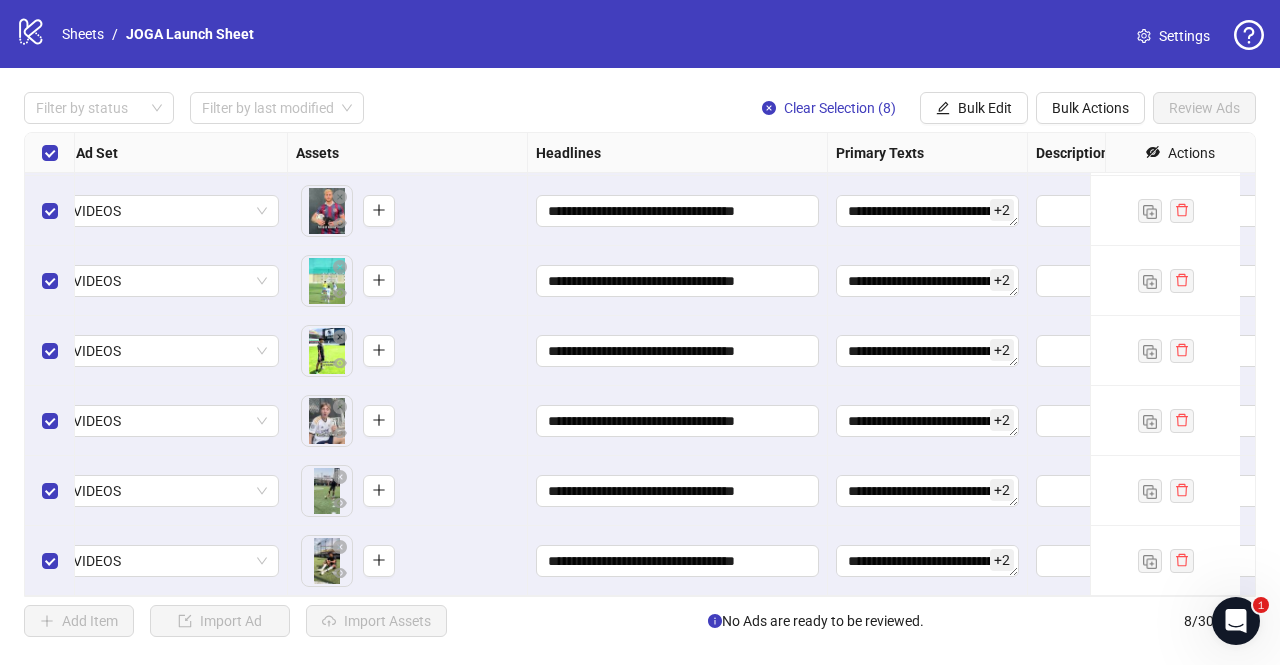 scroll, scrollTop: 0, scrollLeft: 657, axis: horizontal 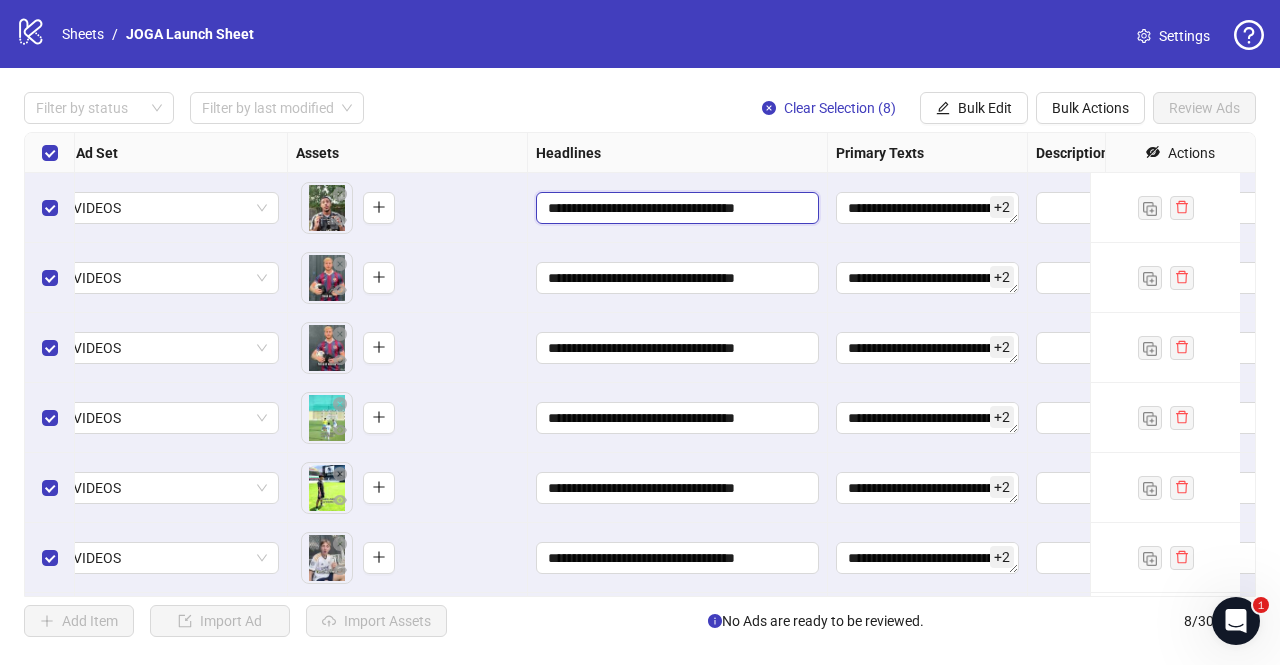 click on "**********" at bounding box center (675, 208) 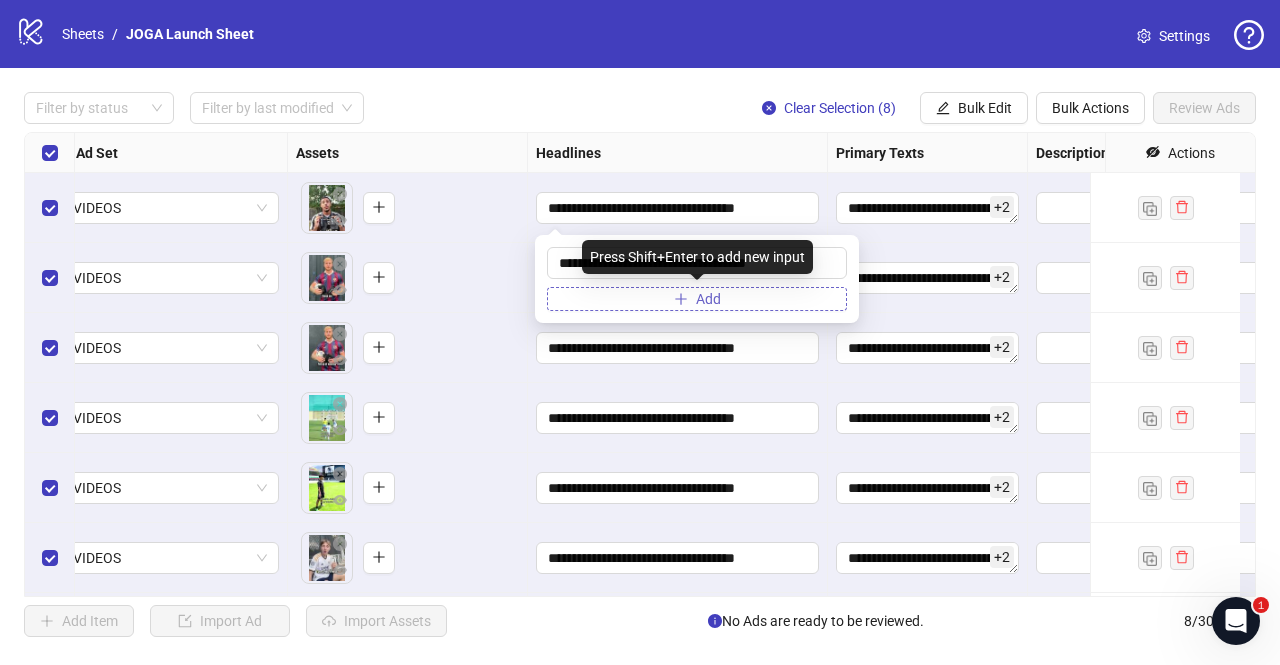 click on "Add" at bounding box center [697, 299] 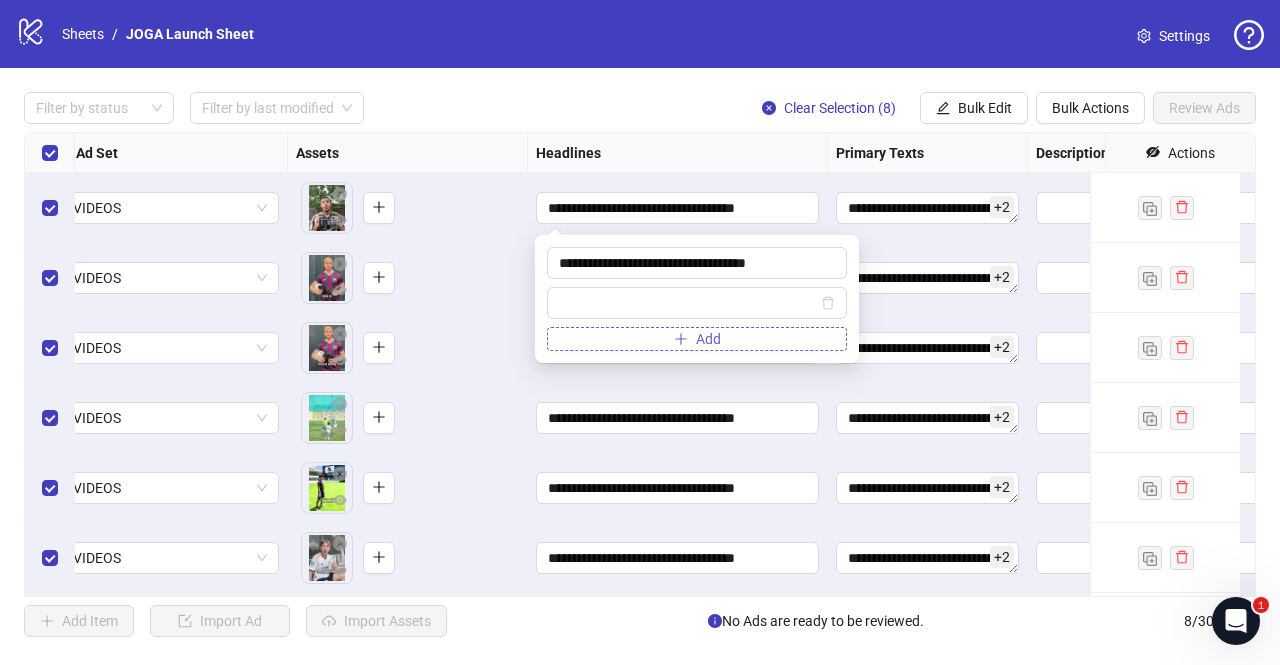 type on "**********" 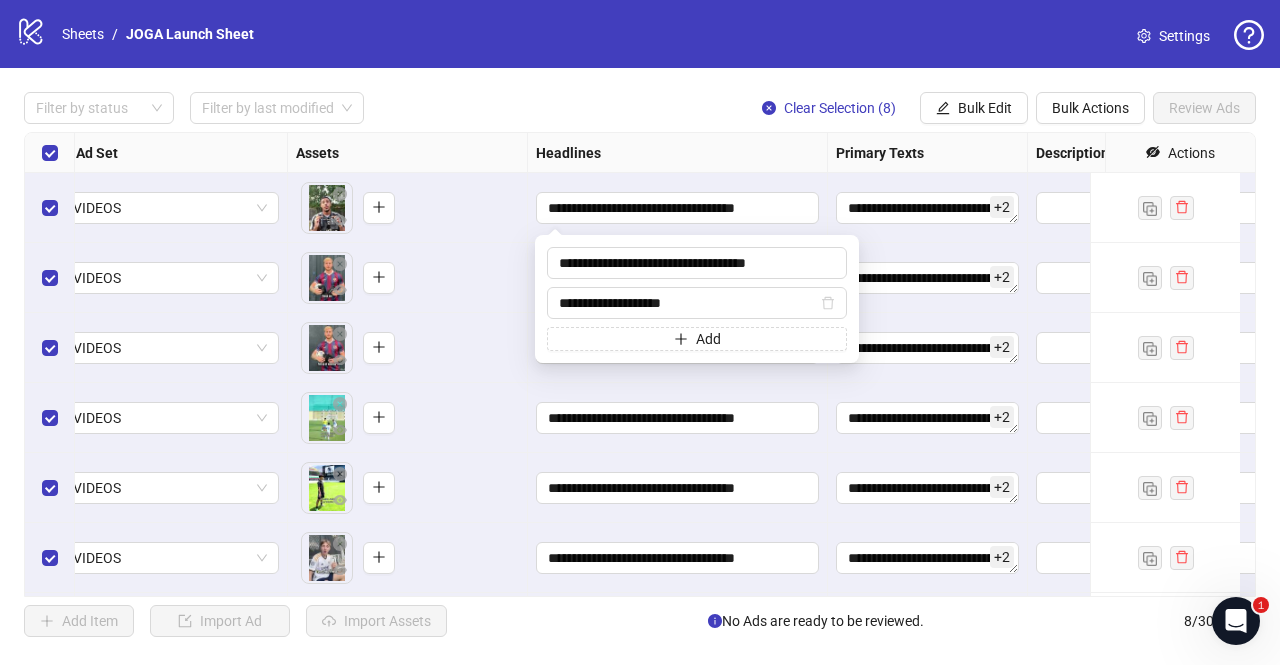 click on "To pick up a draggable item, press the space bar.
While dragging, use the arrow keys to move the item.
Press space again to drop the item in its new position, or press escape to cancel." at bounding box center [407, 278] 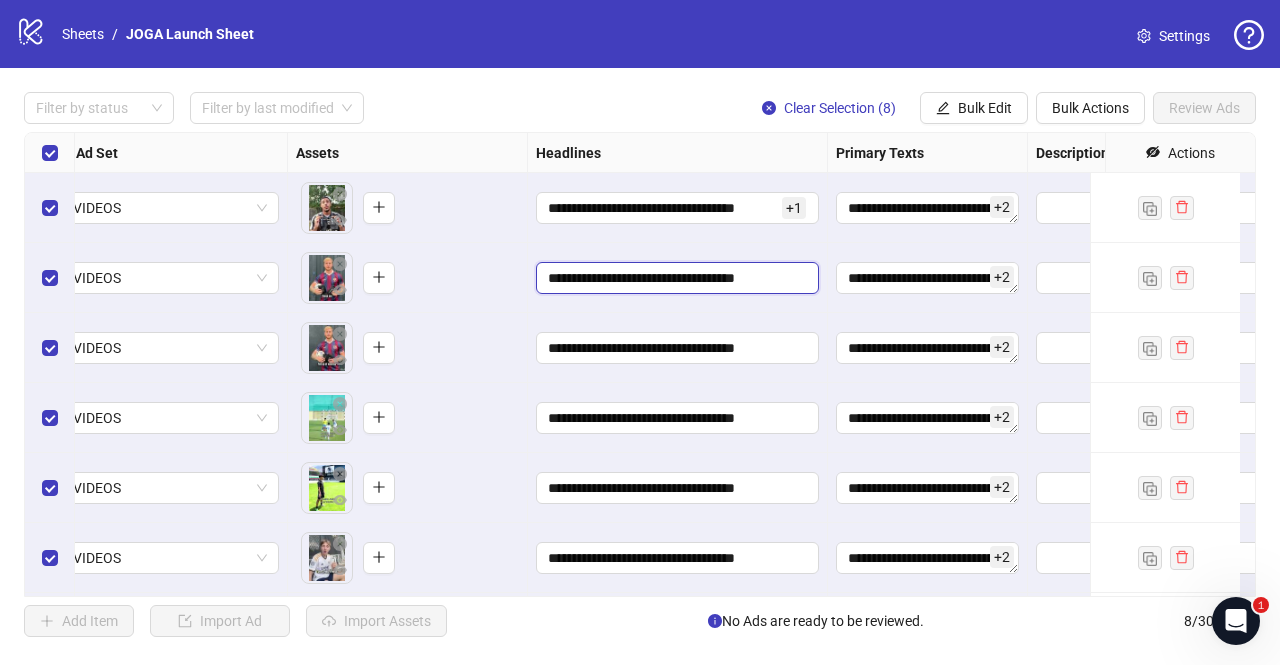 click on "**********" at bounding box center [675, 278] 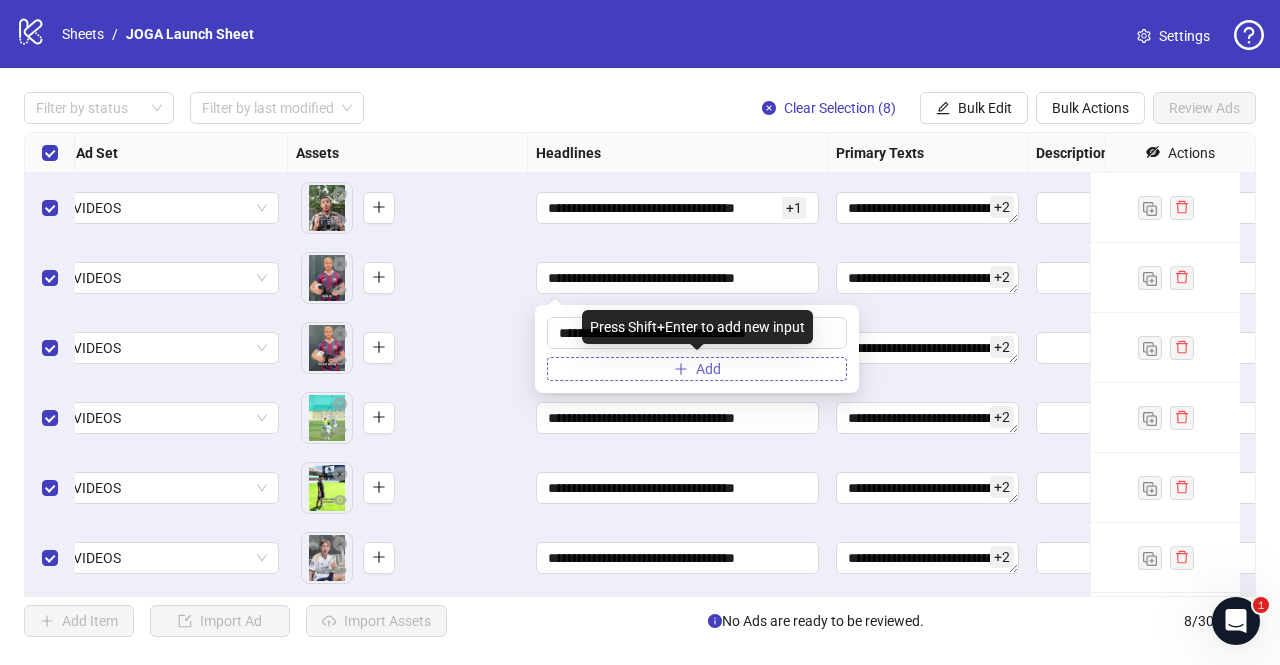 click 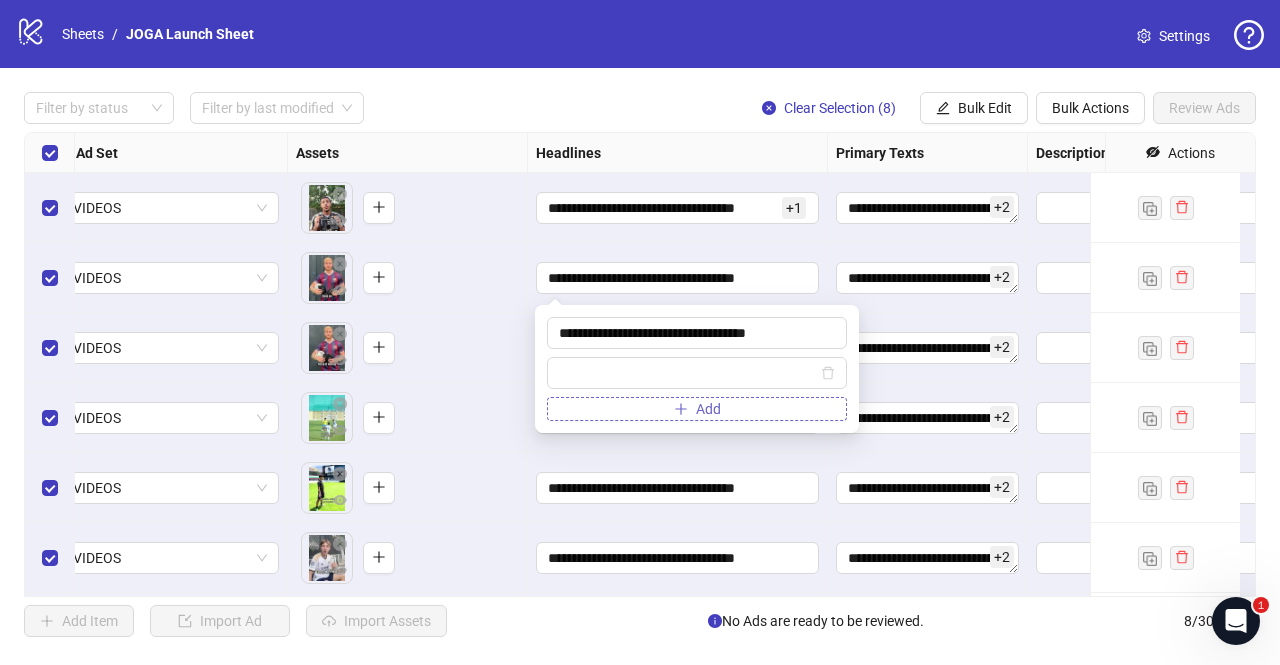 type on "**********" 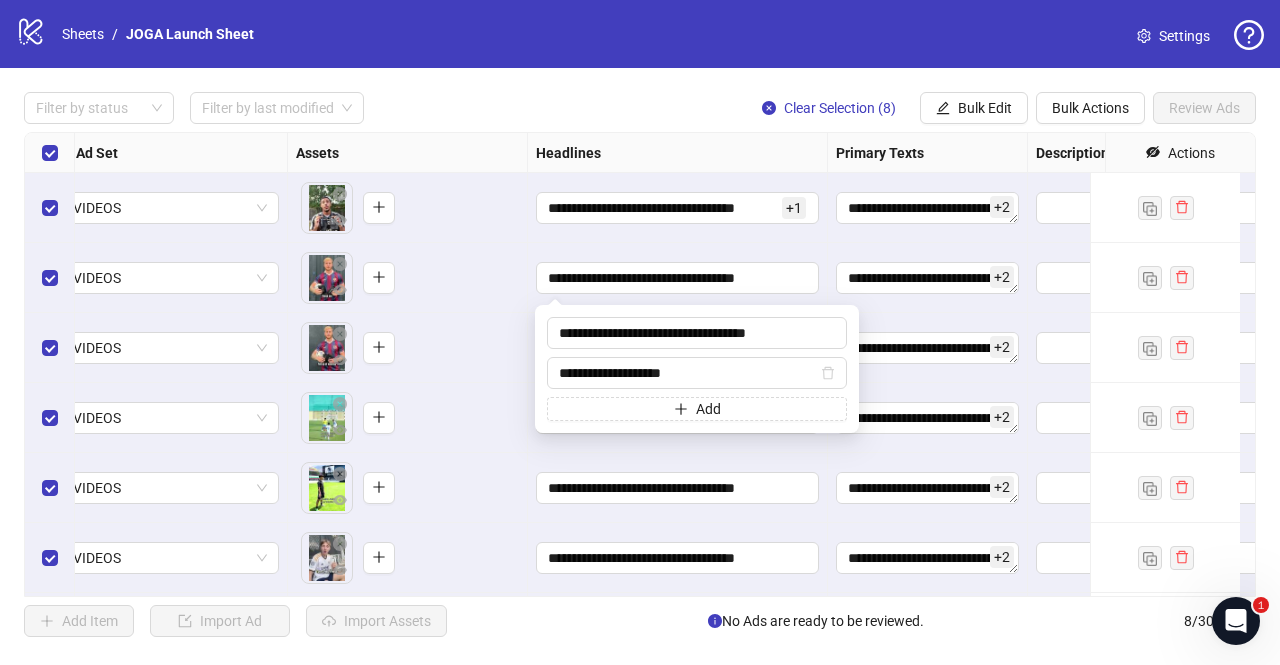 click on "To pick up a draggable item, press the space bar.
While dragging, use the arrow keys to move the item.
Press space again to drop the item in its new position, or press escape to cancel." at bounding box center [407, 348] 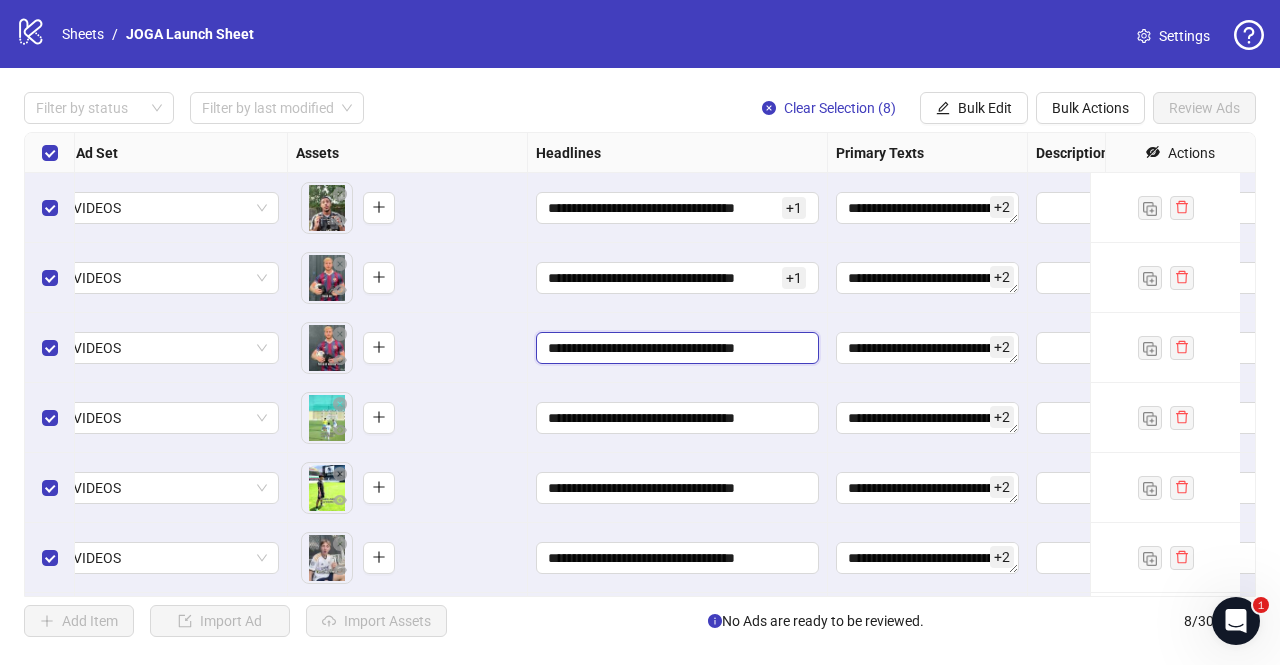 click on "**********" at bounding box center [675, 348] 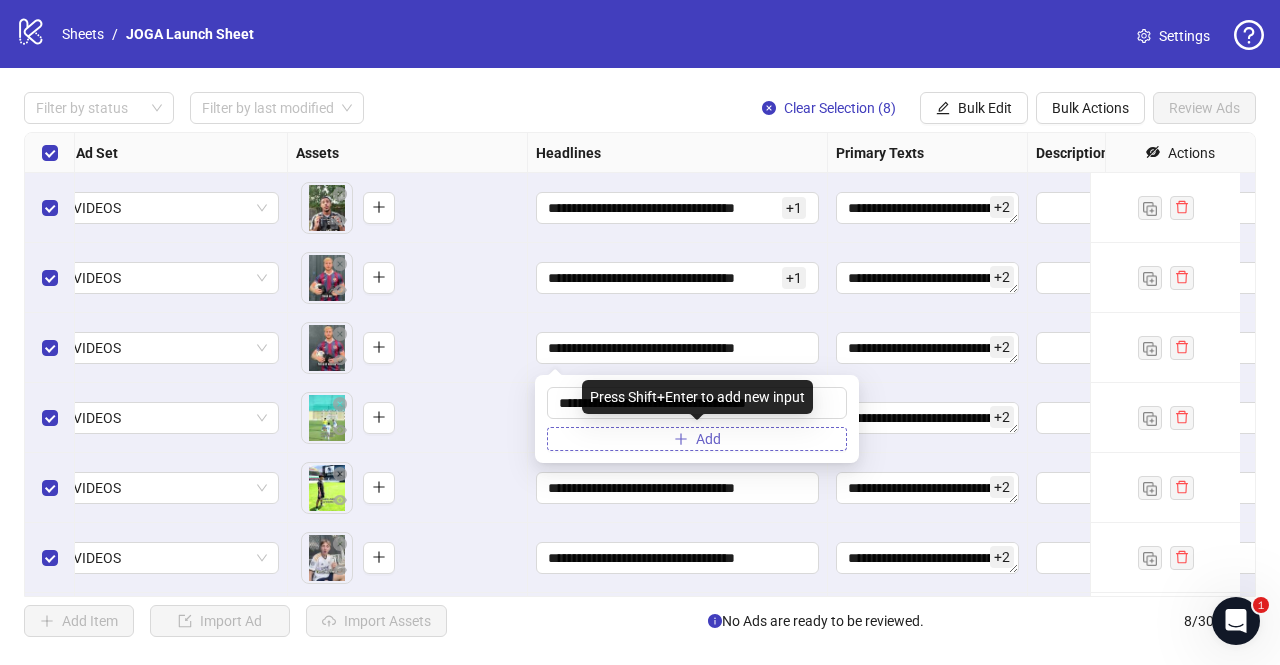 click on "Add" at bounding box center (697, 439) 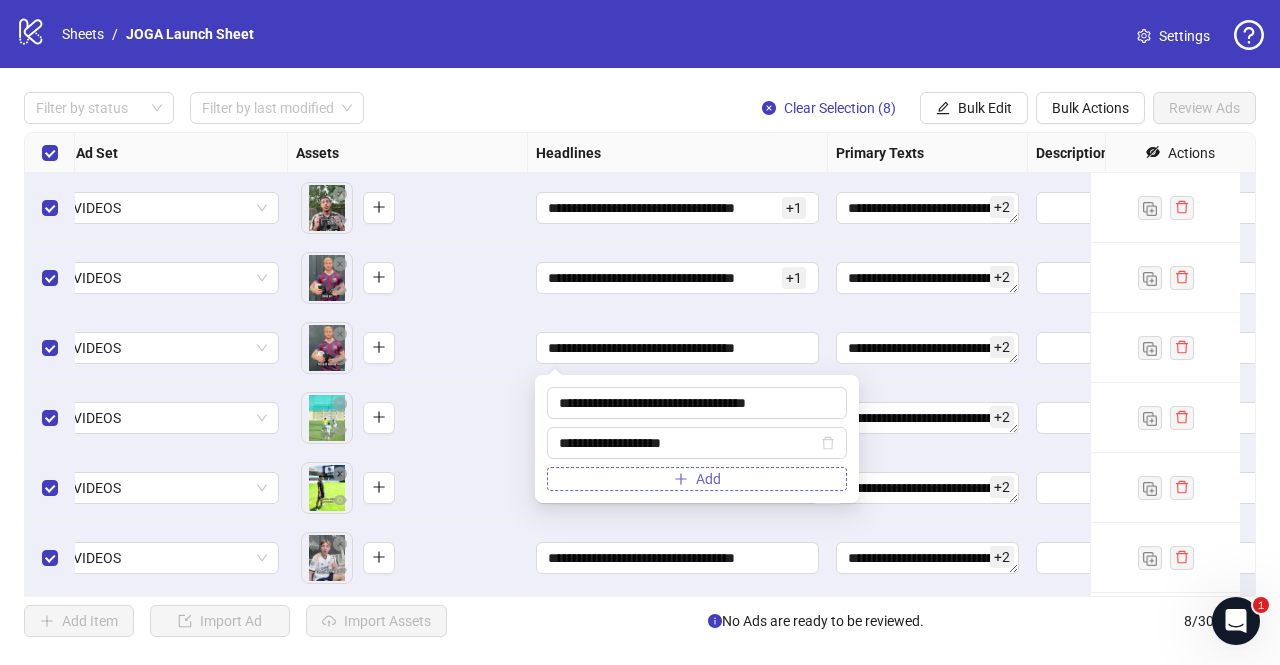 type on "**********" 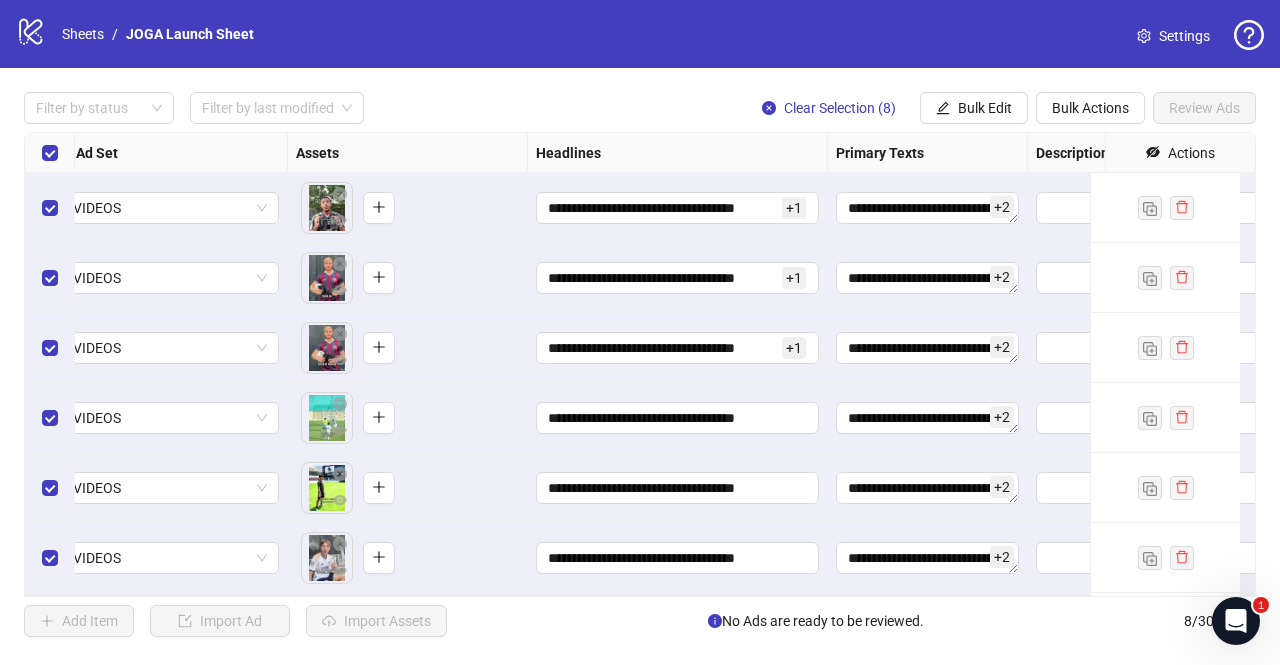 click on "To pick up a draggable item, press the space bar.
While dragging, use the arrow keys to move the item.
Press space again to drop the item in its new position, or press escape to cancel." at bounding box center (407, 418) 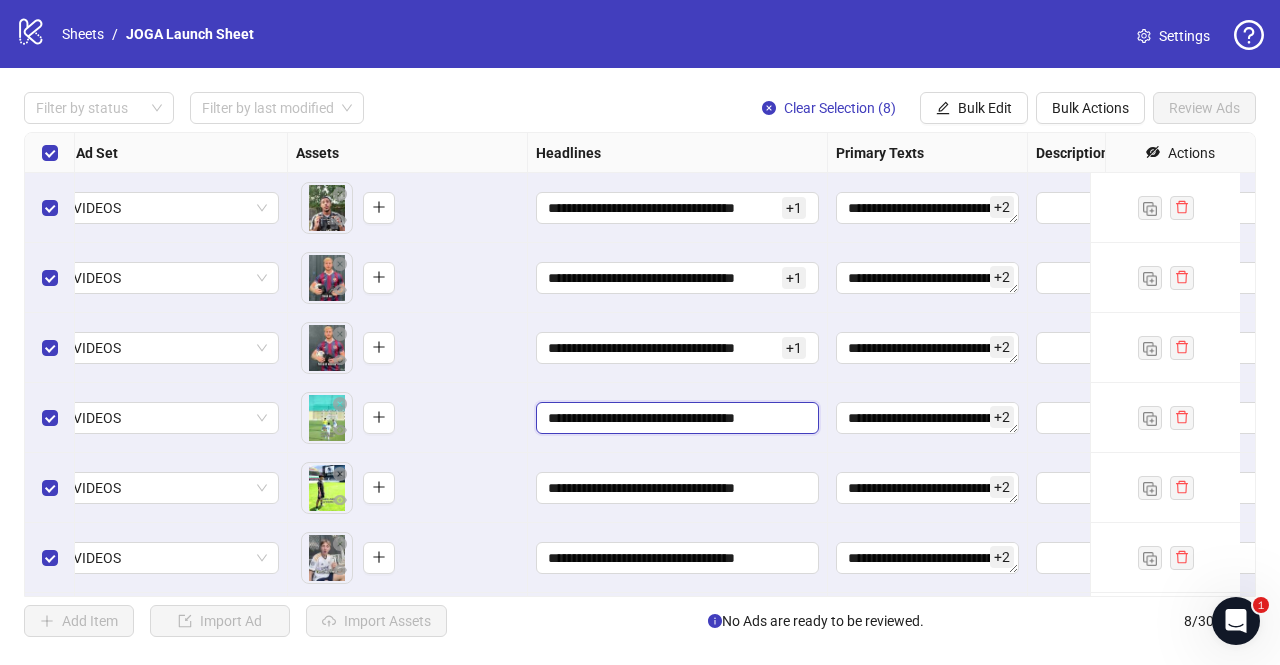 click on "**********" at bounding box center (675, 418) 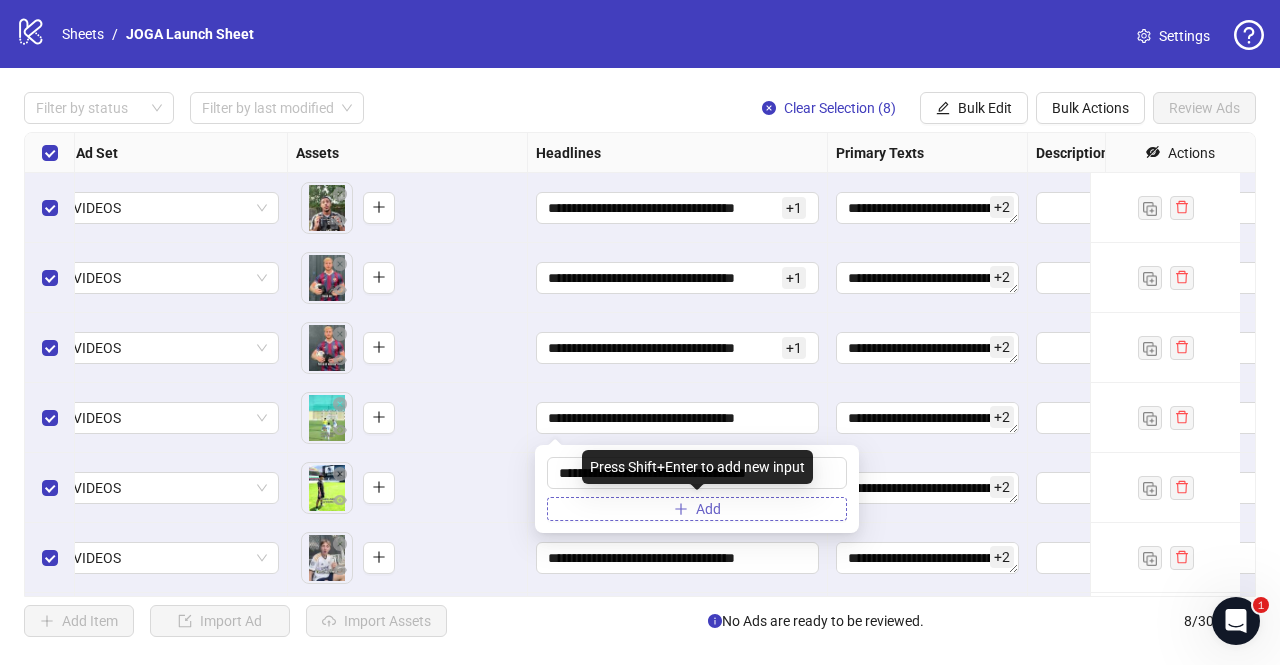 click on "Add" at bounding box center (697, 509) 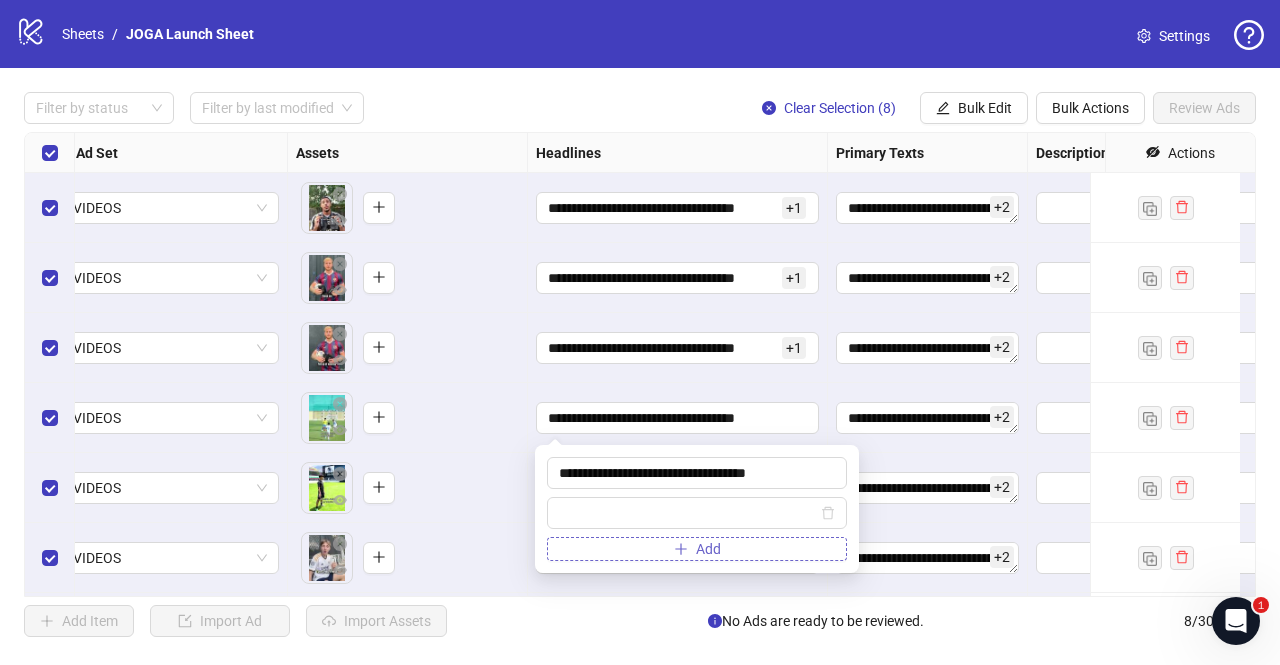 type on "**********" 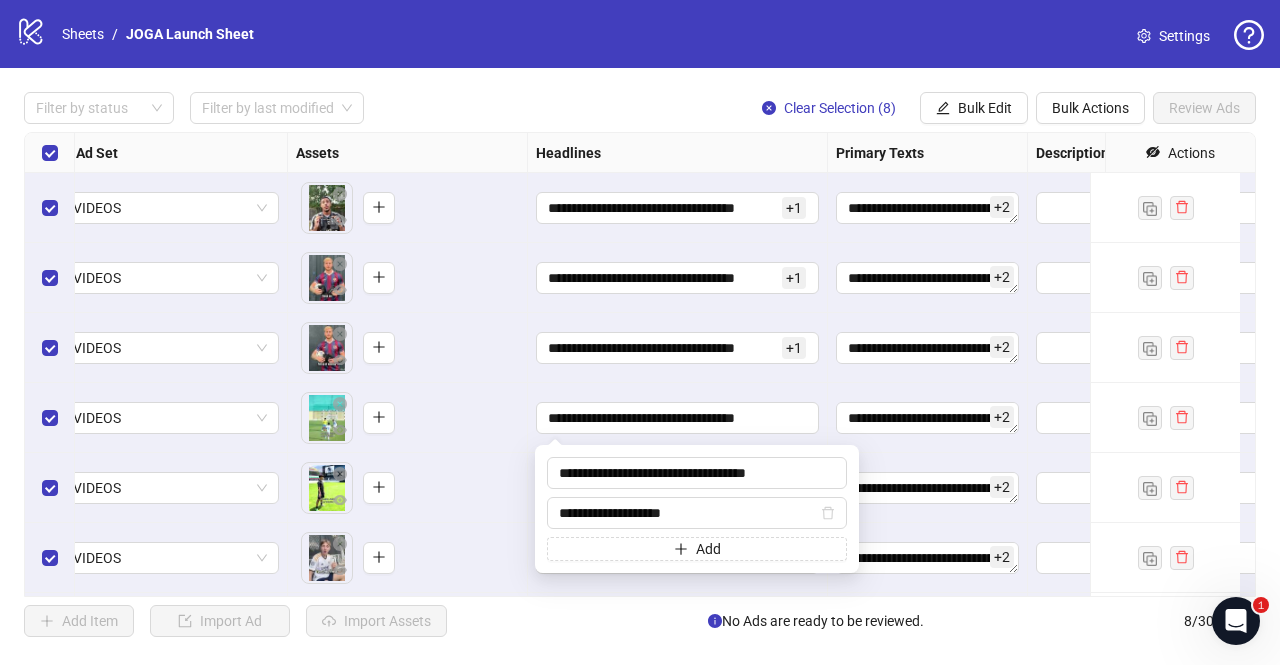 click on "**********" at bounding box center [678, 488] 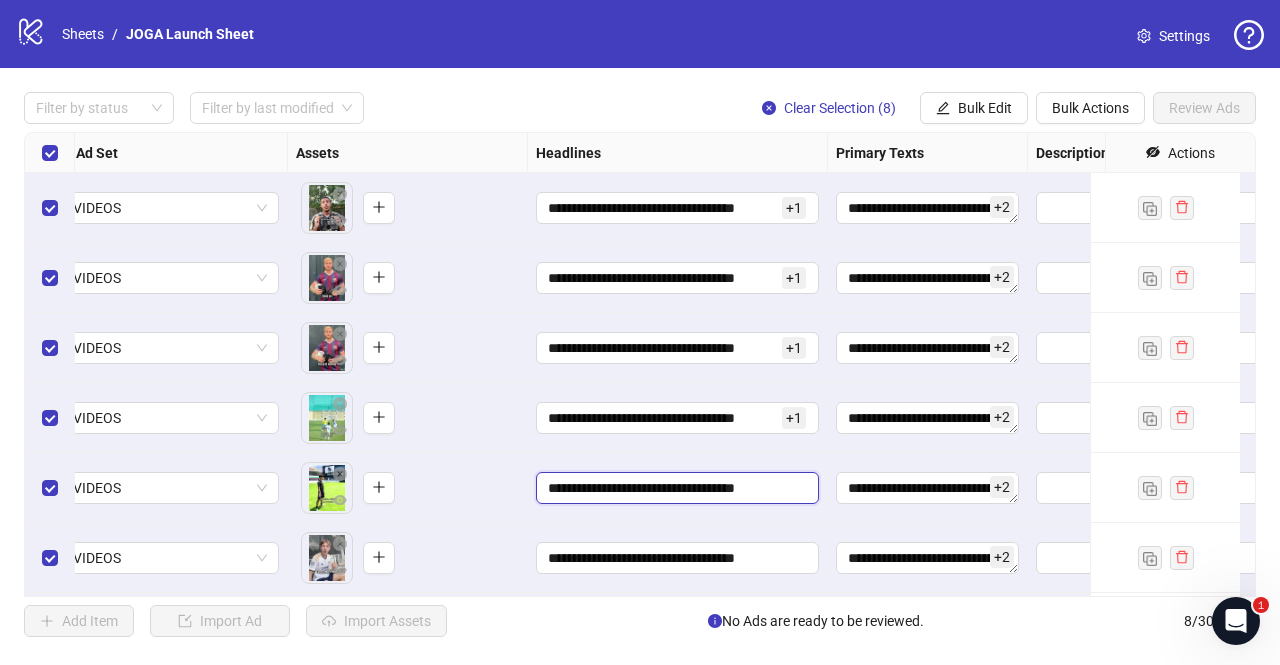 click on "**********" at bounding box center (675, 488) 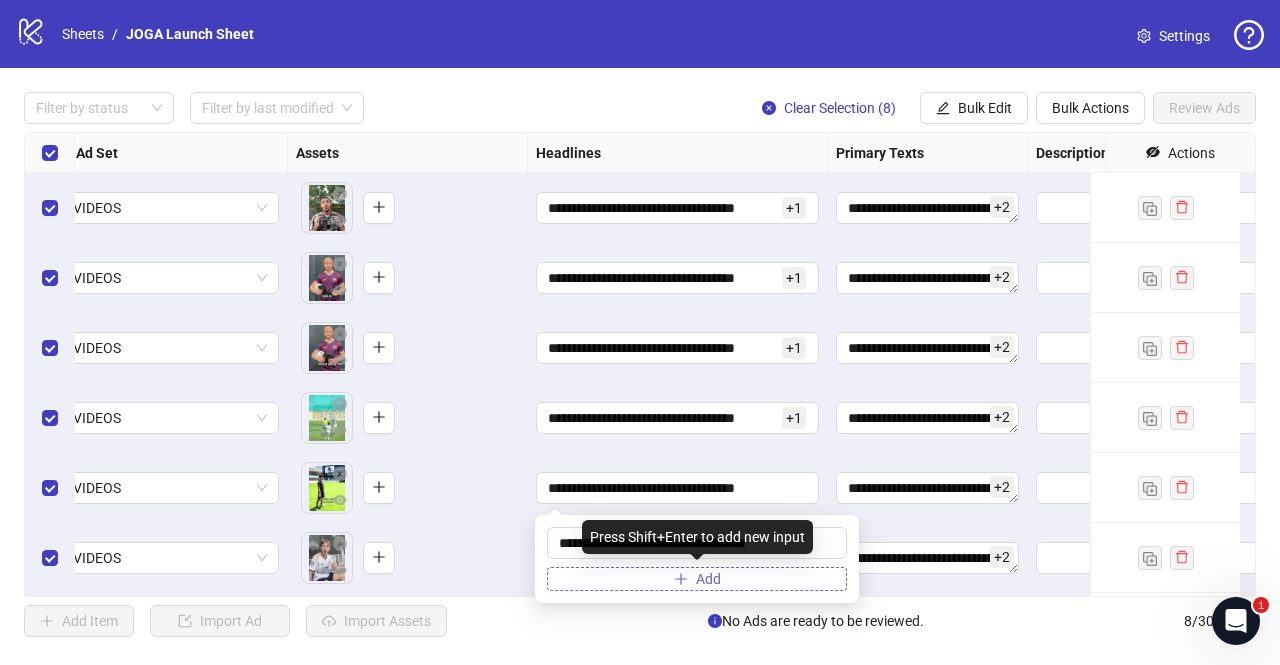 click on "Add" at bounding box center (697, 579) 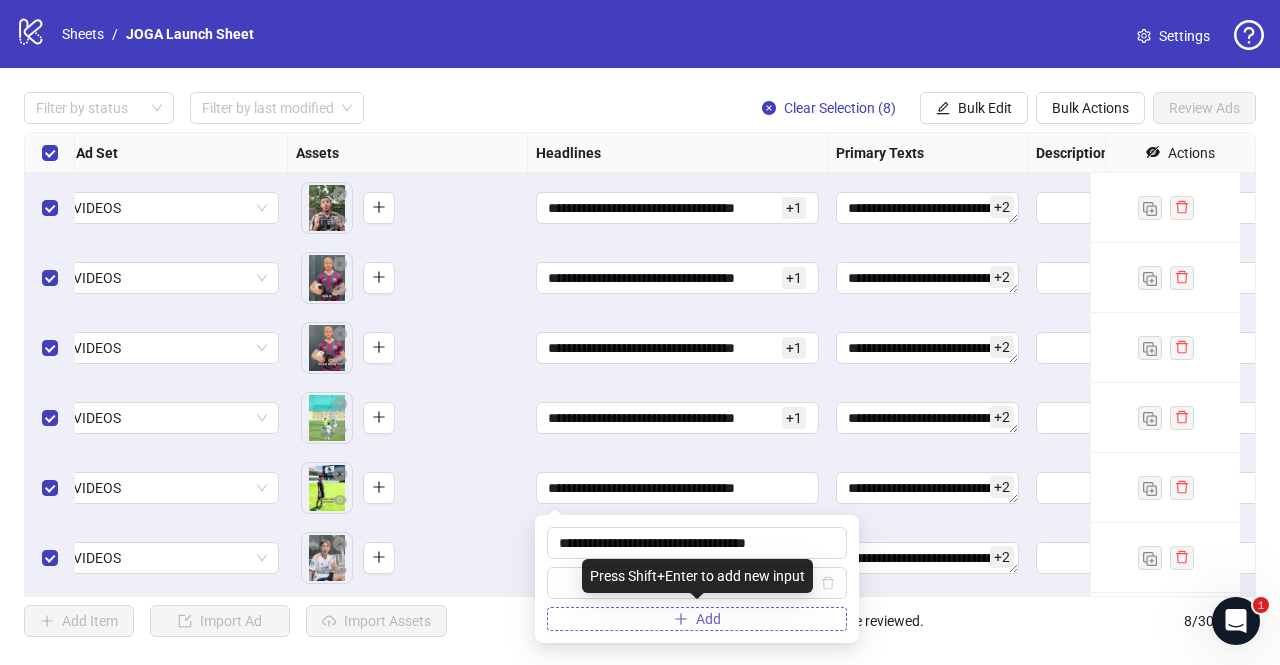 type on "**********" 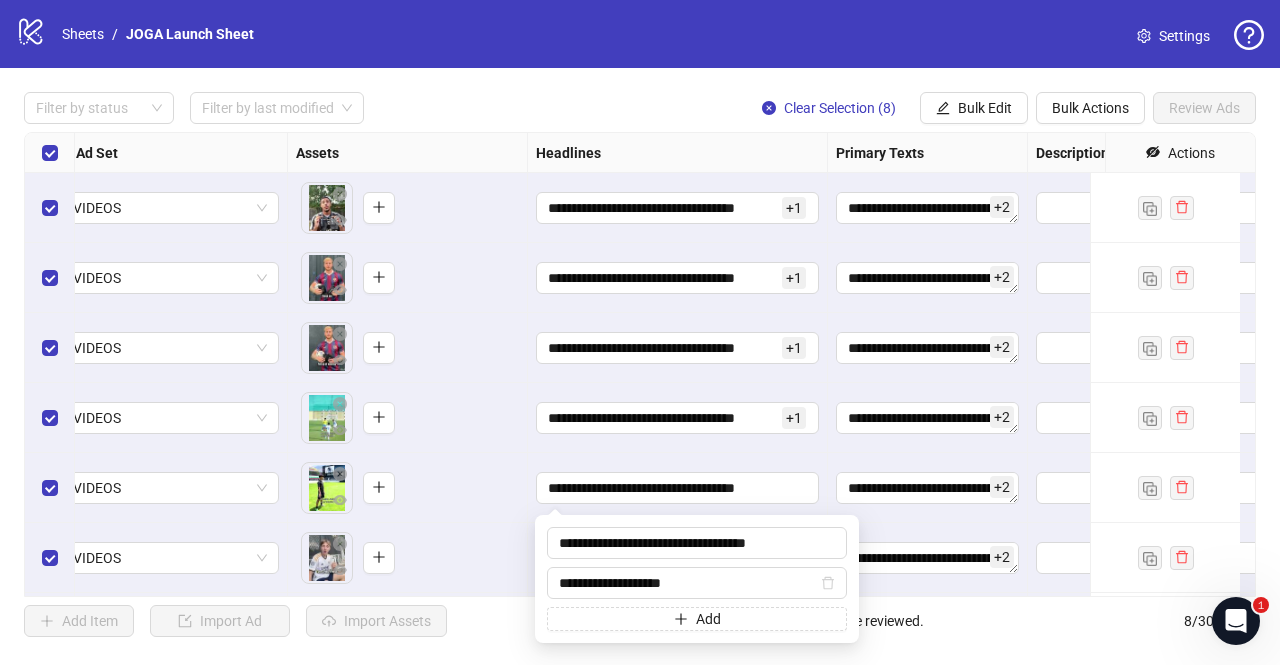 click on "To pick up a draggable item, press the space bar.
While dragging, use the arrow keys to move the item.
Press space again to drop the item in its new position, or press escape to cancel." at bounding box center (408, 558) 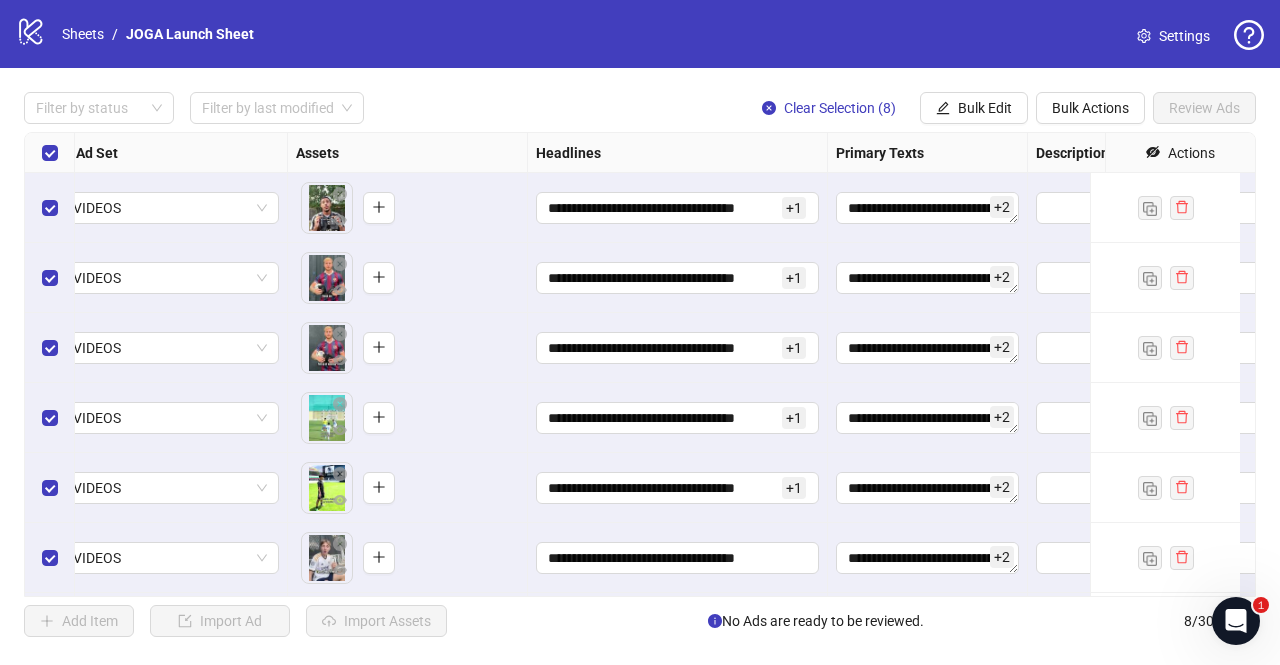 scroll, scrollTop: 151, scrollLeft: 565, axis: both 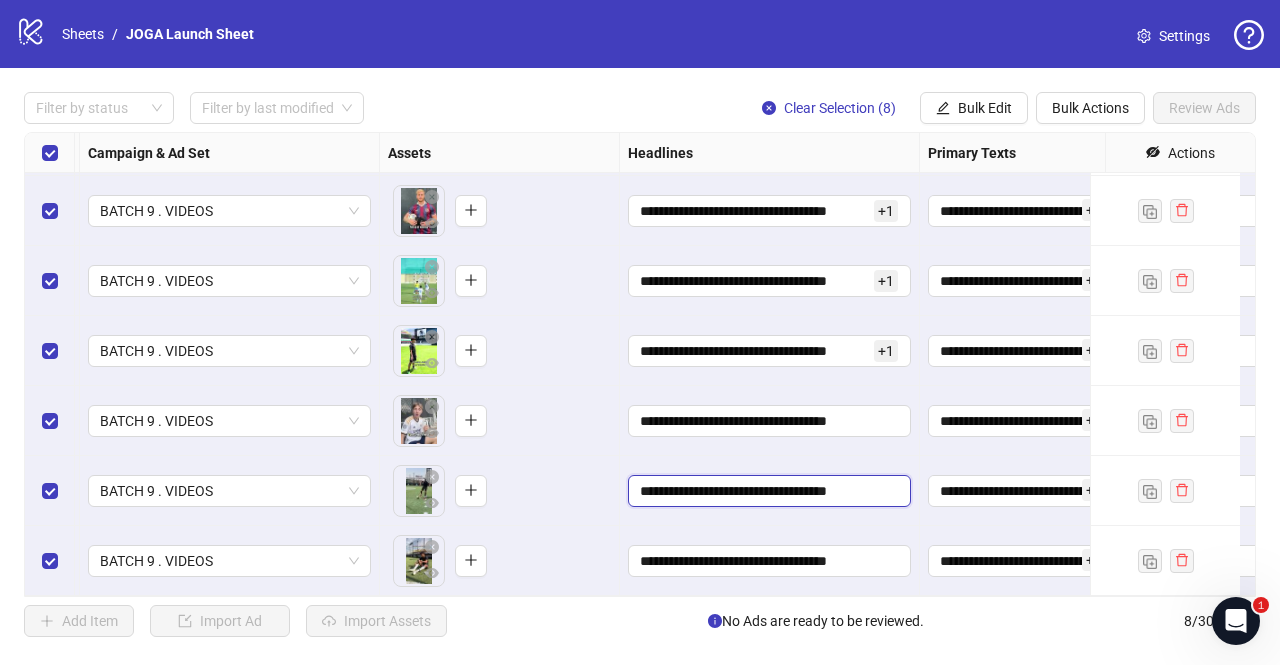 click on "**********" at bounding box center (767, 491) 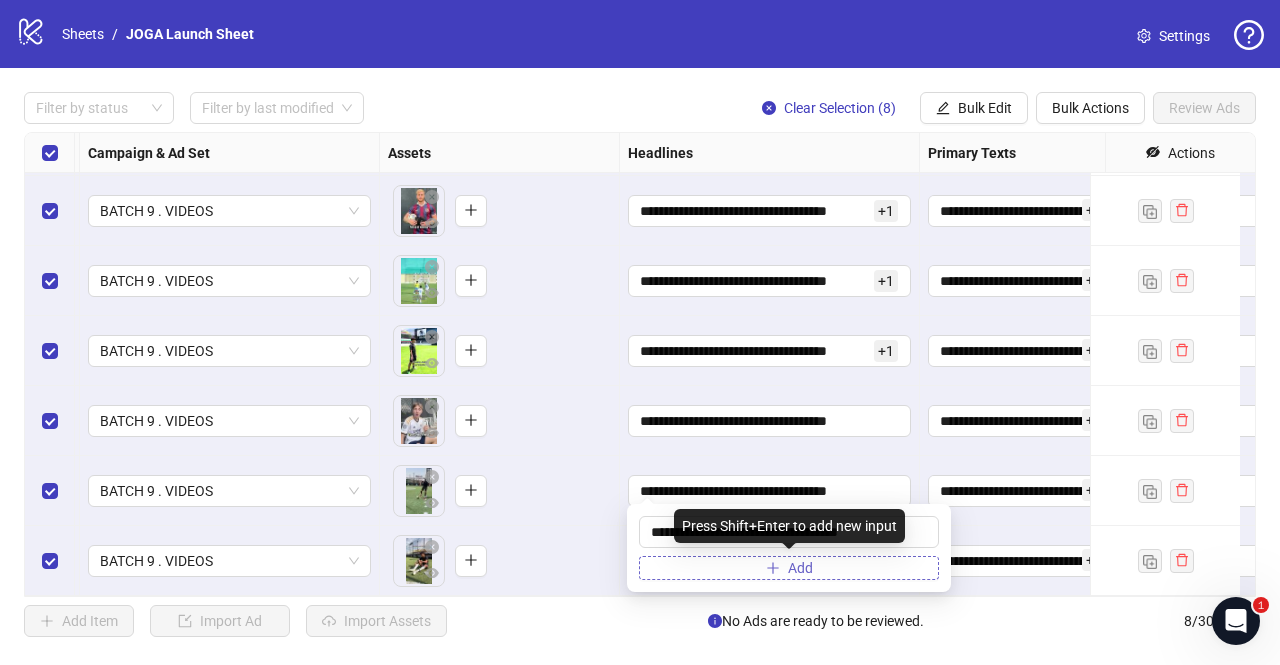 click 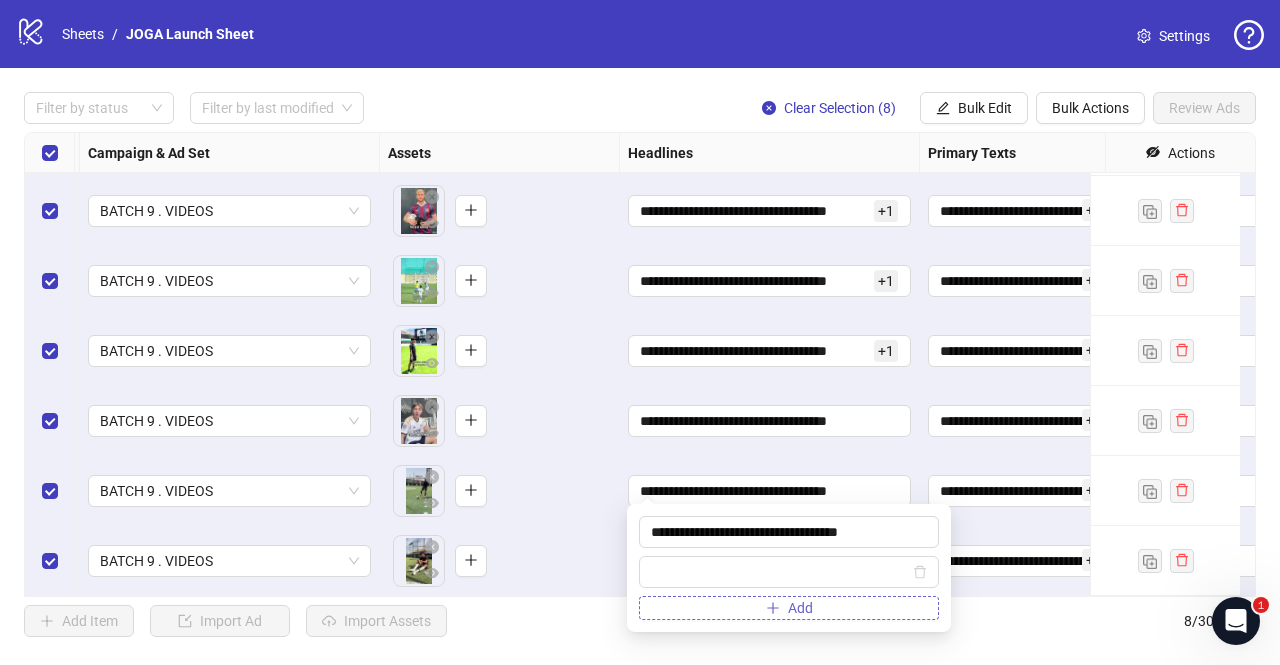 type on "**********" 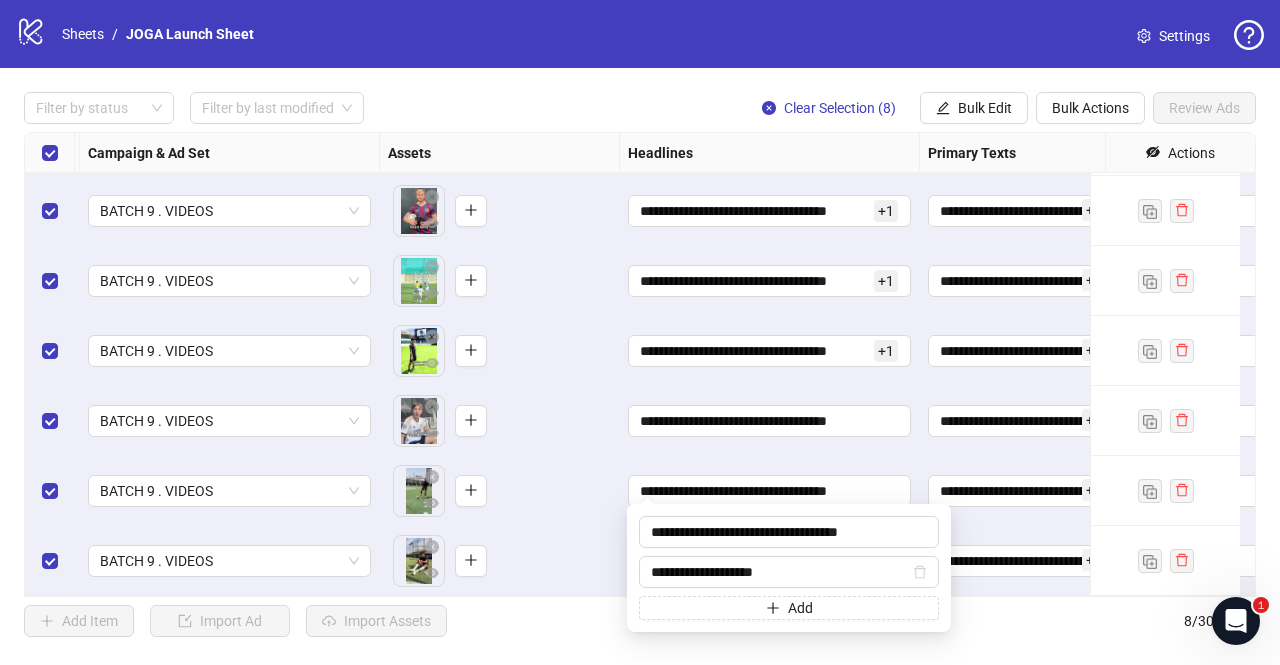 click on "To pick up a draggable item, press the space bar.
While dragging, use the arrow keys to move the item.
Press space again to drop the item in its new position, or press escape to cancel." at bounding box center [499, 491] 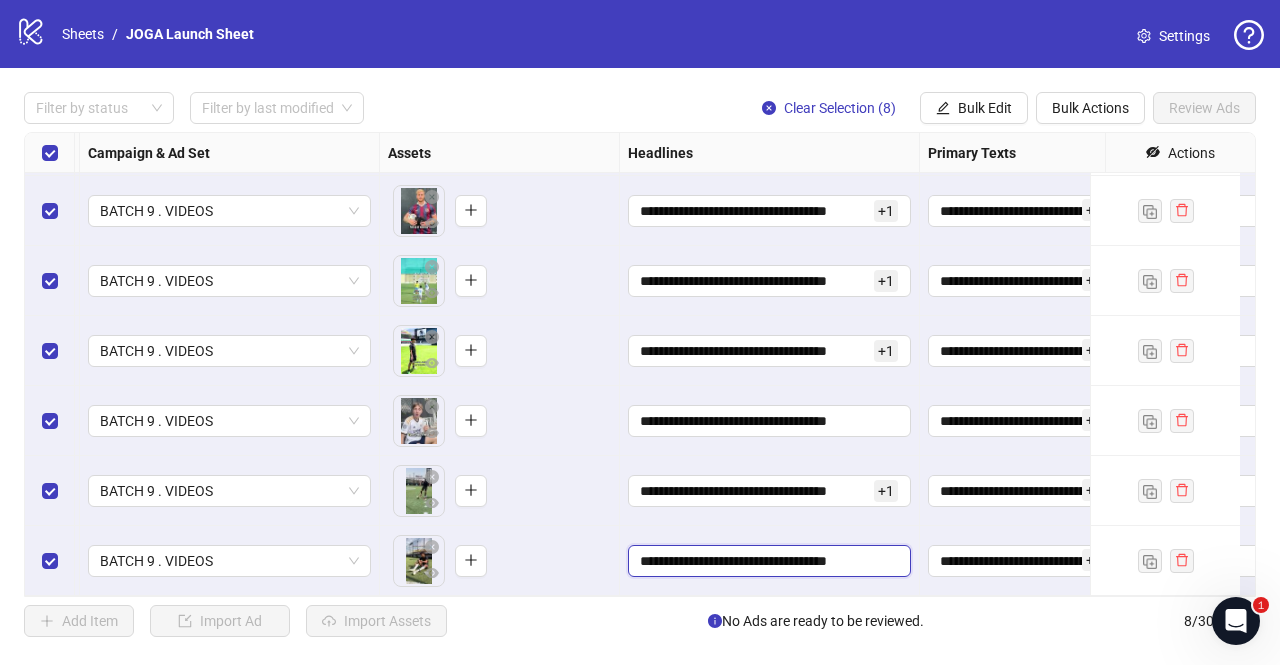 click on "**********" at bounding box center [767, 561] 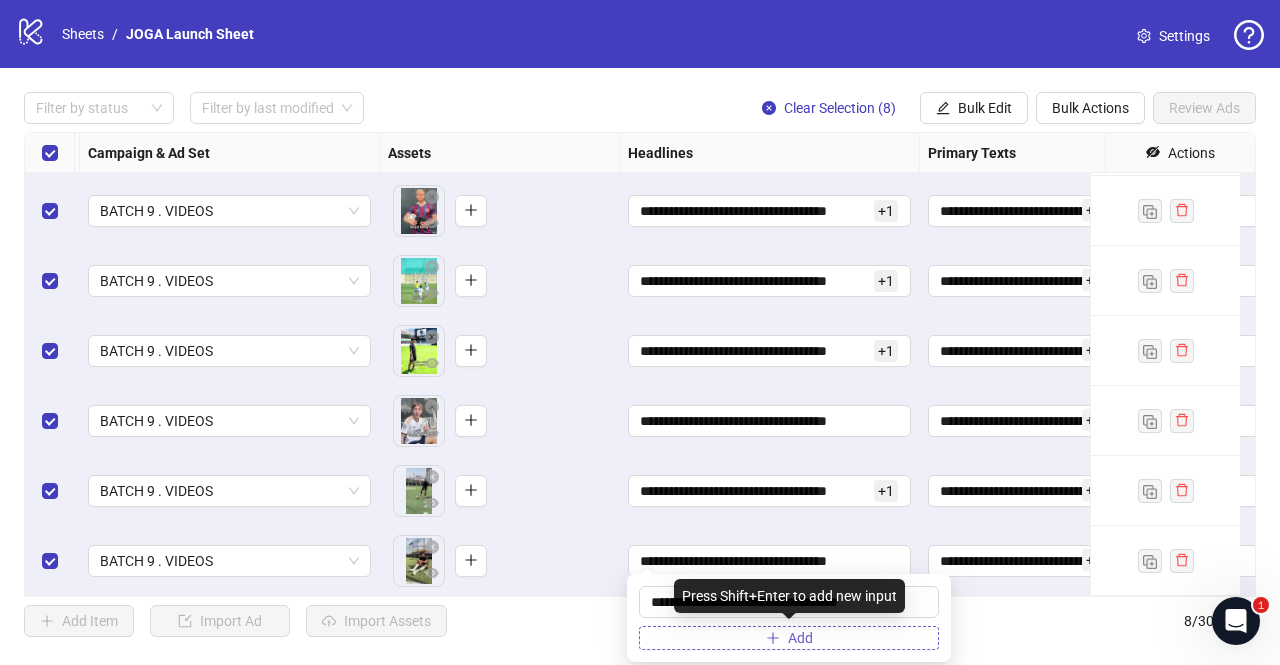 click on "Add" at bounding box center (789, 638) 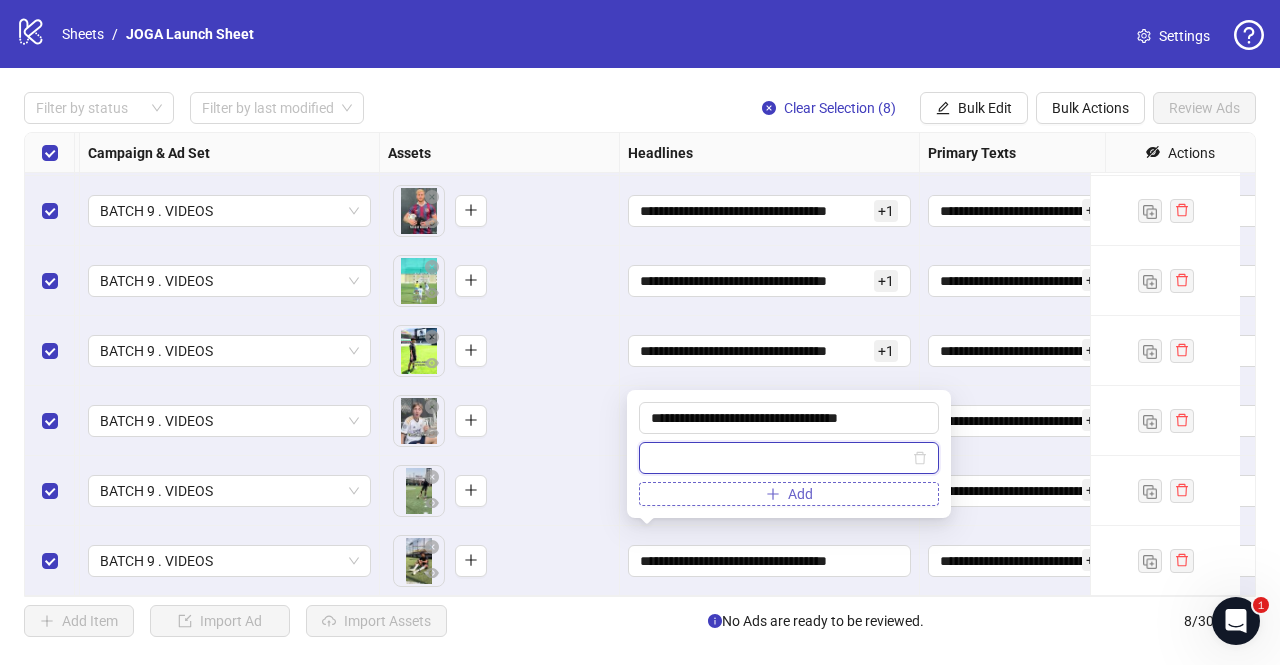 paste on "**********" 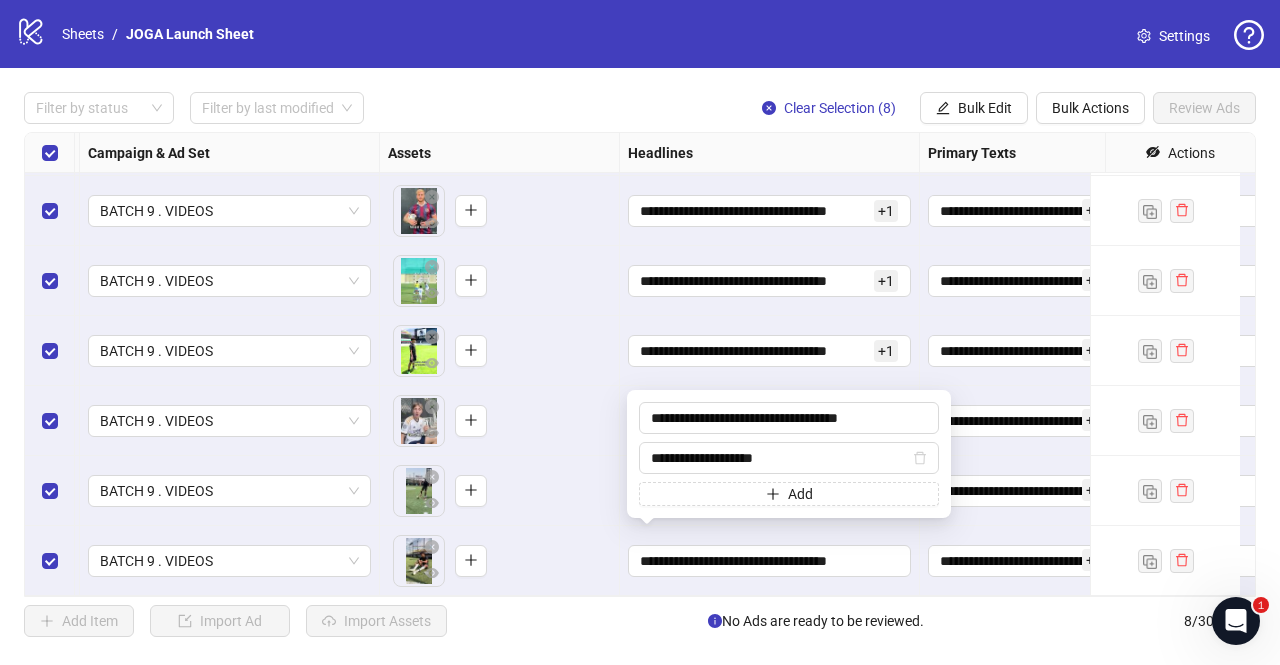 click on "To pick up a draggable item, press the space bar.
While dragging, use the arrow keys to move the item.
Press space again to drop the item in its new position, or press escape to cancel." at bounding box center [499, 491] 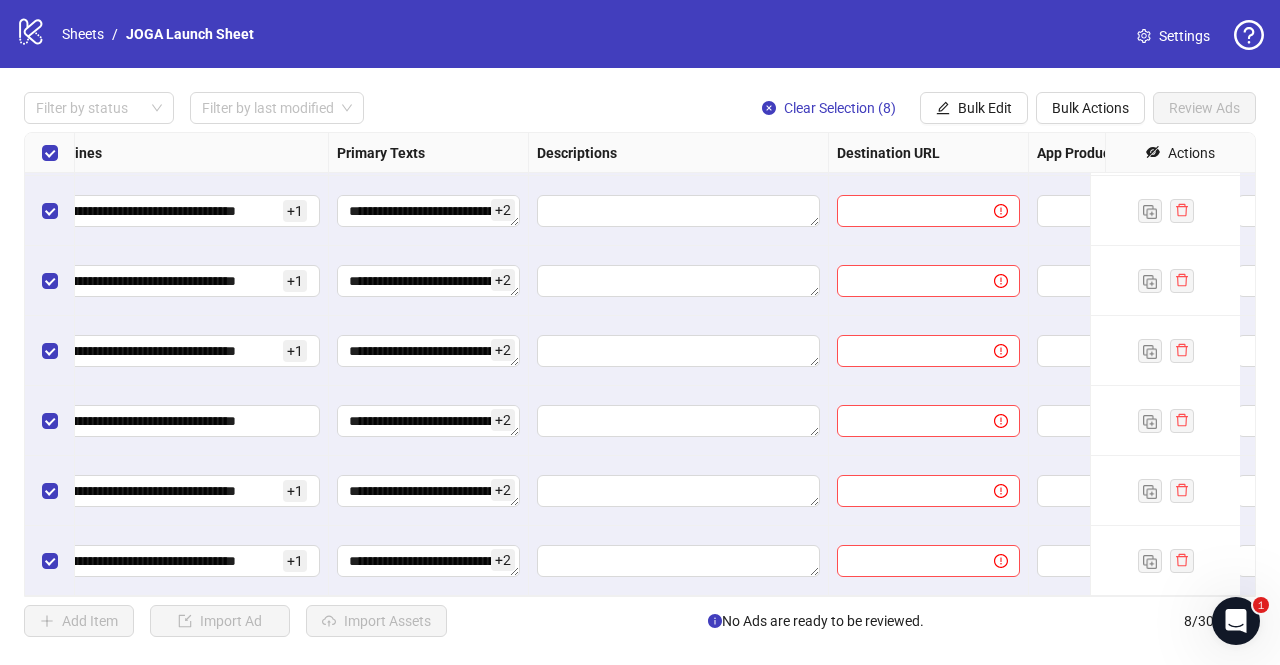 scroll, scrollTop: 0, scrollLeft: 1156, axis: horizontal 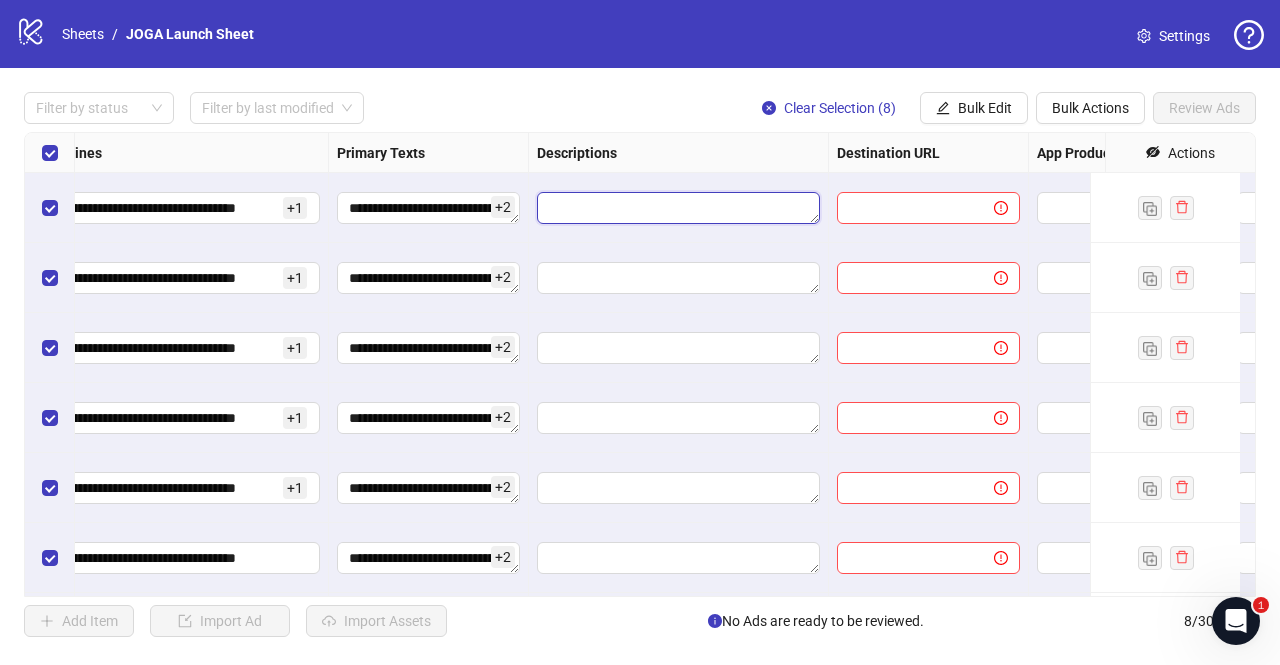 click at bounding box center [678, 208] 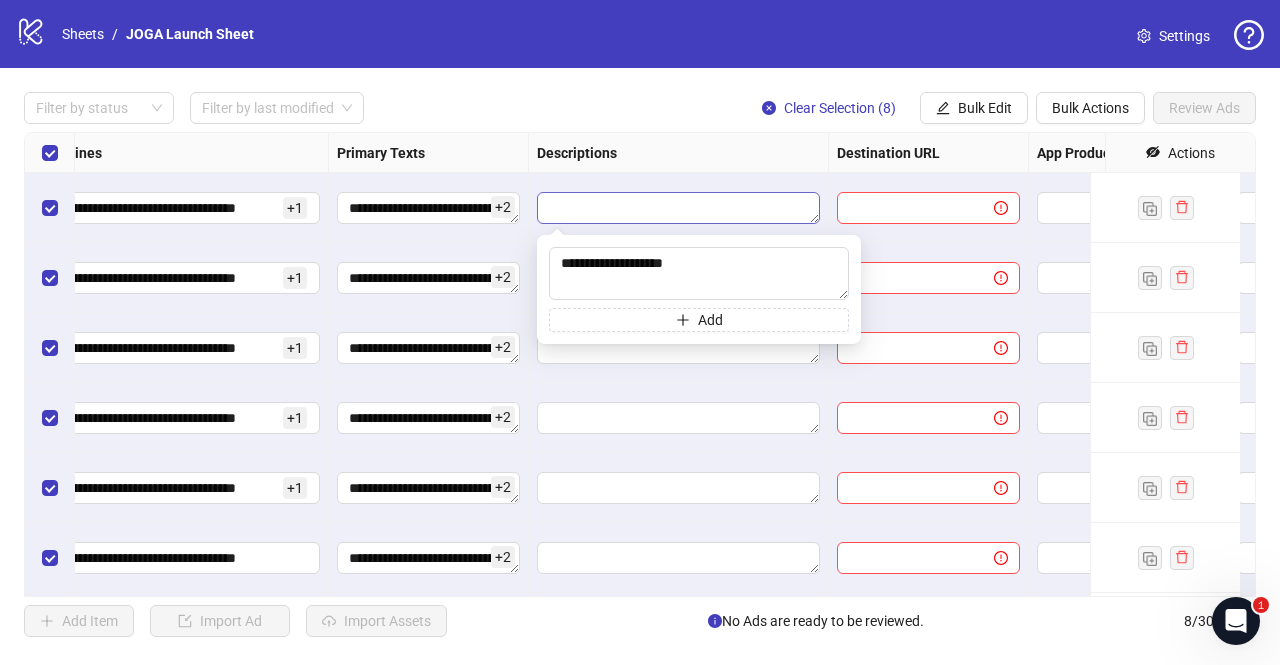 type on "**********" 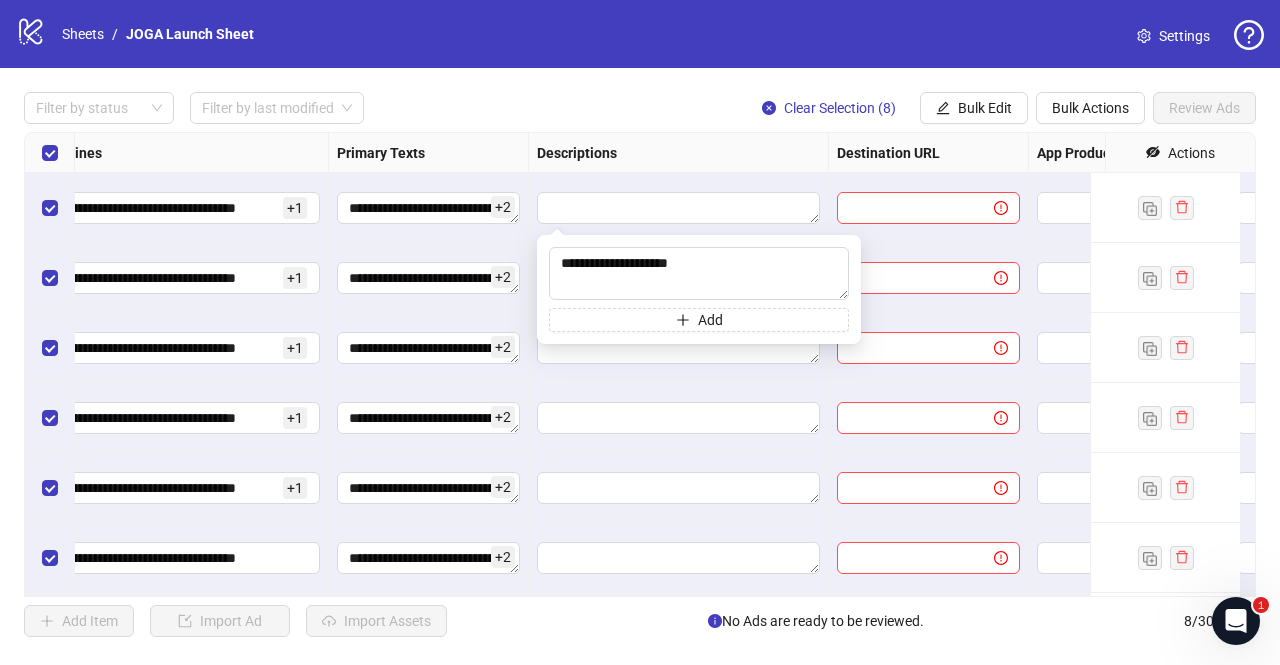 click on "Descriptions" at bounding box center [679, 153] 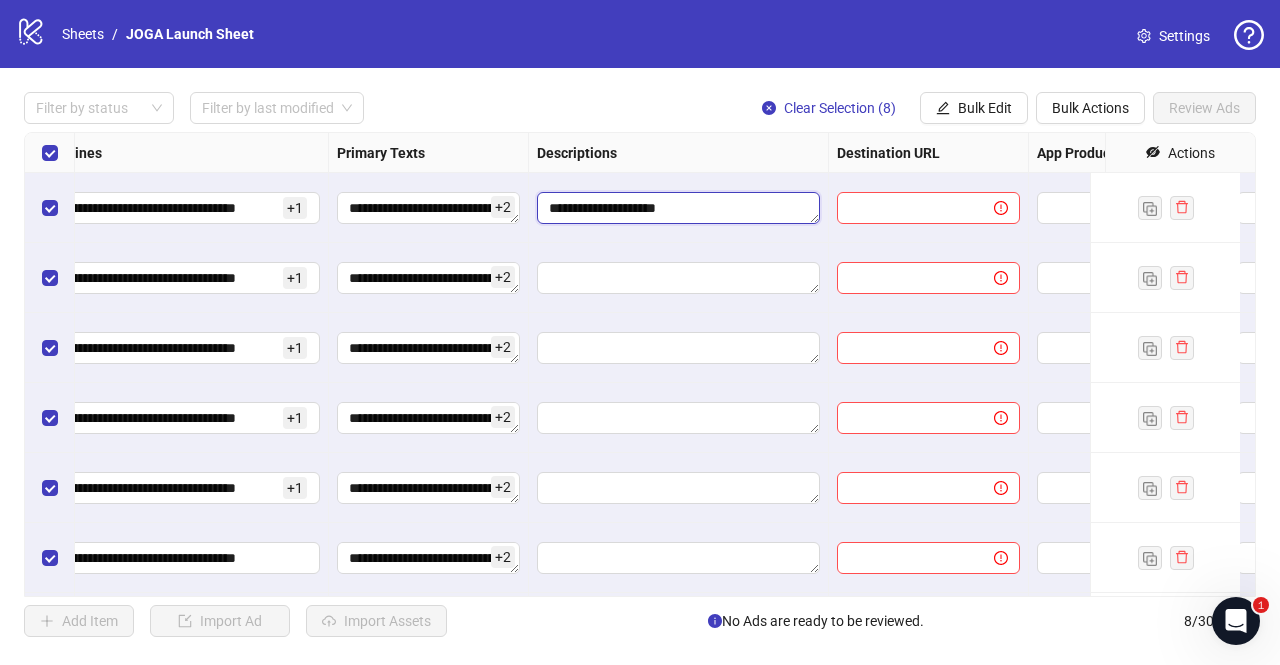 click on "**********" at bounding box center (678, 208) 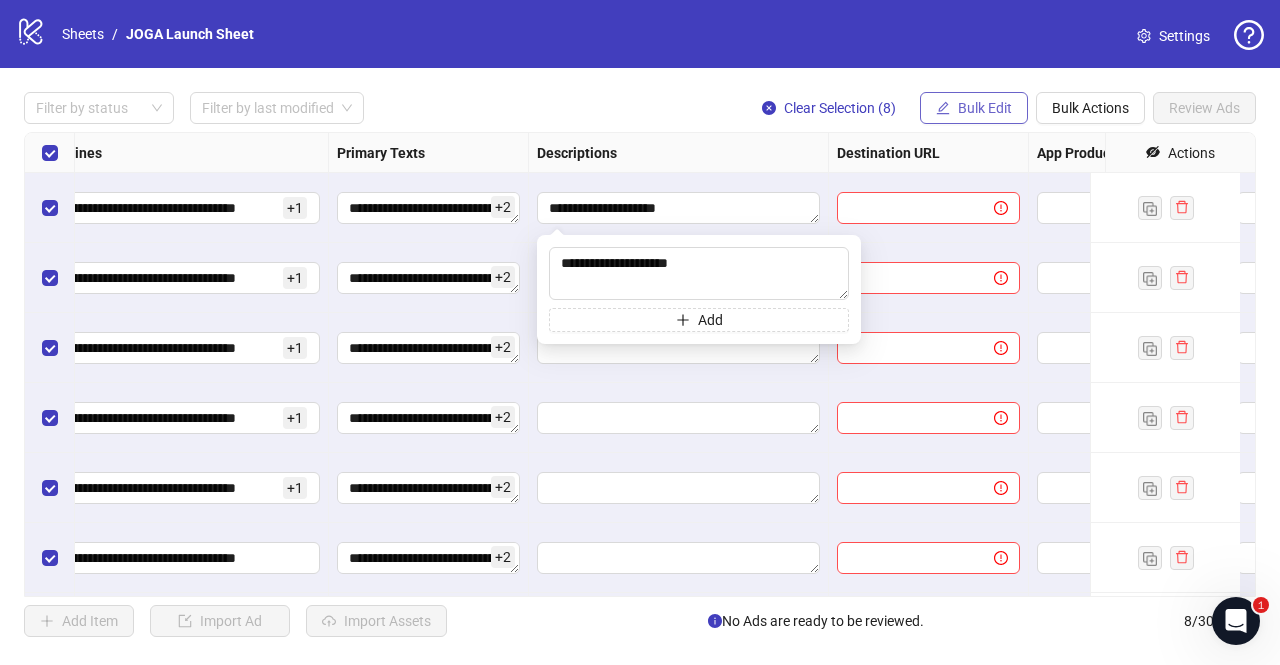 click 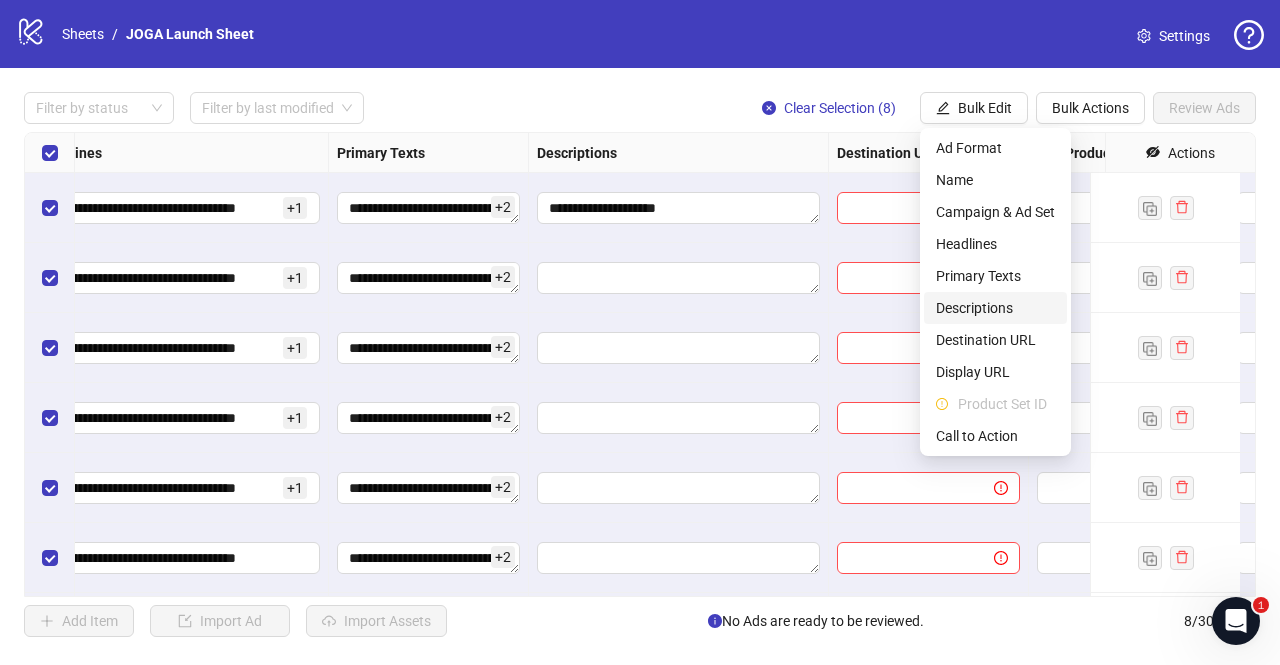 click on "Descriptions" at bounding box center [995, 308] 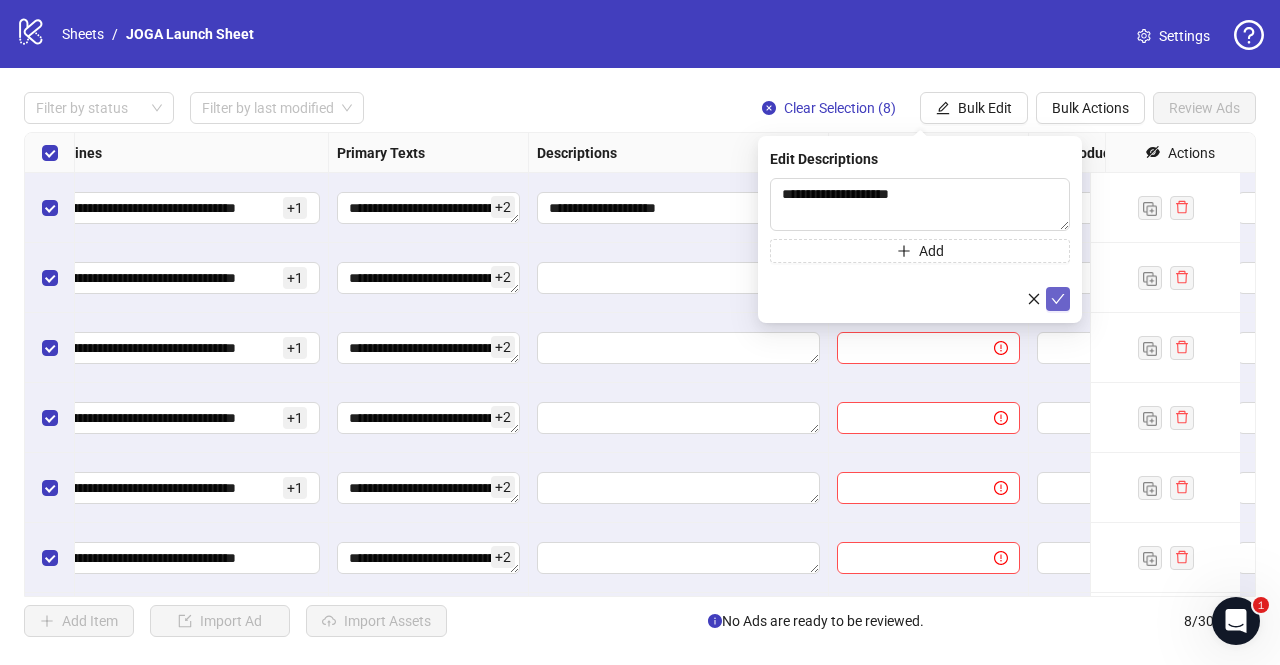 click 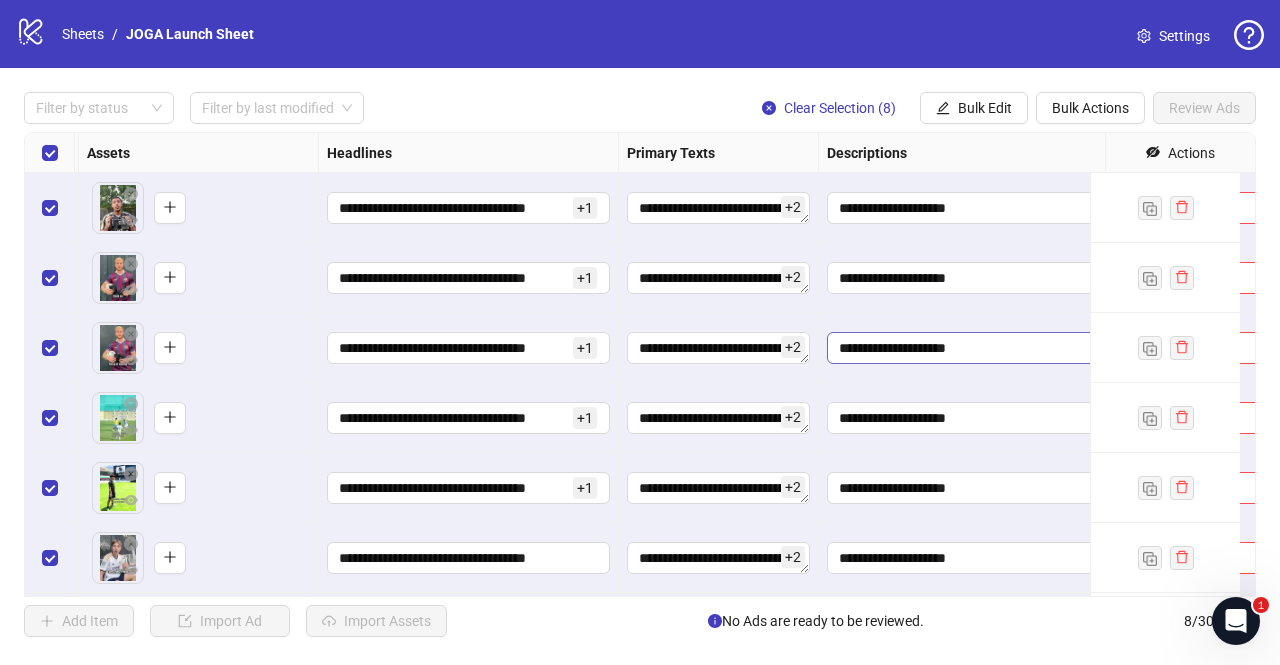 scroll, scrollTop: 0, scrollLeft: 898, axis: horizontal 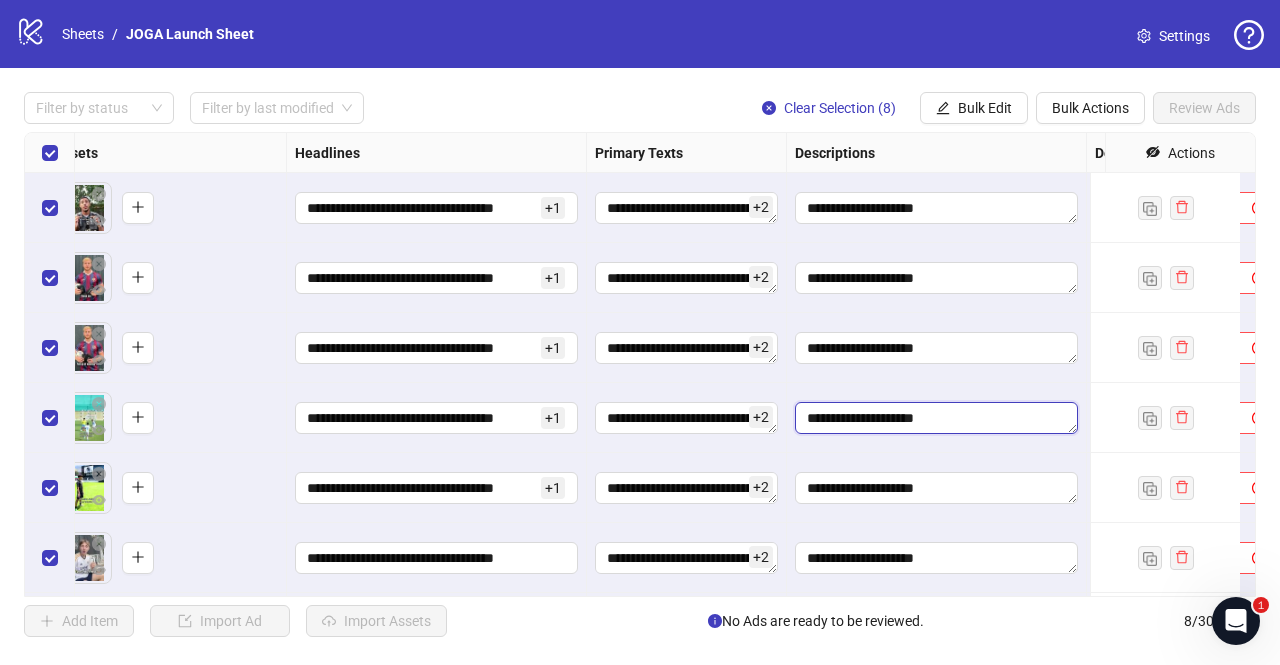 click on "**********" at bounding box center (936, 418) 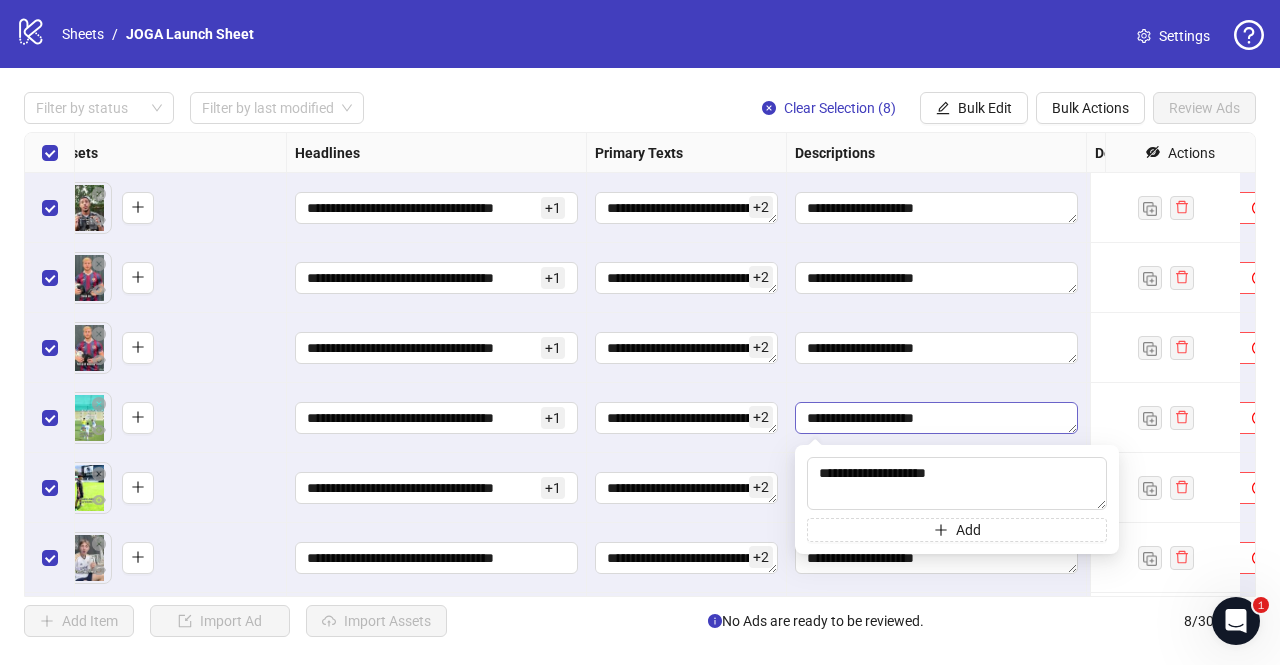 click on "**********" at bounding box center [936, 418] 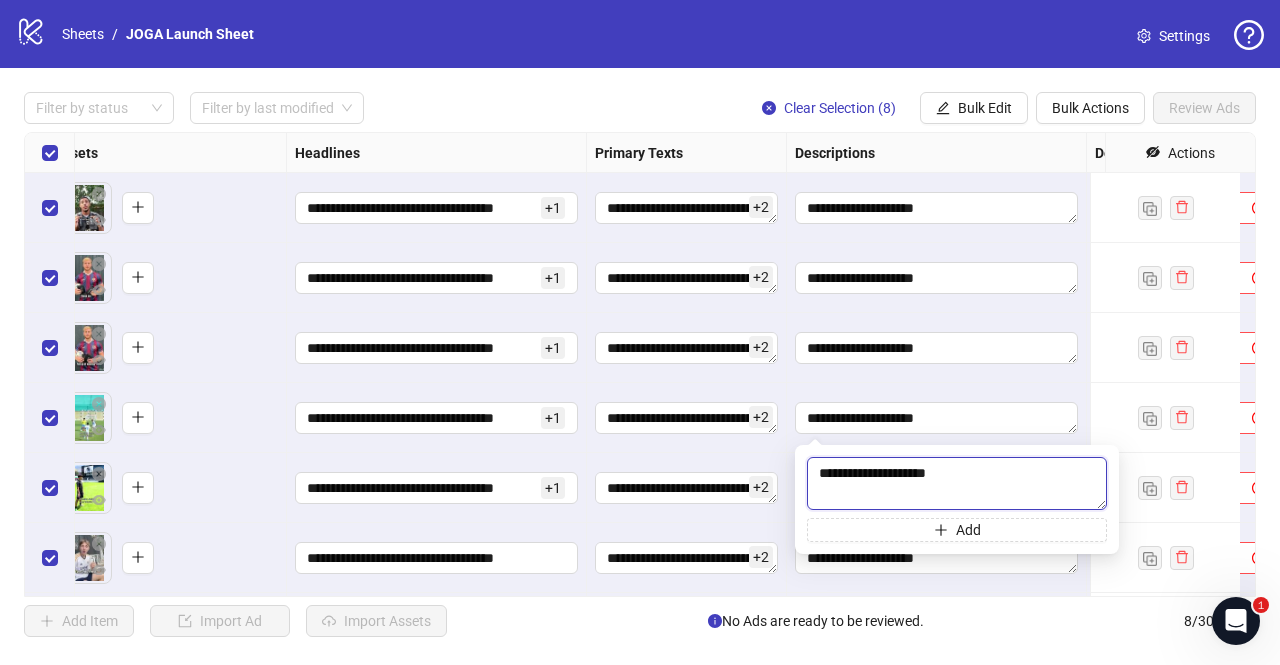 drag, startPoint x: 965, startPoint y: 475, endPoint x: 858, endPoint y: 475, distance: 107 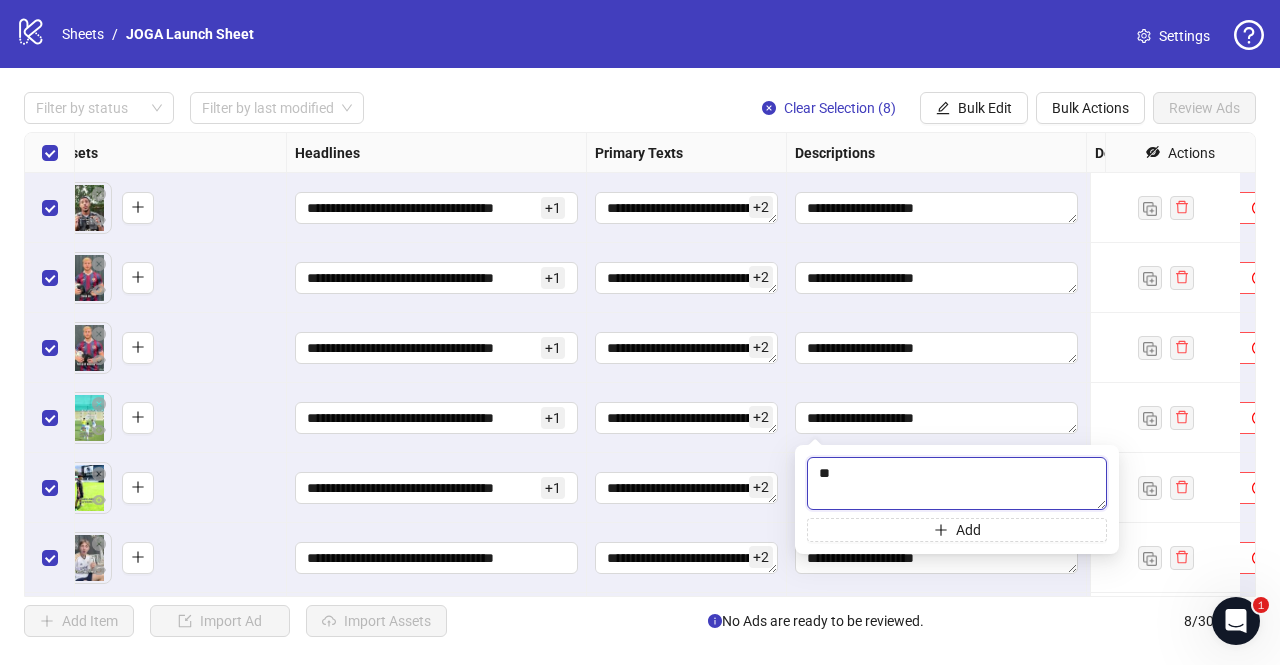 type on "*" 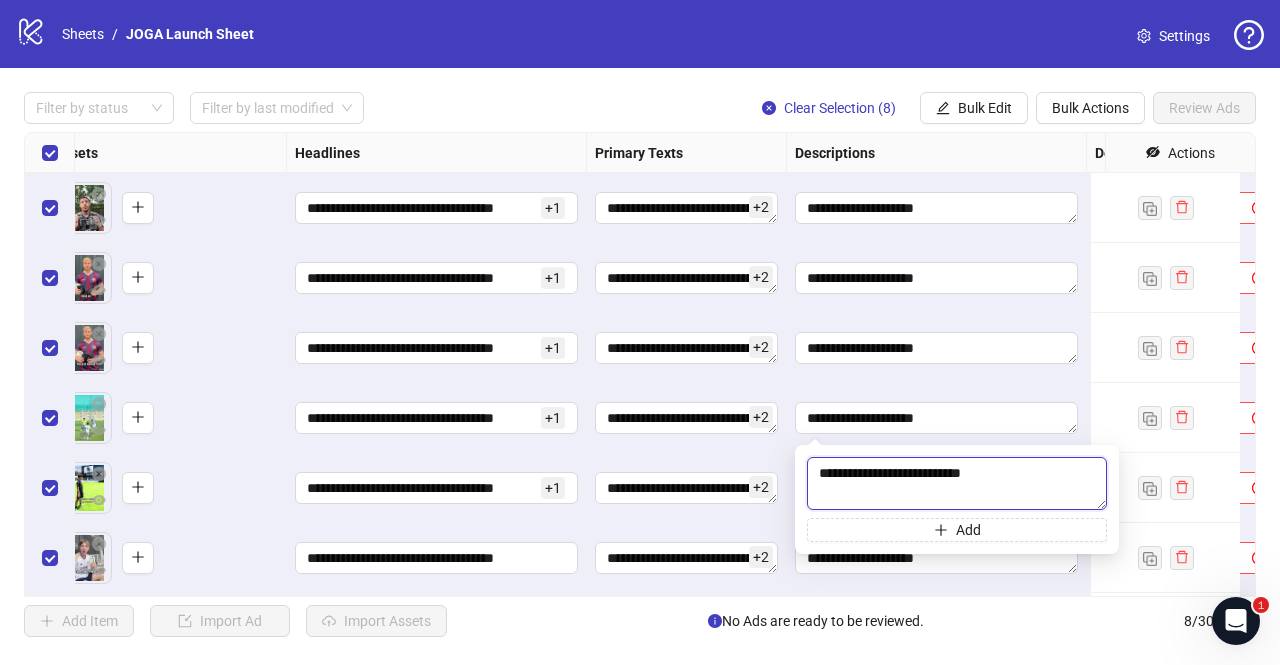 type on "**********" 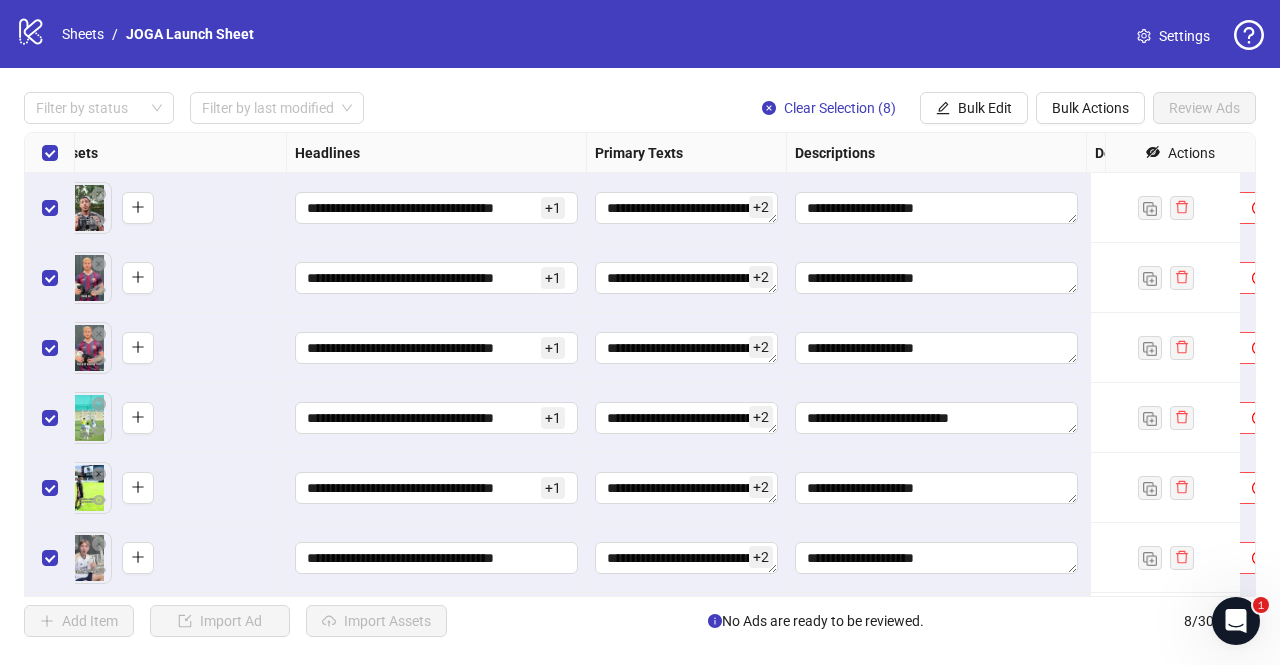 click on "**********" at bounding box center [687, 418] 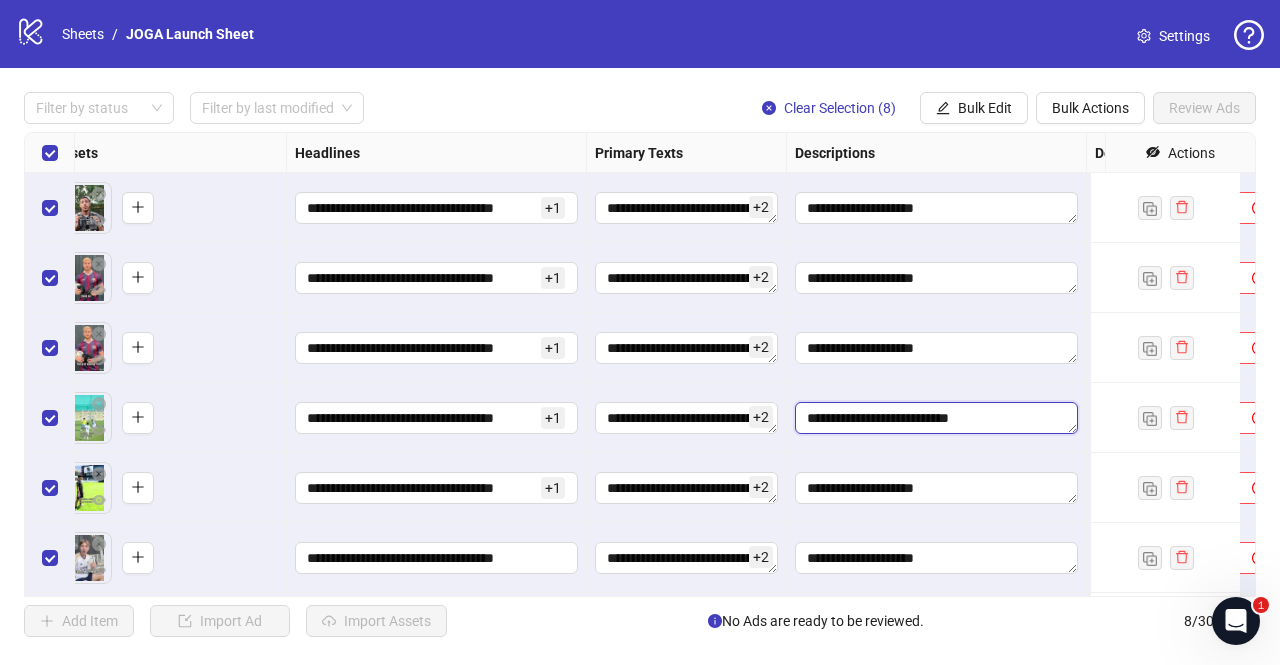 drag, startPoint x: 1013, startPoint y: 427, endPoint x: 799, endPoint y: 426, distance: 214.00233 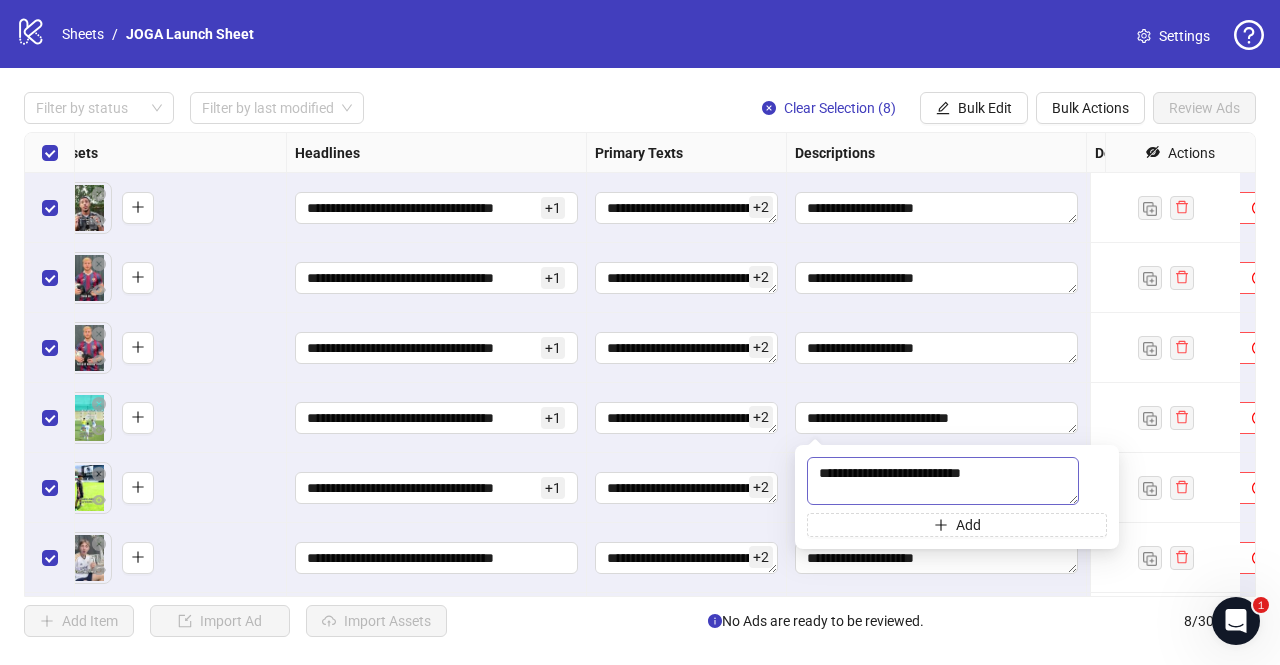 drag, startPoint x: 1015, startPoint y: 475, endPoint x: 808, endPoint y: 478, distance: 207.02174 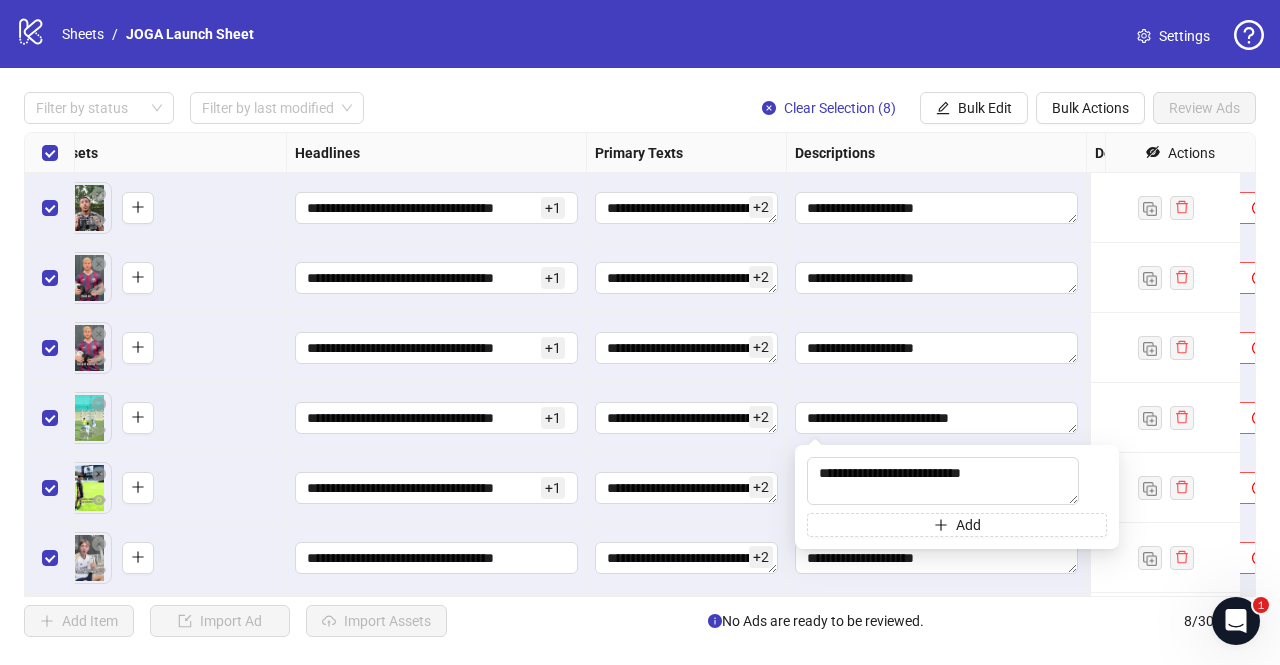 click on "**********" at bounding box center [687, 488] 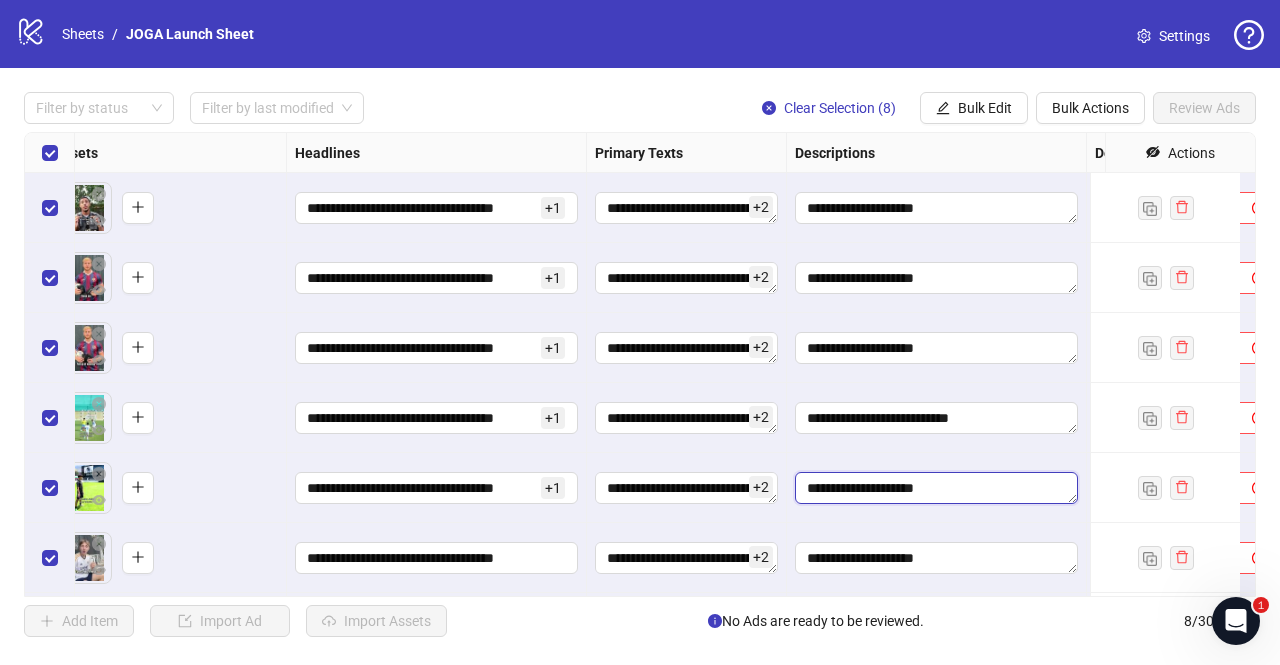click on "**********" at bounding box center (936, 488) 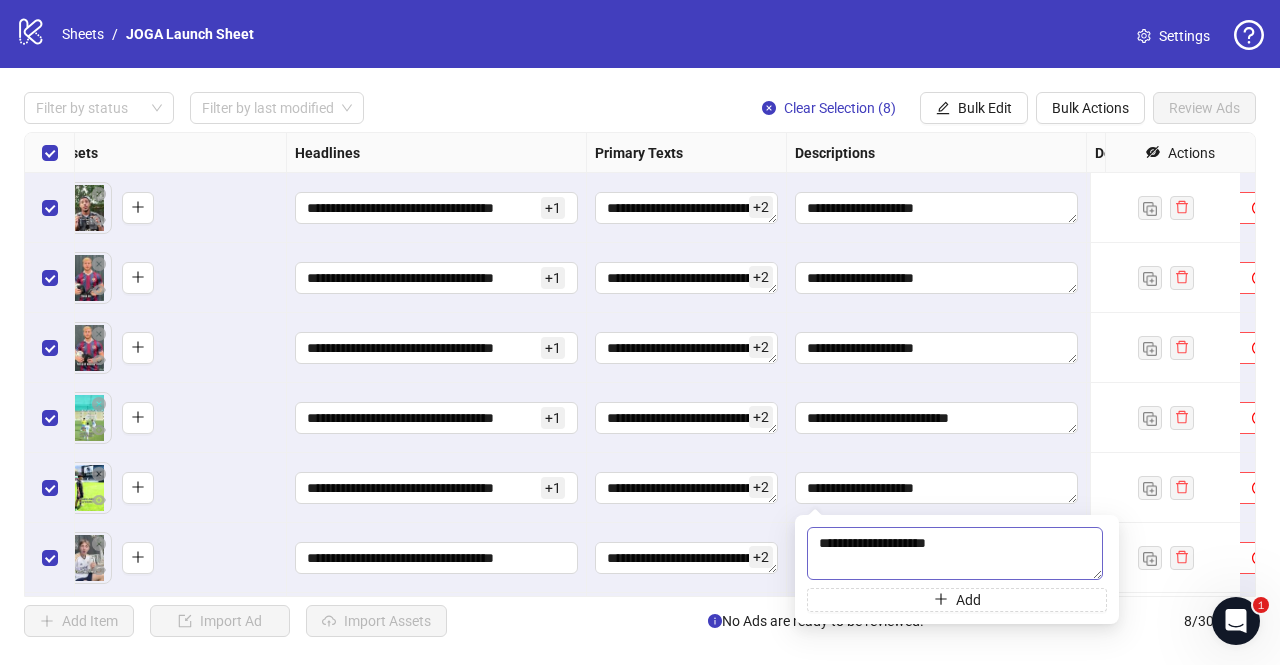 drag, startPoint x: 972, startPoint y: 542, endPoint x: 821, endPoint y: 543, distance: 151.00331 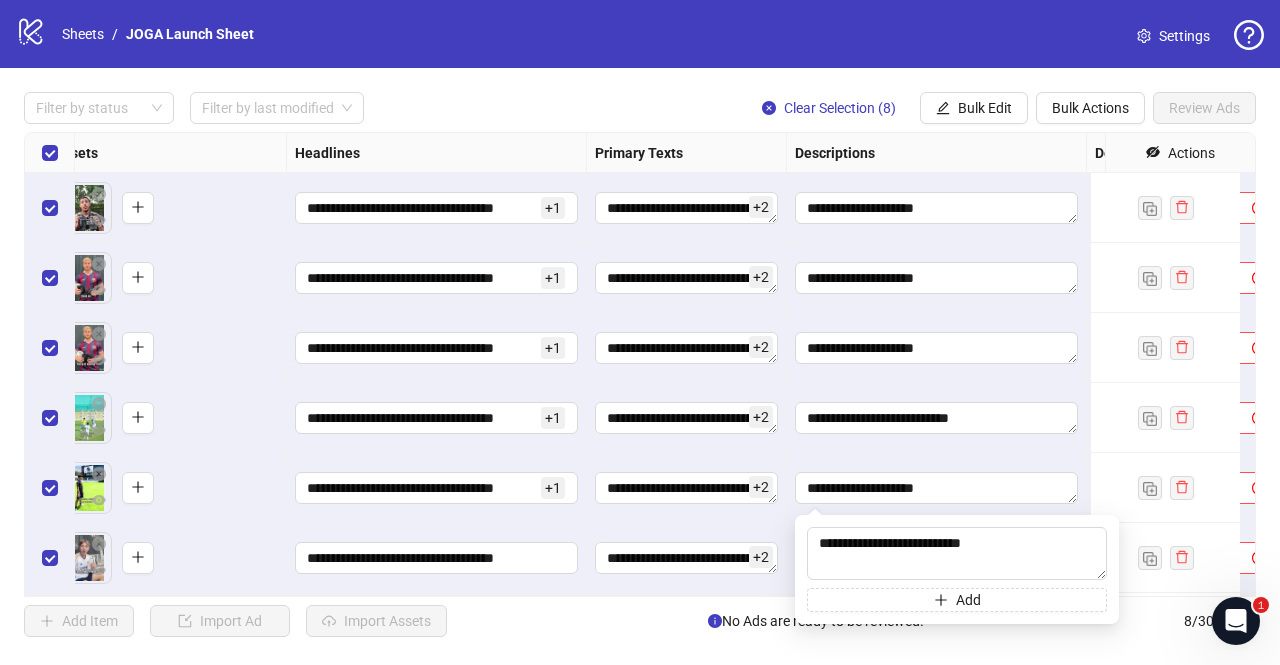click on "**********" at bounding box center [687, 488] 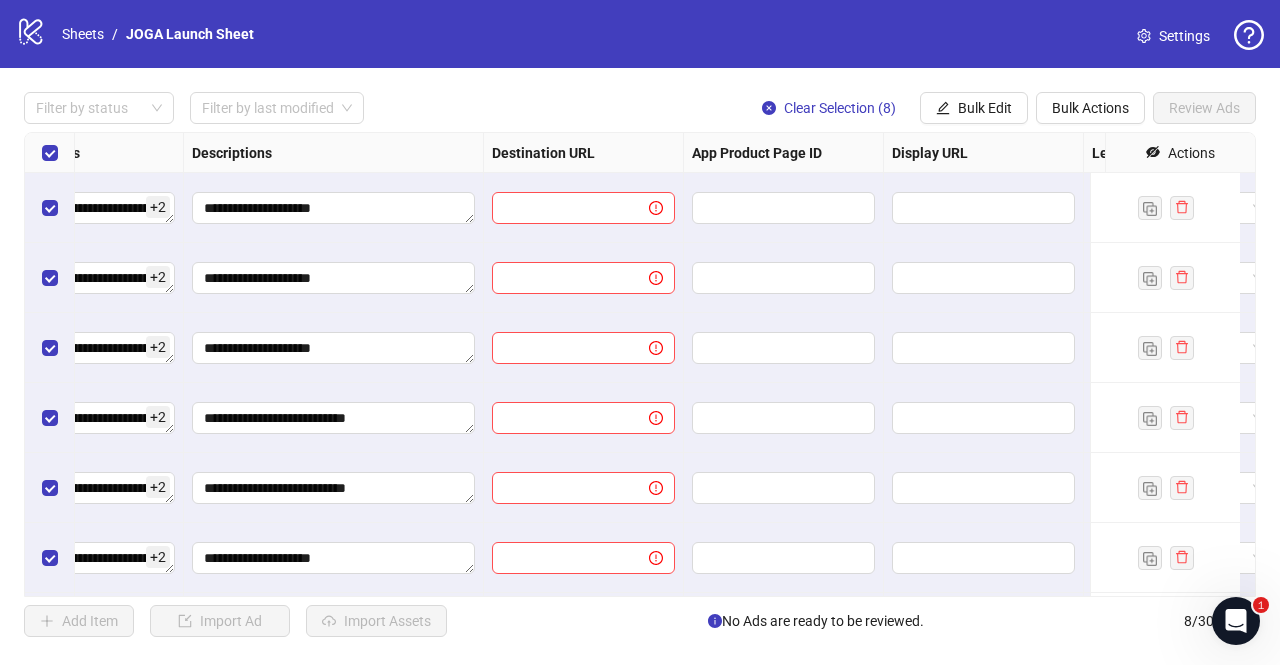 scroll, scrollTop: 0, scrollLeft: 1537, axis: horizontal 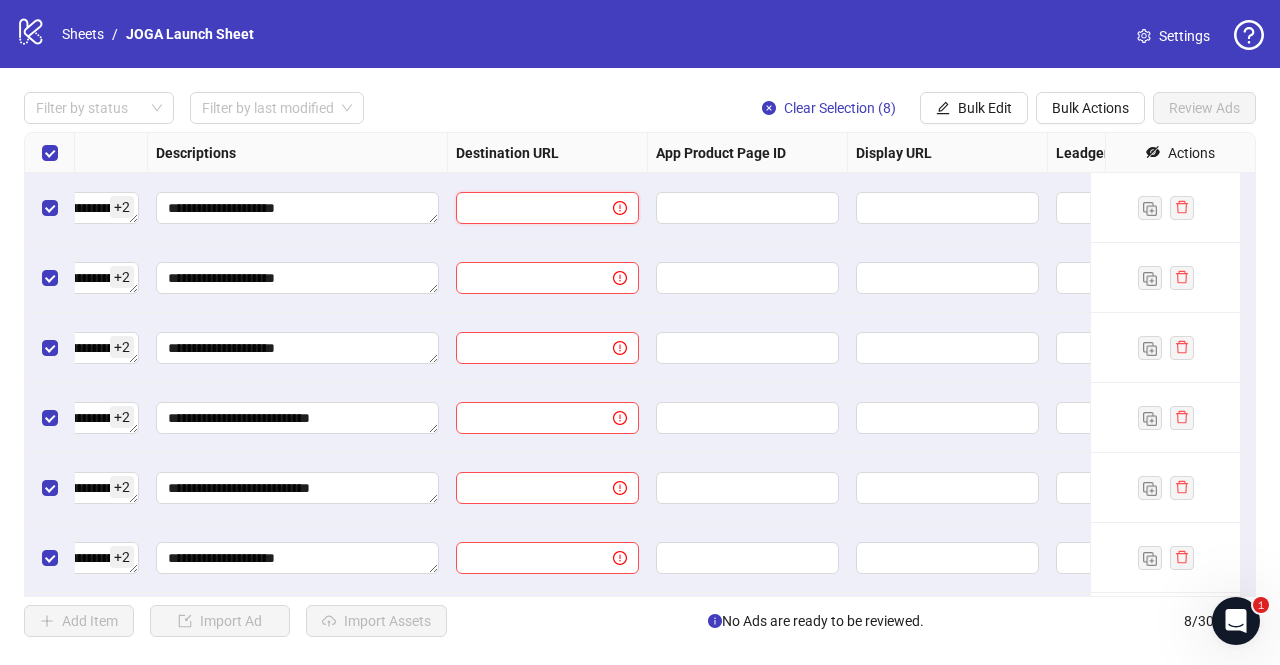 click at bounding box center [526, 208] 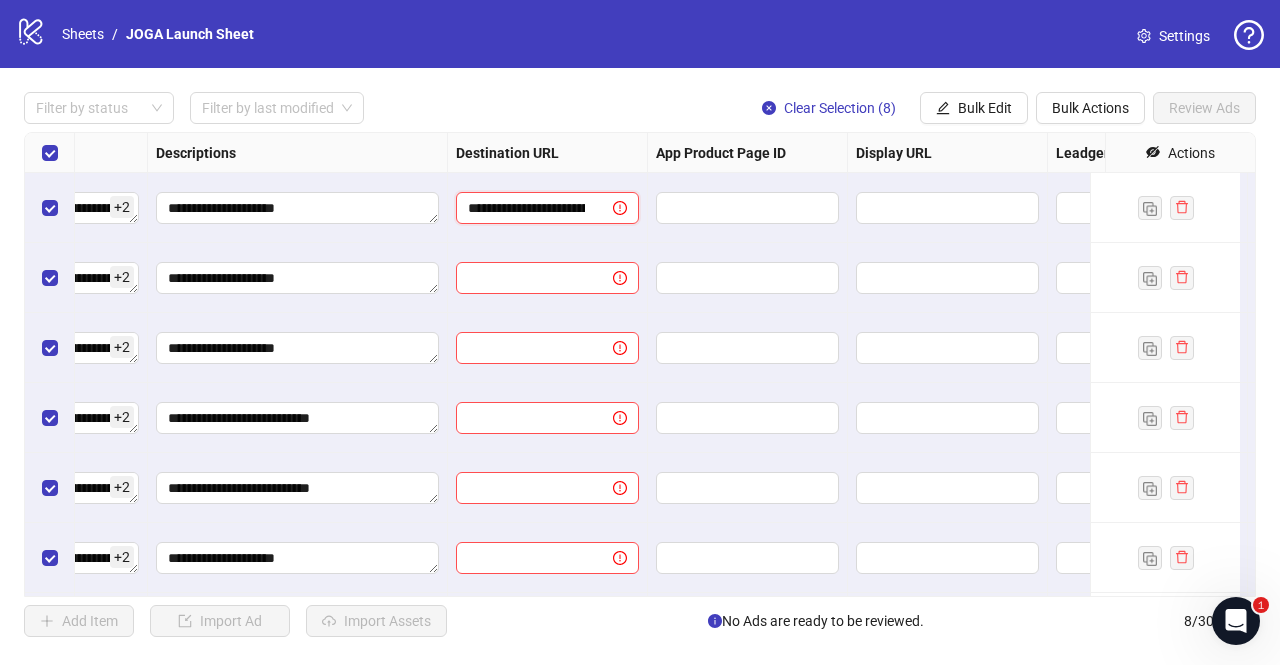 scroll, scrollTop: 0, scrollLeft: 227, axis: horizontal 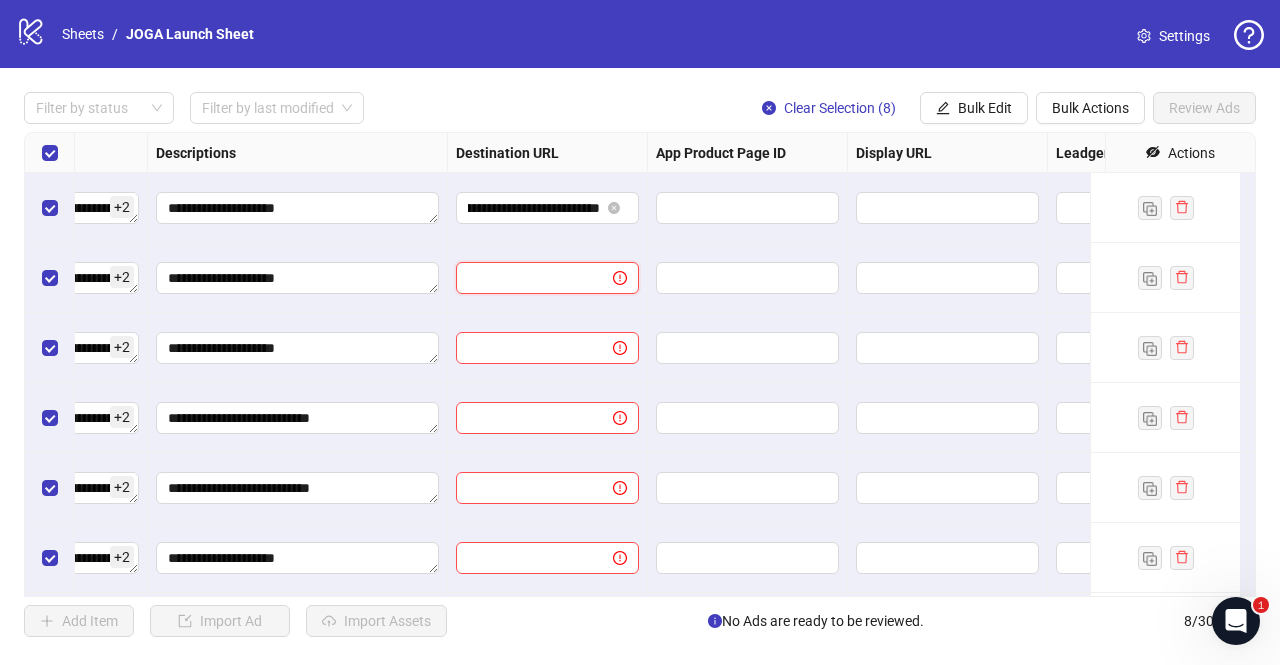 click at bounding box center [526, 278] 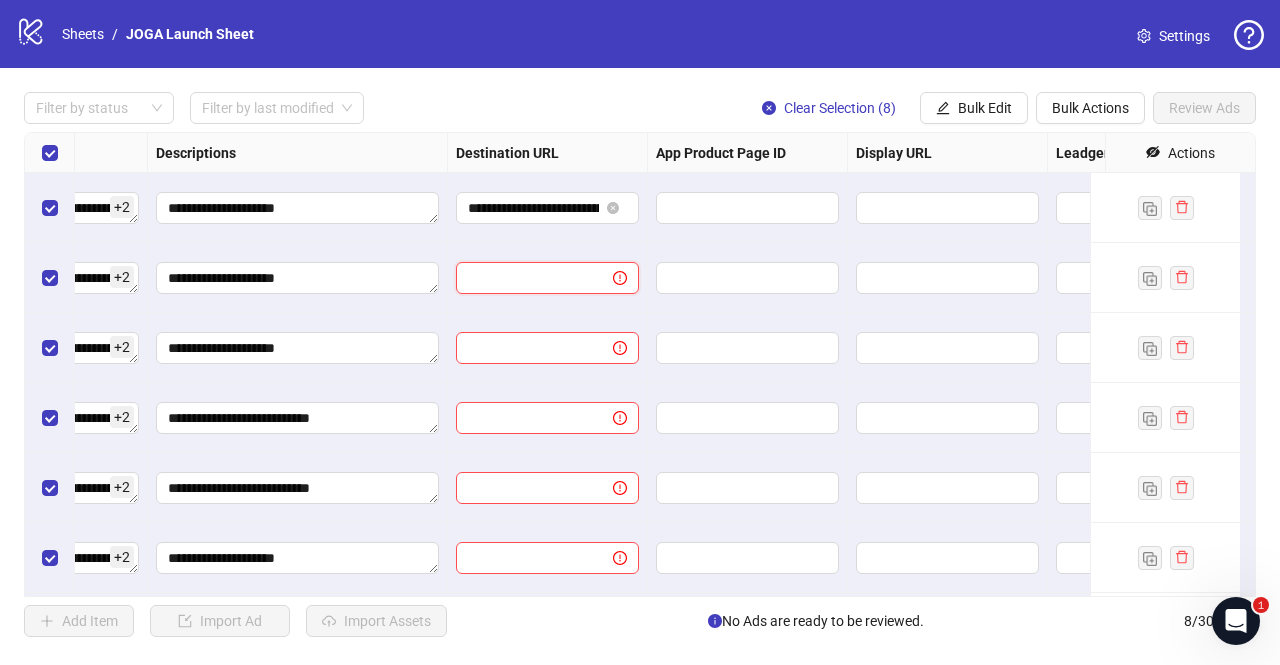 paste on "**********" 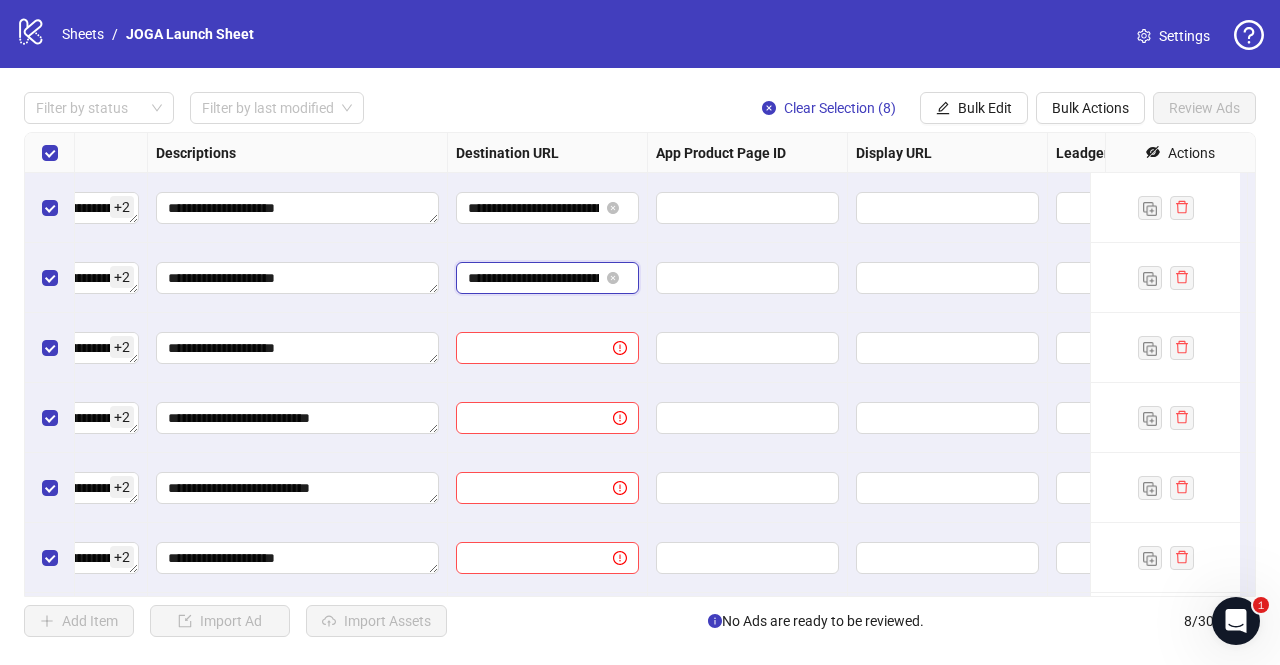 scroll, scrollTop: 0, scrollLeft: 227, axis: horizontal 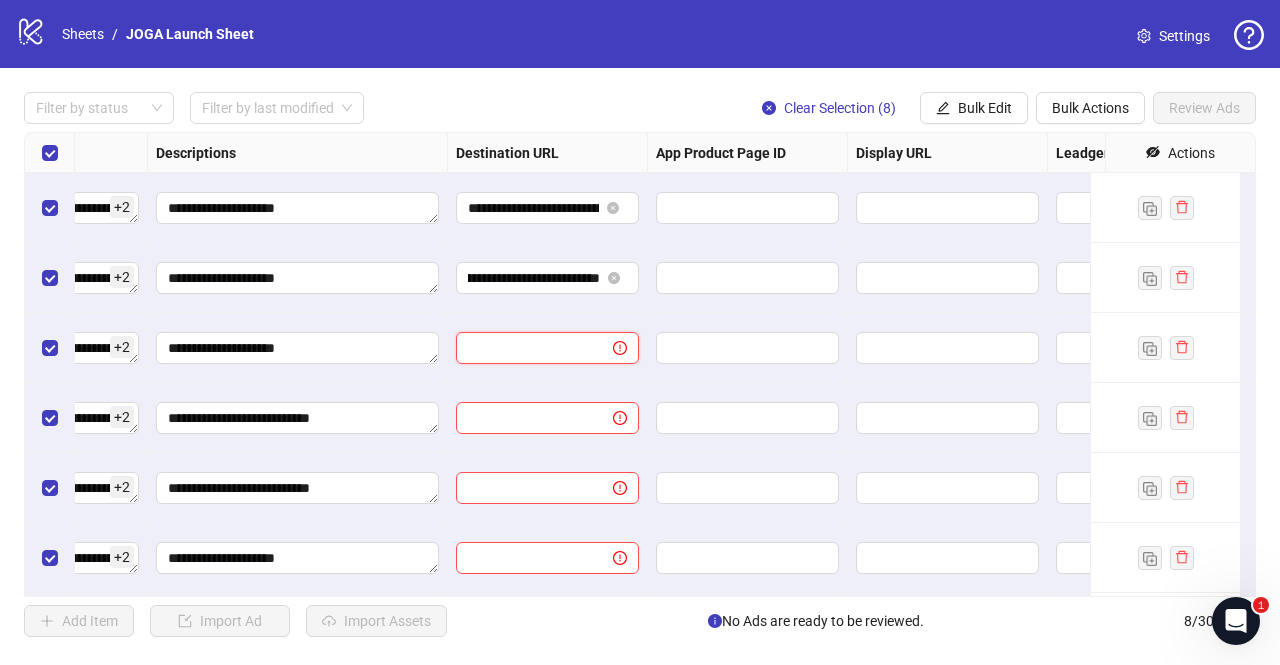 click at bounding box center (526, 348) 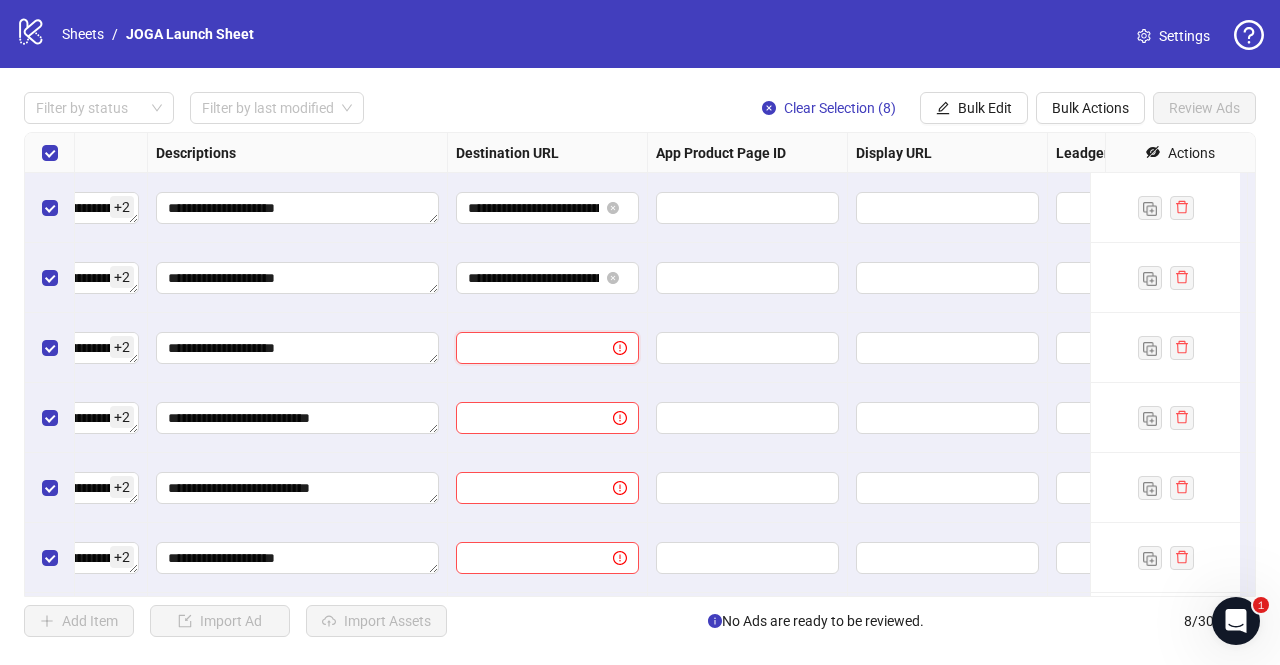 paste on "**********" 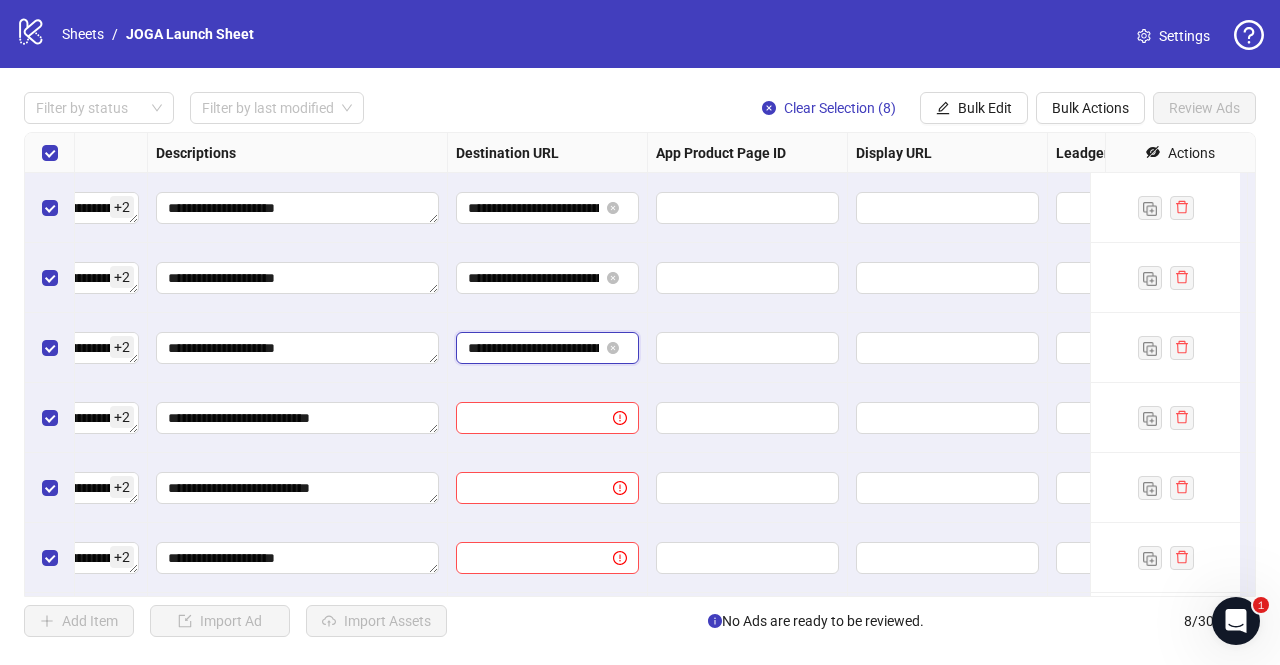 scroll, scrollTop: 0, scrollLeft: 227, axis: horizontal 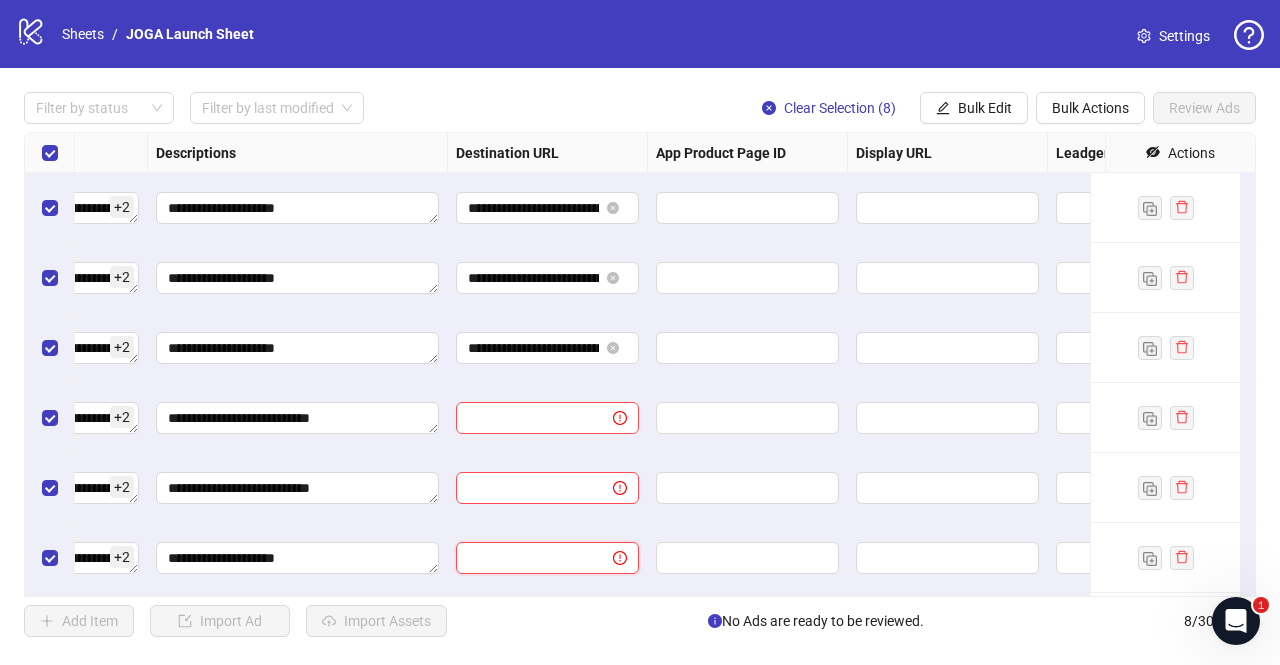 click at bounding box center (526, 558) 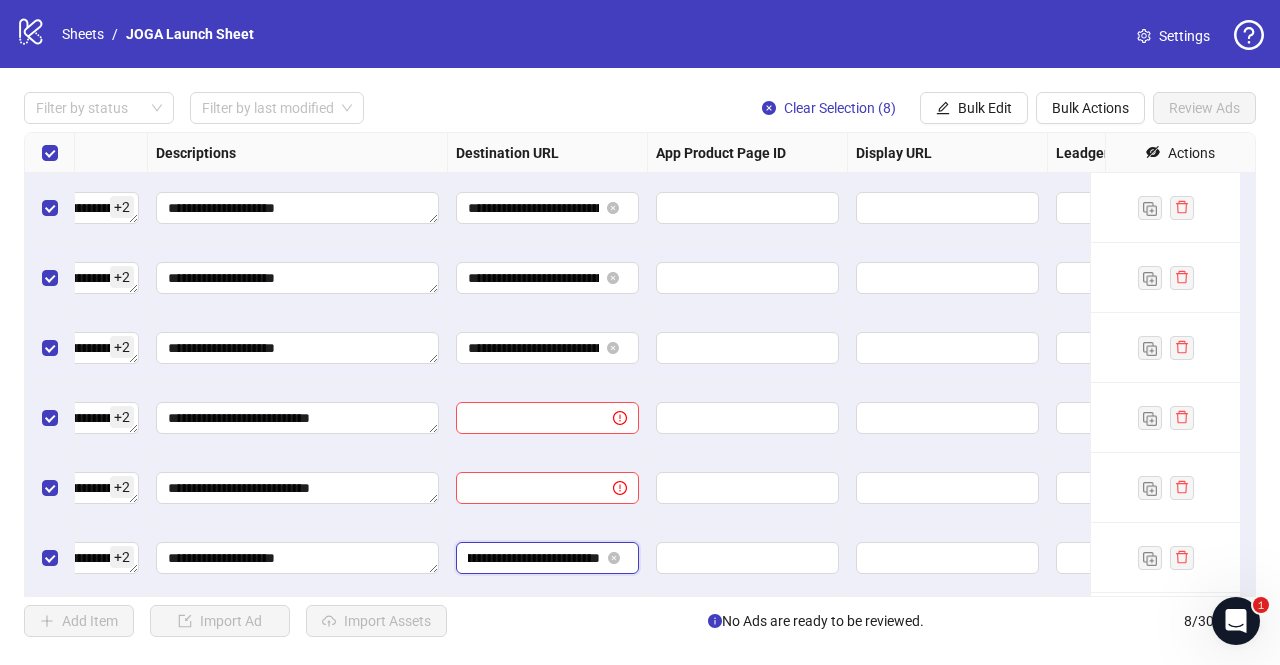 scroll, scrollTop: 0, scrollLeft: 226, axis: horizontal 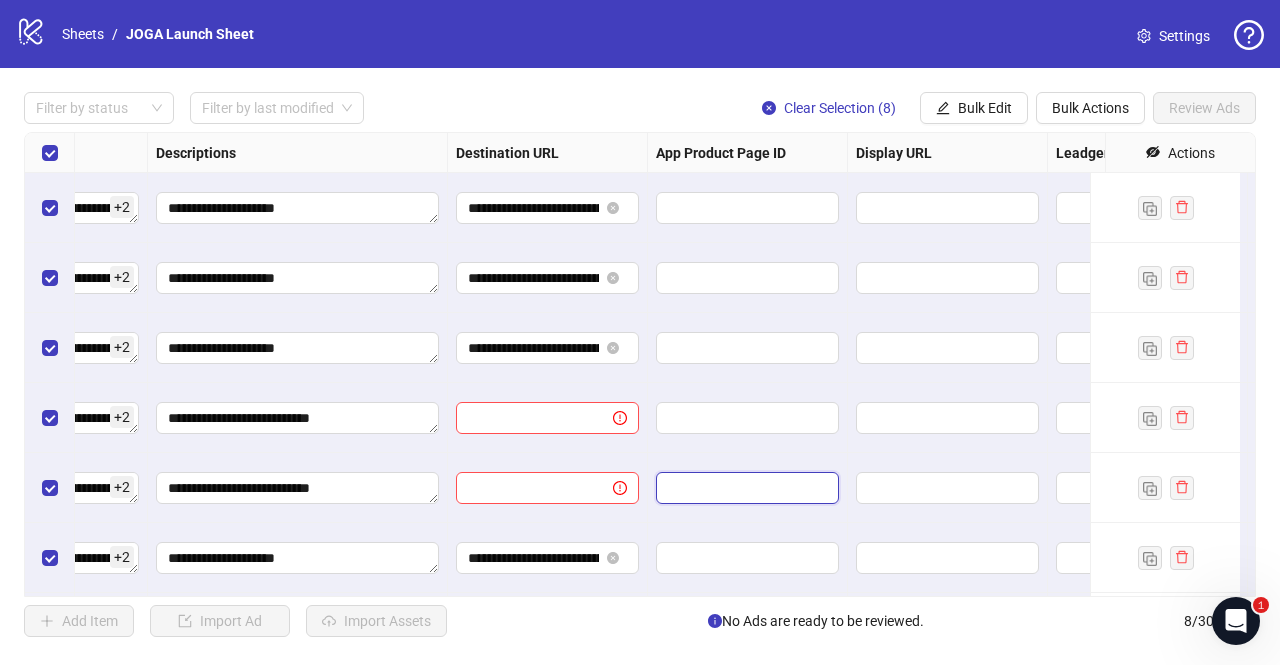 click at bounding box center [733, 488] 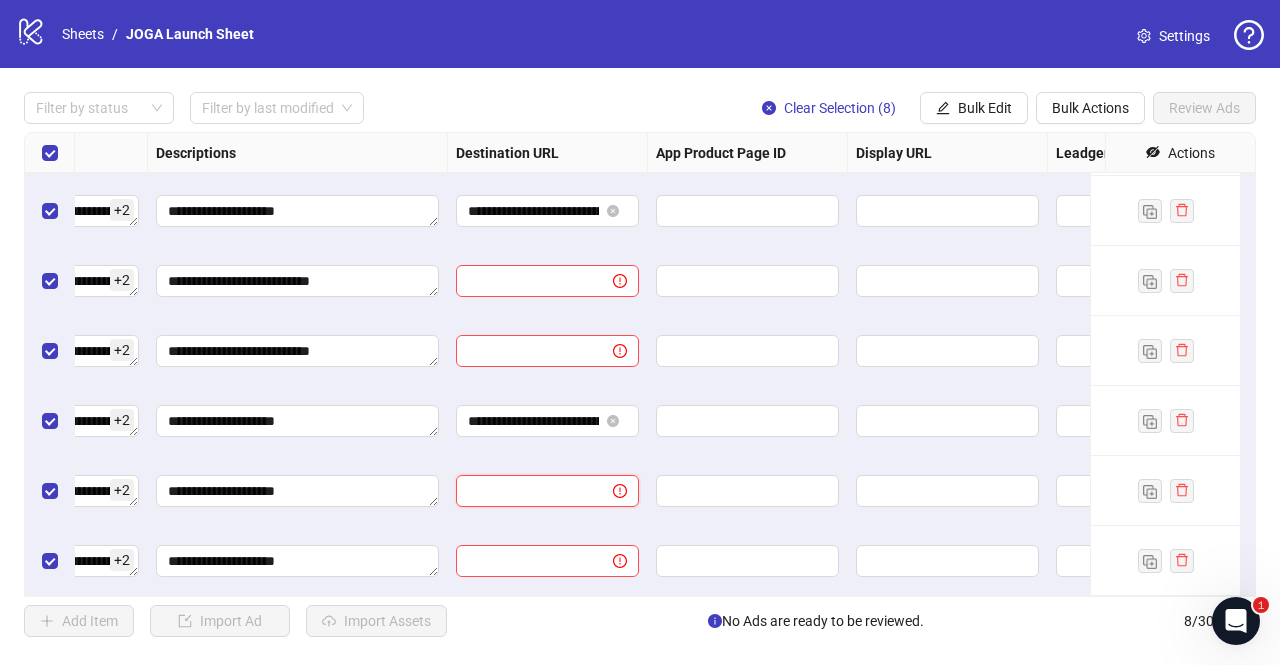 click at bounding box center [526, 491] 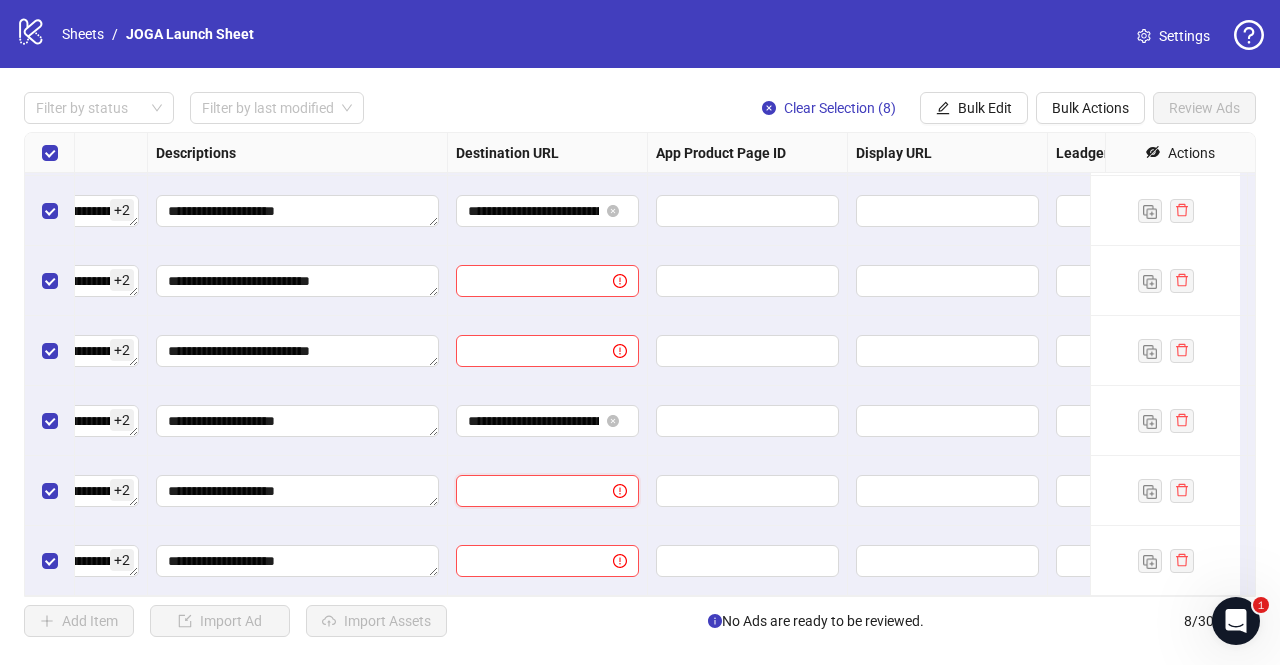 paste on "**********" 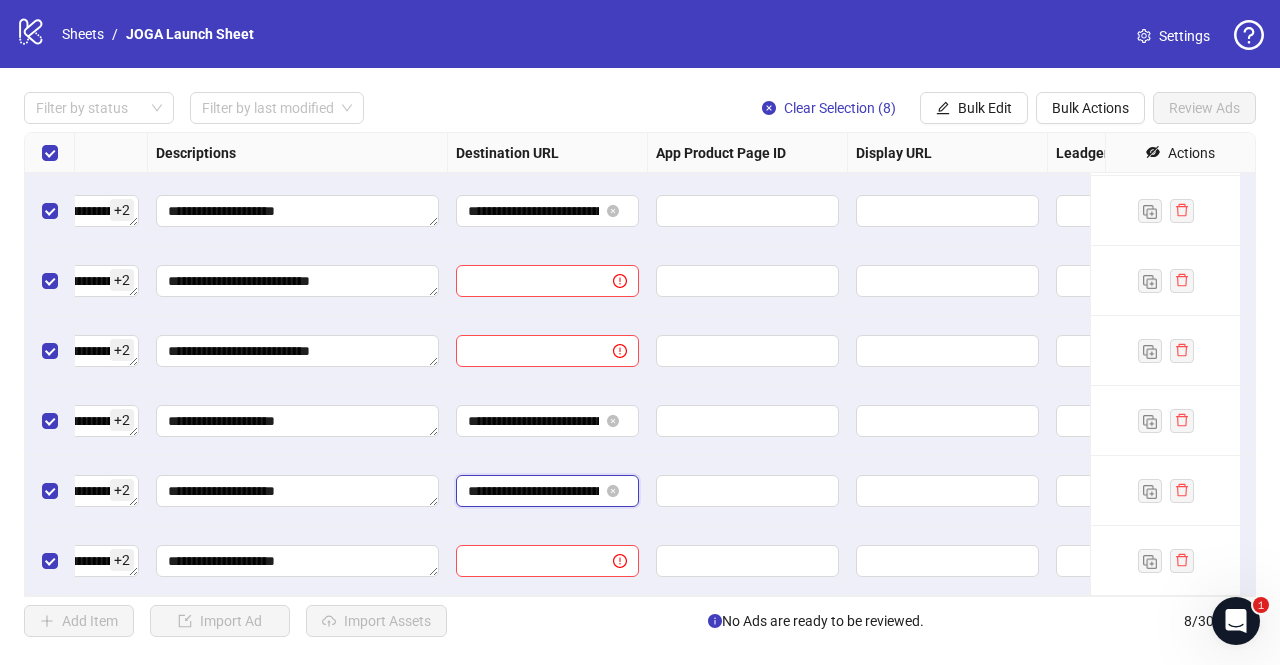 scroll, scrollTop: 0, scrollLeft: 227, axis: horizontal 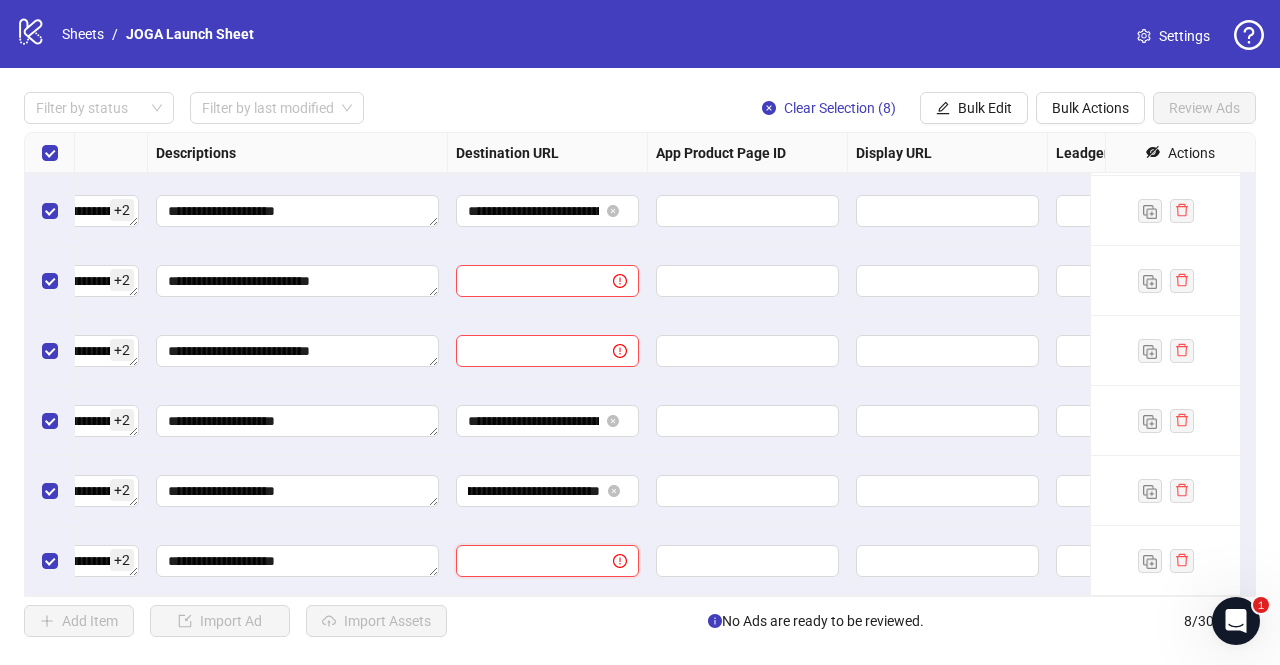 click at bounding box center [526, 561] 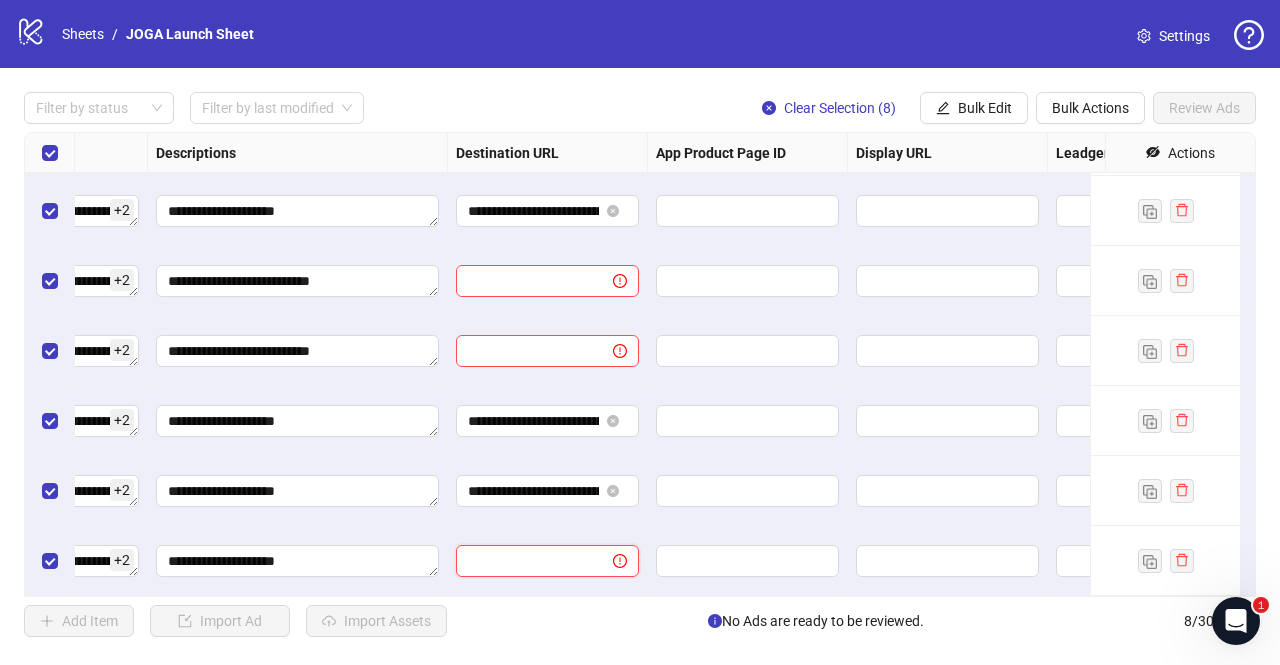 paste on "**********" 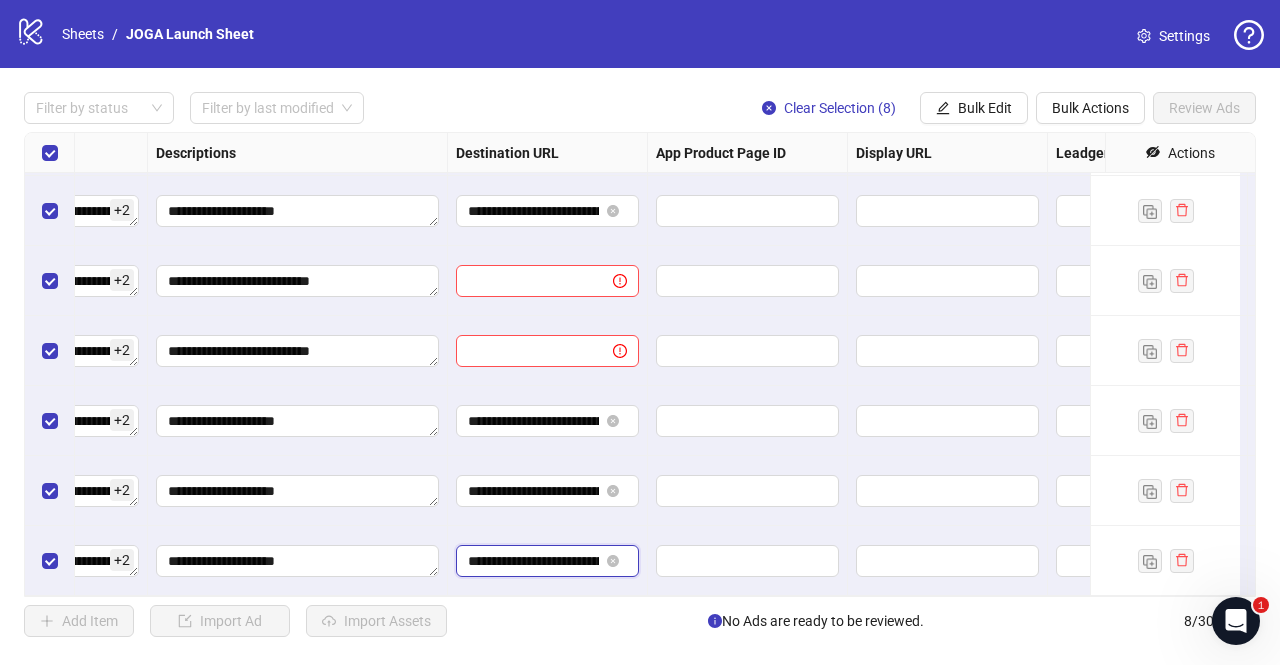 scroll, scrollTop: 0, scrollLeft: 227, axis: horizontal 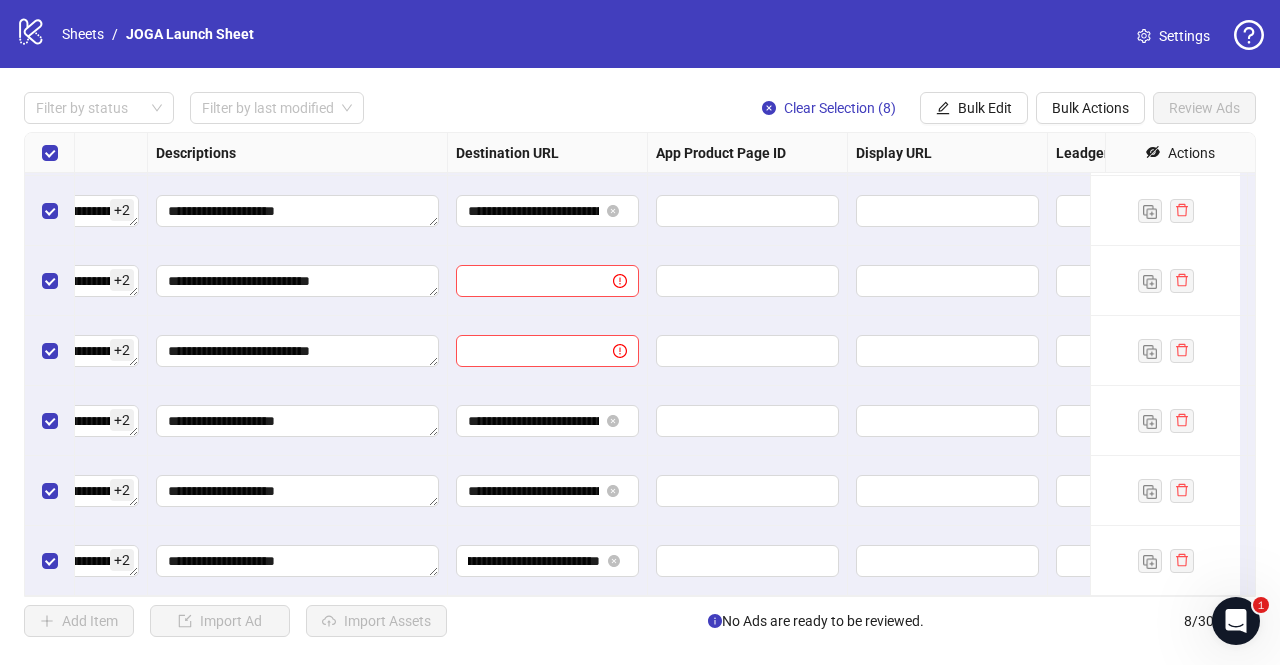 click on "**********" at bounding box center (298, 491) 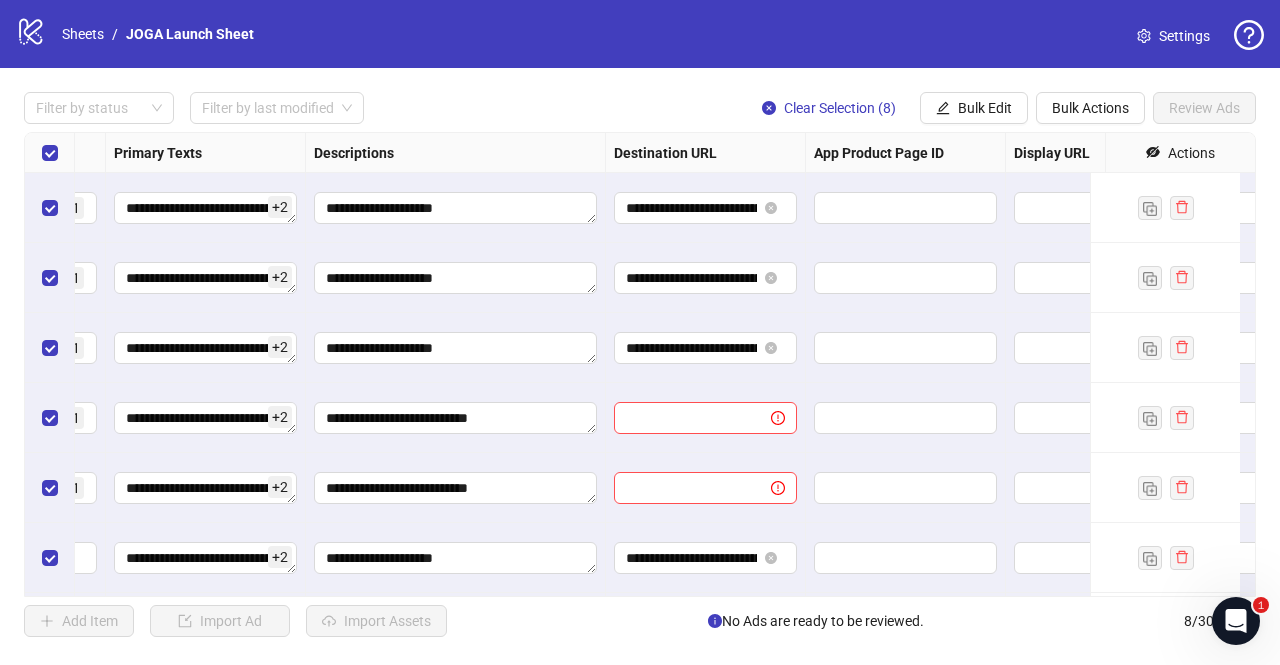 scroll, scrollTop: 0, scrollLeft: 1433, axis: horizontal 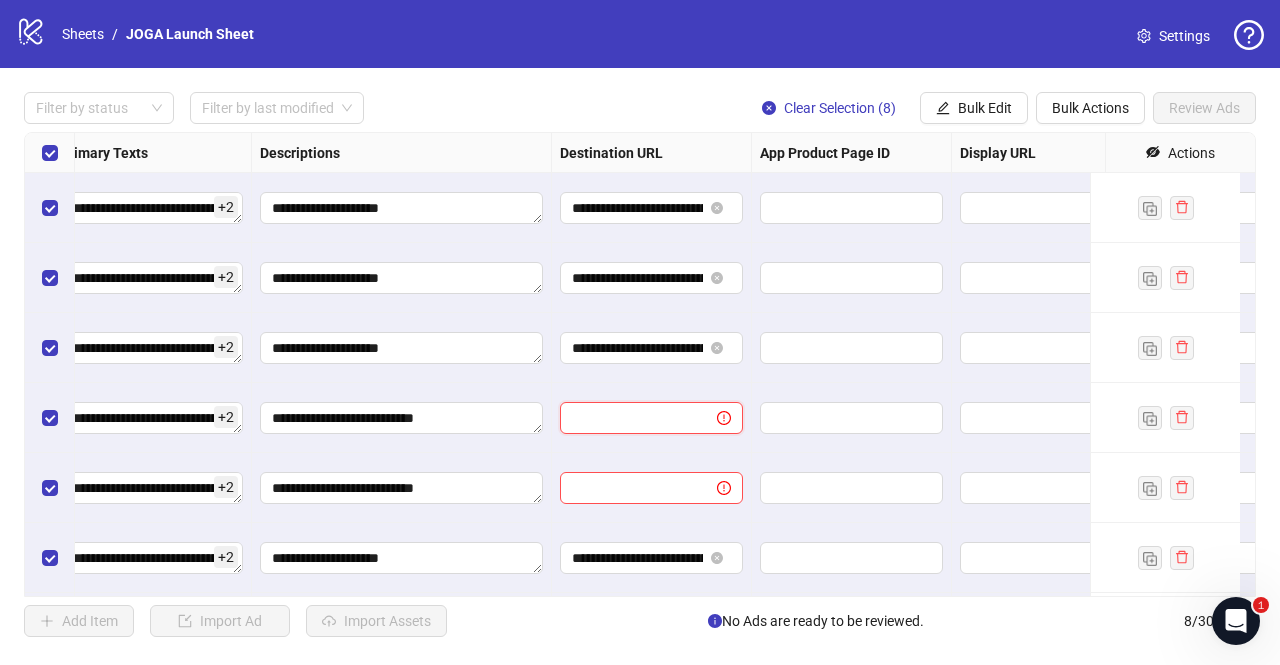 click at bounding box center (630, 418) 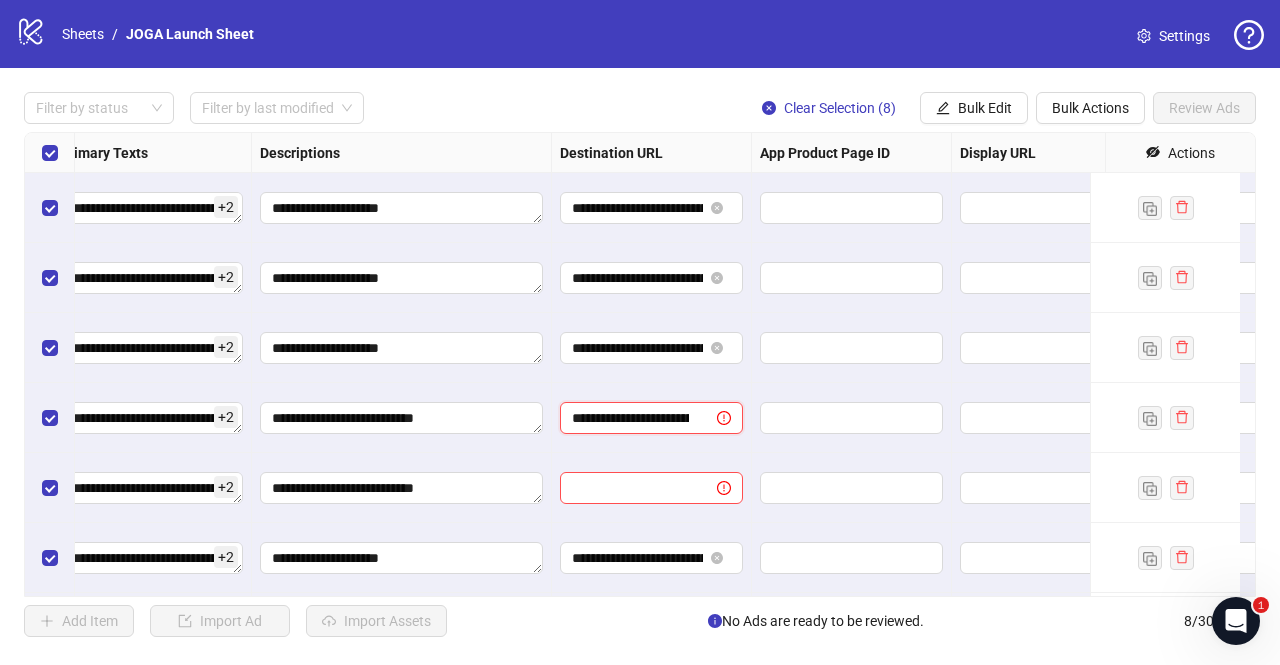 scroll, scrollTop: 0, scrollLeft: 149, axis: horizontal 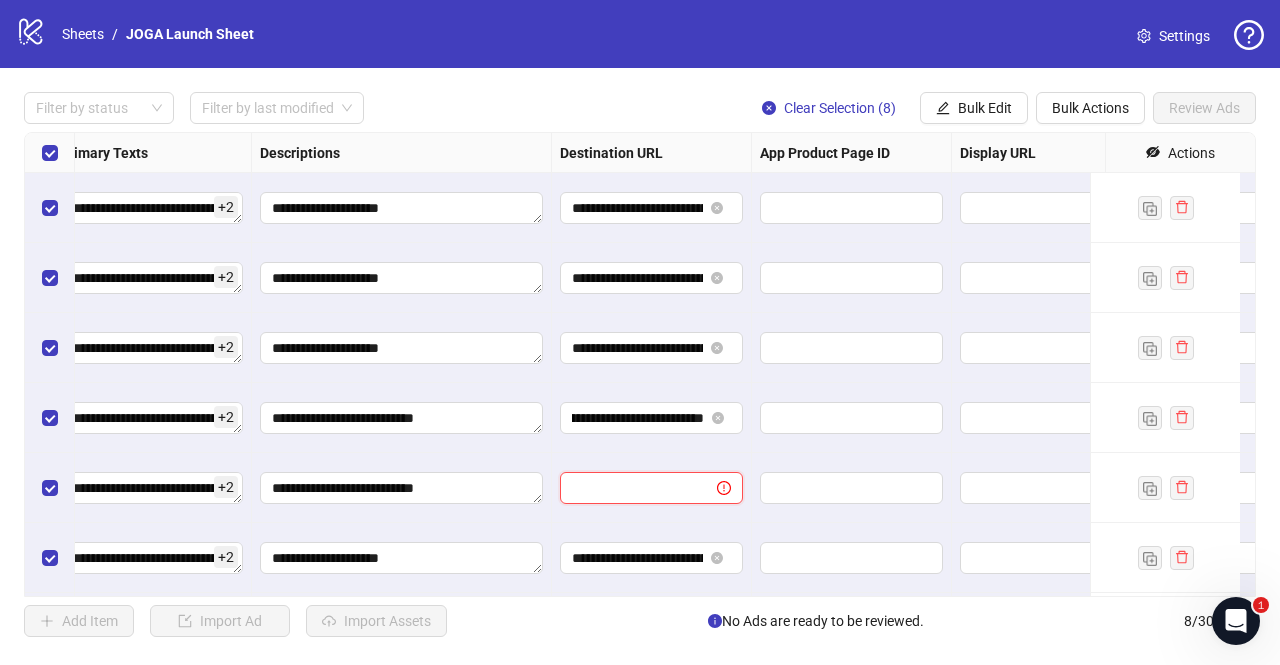 click at bounding box center (630, 488) 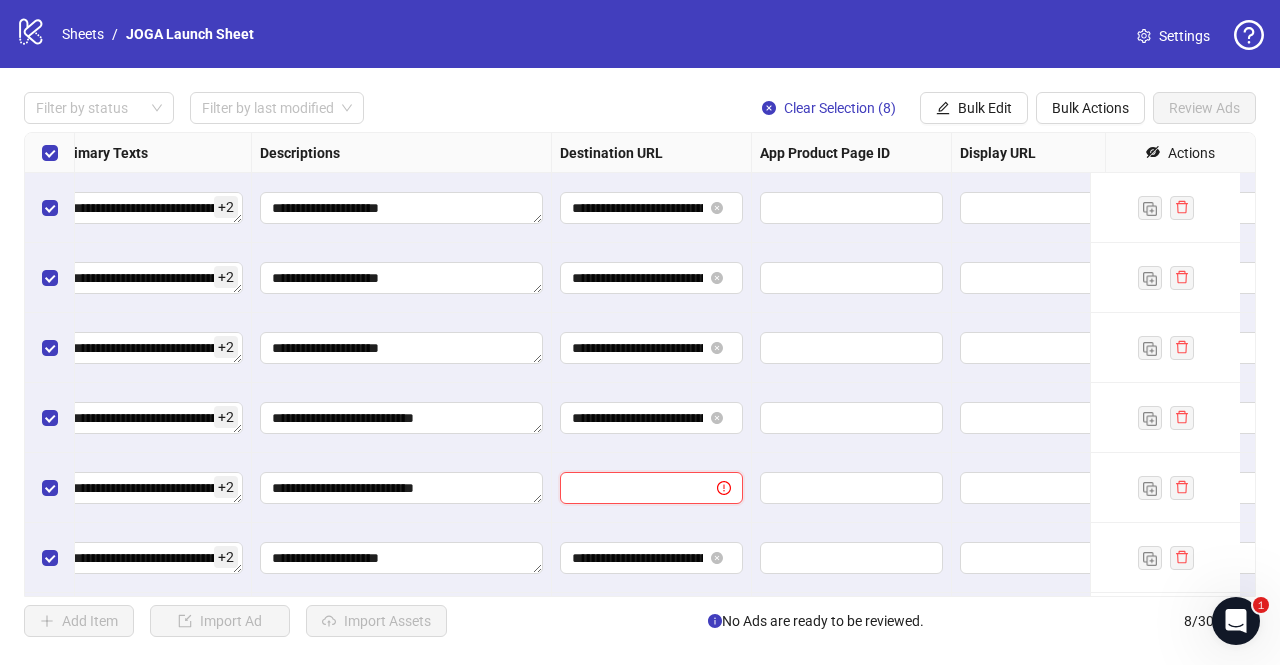 paste on "**********" 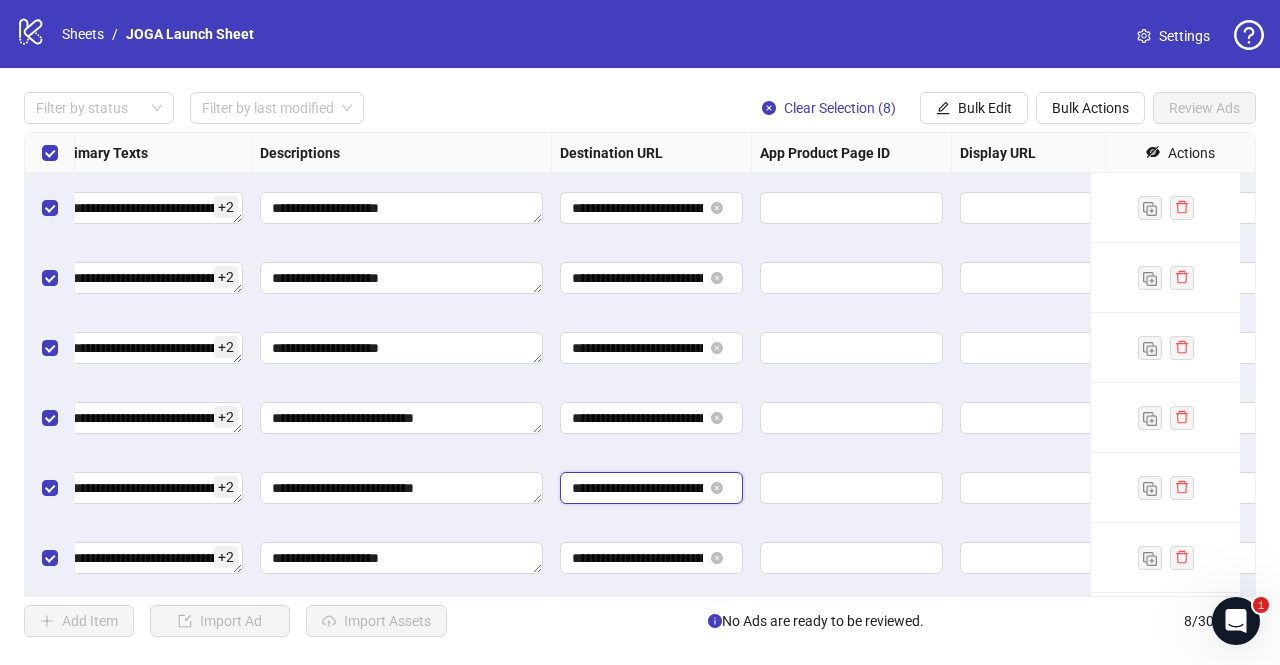 scroll, scrollTop: 0, scrollLeft: 149, axis: horizontal 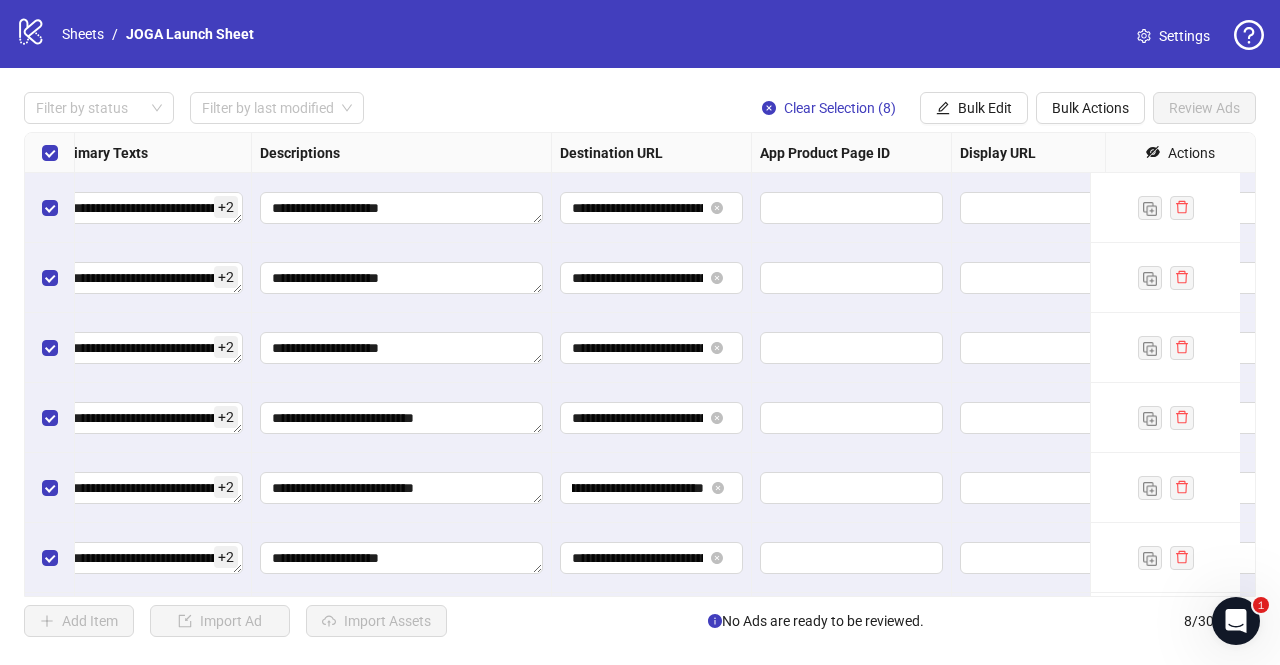 click on "**********" at bounding box center (652, 418) 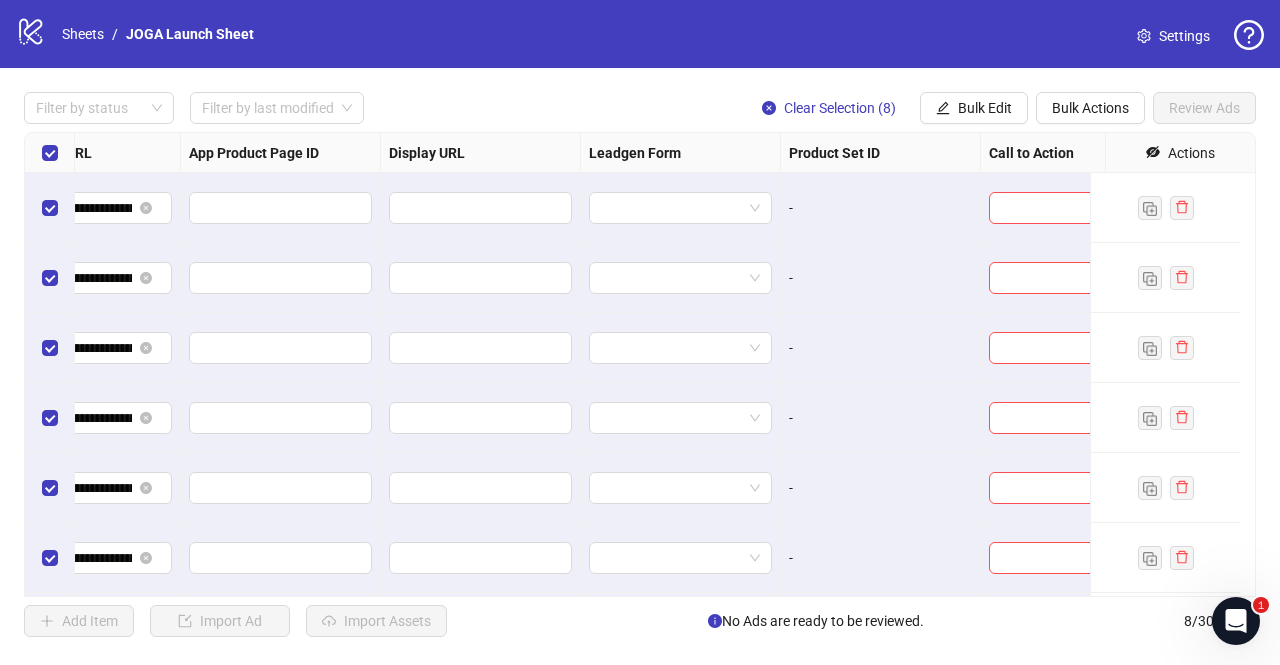 scroll, scrollTop: 0, scrollLeft: 2054, axis: horizontal 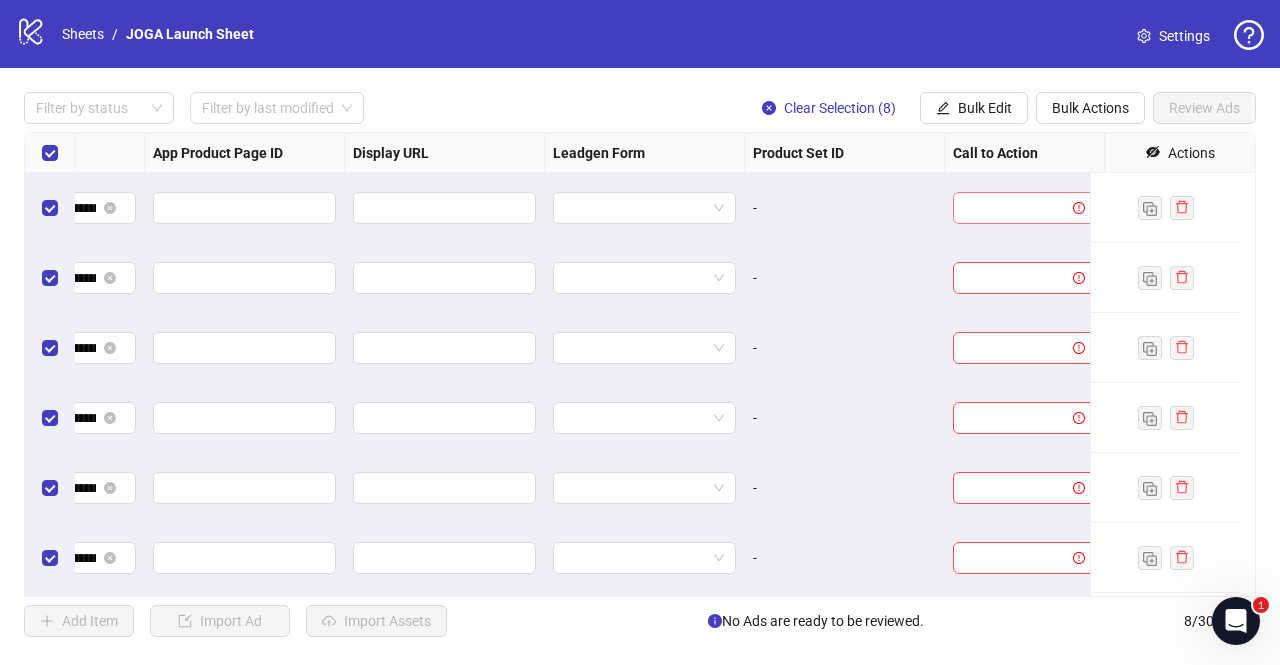 click at bounding box center [1015, 208] 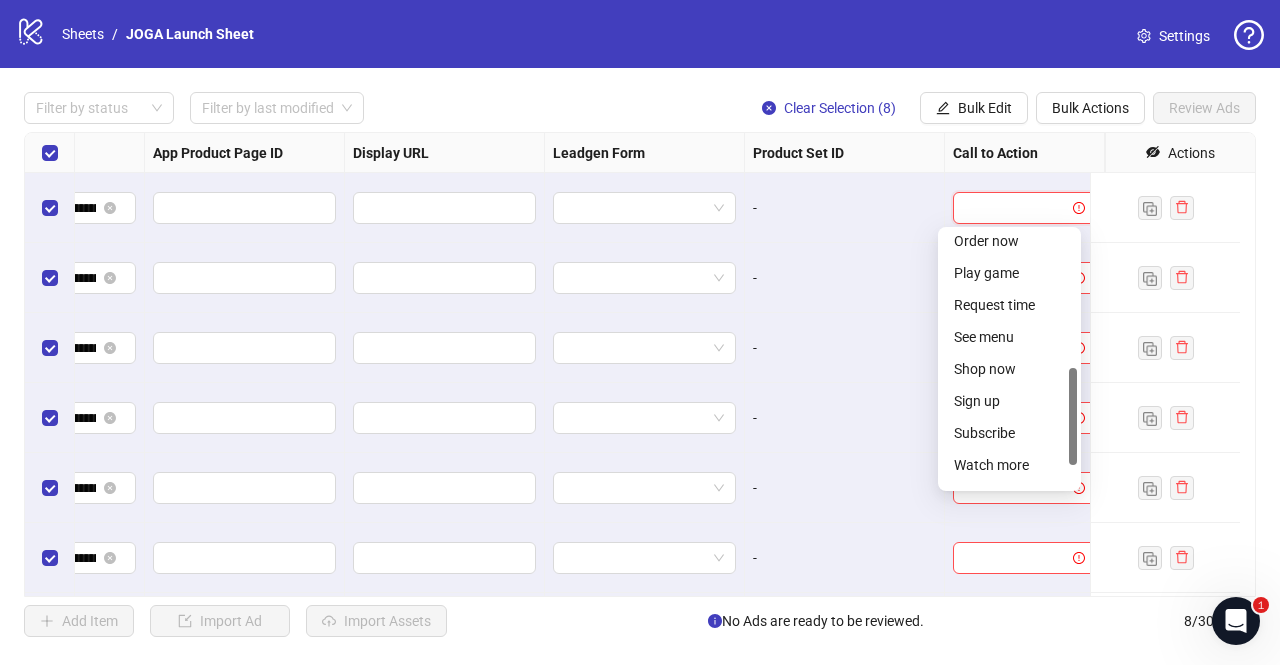 scroll, scrollTop: 359, scrollLeft: 0, axis: vertical 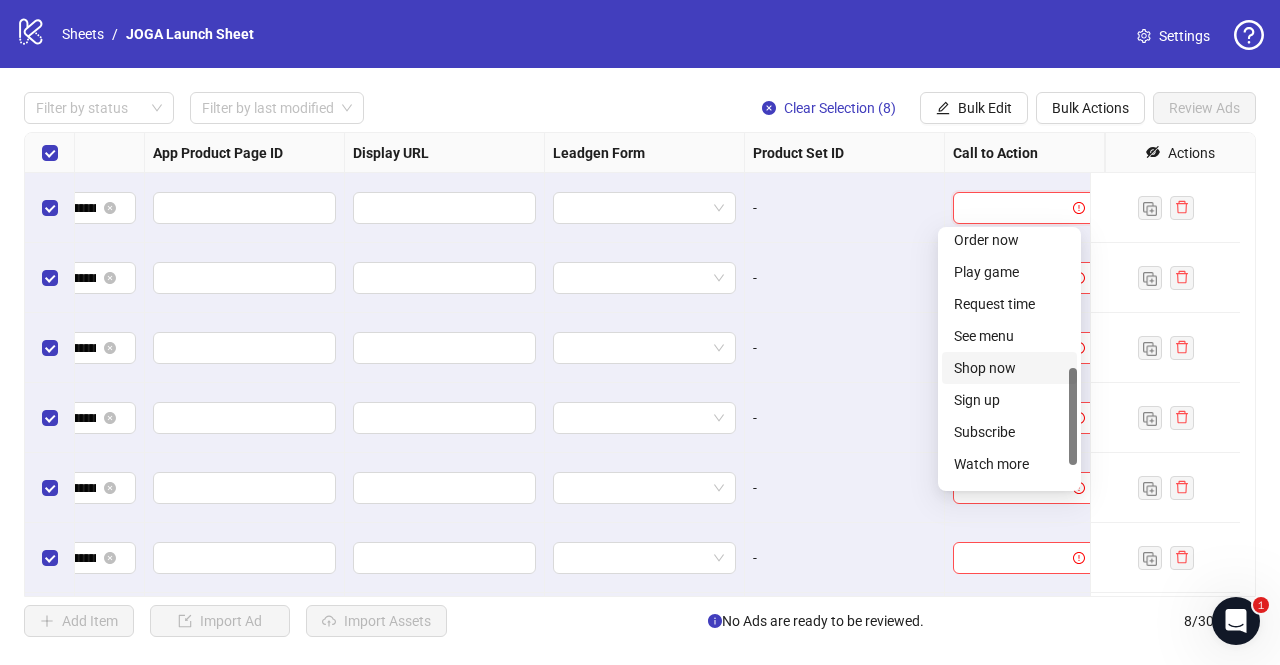 click on "Shop now" at bounding box center [1009, 368] 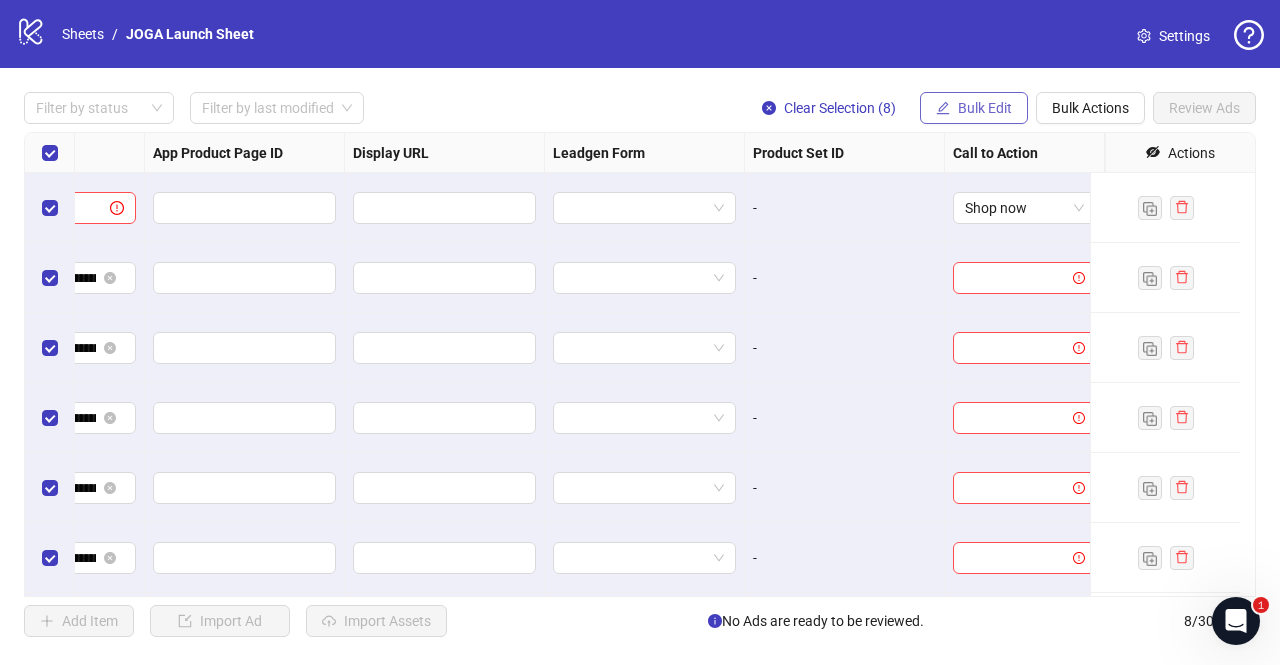 click on "Bulk Edit" at bounding box center (974, 108) 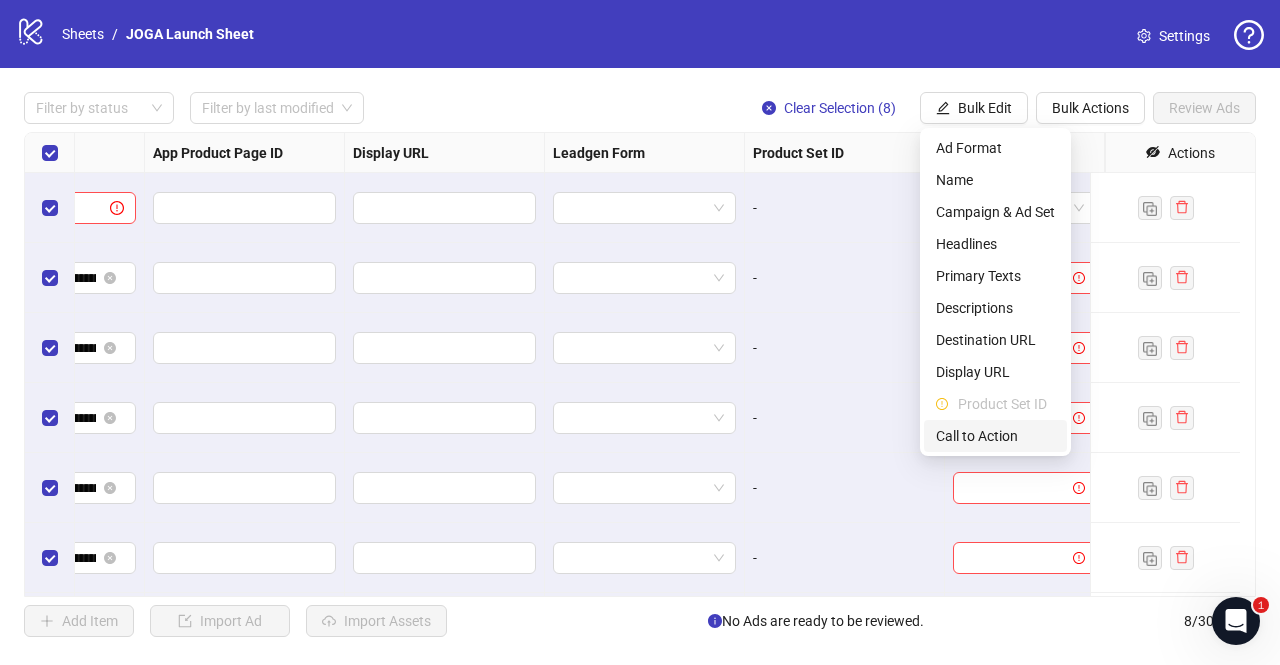 click on "Call to Action" at bounding box center [995, 436] 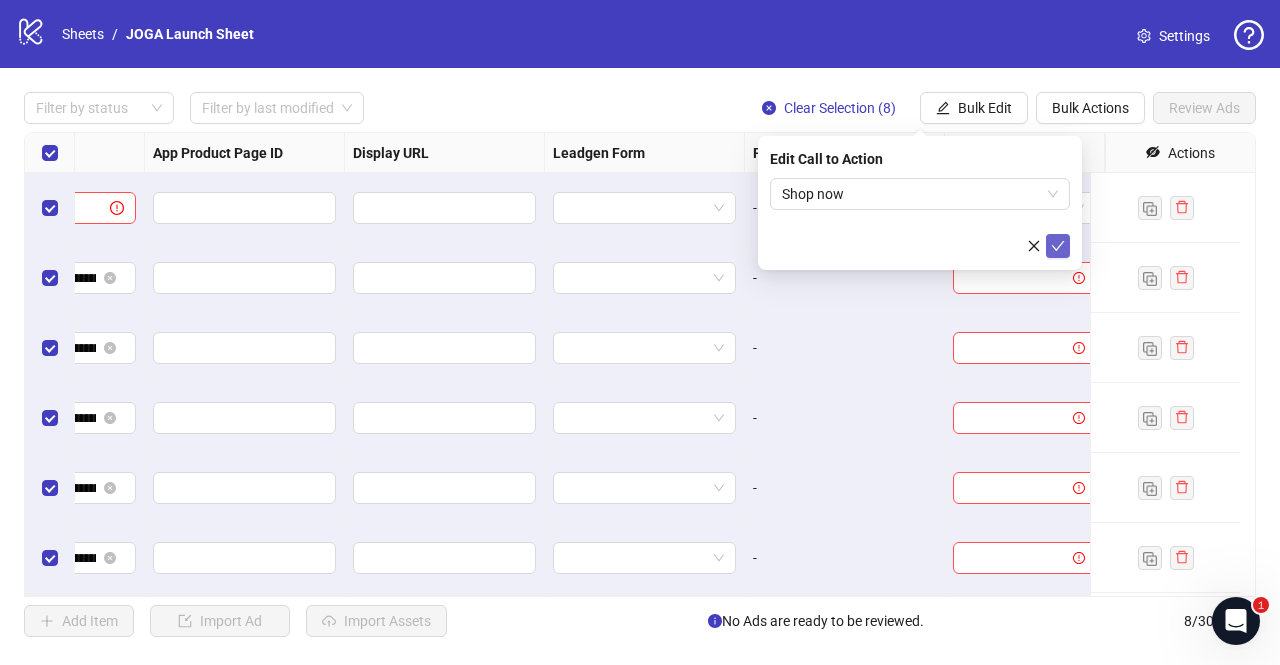 click 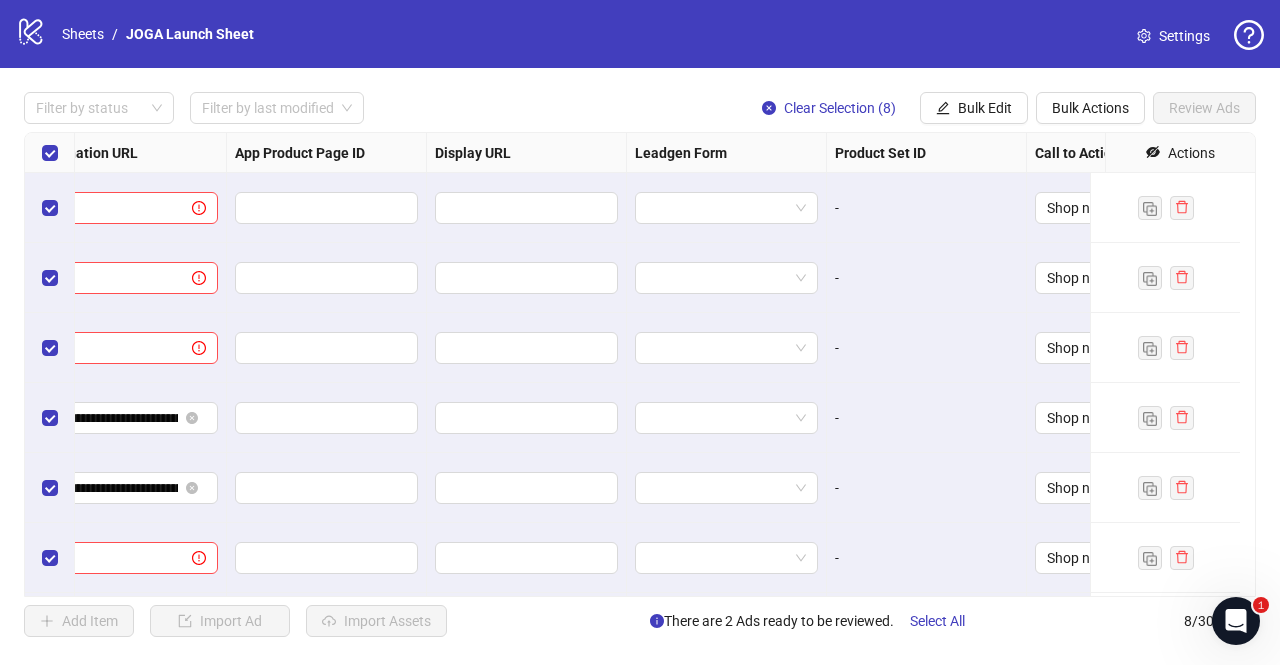 scroll, scrollTop: 0, scrollLeft: 2054, axis: horizontal 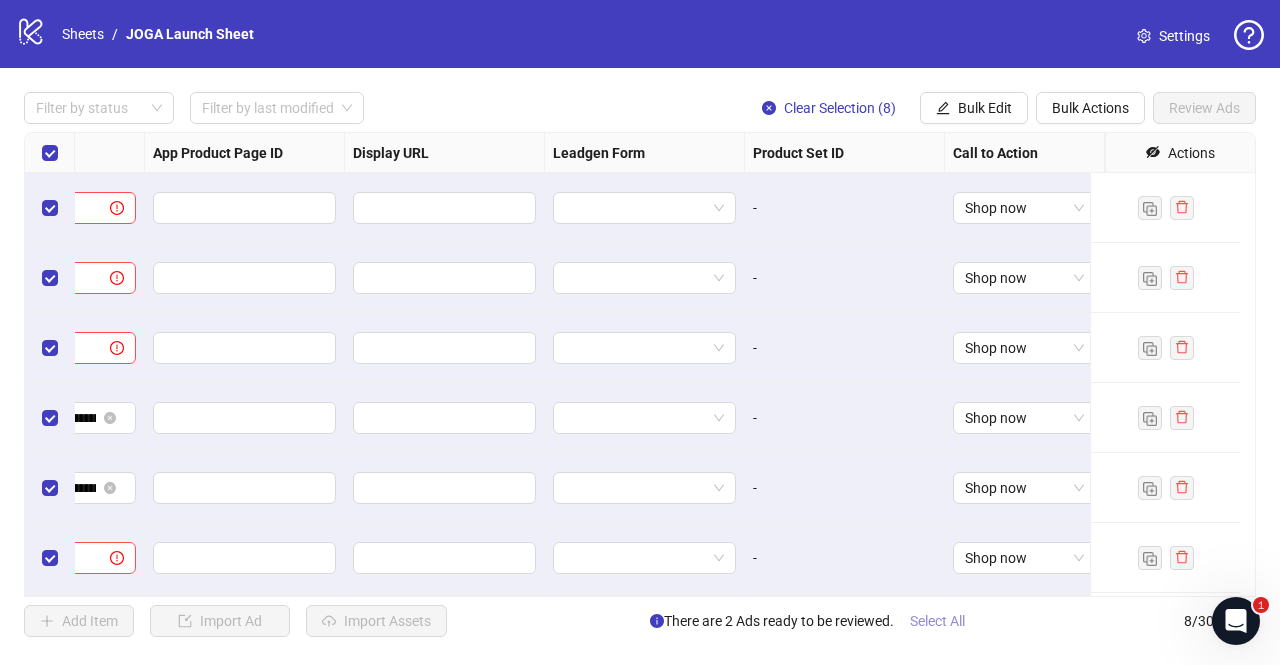 click on "Select All" at bounding box center [937, 621] 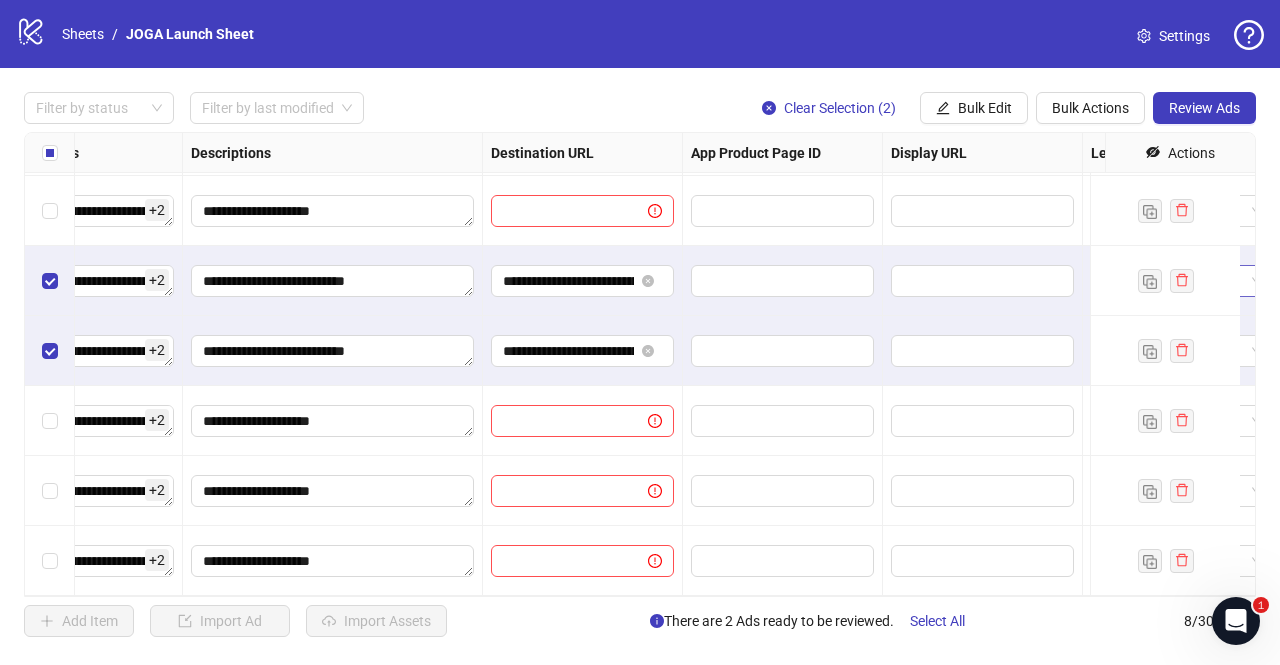 scroll, scrollTop: 0, scrollLeft: 1502, axis: horizontal 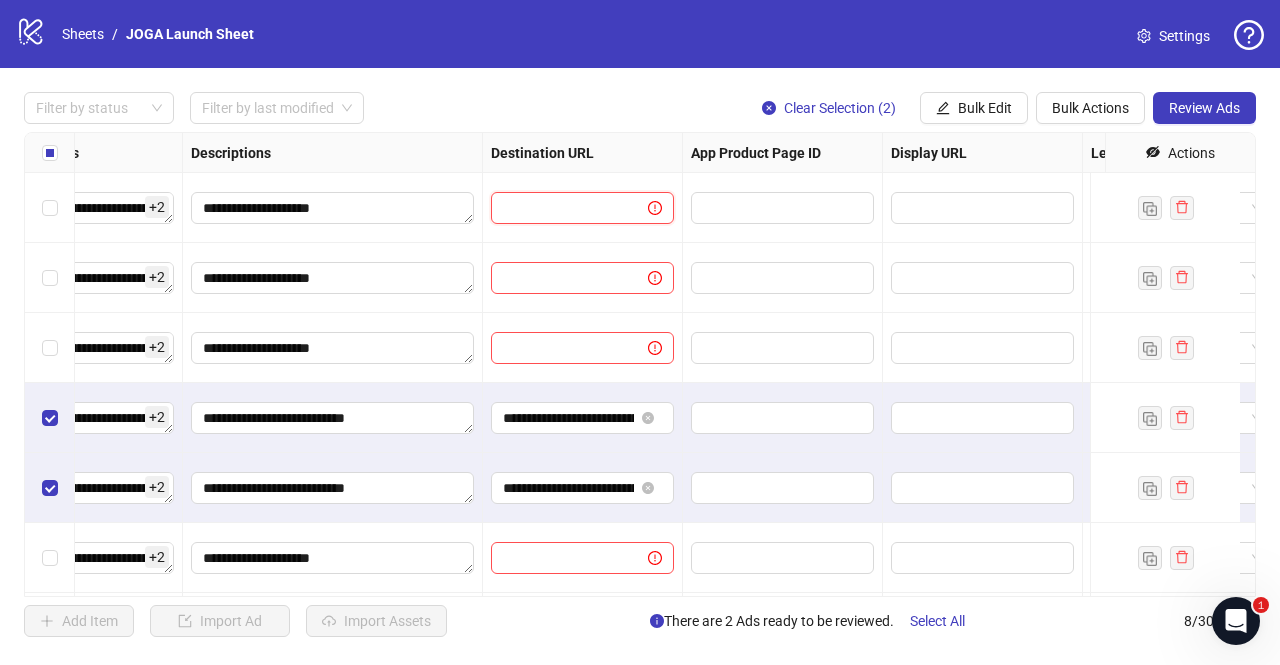 click at bounding box center [561, 208] 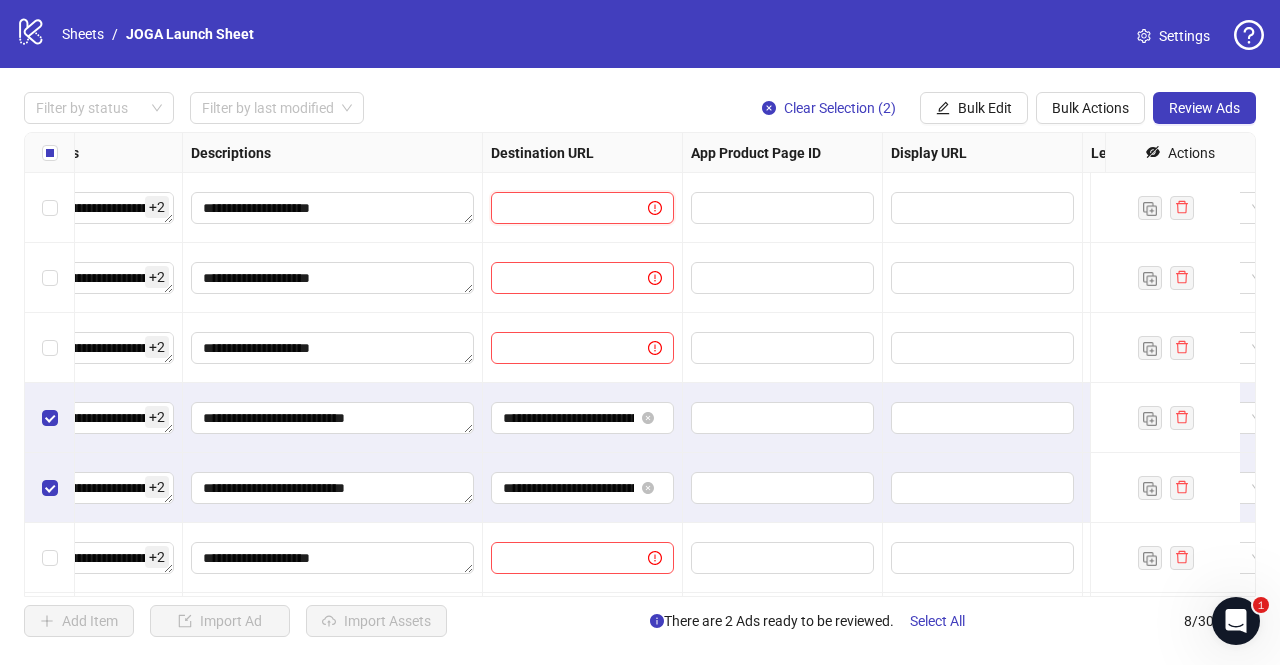 paste on "**********" 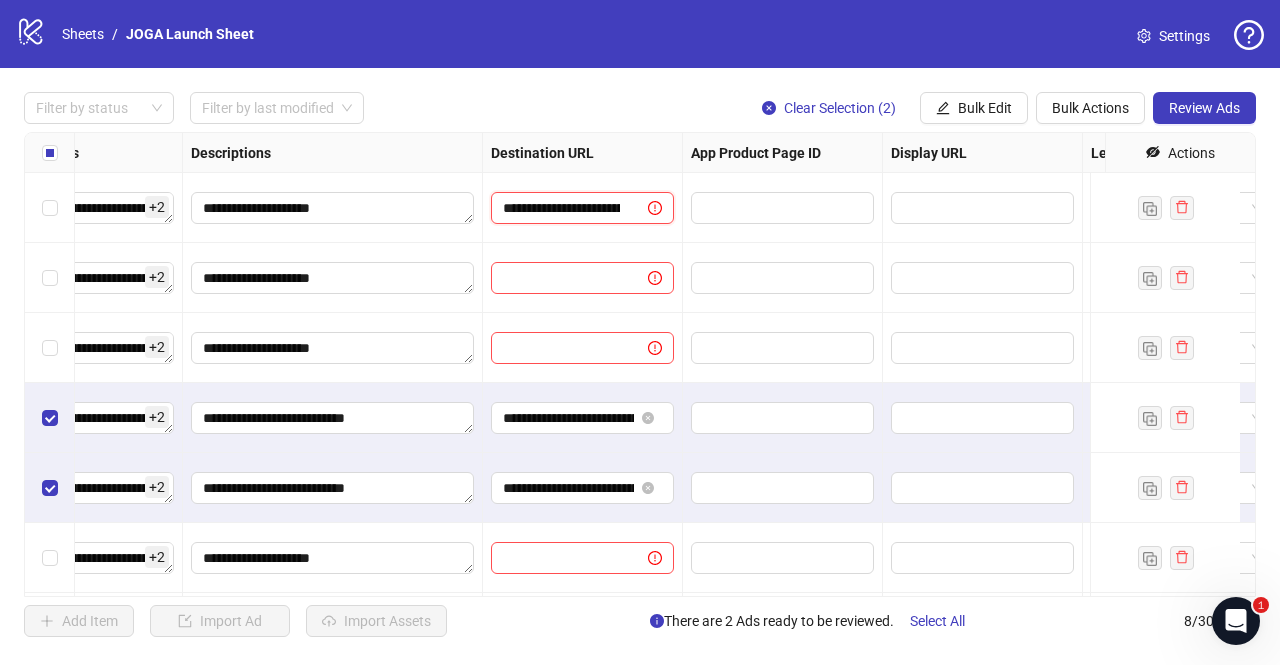 scroll, scrollTop: 0, scrollLeft: 227, axis: horizontal 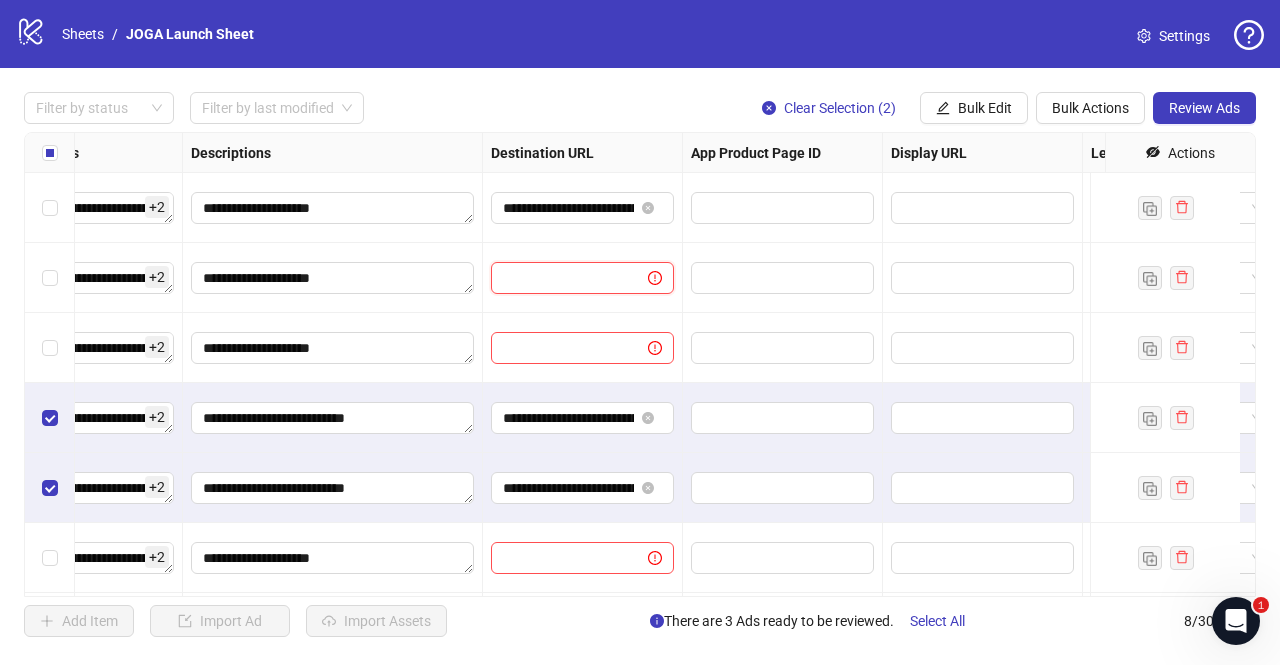 click at bounding box center (561, 278) 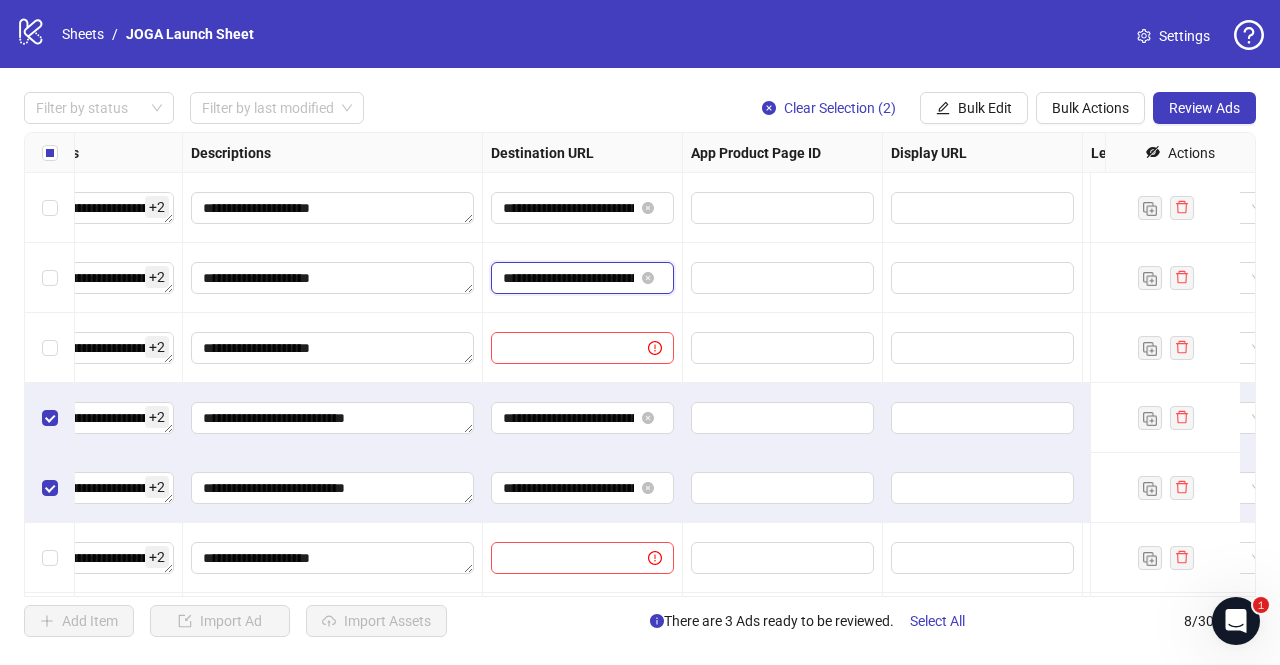 scroll, scrollTop: 0, scrollLeft: 227, axis: horizontal 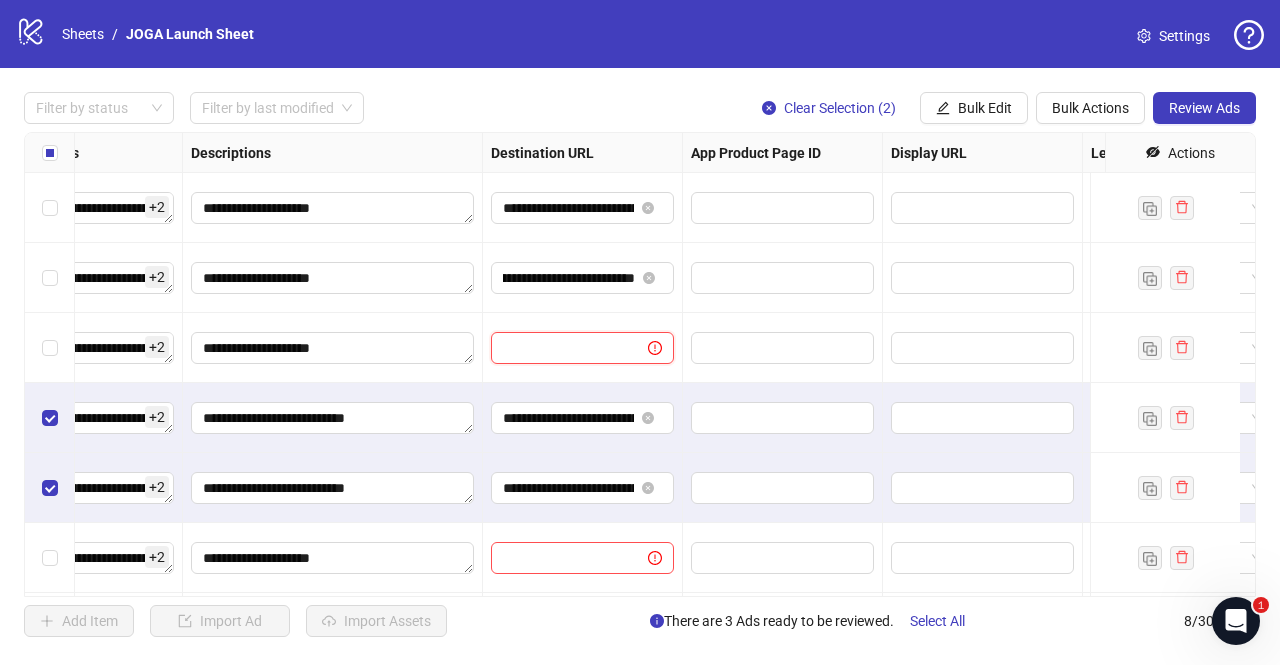 click at bounding box center [561, 348] 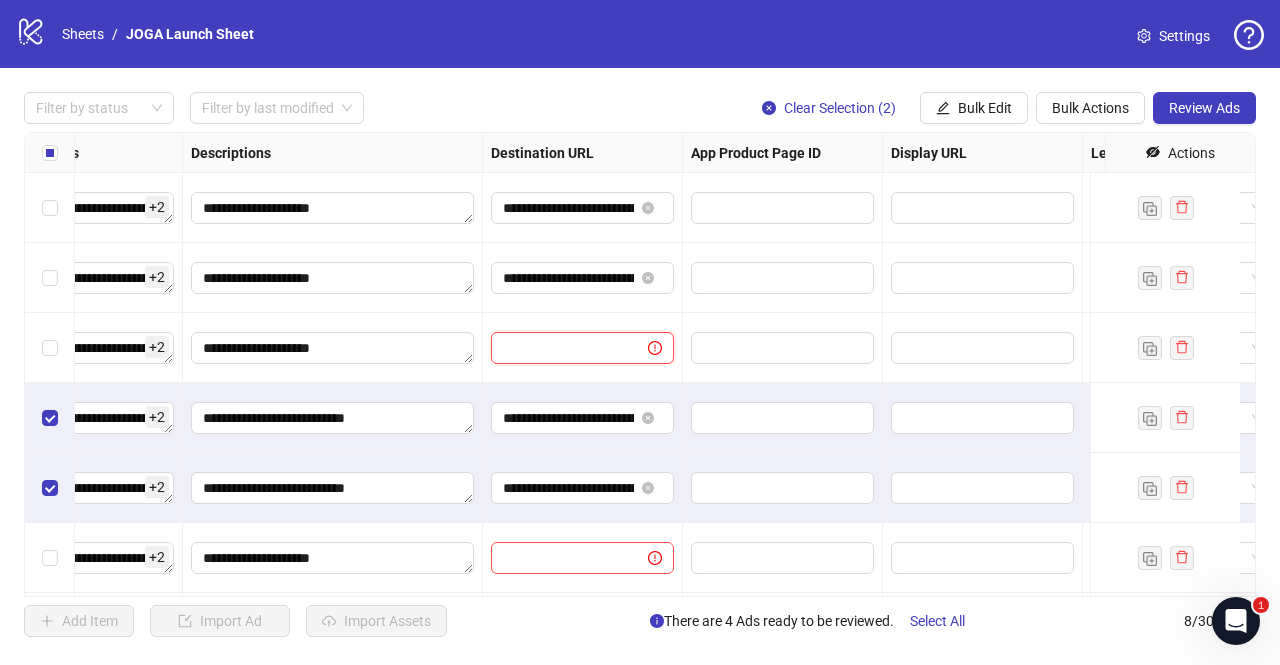 paste on "**********" 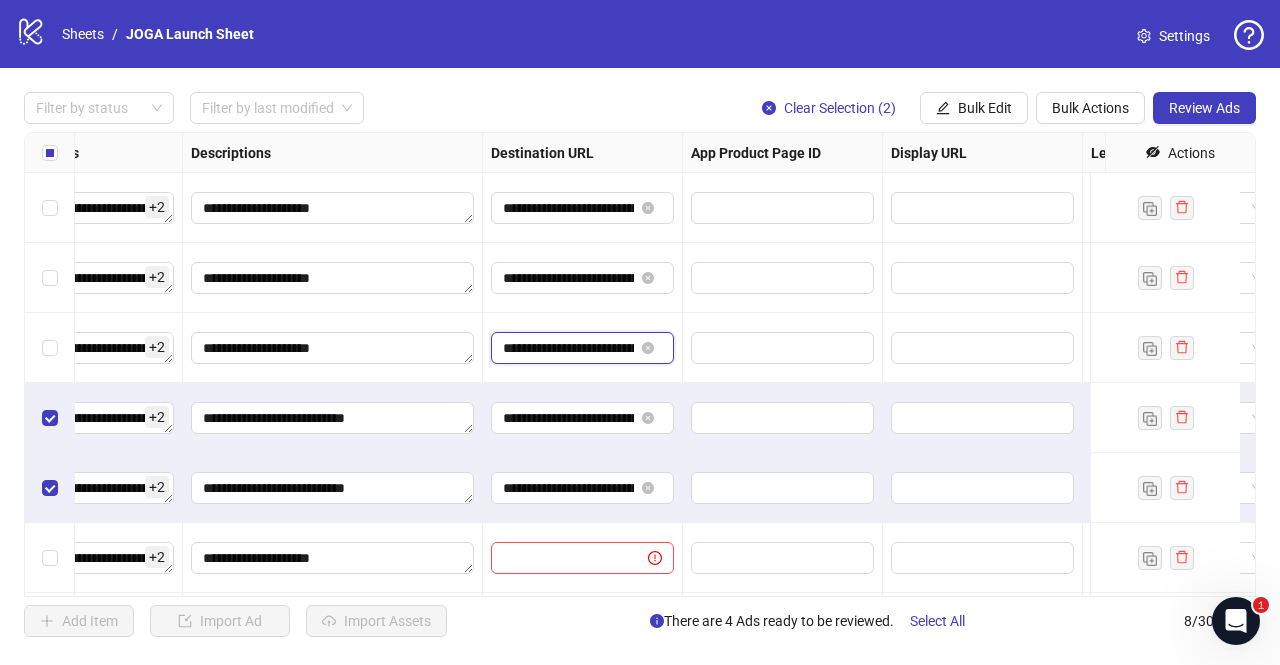 scroll, scrollTop: 0, scrollLeft: 227, axis: horizontal 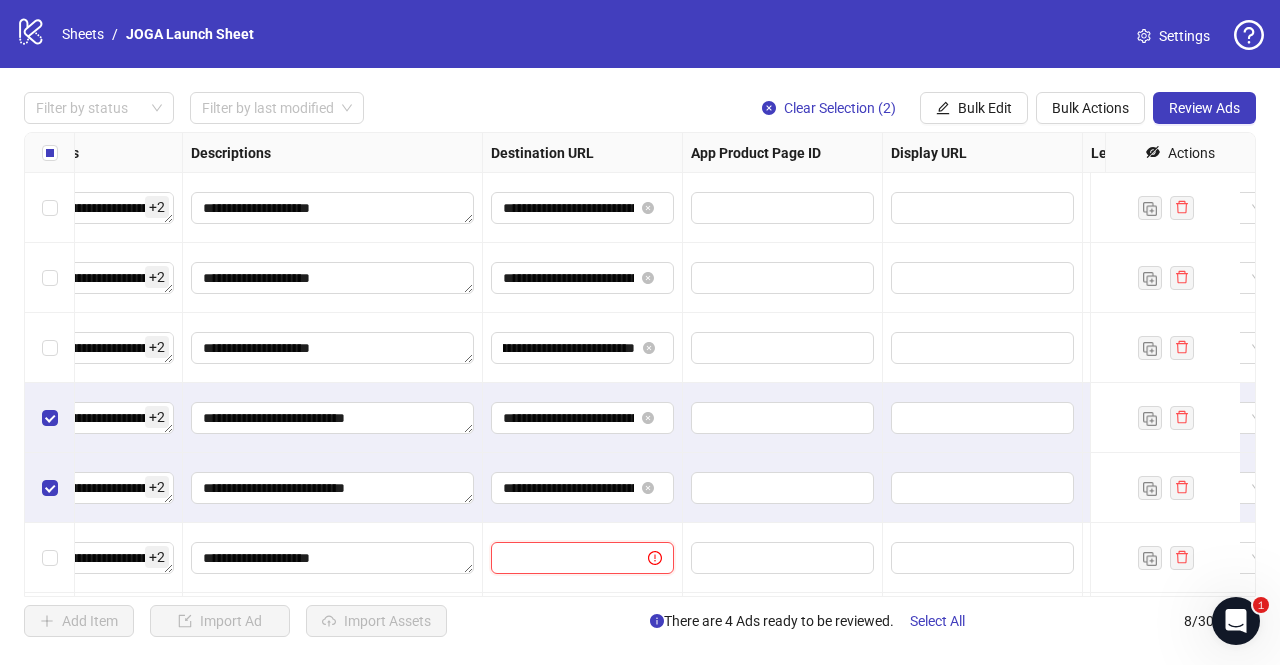 click at bounding box center (561, 558) 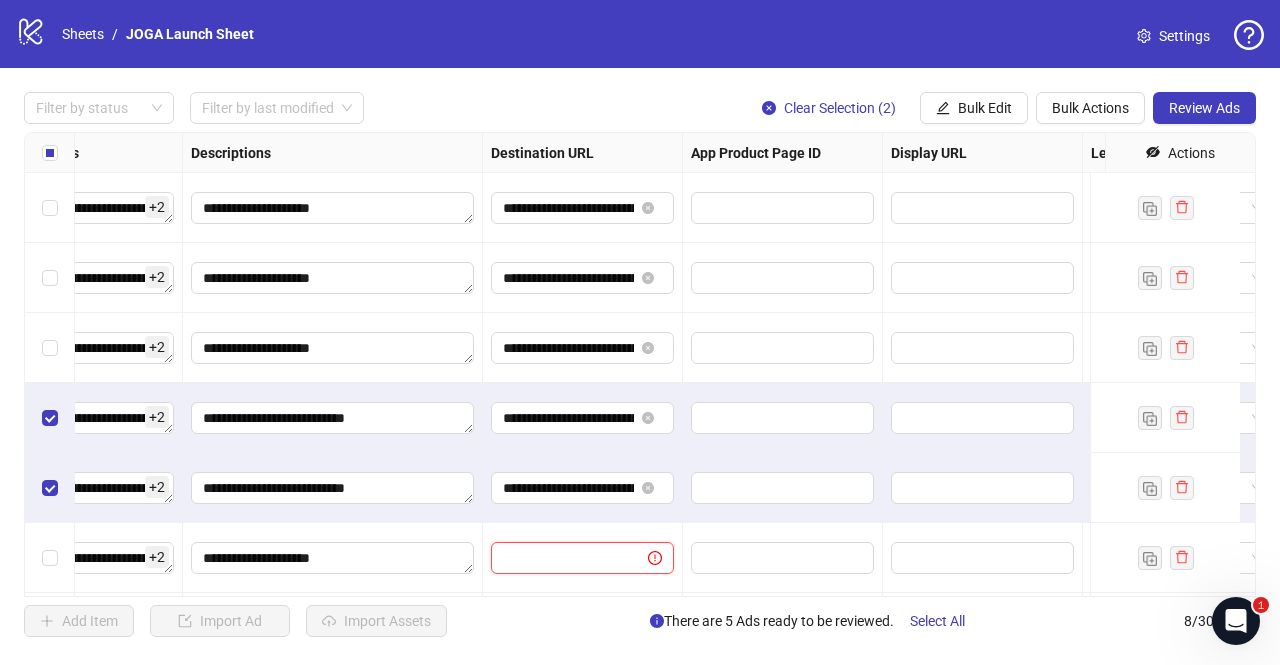 paste on "**********" 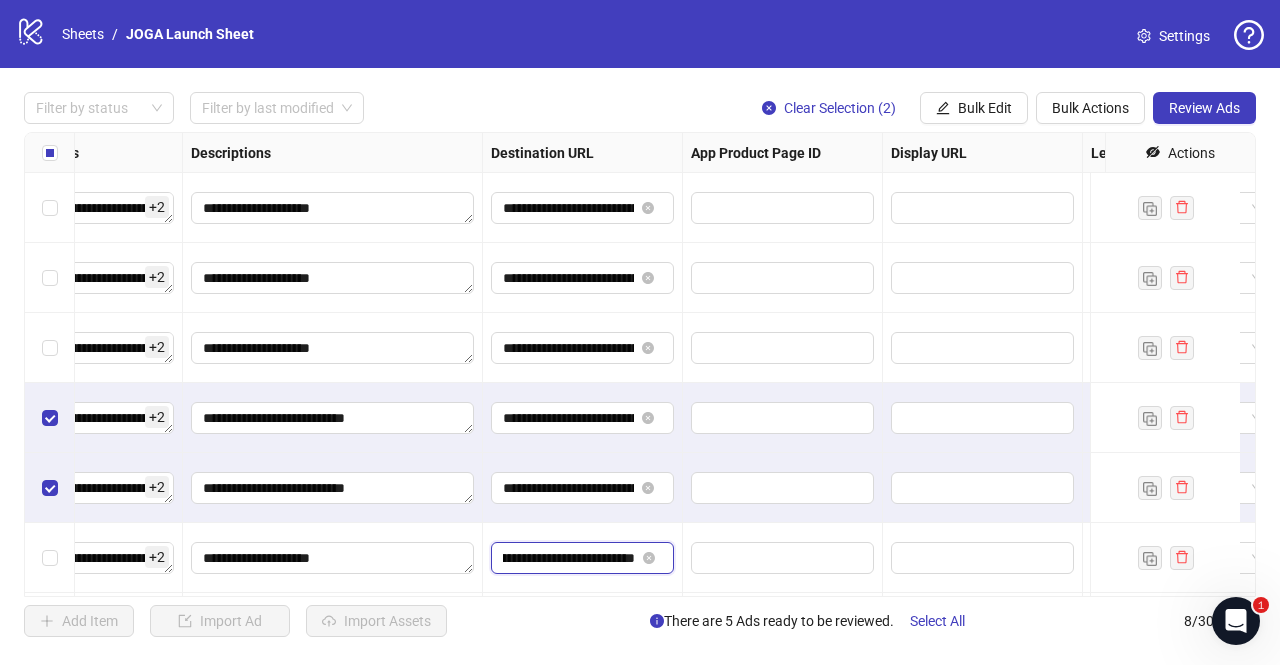 scroll, scrollTop: 0, scrollLeft: 226, axis: horizontal 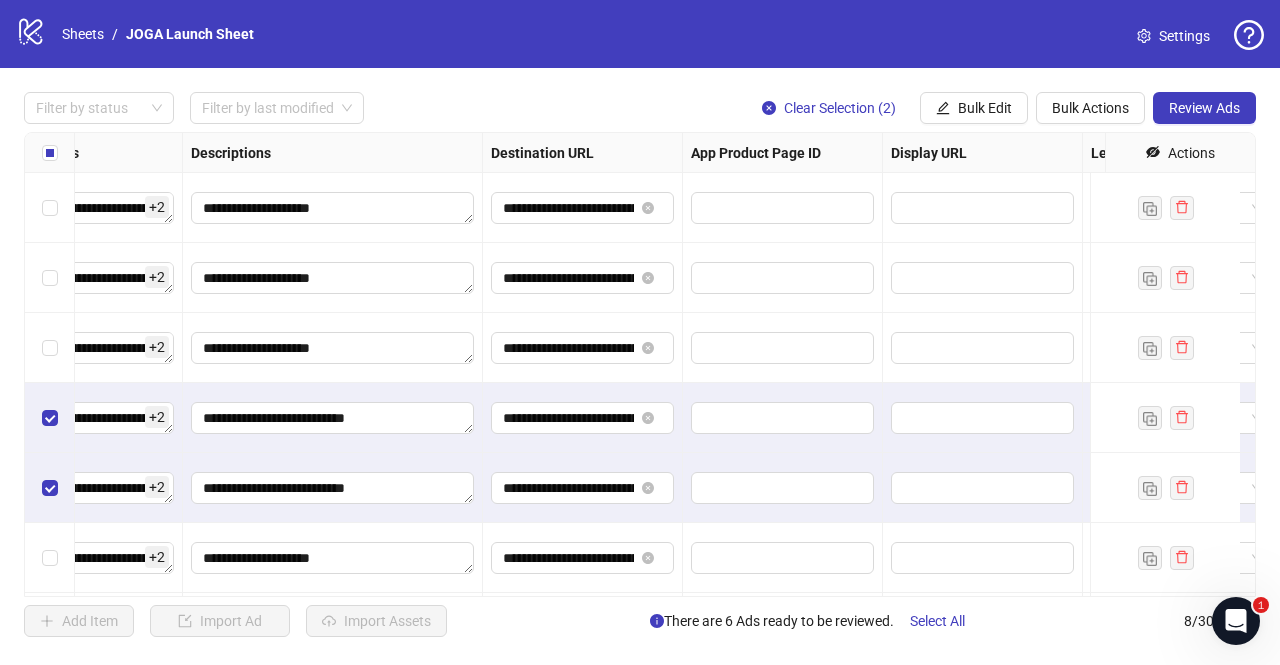 click at bounding box center [783, 348] 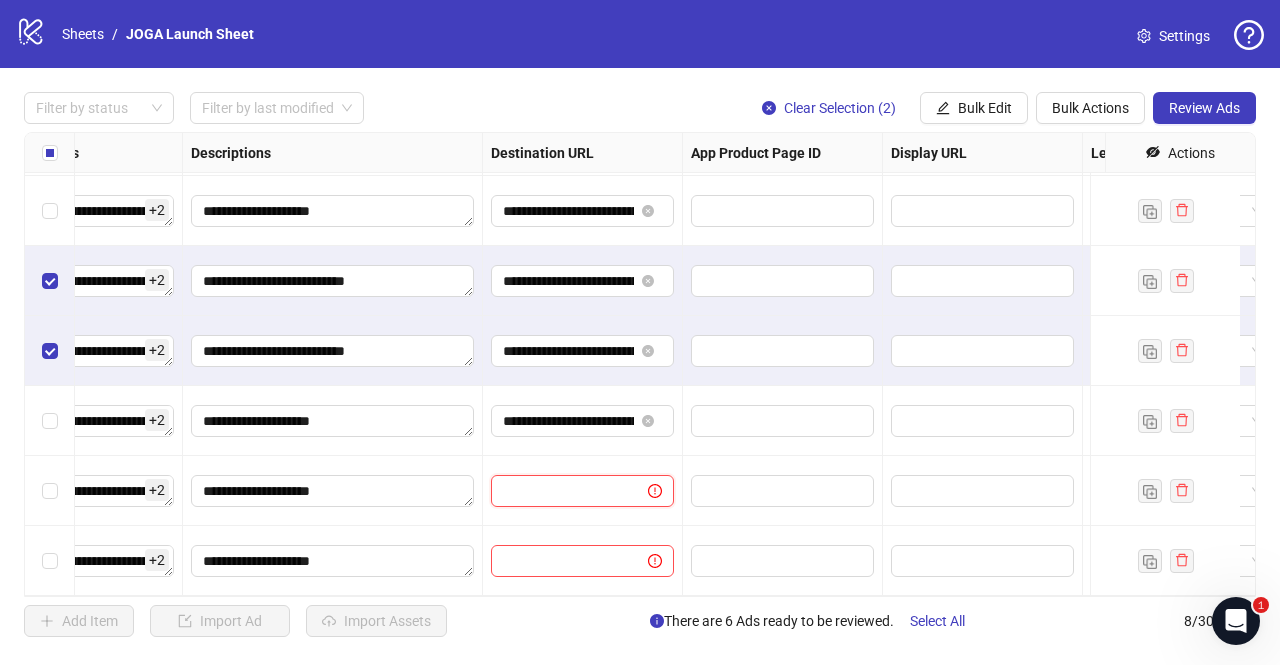 click at bounding box center [561, 491] 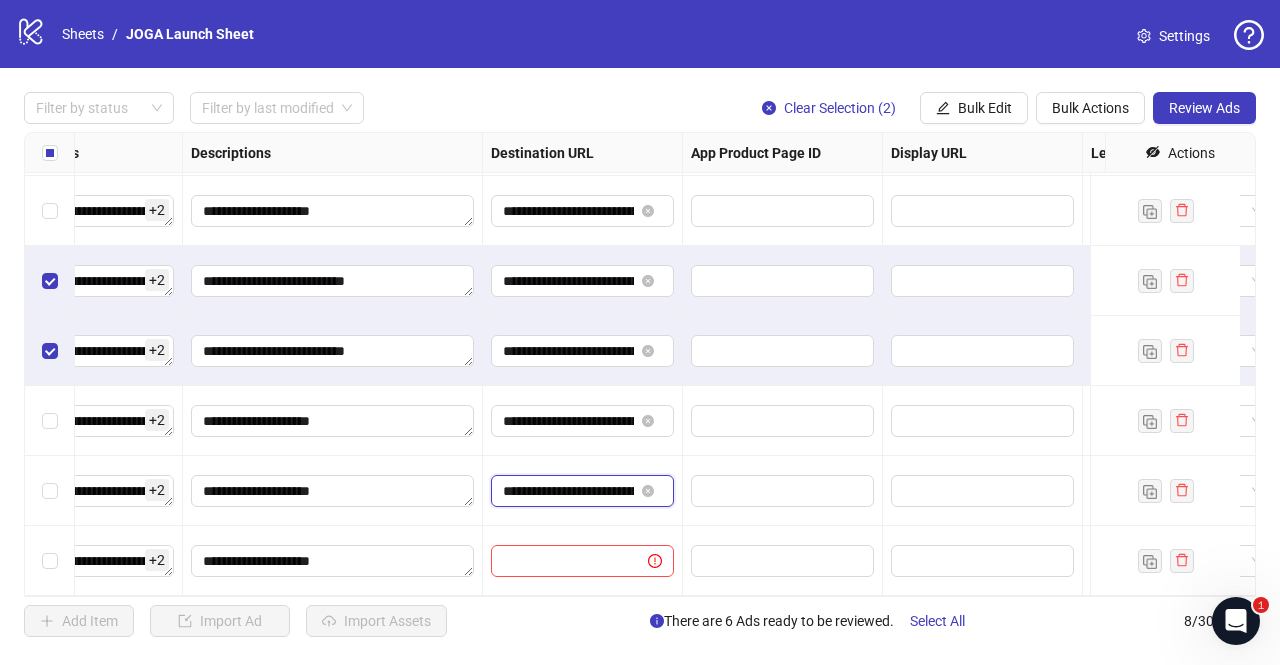 scroll, scrollTop: 0, scrollLeft: 227, axis: horizontal 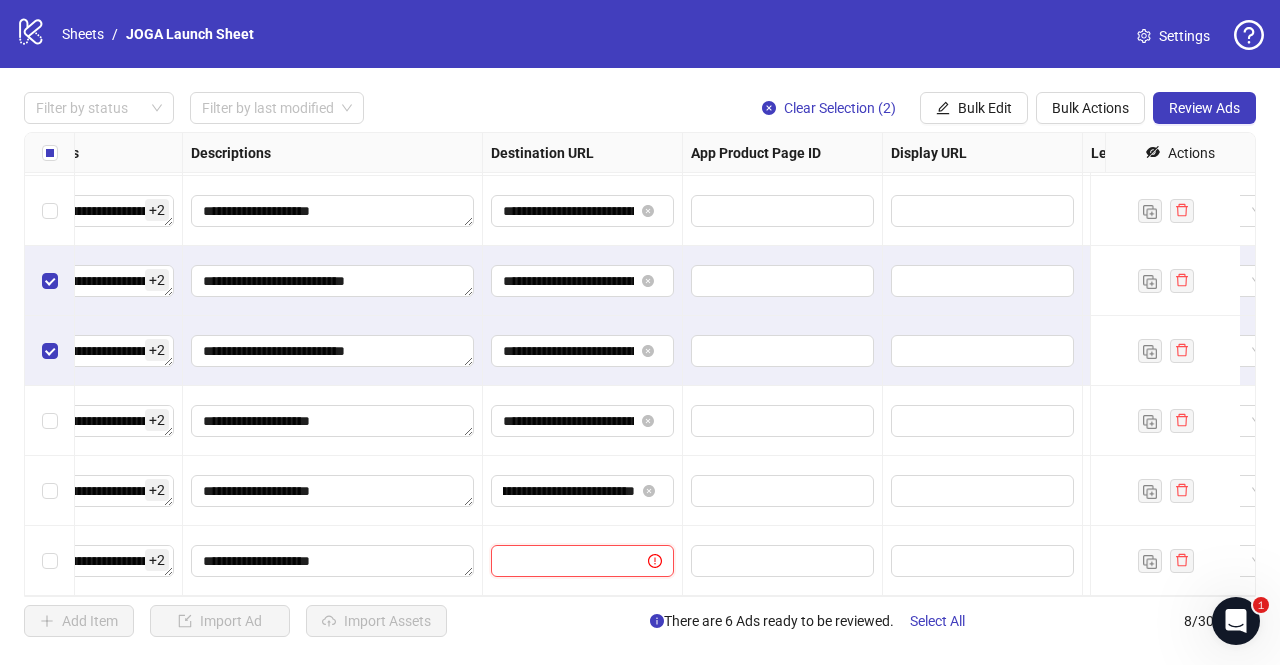click at bounding box center [561, 561] 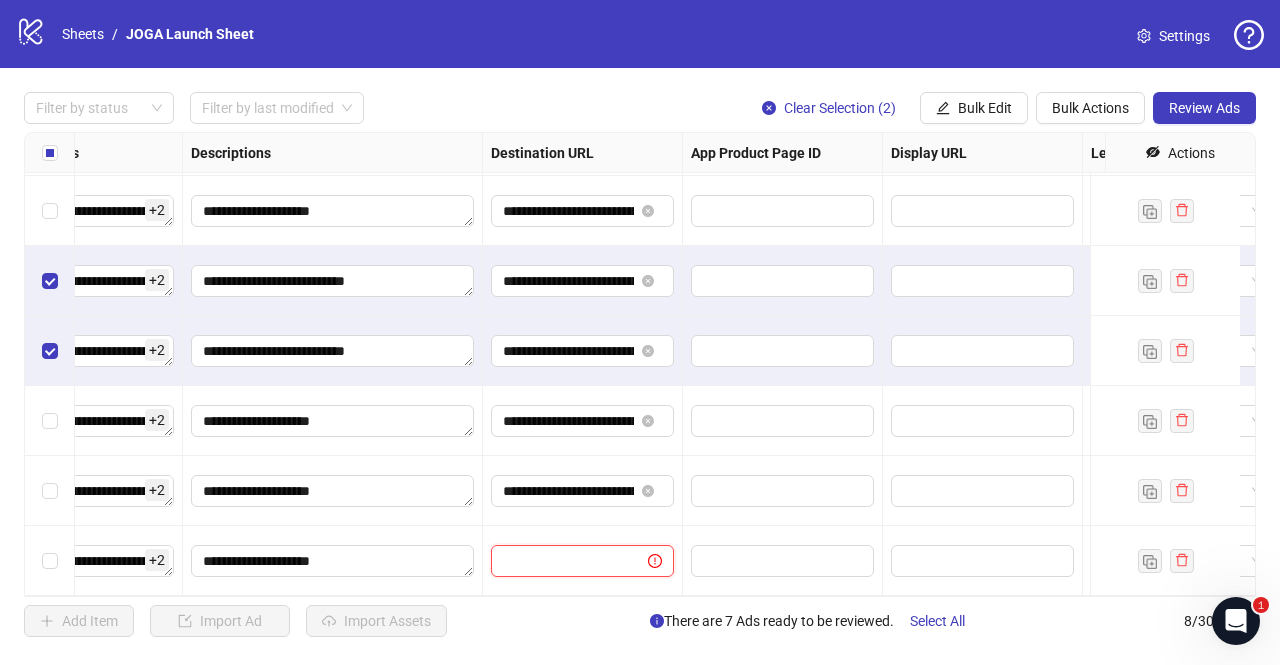 paste on "**********" 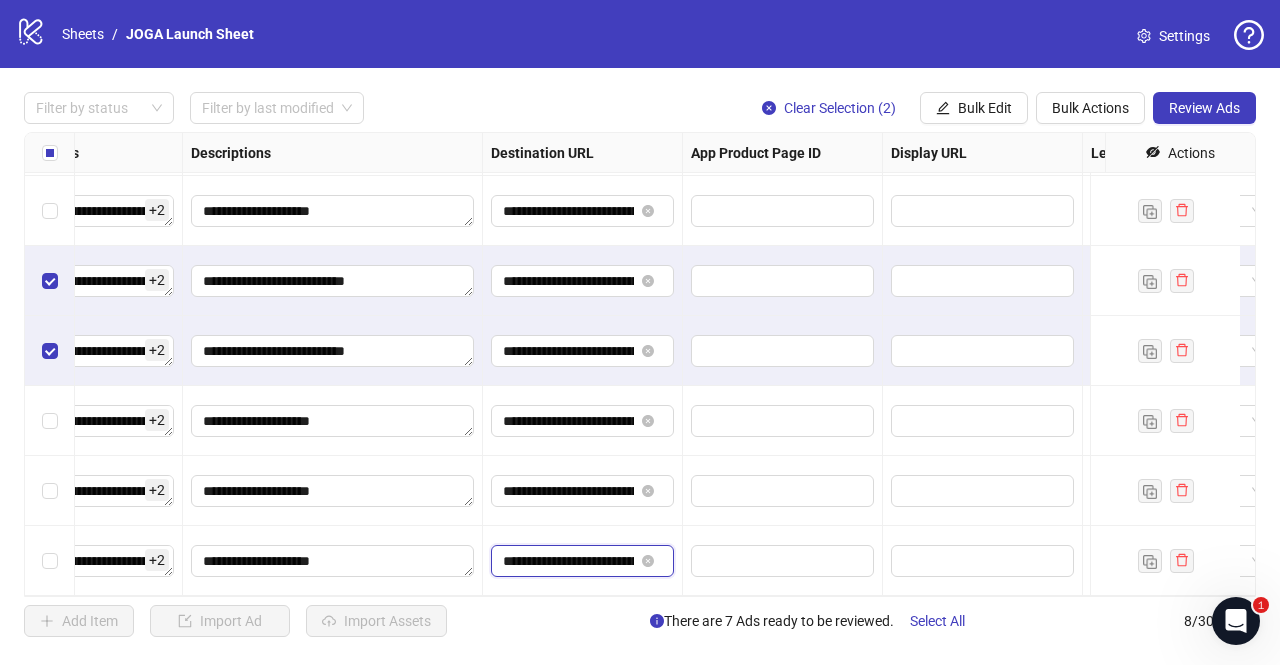 scroll, scrollTop: 0, scrollLeft: 227, axis: horizontal 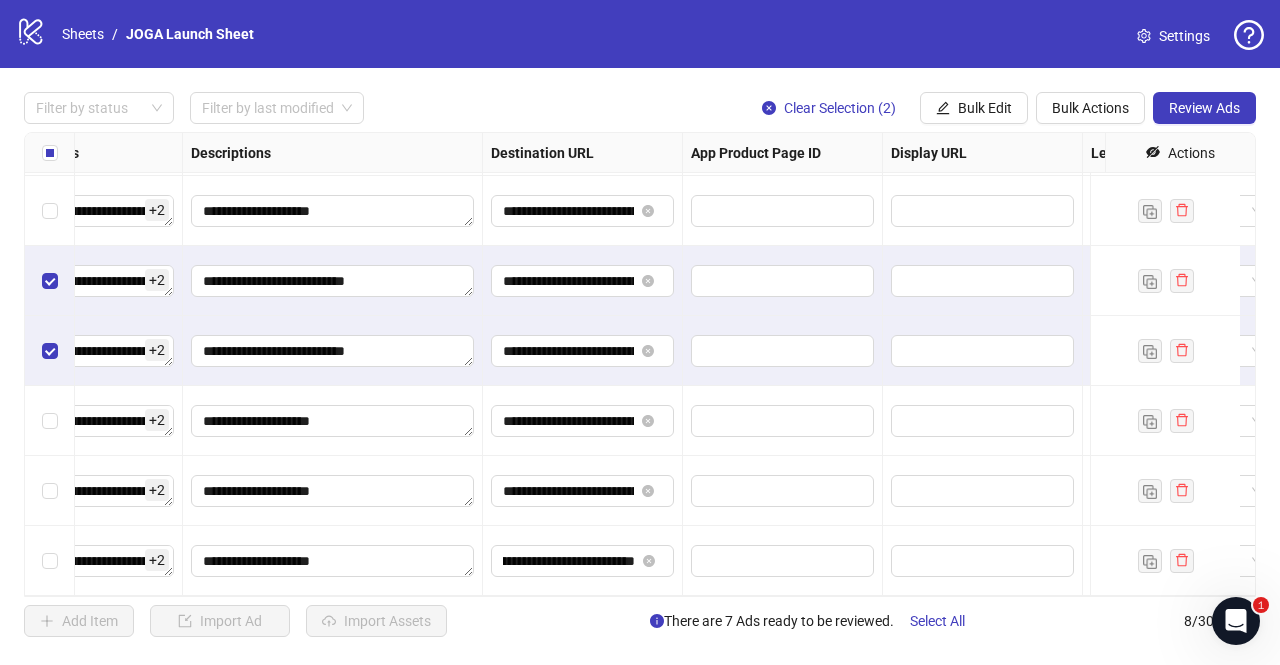 click on "**********" at bounding box center (583, 491) 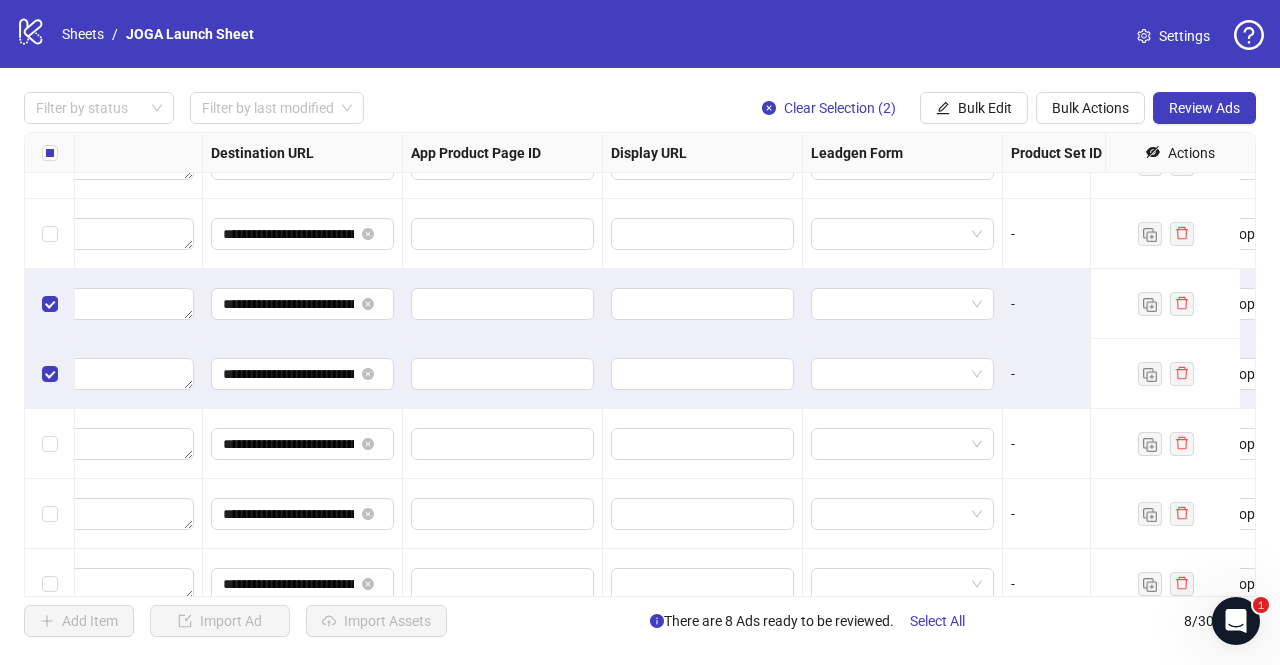 scroll, scrollTop: 114, scrollLeft: 2054, axis: both 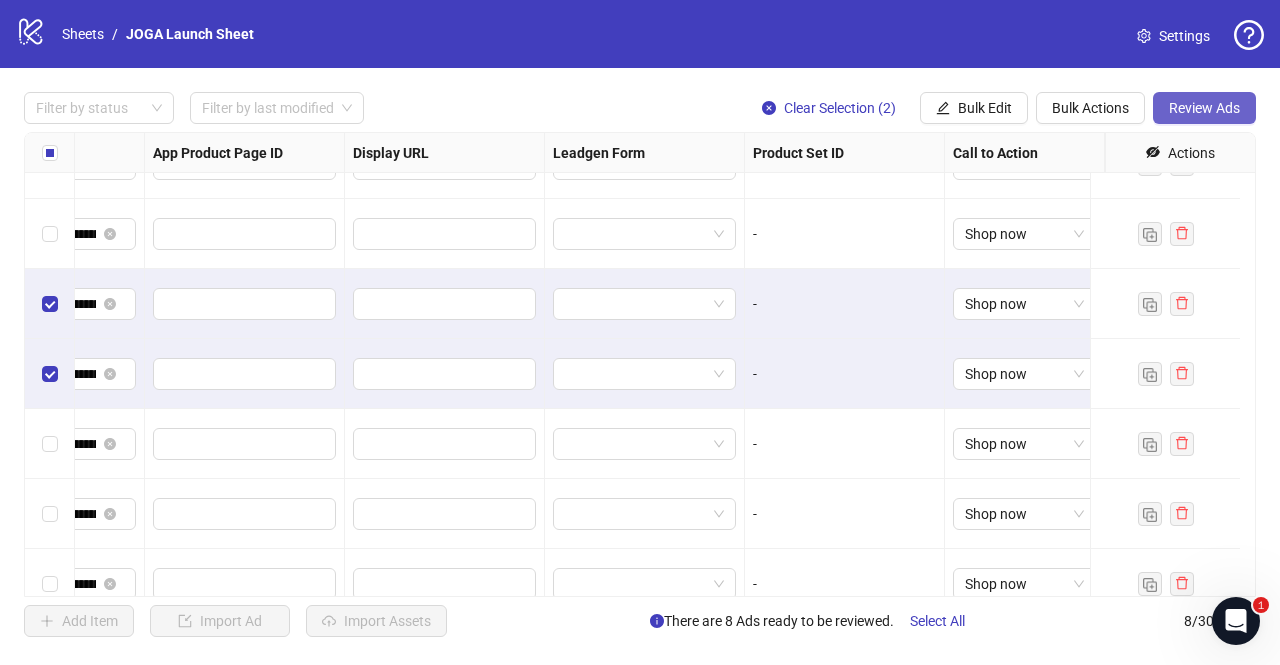 click on "Review Ads" at bounding box center [1204, 108] 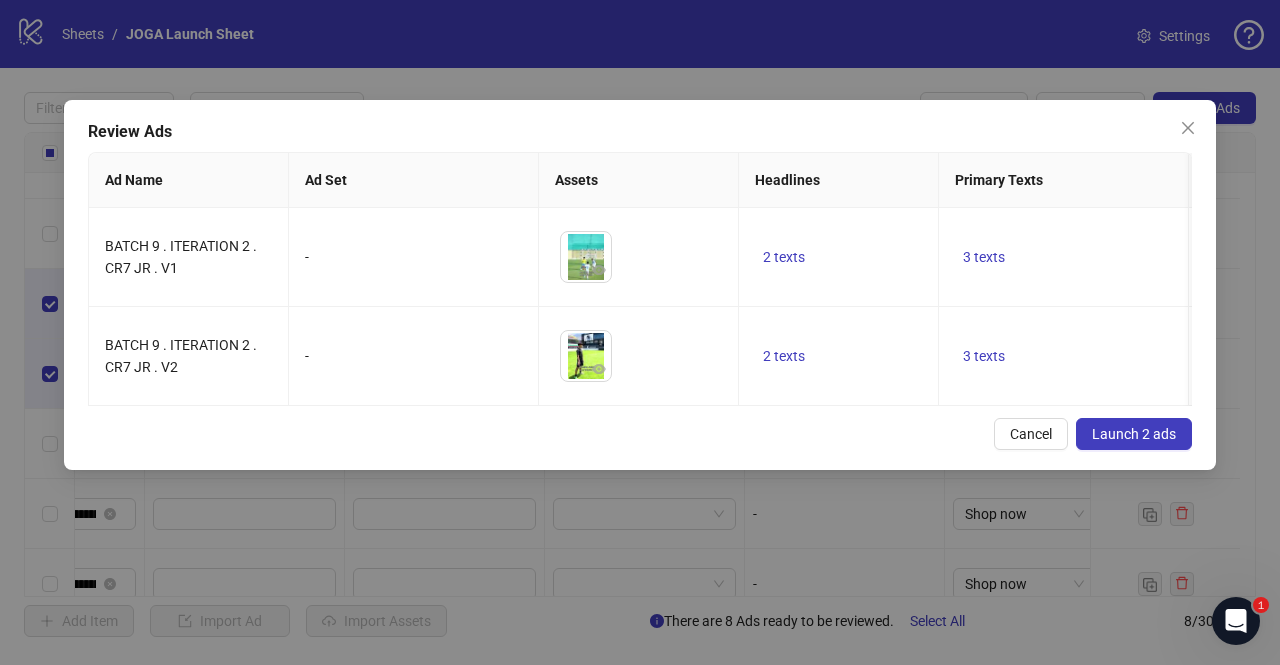 click on "Launch 2 ads" at bounding box center [1134, 434] 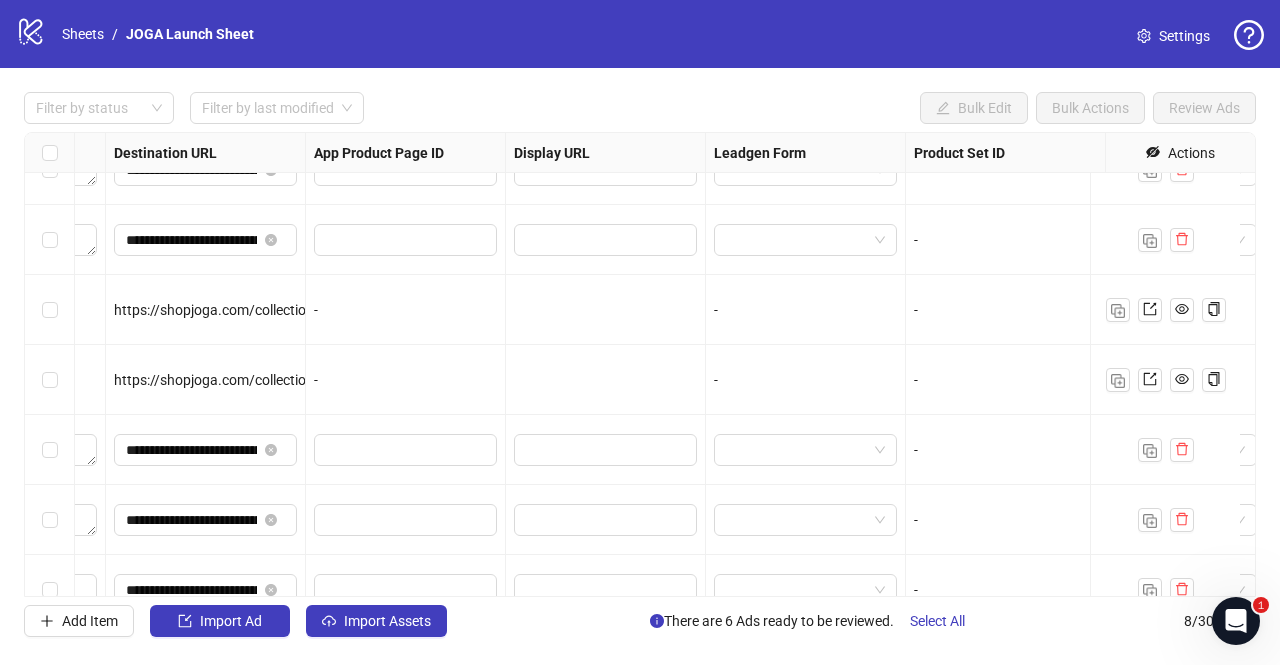 scroll, scrollTop: 108, scrollLeft: 2054, axis: both 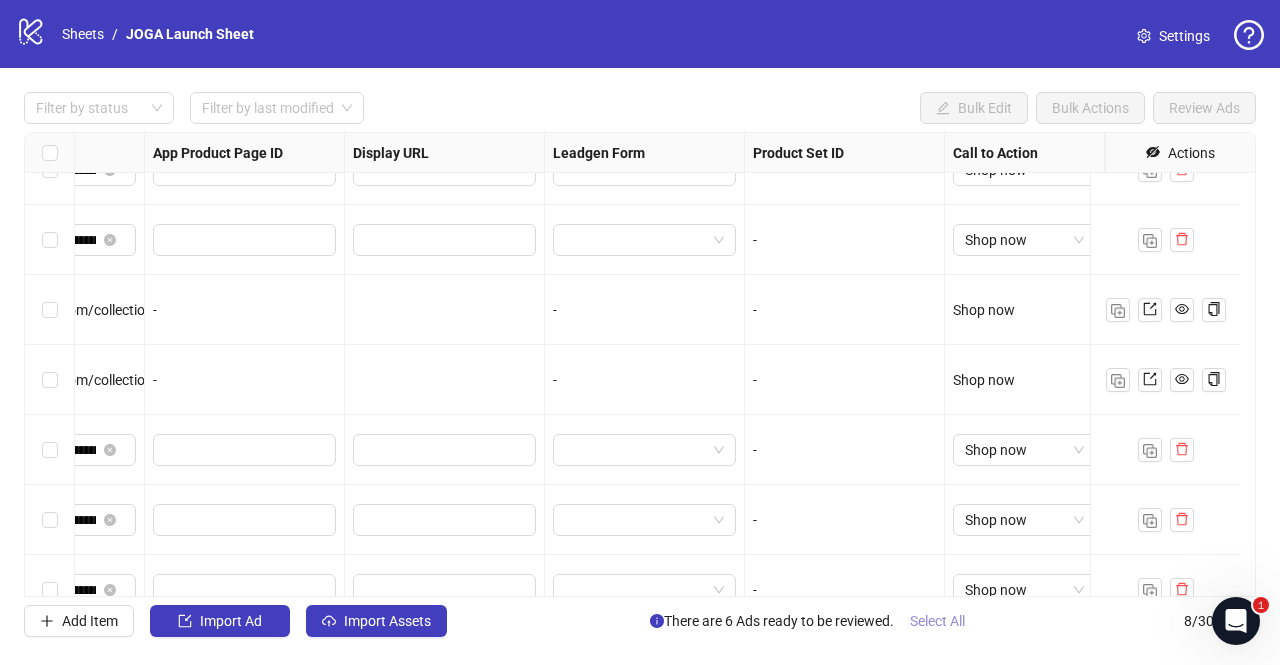 click on "Select All" at bounding box center (937, 621) 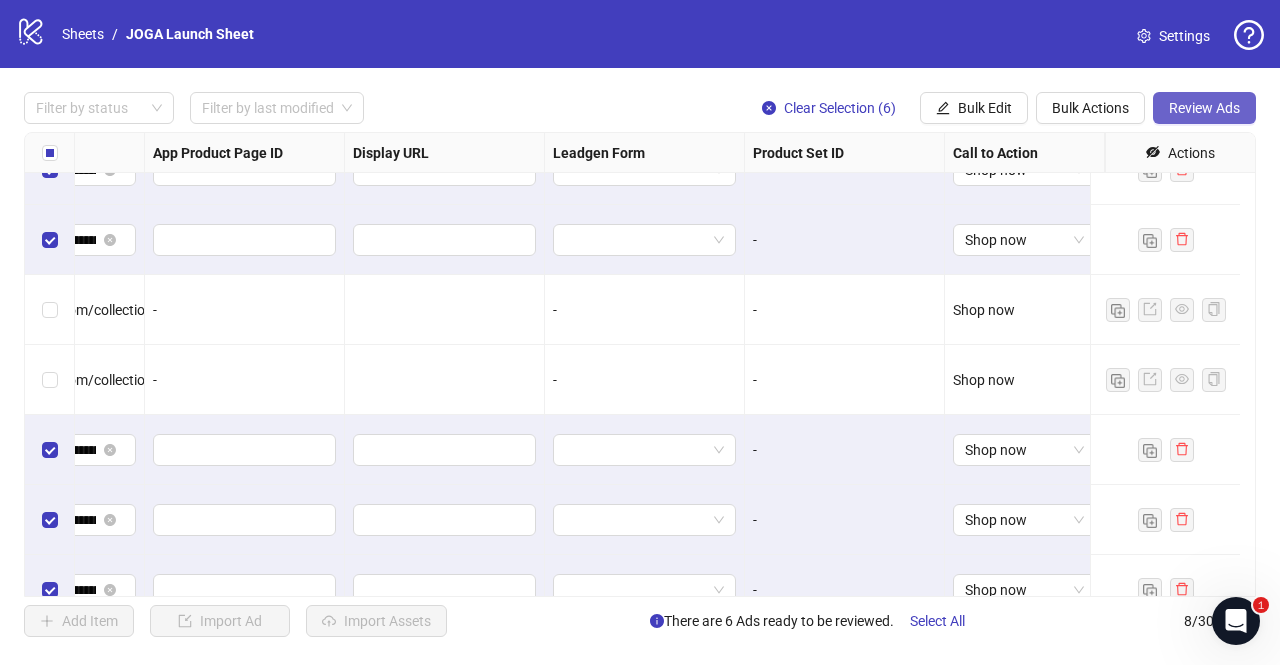 click on "Review Ads" at bounding box center (1204, 108) 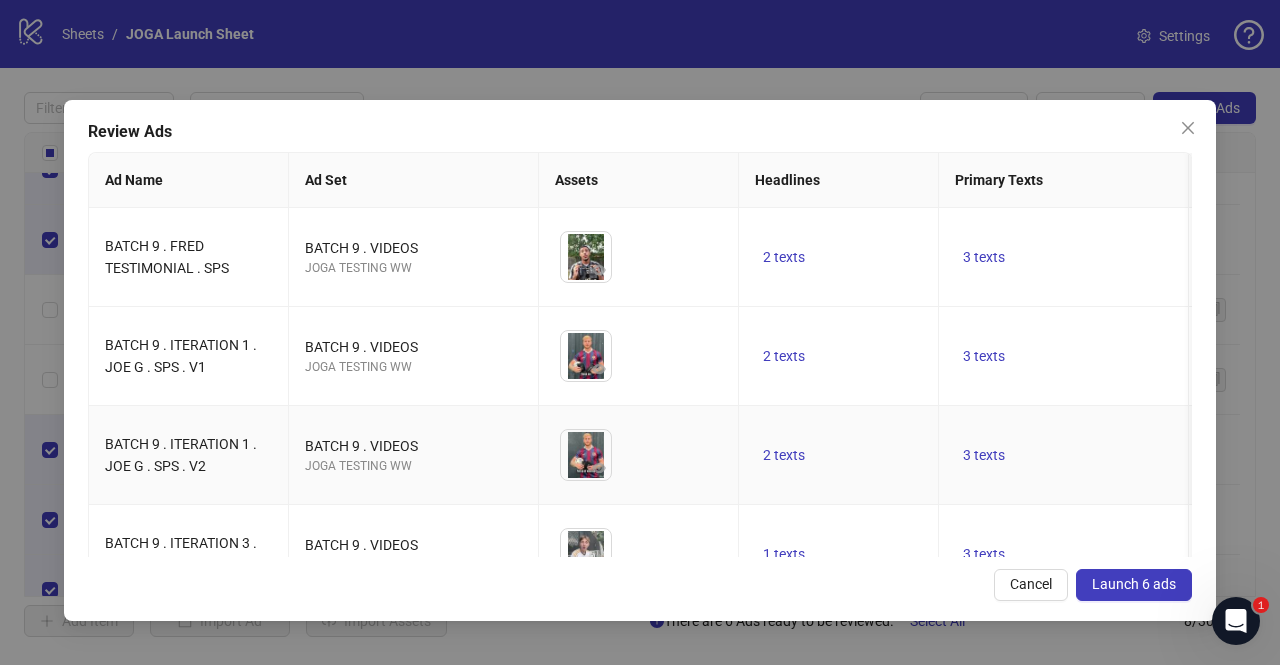 scroll, scrollTop: 258, scrollLeft: 0, axis: vertical 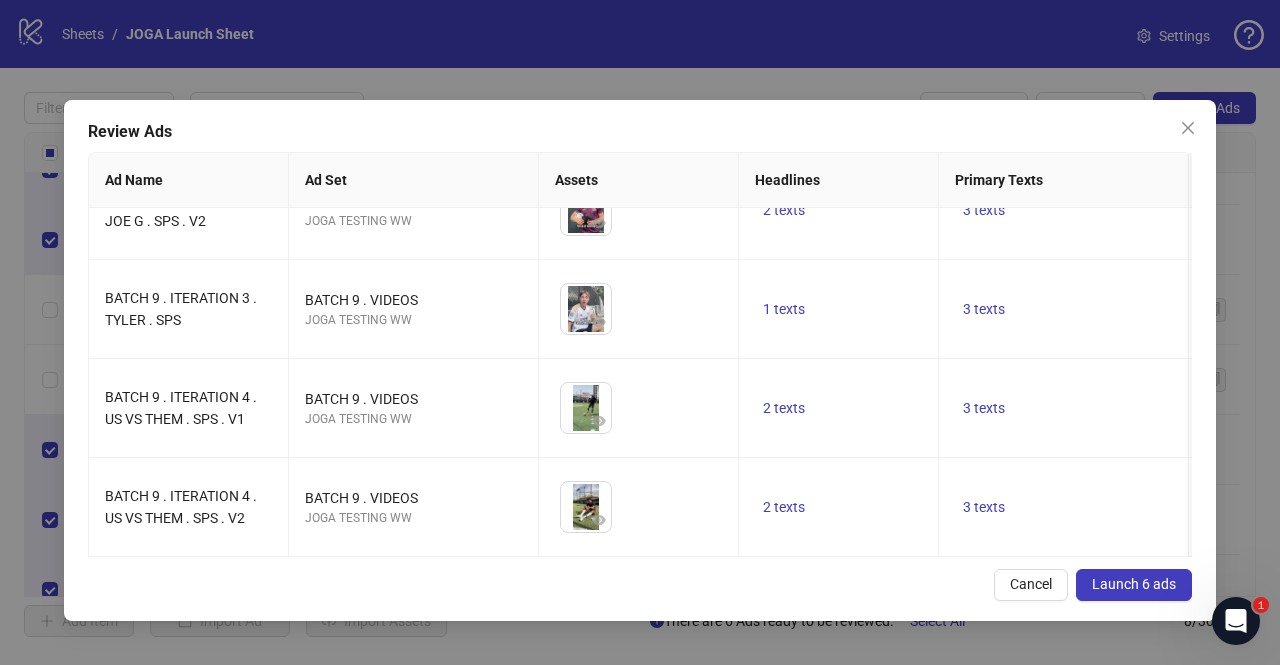 click on "Launch 6 ads" at bounding box center [1134, 584] 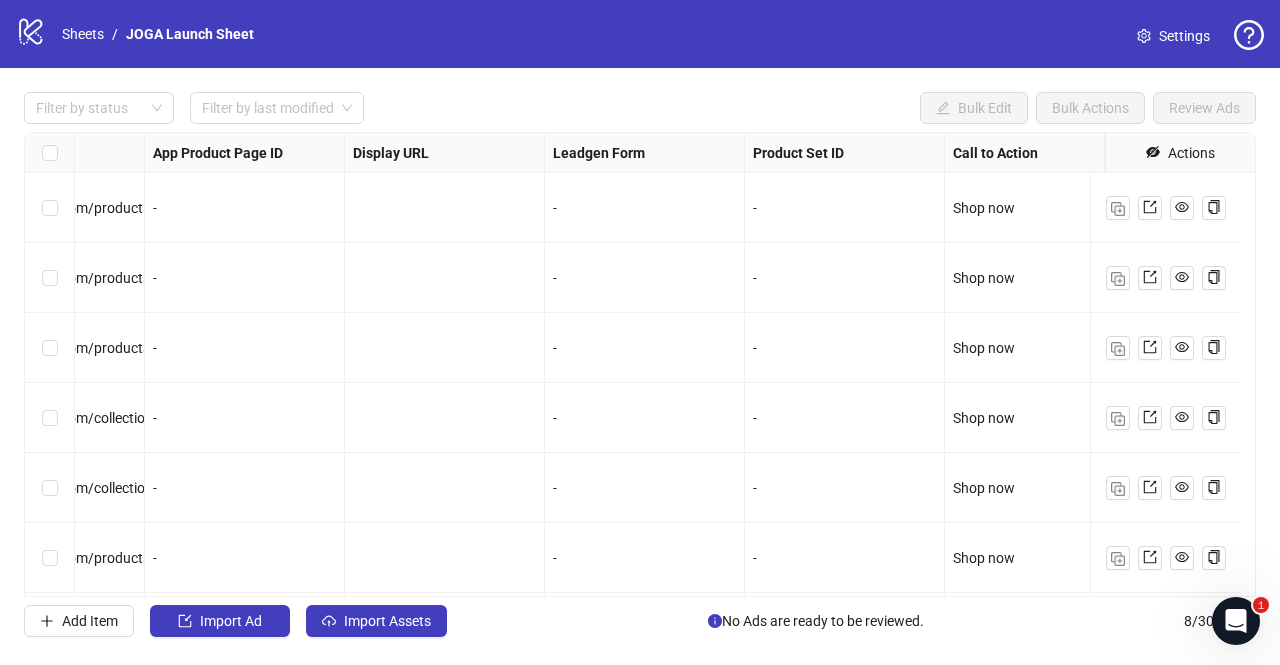 scroll, scrollTop: 151, scrollLeft: 2054, axis: both 